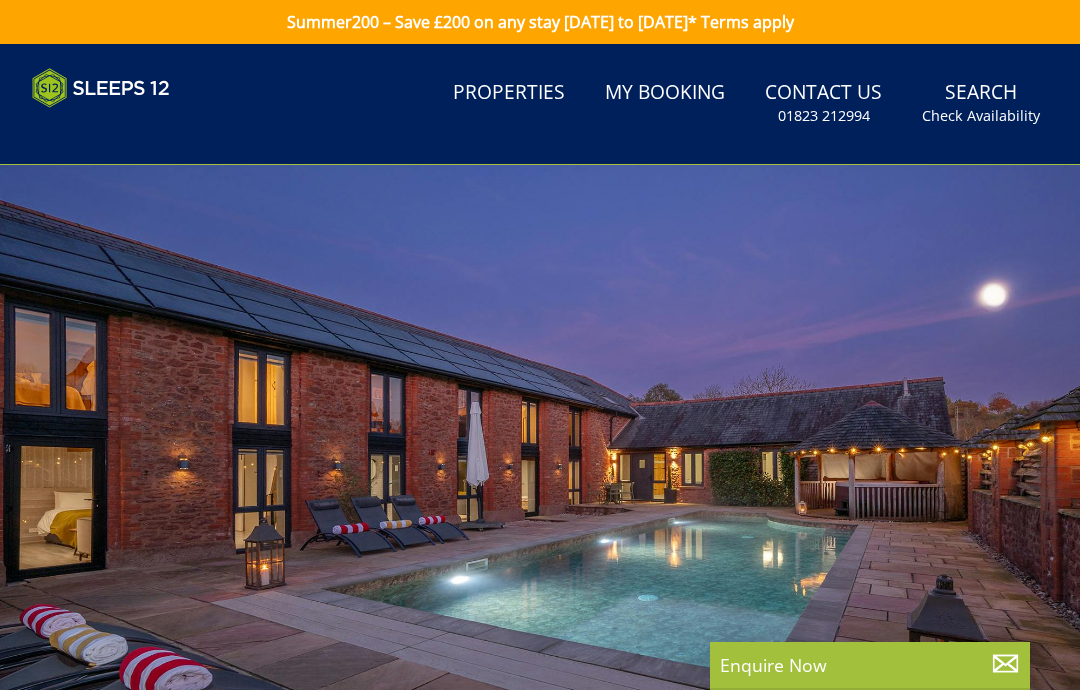 scroll, scrollTop: 0, scrollLeft: 0, axis: both 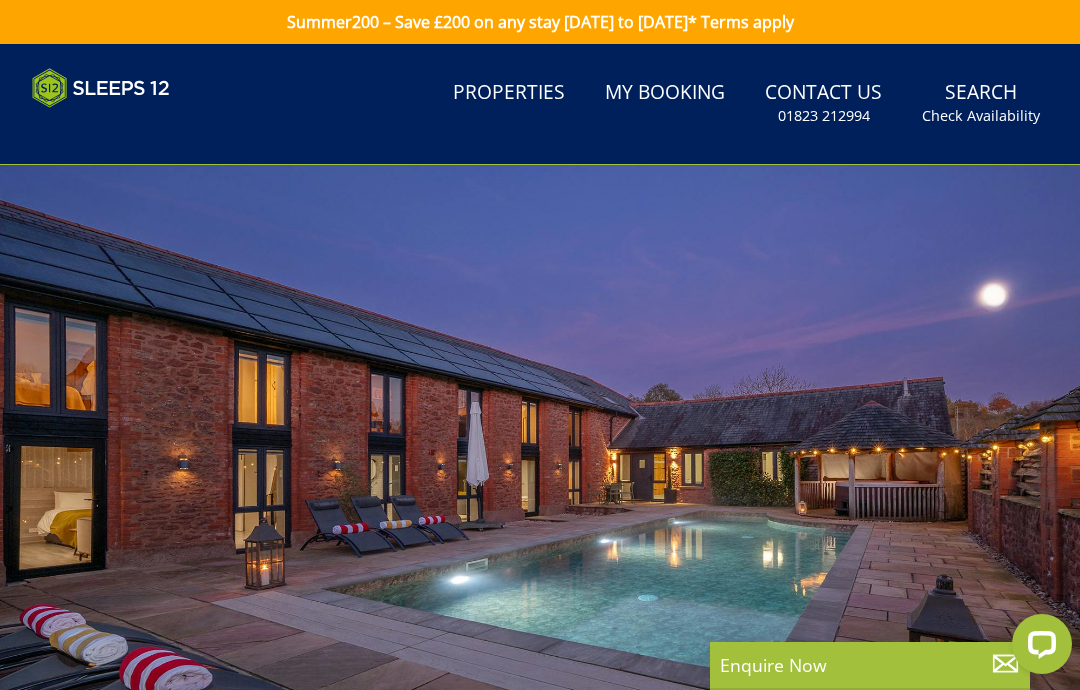 click on "Properties" at bounding box center [509, 93] 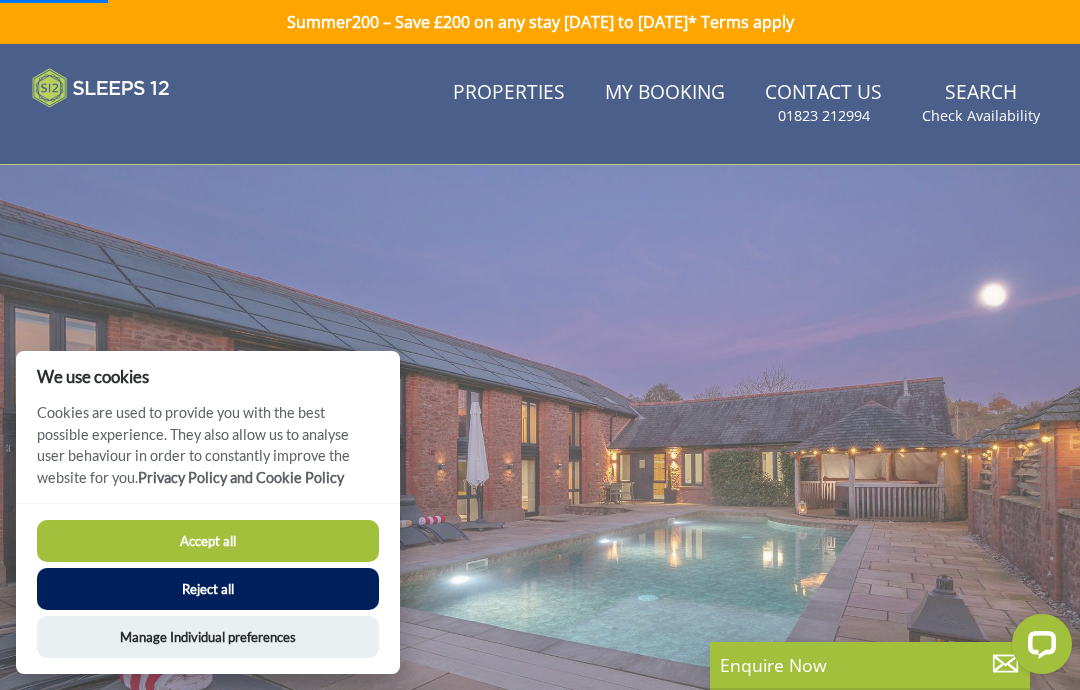 click on "Accept all" at bounding box center [208, 541] 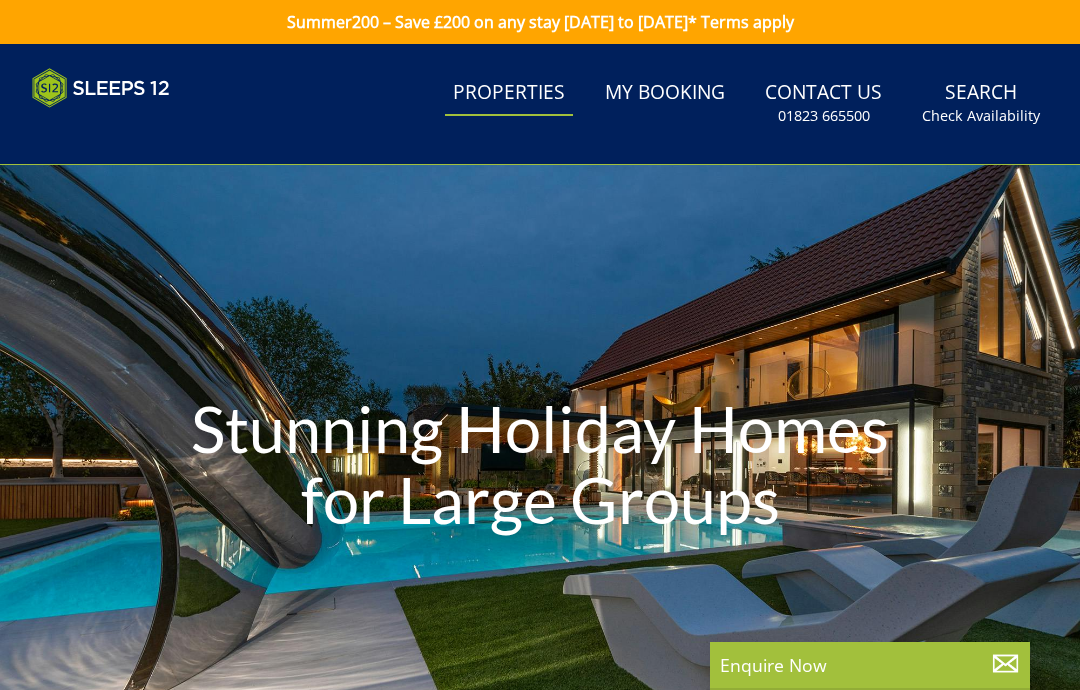 select 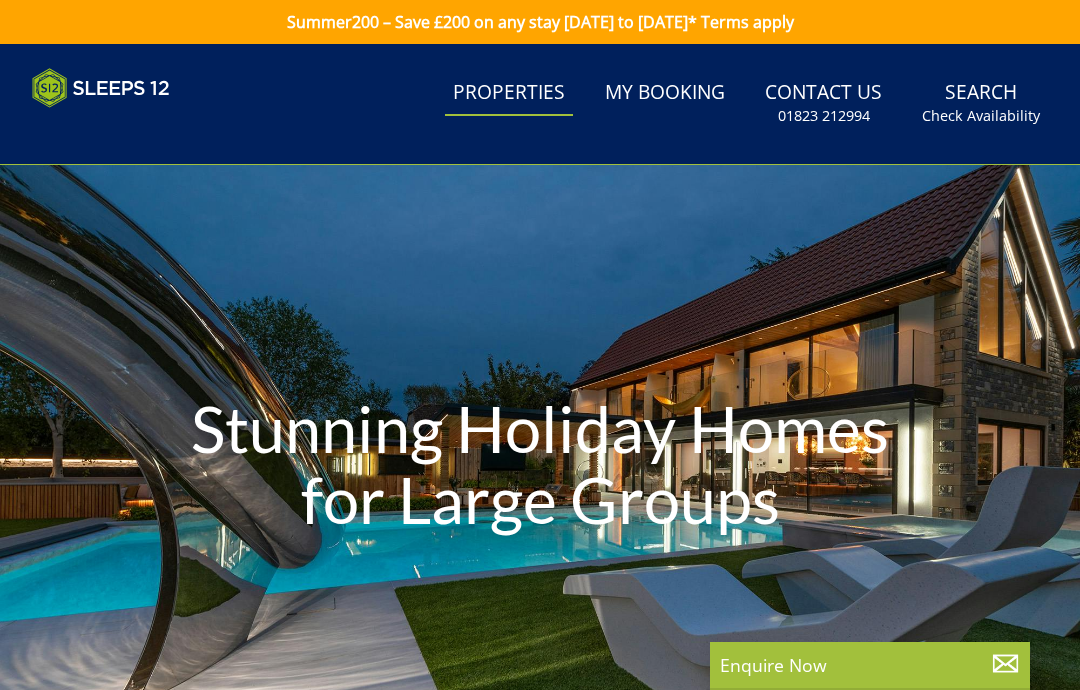 scroll, scrollTop: 0, scrollLeft: 0, axis: both 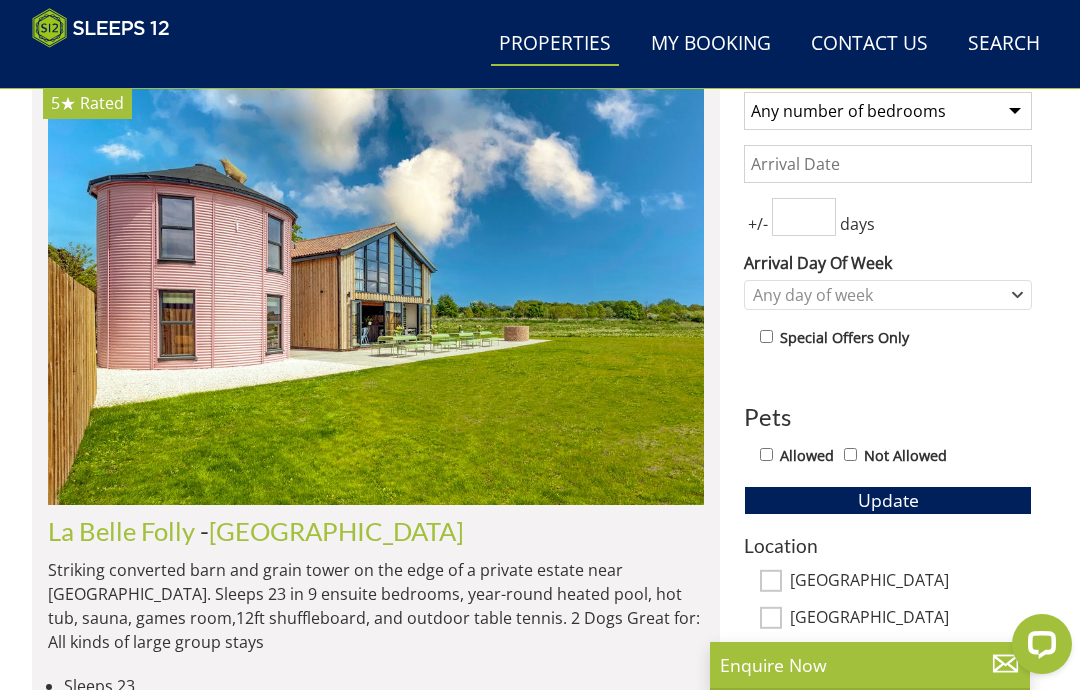 click at bounding box center [376, 293] 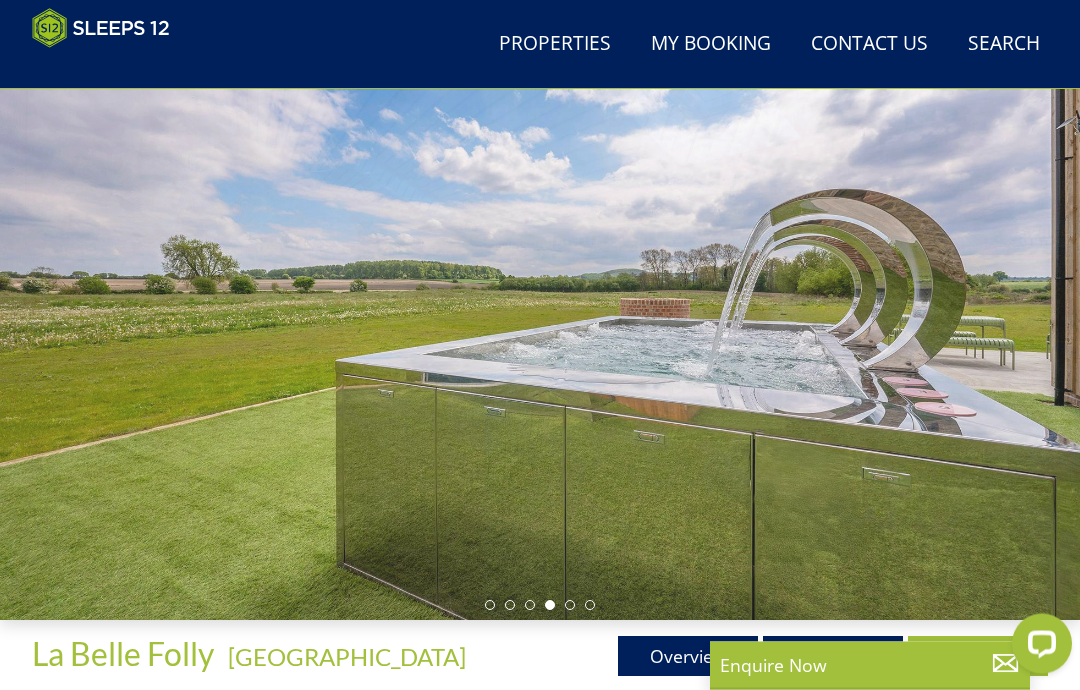 scroll, scrollTop: 118, scrollLeft: 0, axis: vertical 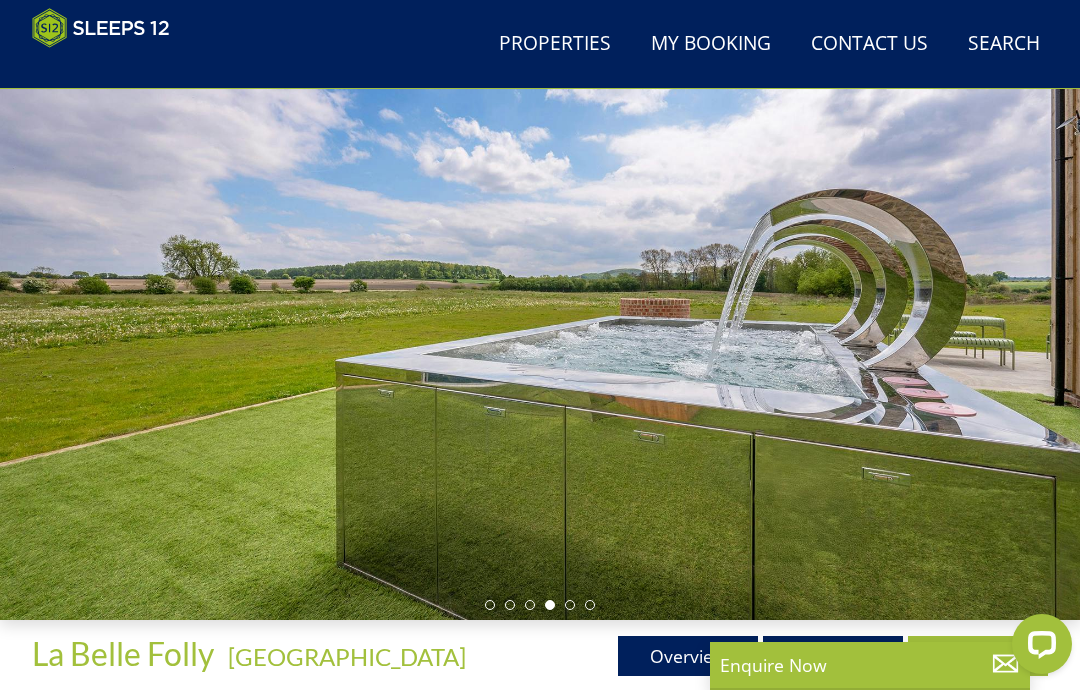 click on "Gallery" at bounding box center (833, 656) 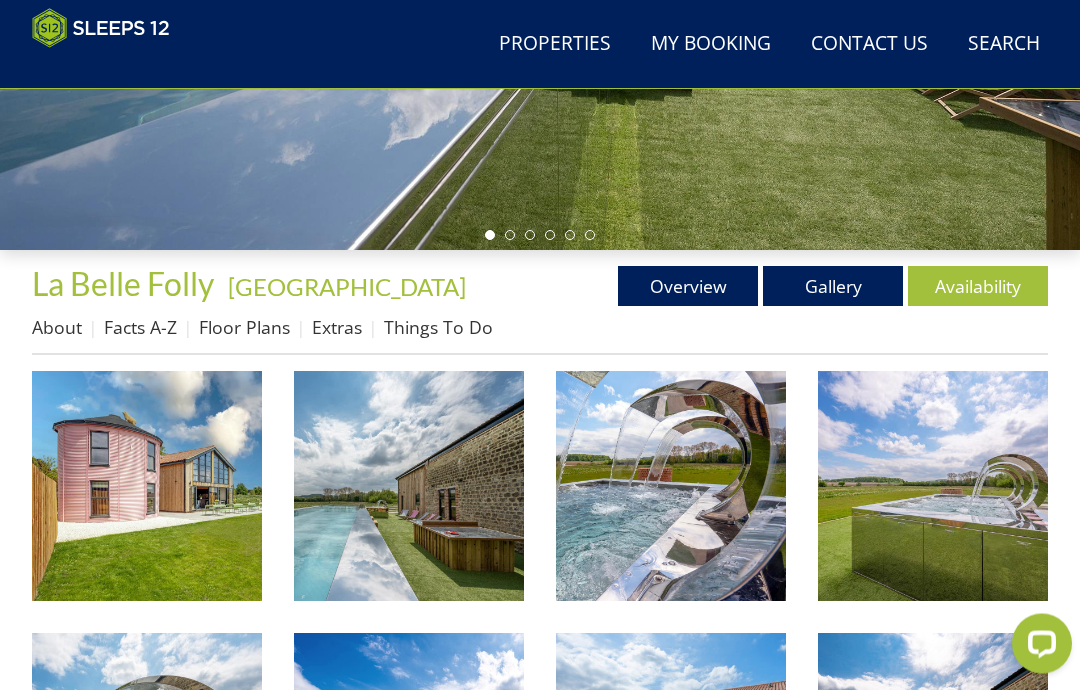 scroll, scrollTop: 488, scrollLeft: 0, axis: vertical 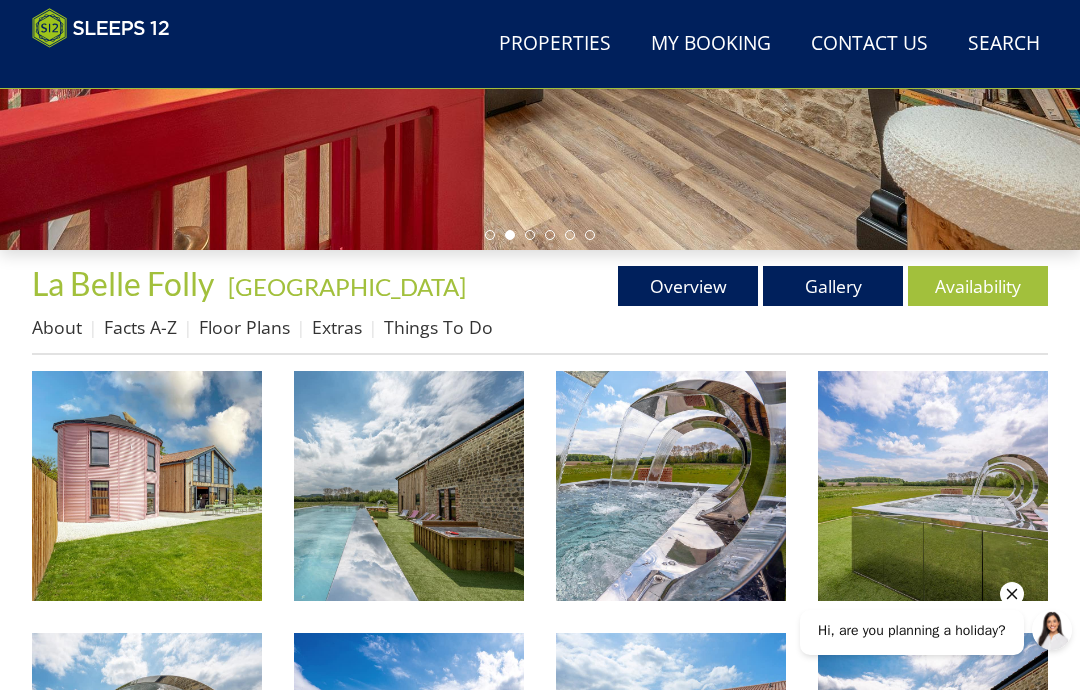 click at bounding box center (147, 486) 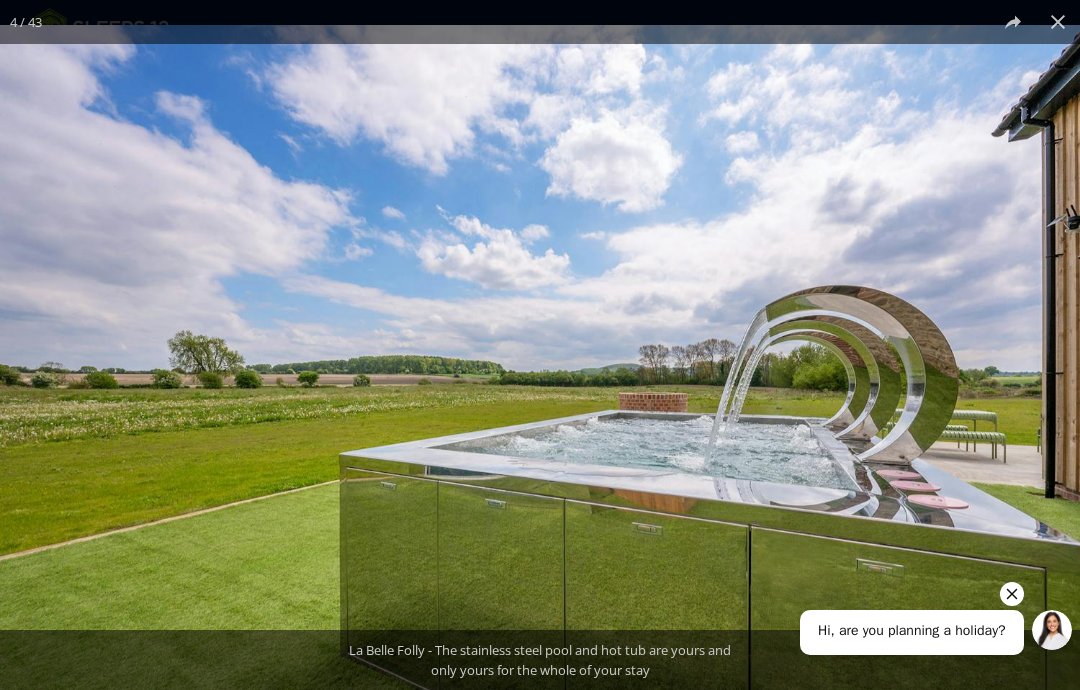 click 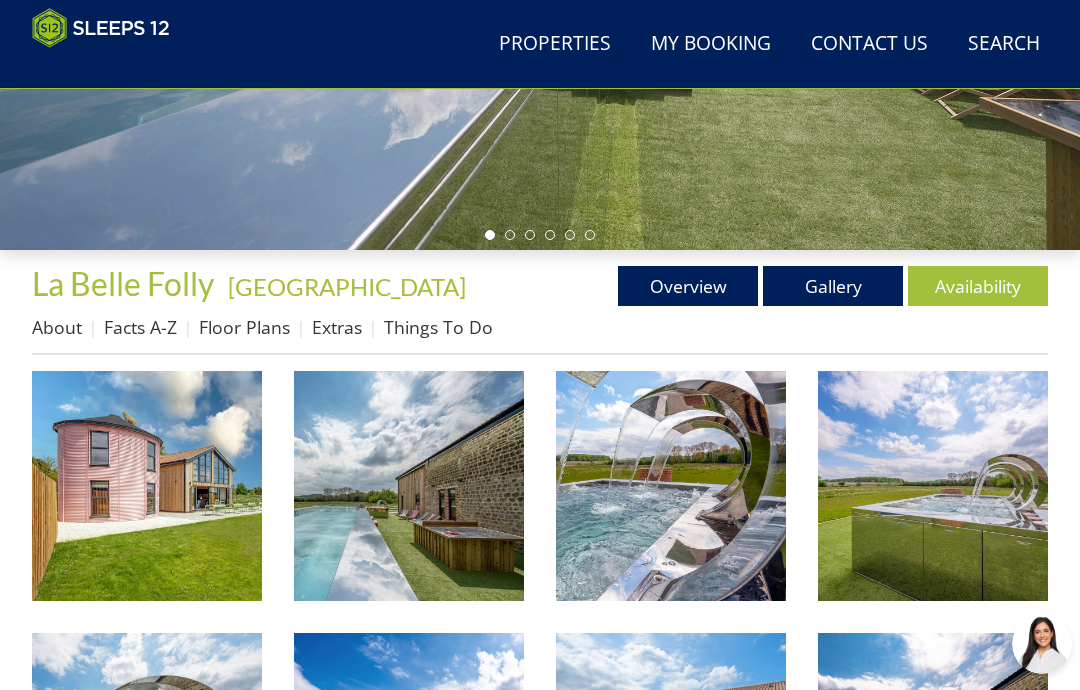 click on "Availability" at bounding box center [978, 286] 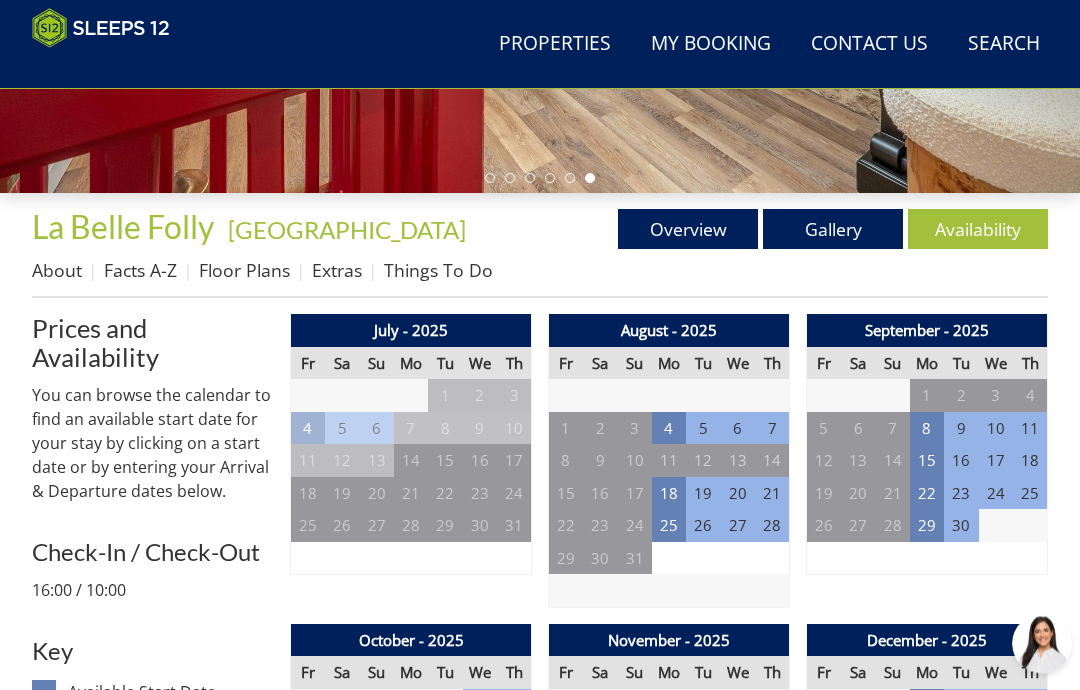scroll, scrollTop: 545, scrollLeft: 0, axis: vertical 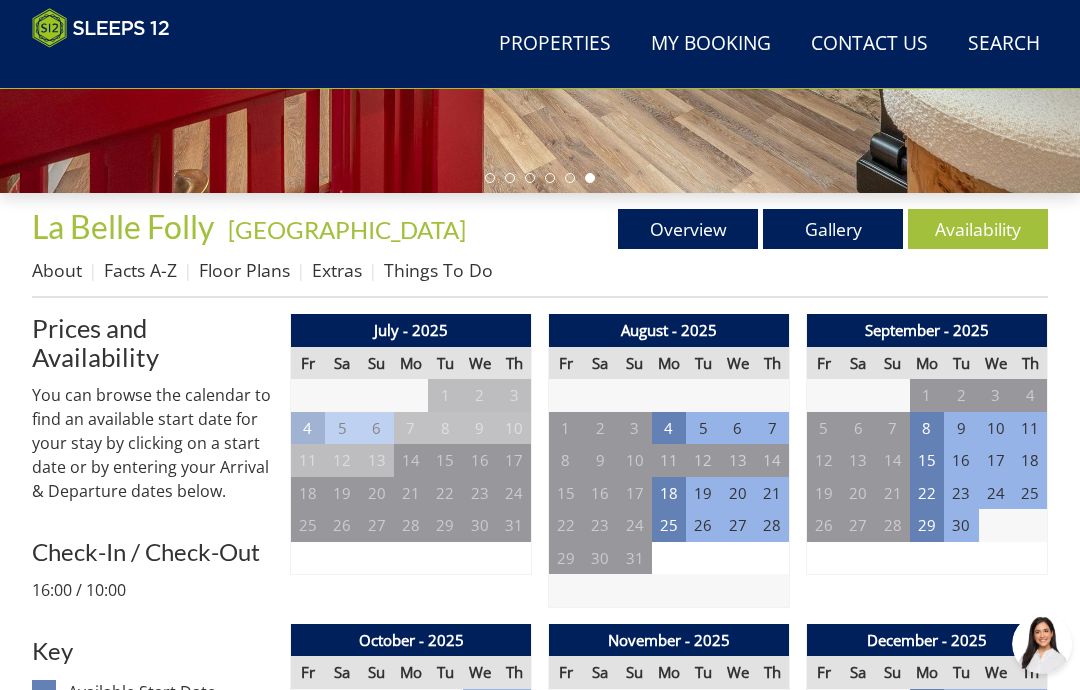 click on "4" at bounding box center (669, 428) 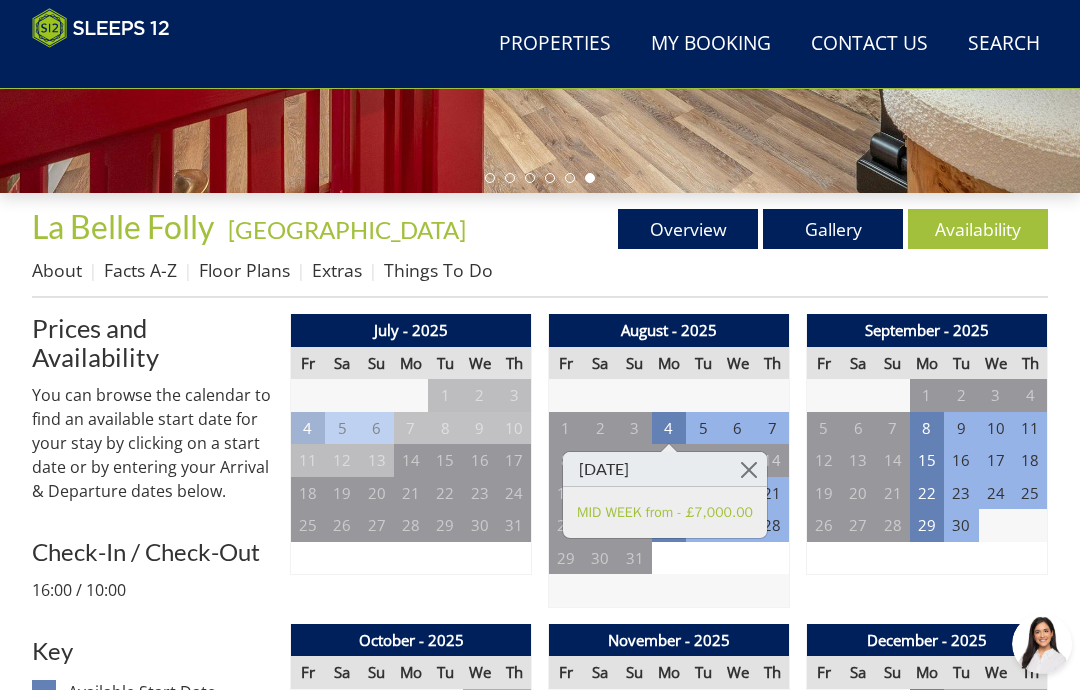 click at bounding box center [749, 469] 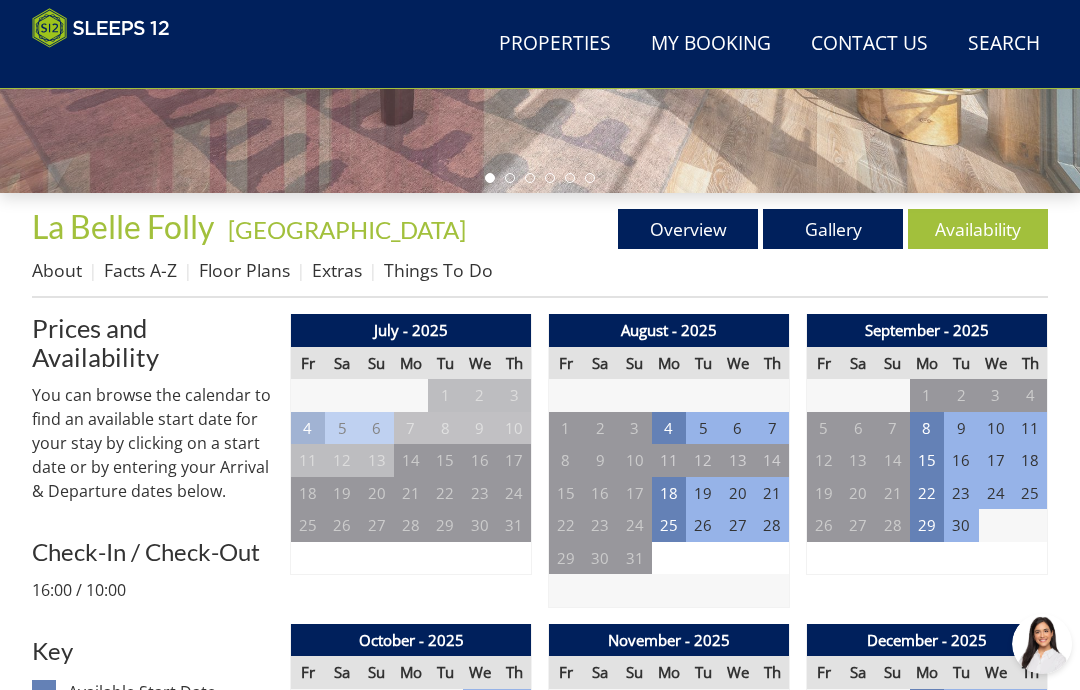 click on "15" at bounding box center (927, 460) 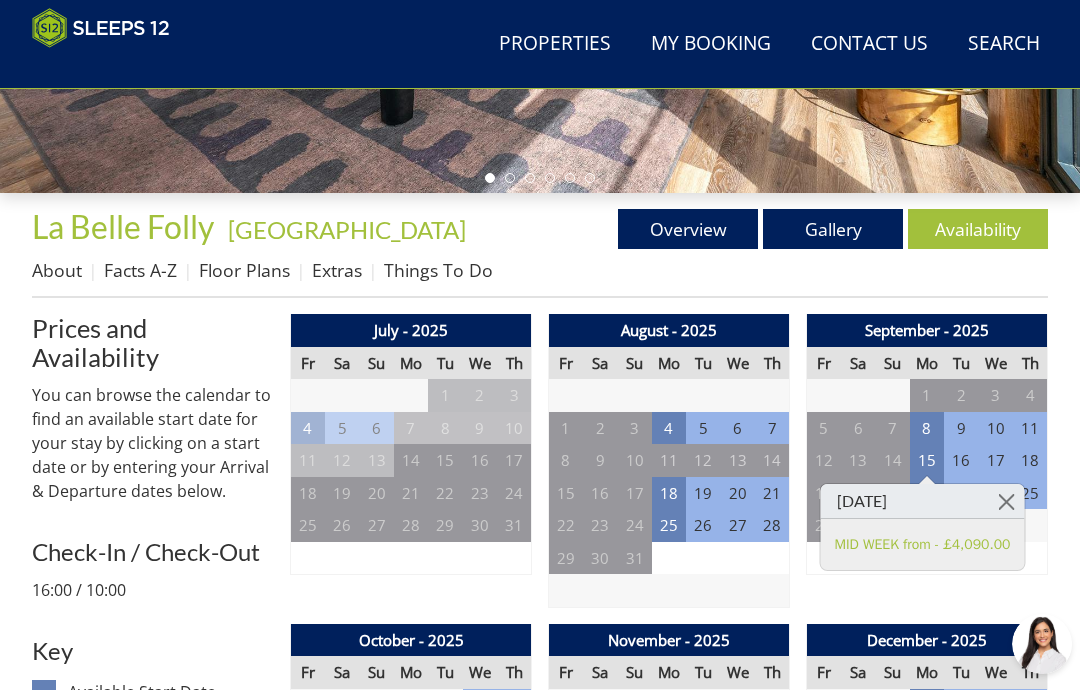 click at bounding box center [1006, 501] 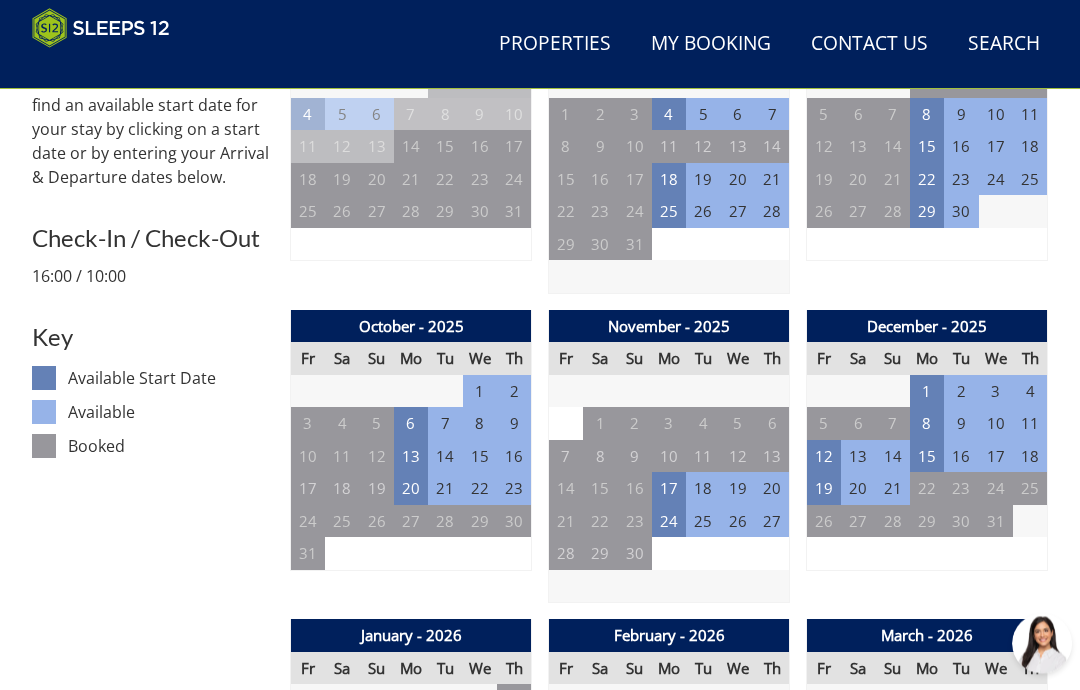scroll, scrollTop: 859, scrollLeft: 0, axis: vertical 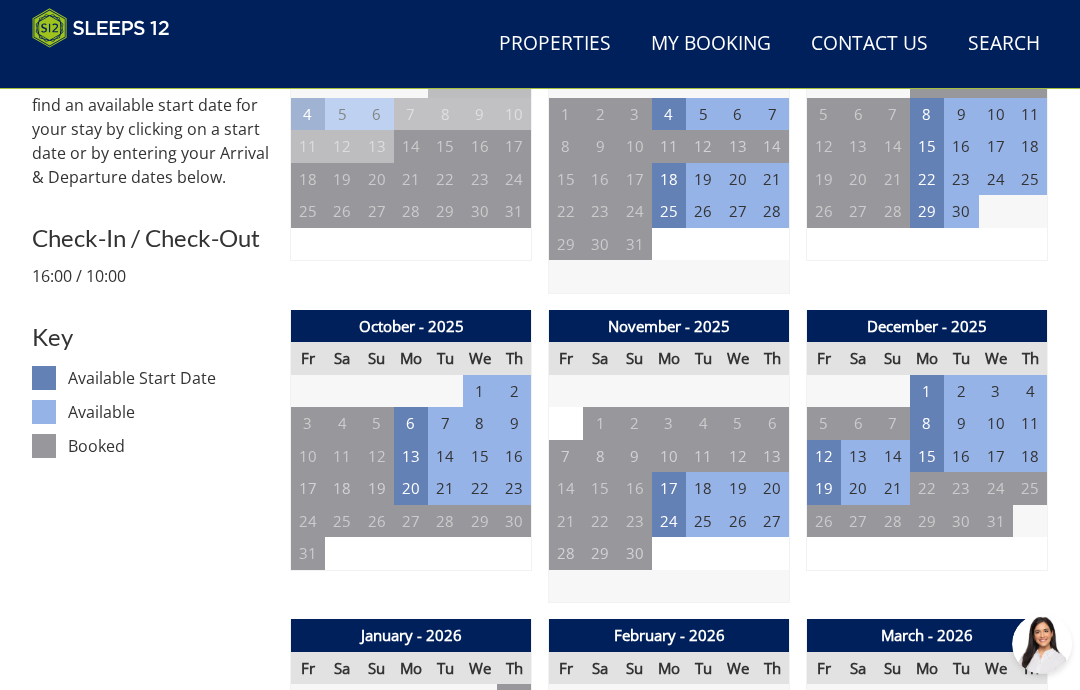 click on "20" at bounding box center [411, 488] 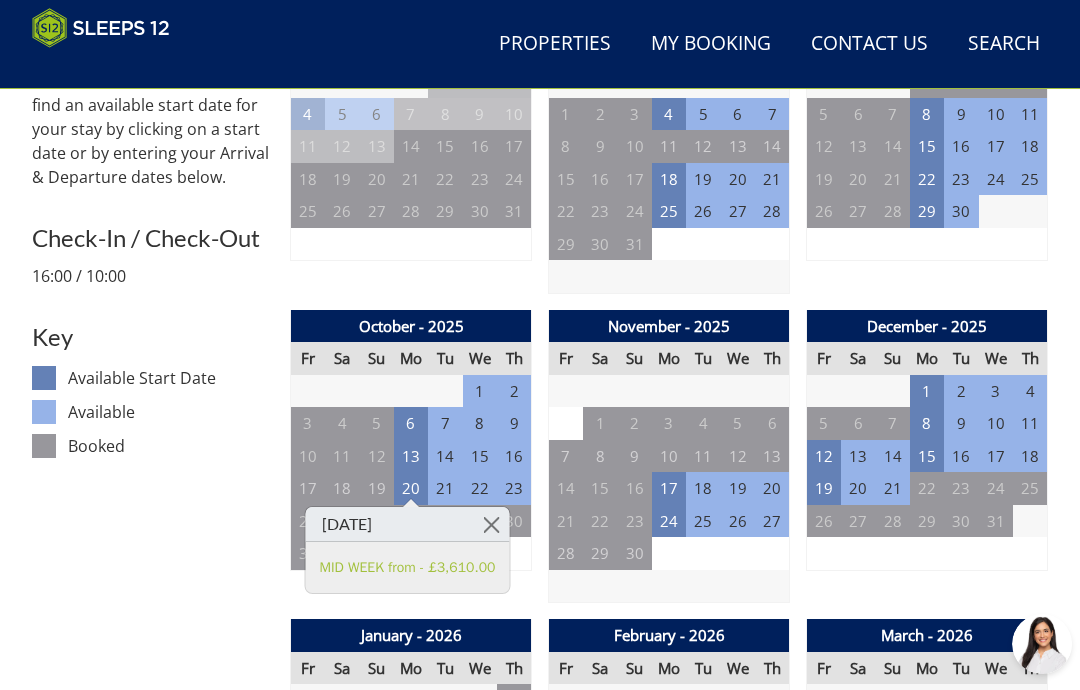 click at bounding box center [491, 524] 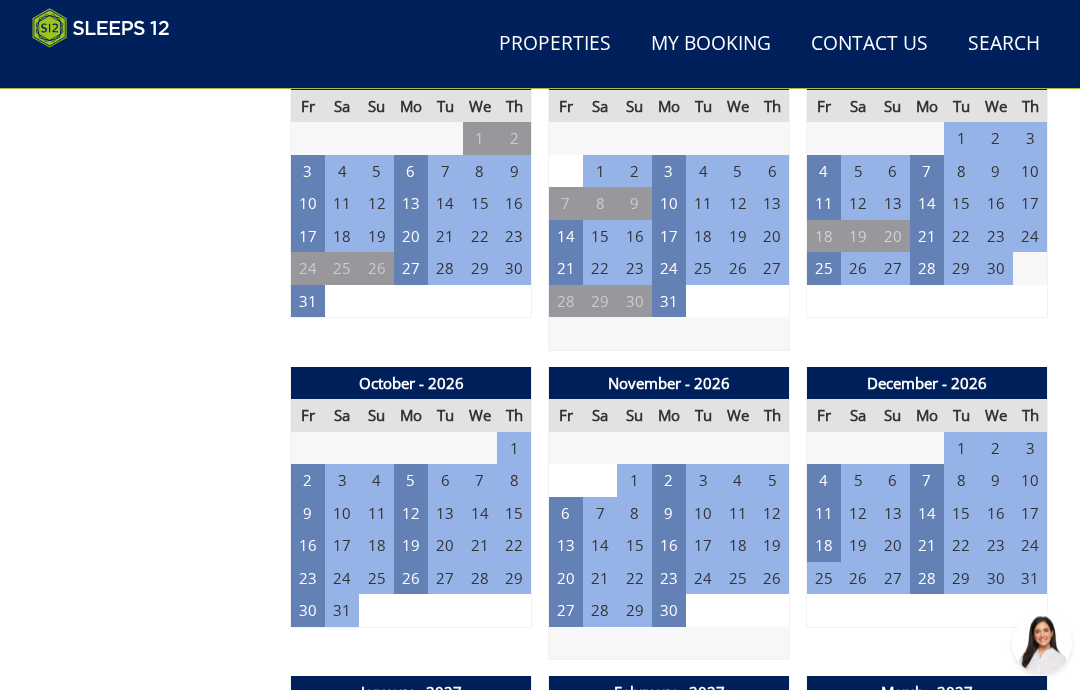 scroll, scrollTop: 2042, scrollLeft: 0, axis: vertical 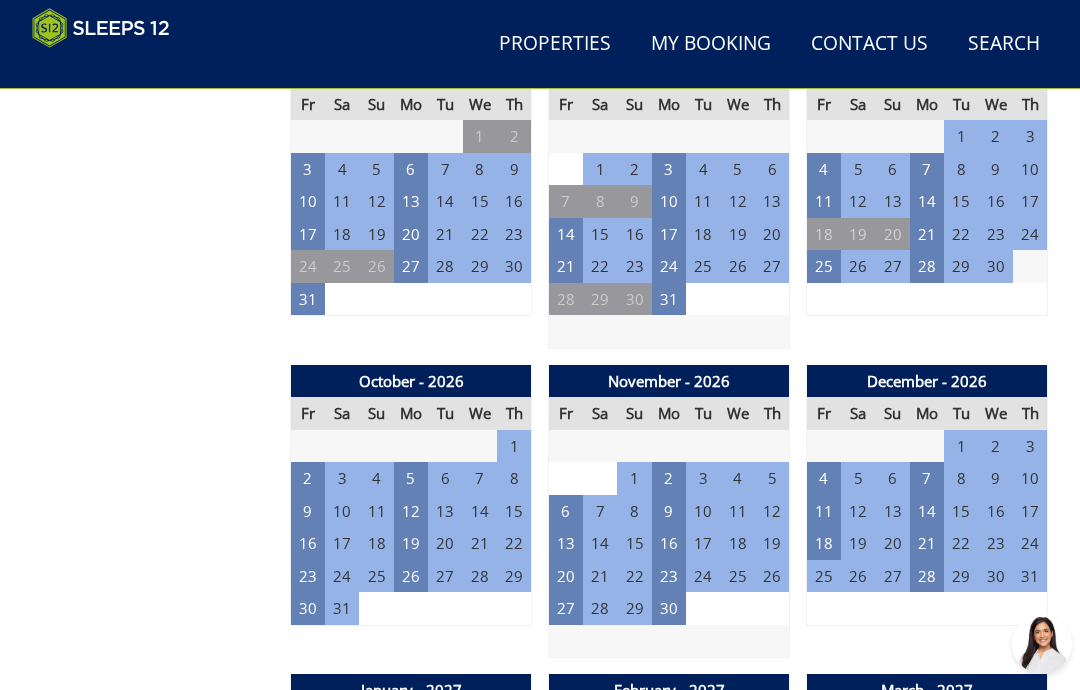 click on "26" at bounding box center [411, 576] 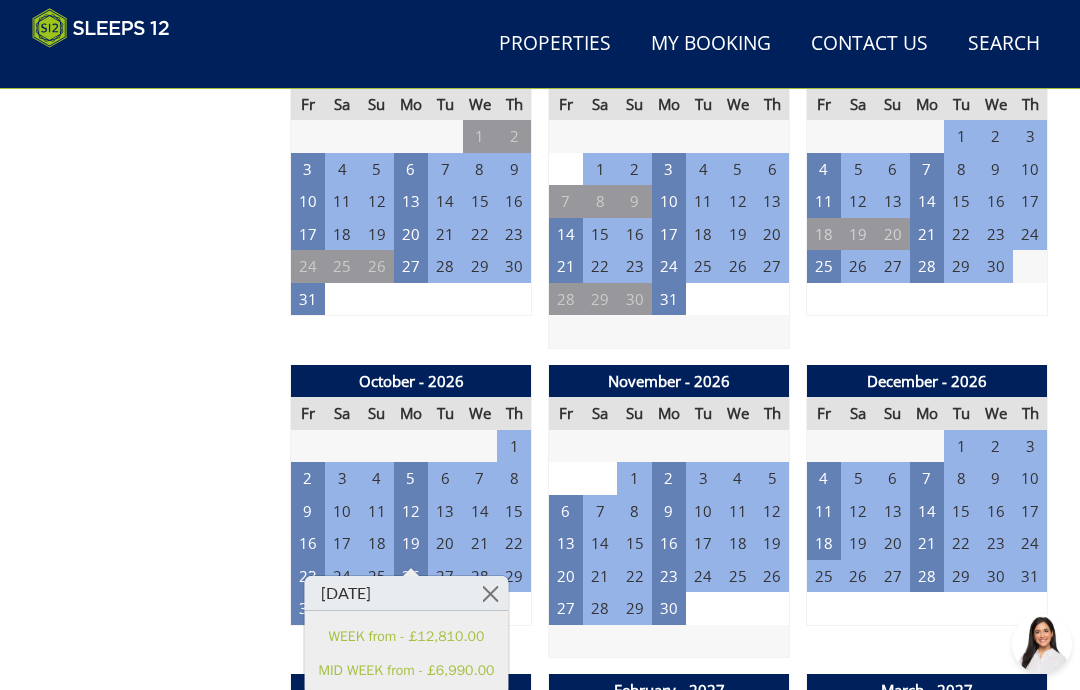 click at bounding box center (490, 593) 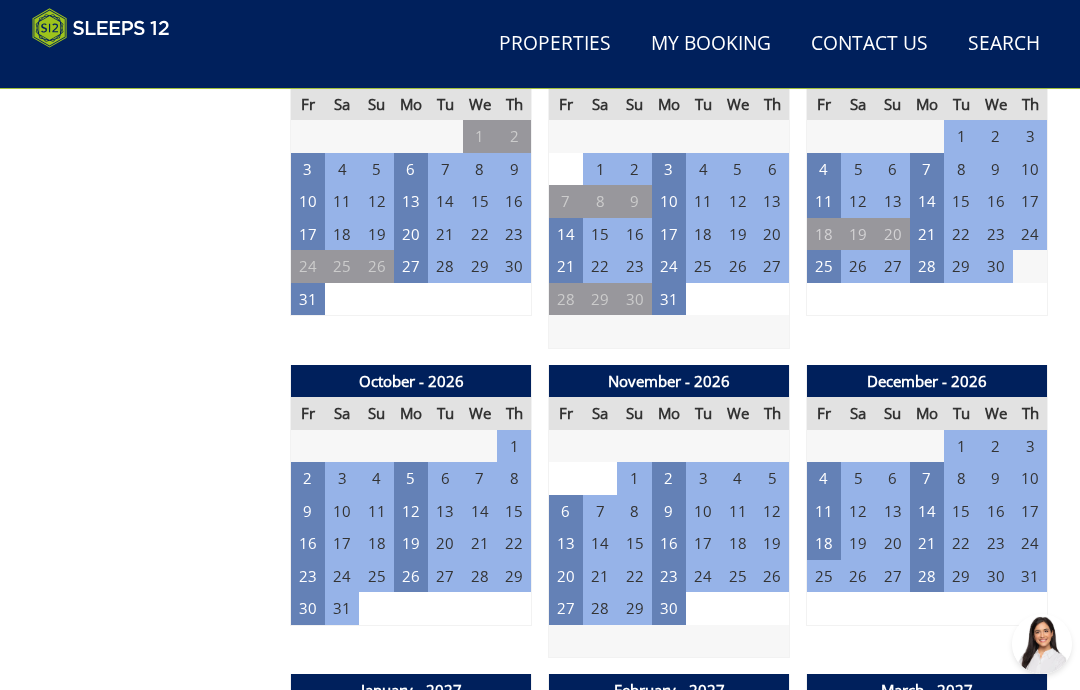 click on "19" at bounding box center (411, 543) 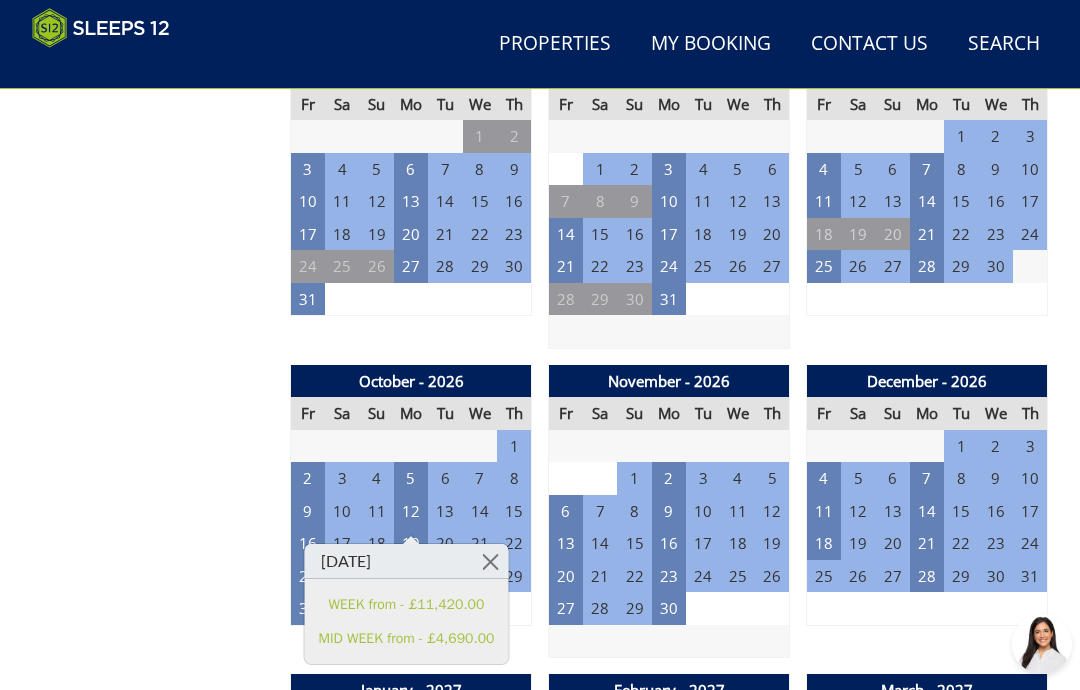 click at bounding box center (490, 561) 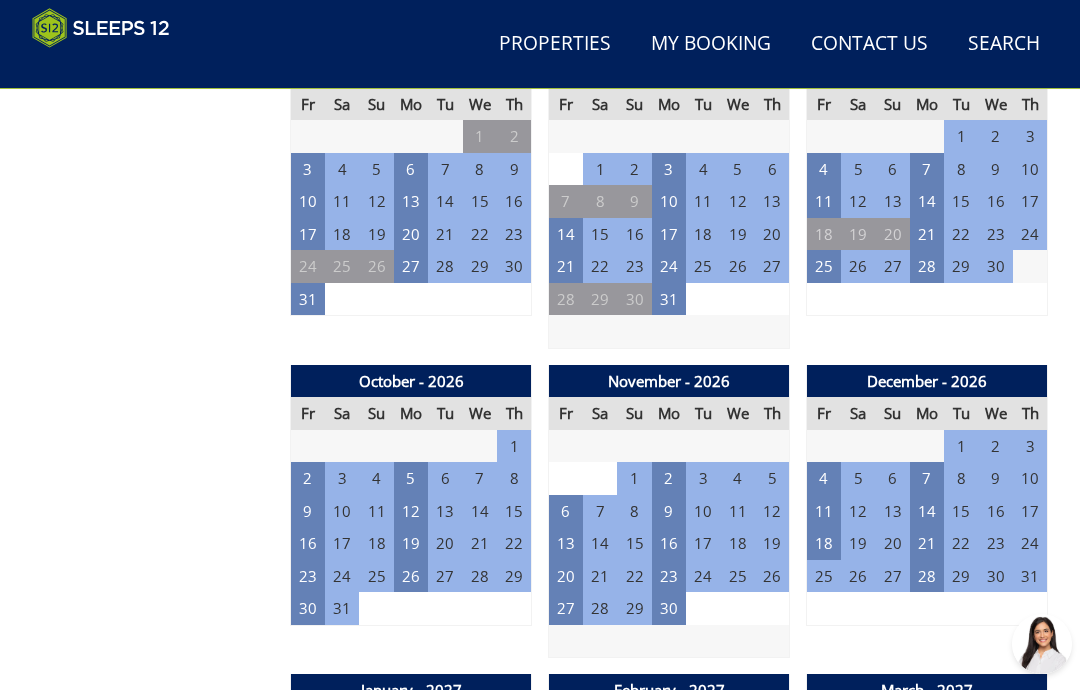scroll, scrollTop: 2074, scrollLeft: 0, axis: vertical 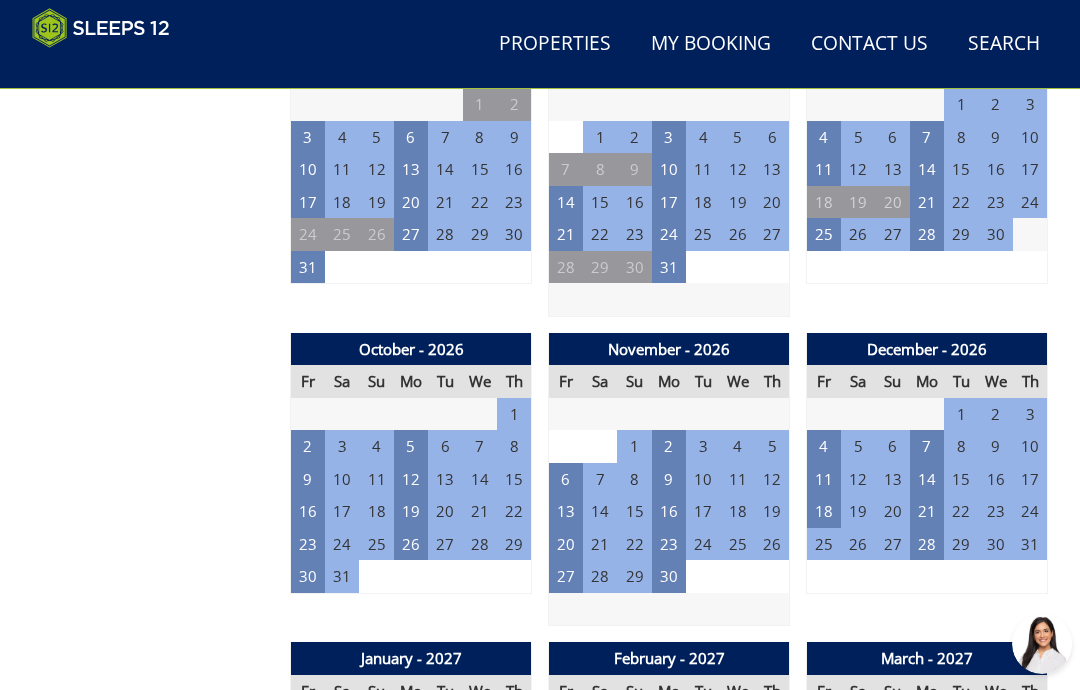 click on "14" at bounding box center (927, 479) 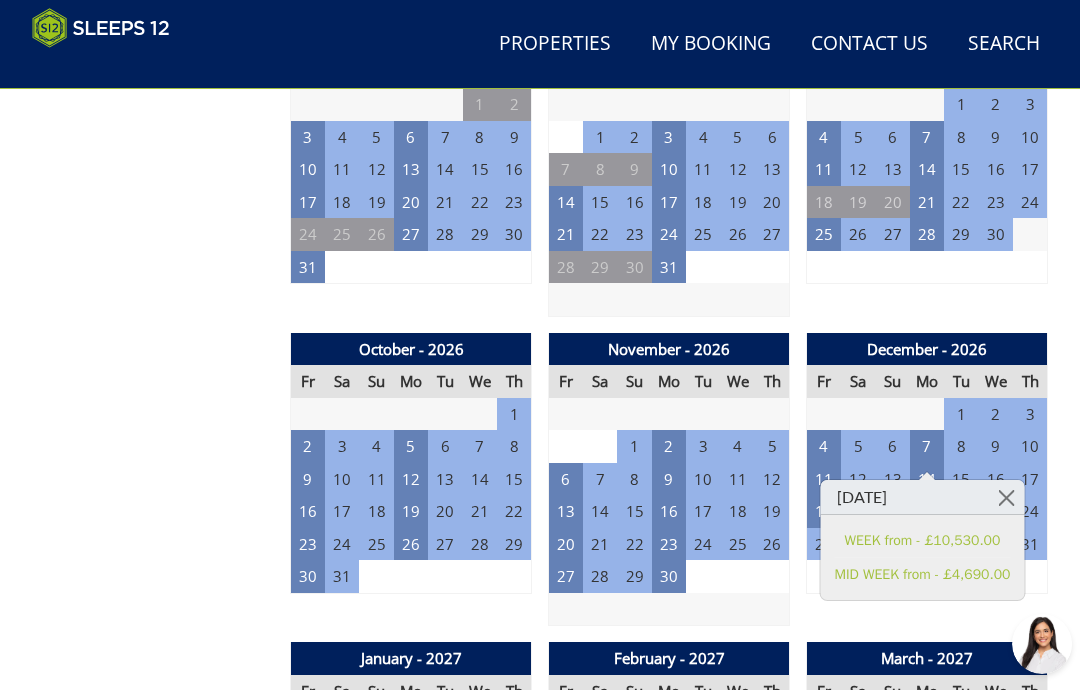 click at bounding box center (1006, 497) 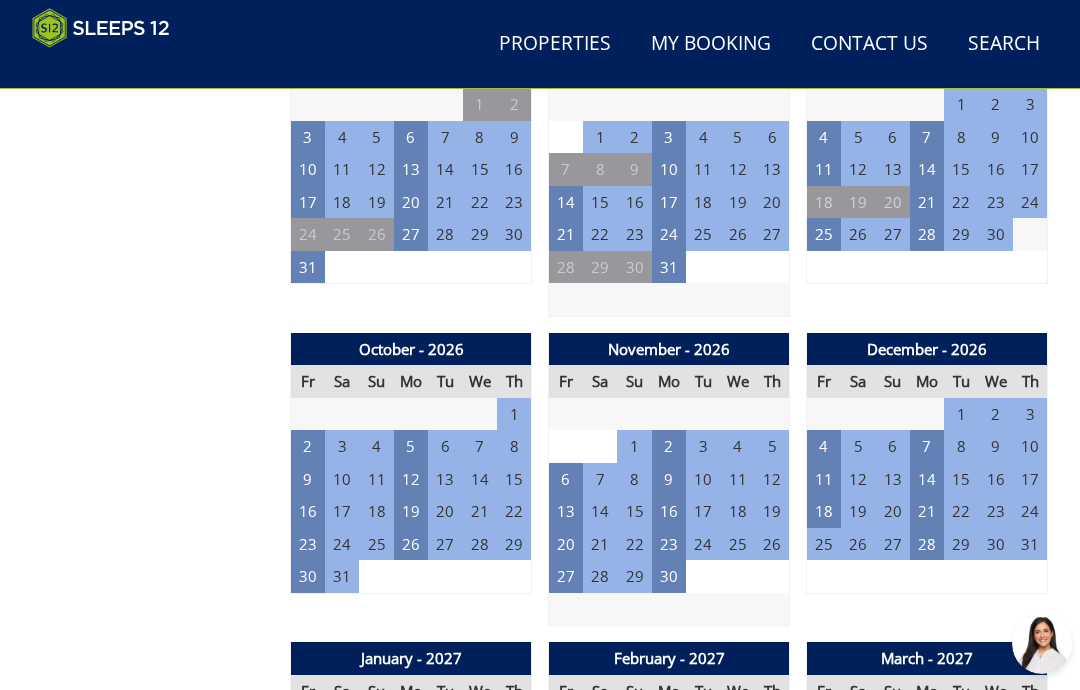 click on "21" at bounding box center (927, 511) 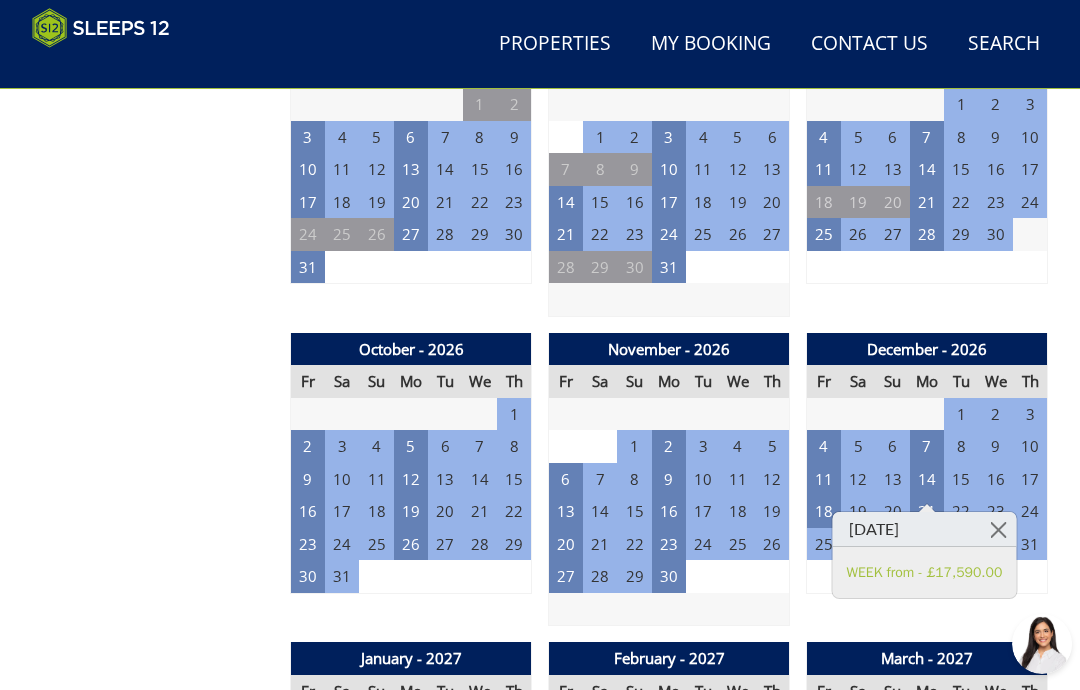 click at bounding box center [998, 529] 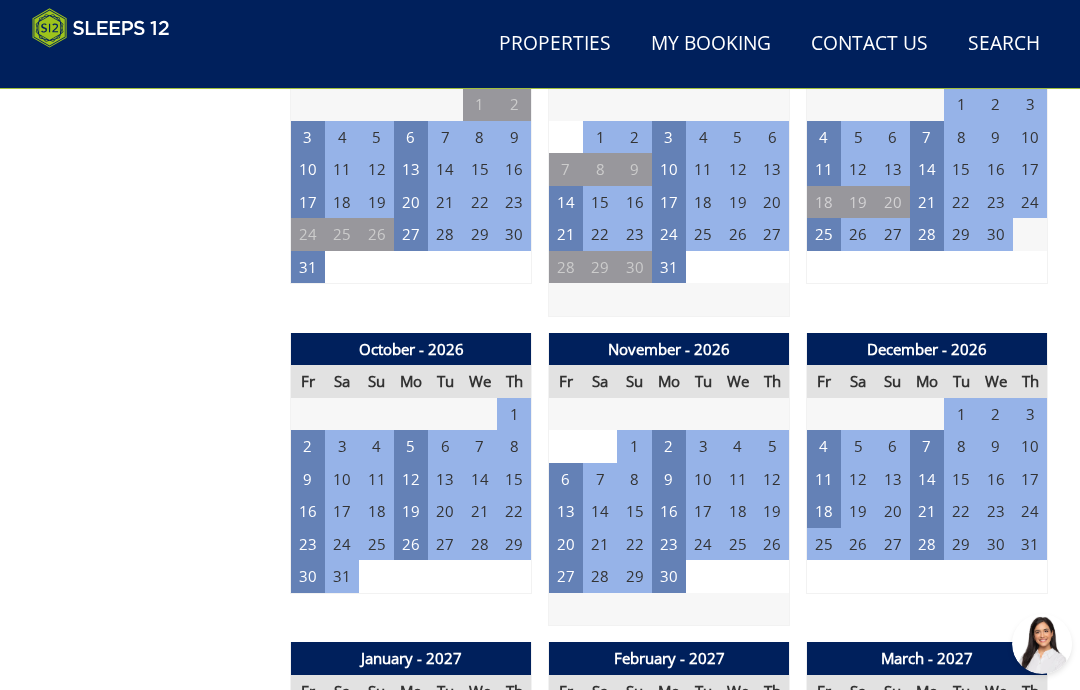 click on "28" at bounding box center [927, 544] 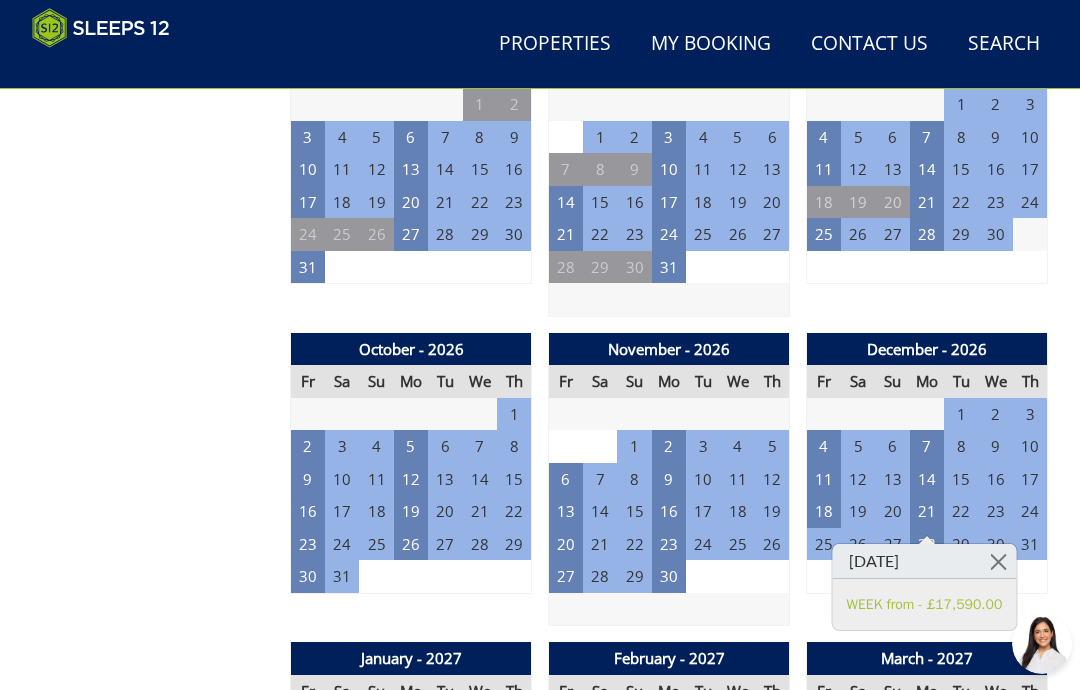 click at bounding box center [998, 561] 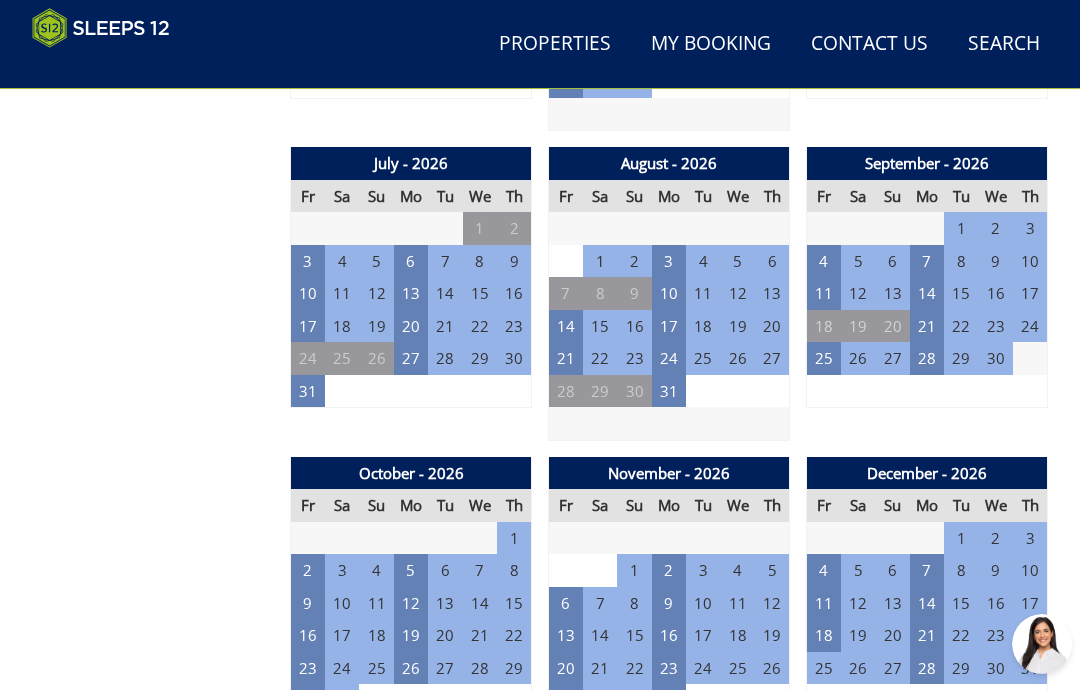 scroll, scrollTop: 1948, scrollLeft: 0, axis: vertical 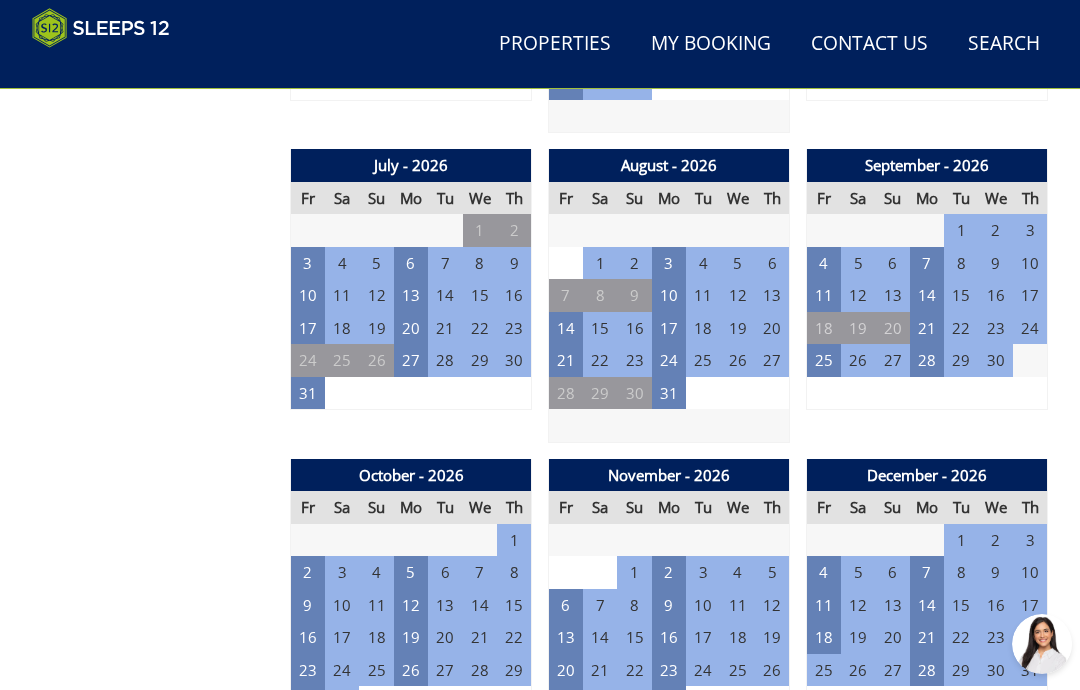 click on "31" at bounding box center [669, 393] 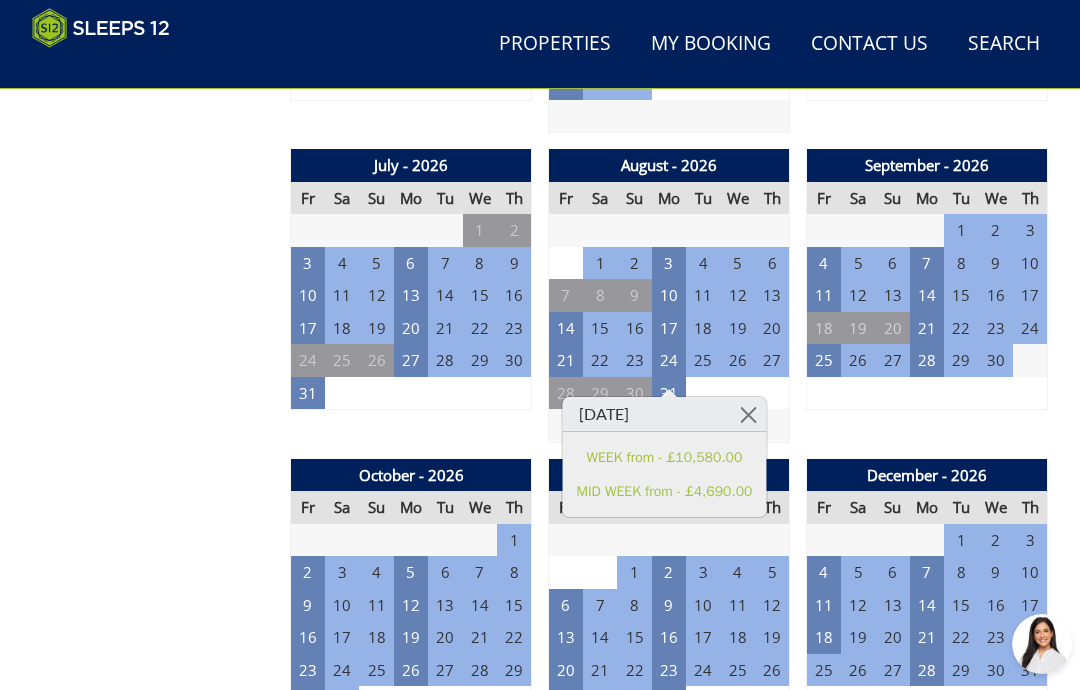 click at bounding box center [748, 414] 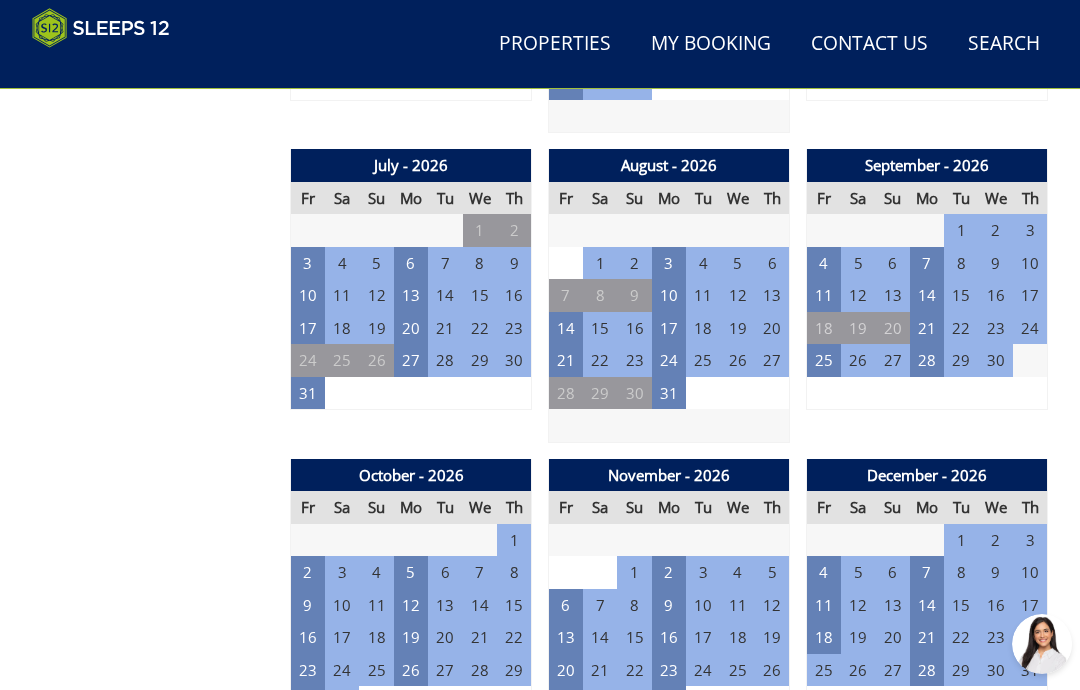 click on "24" at bounding box center (669, 360) 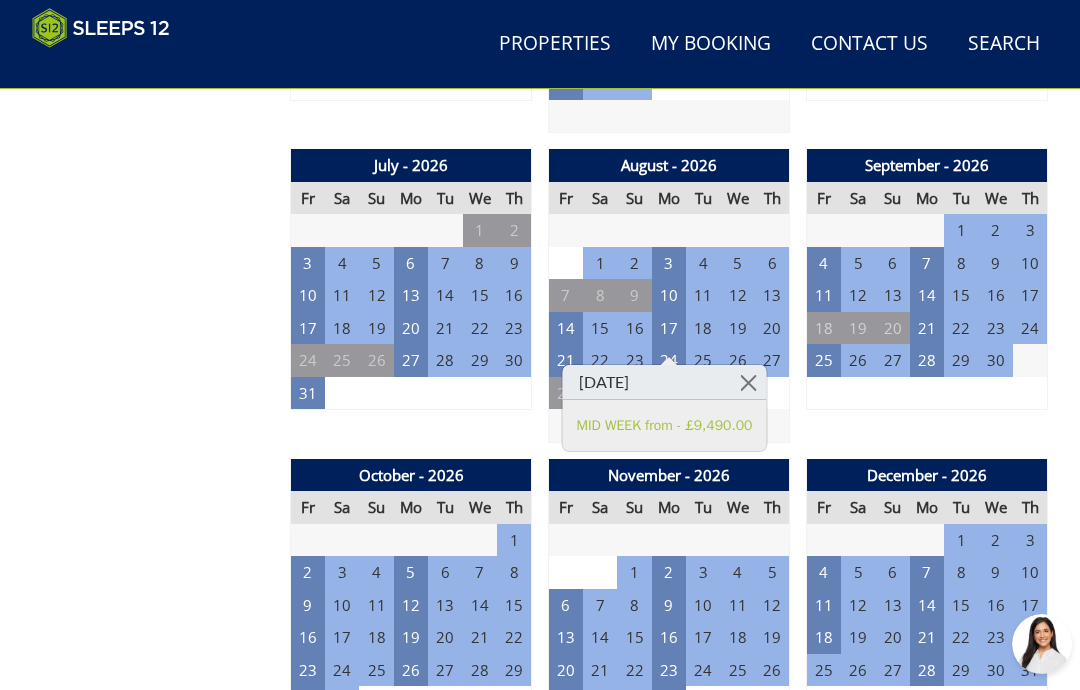 click at bounding box center (748, 382) 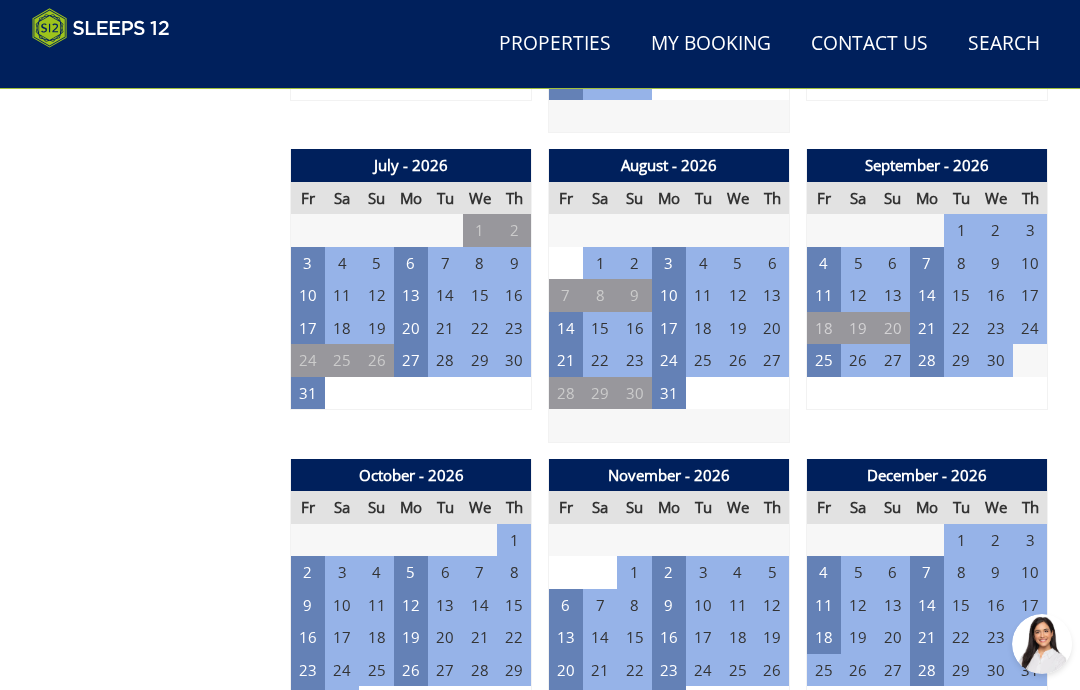 click on "17" at bounding box center [669, 328] 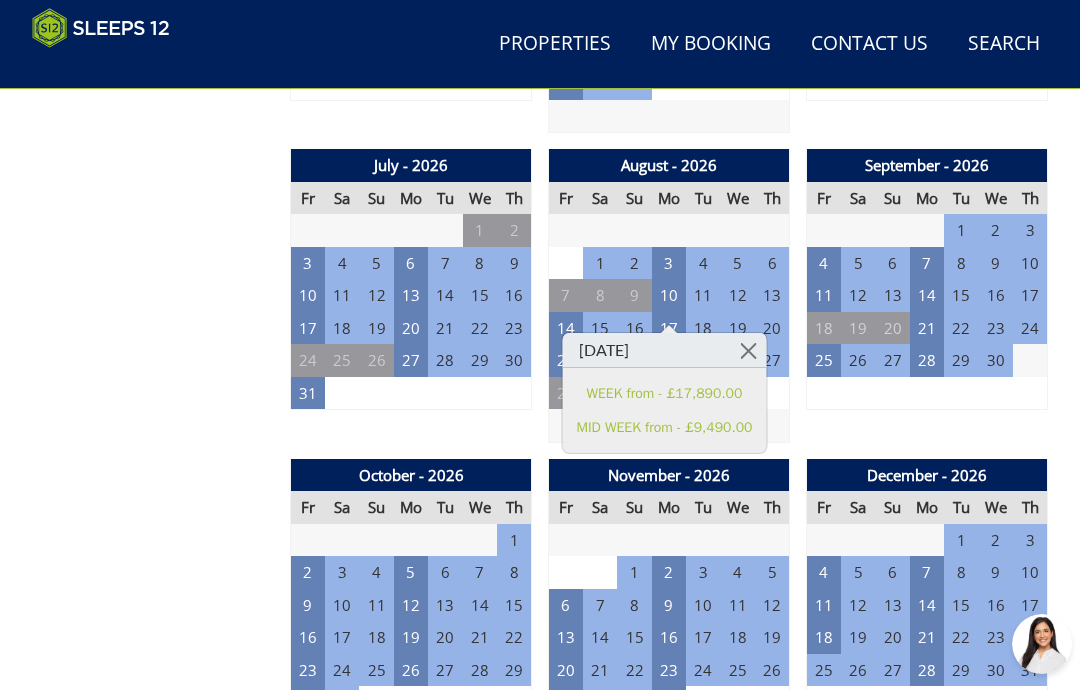 click at bounding box center (748, 350) 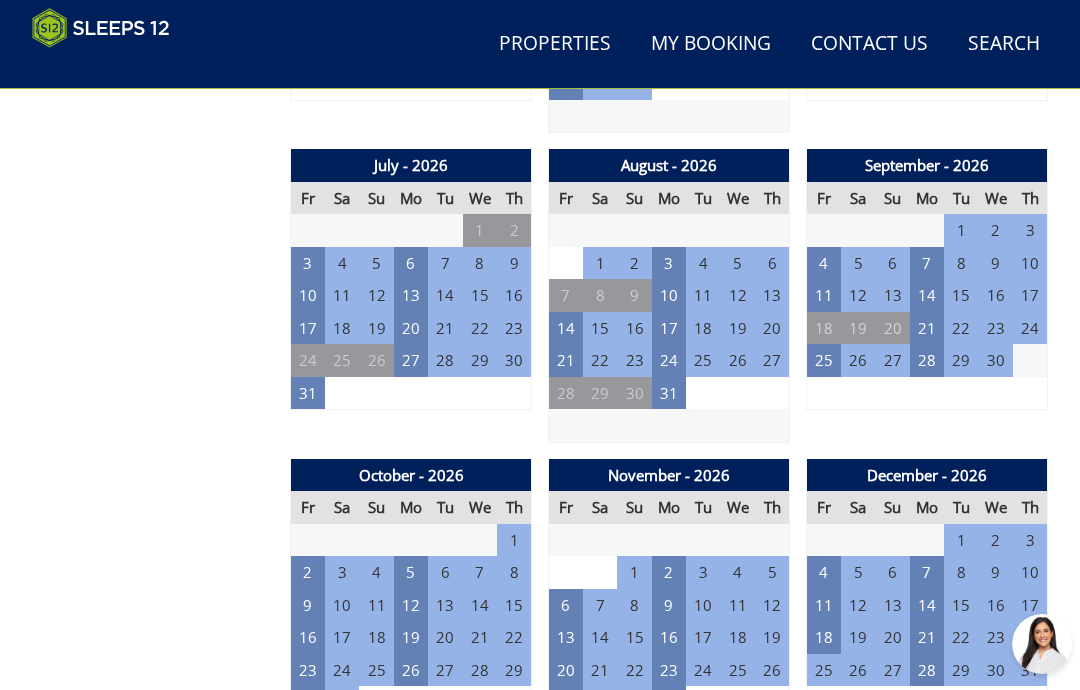 click on "27" at bounding box center [411, 360] 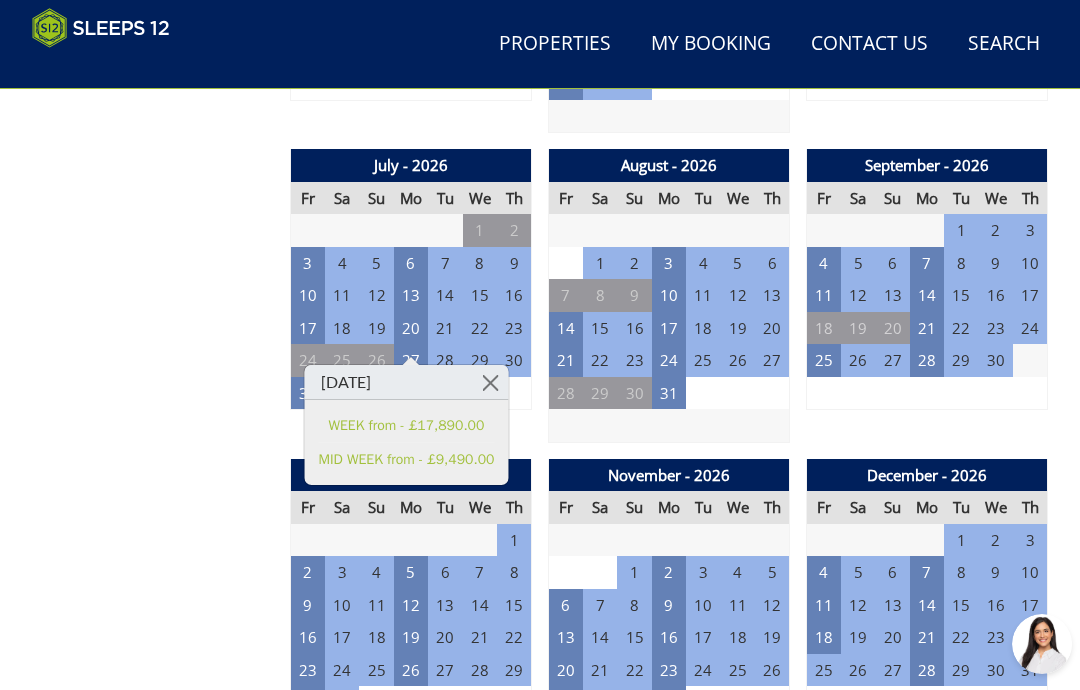 click at bounding box center [490, 382] 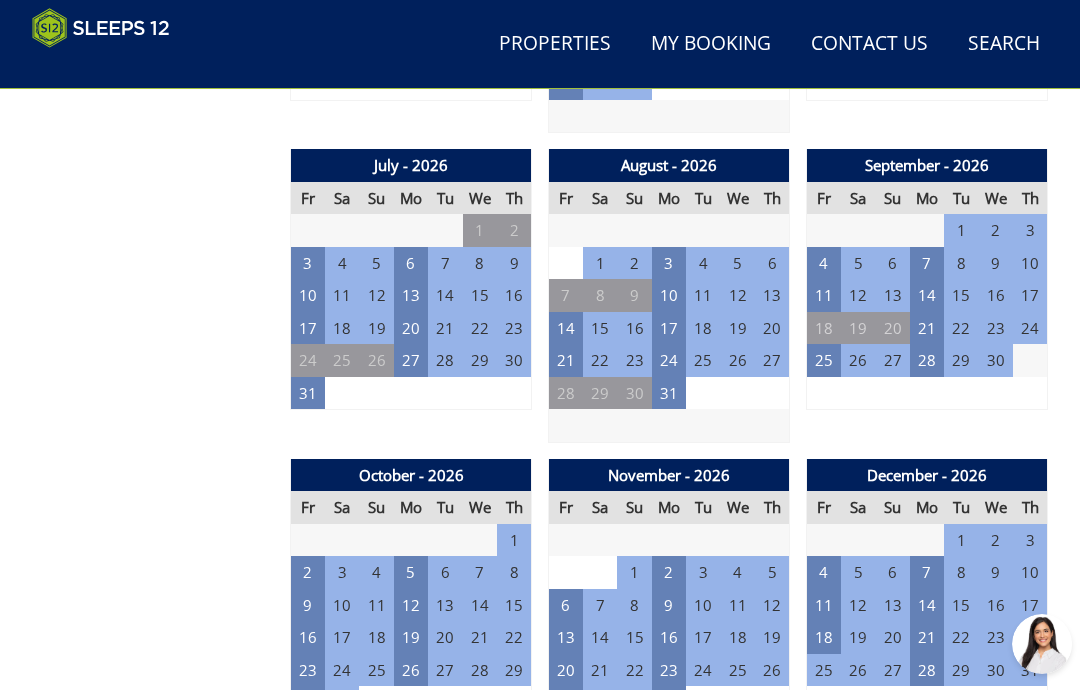 click on "20" at bounding box center (411, 328) 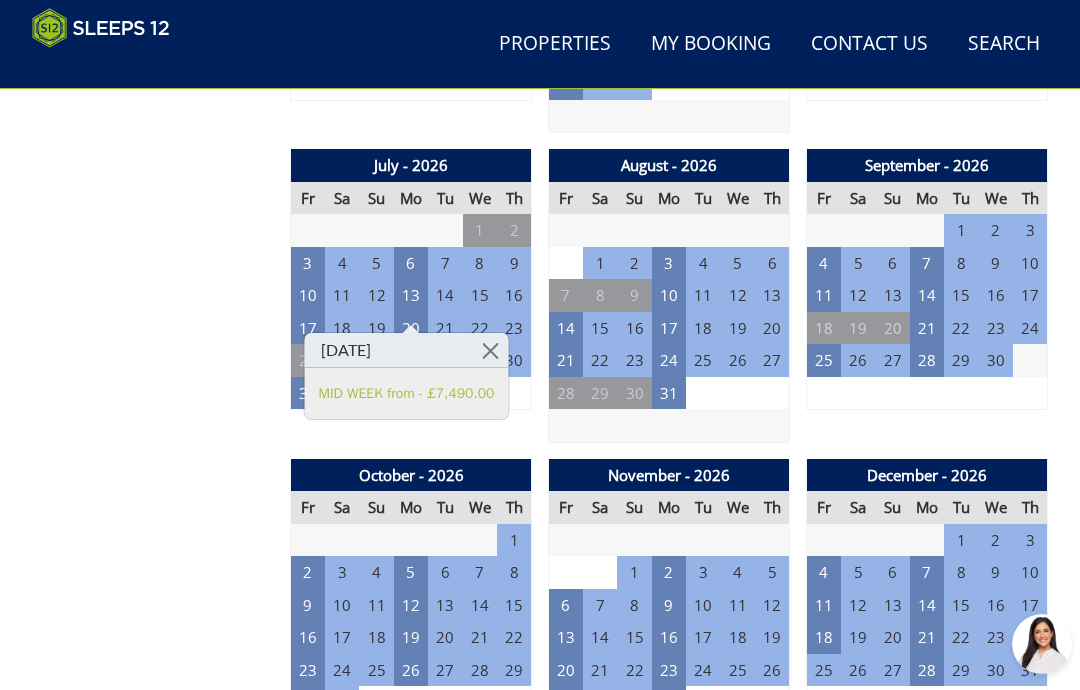 click at bounding box center [490, 350] 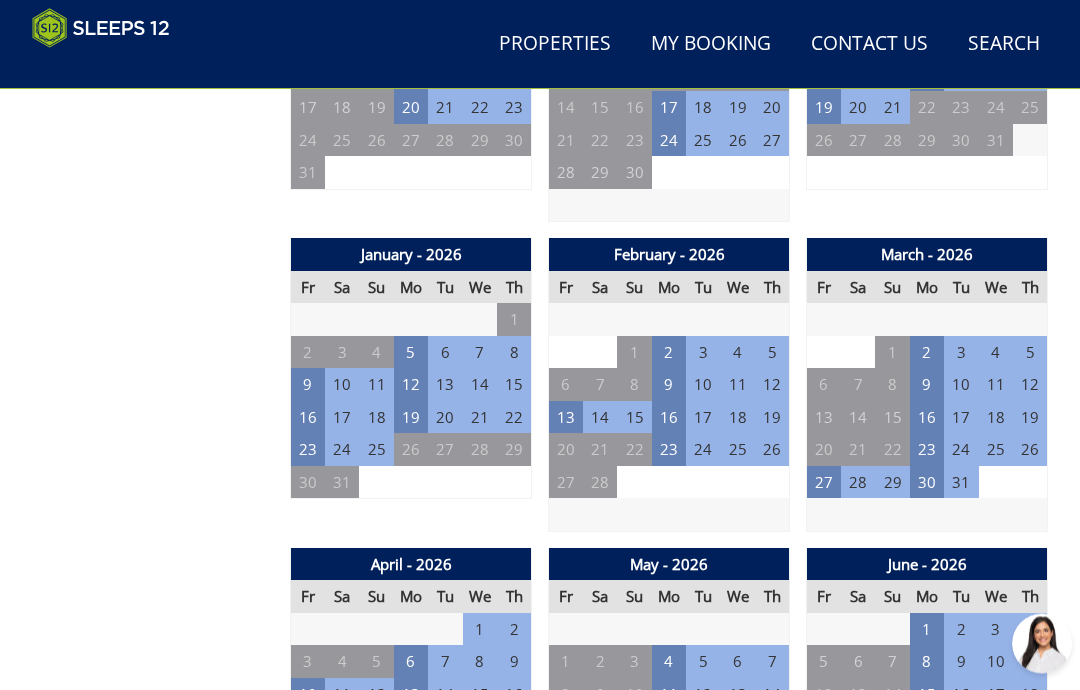 scroll, scrollTop: 1240, scrollLeft: 0, axis: vertical 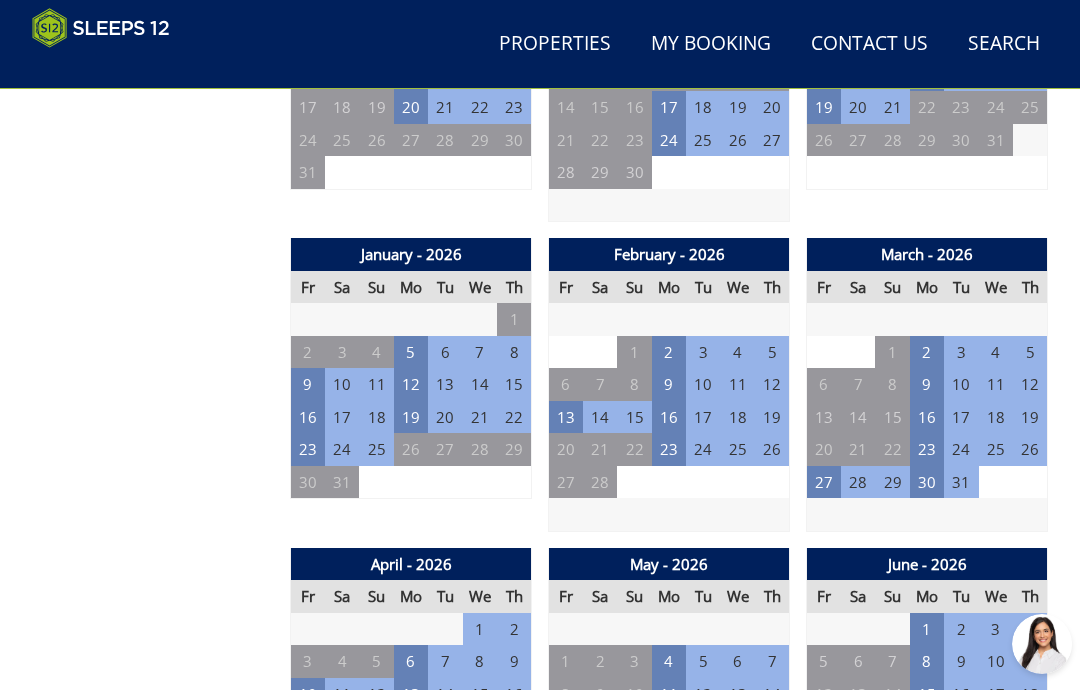 click on "23" at bounding box center [669, 449] 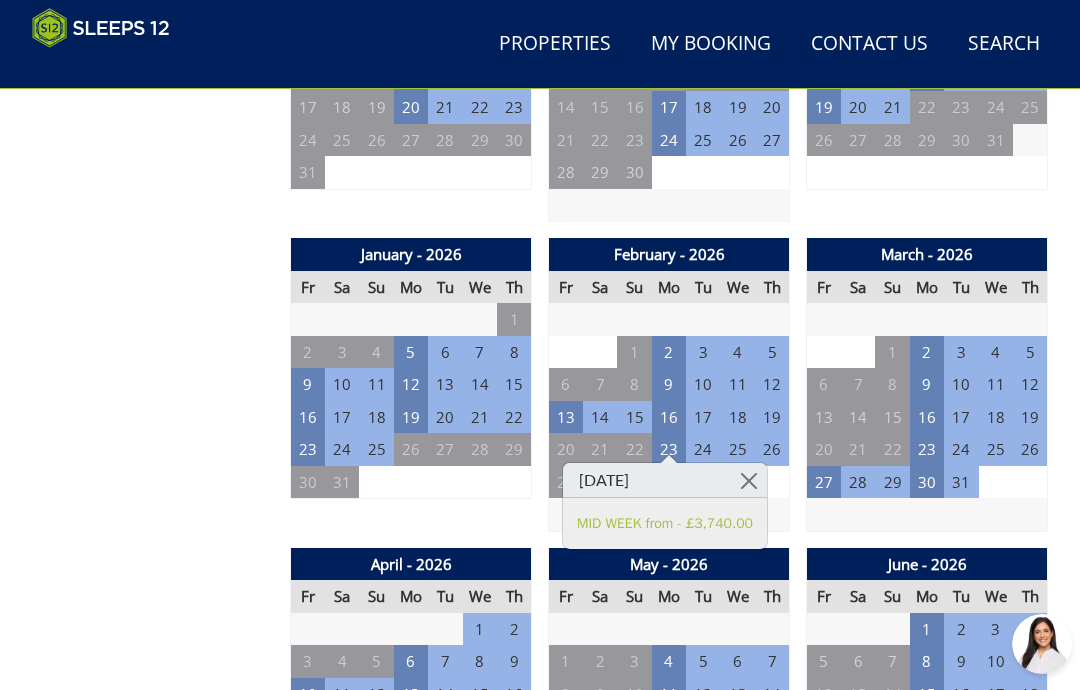 click at bounding box center (749, 480) 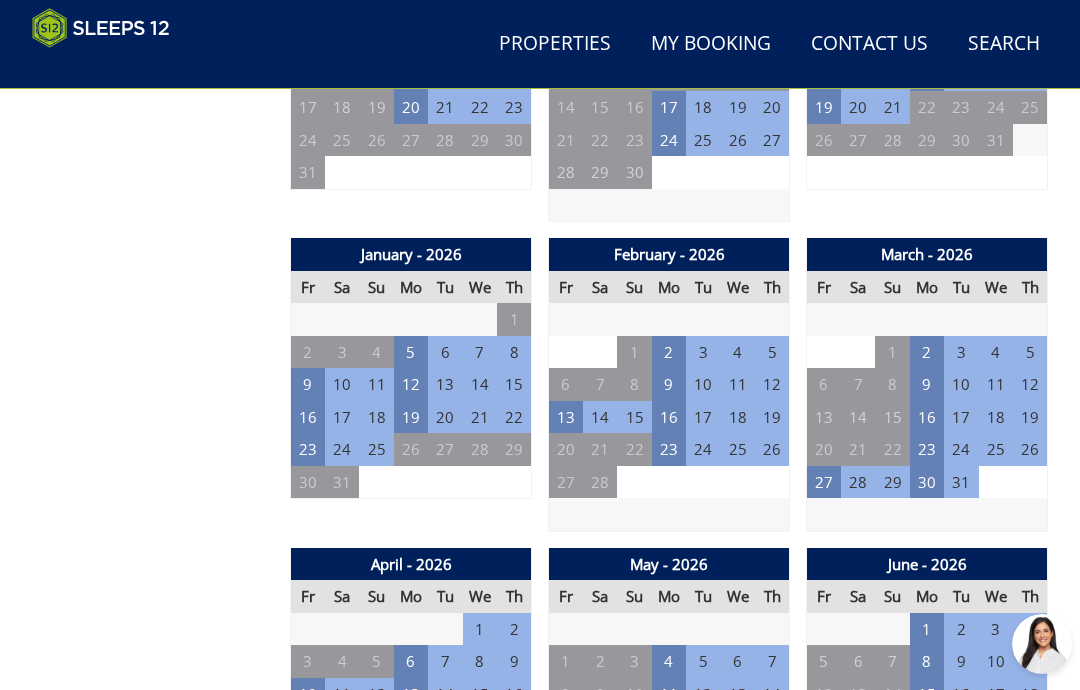 click on "16" at bounding box center (669, 417) 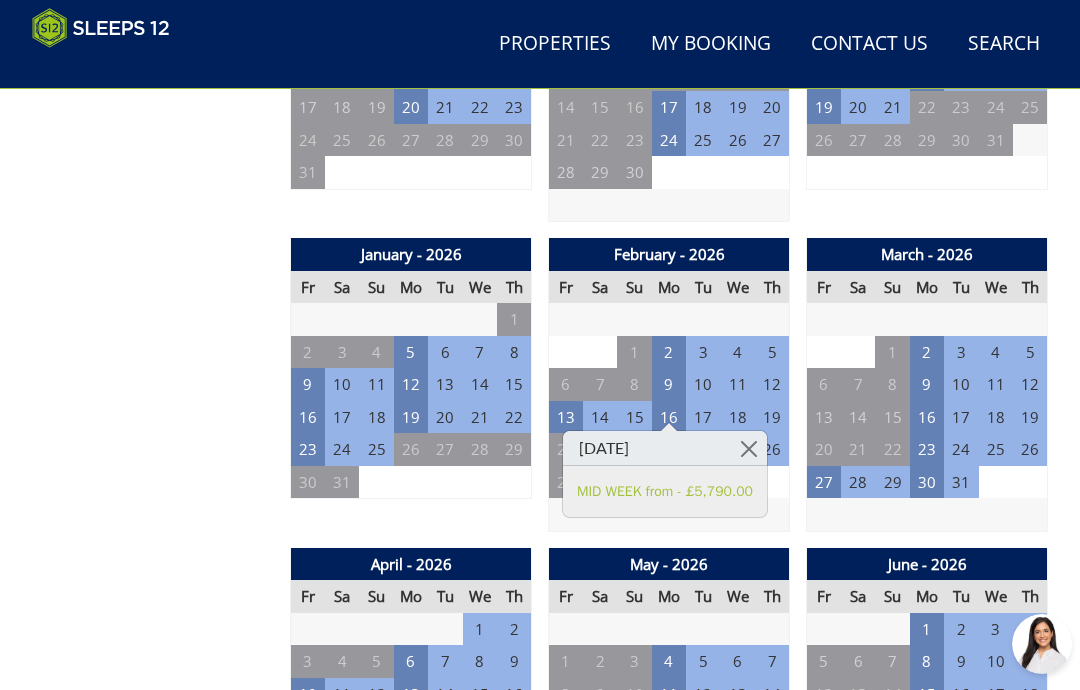 click at bounding box center (749, 448) 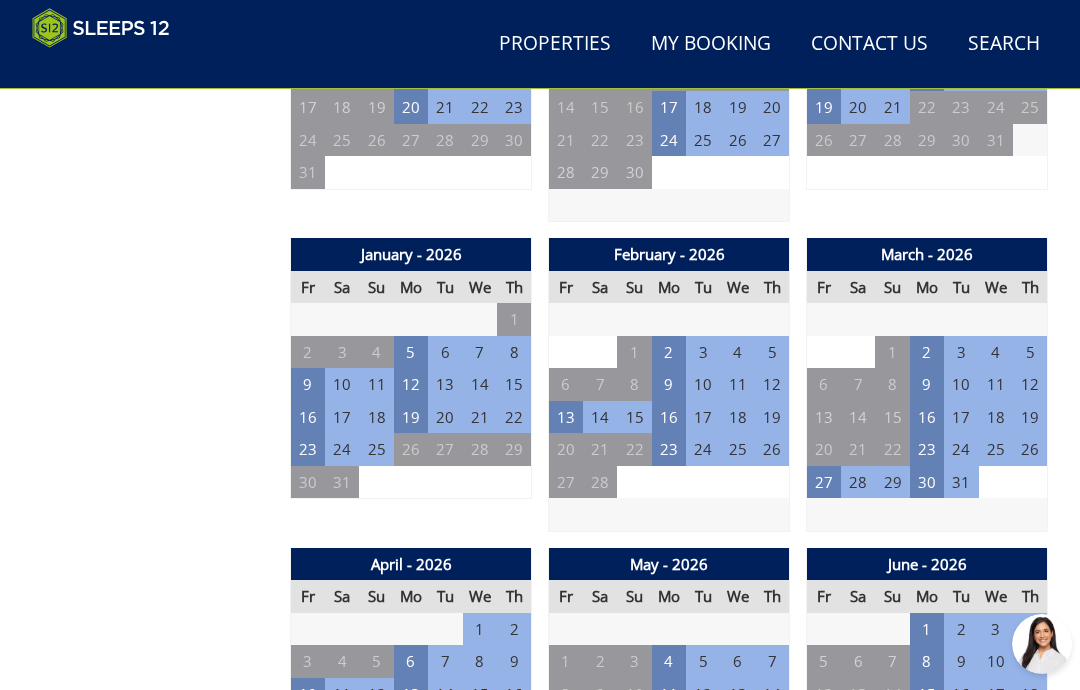 click on "9" at bounding box center (669, 384) 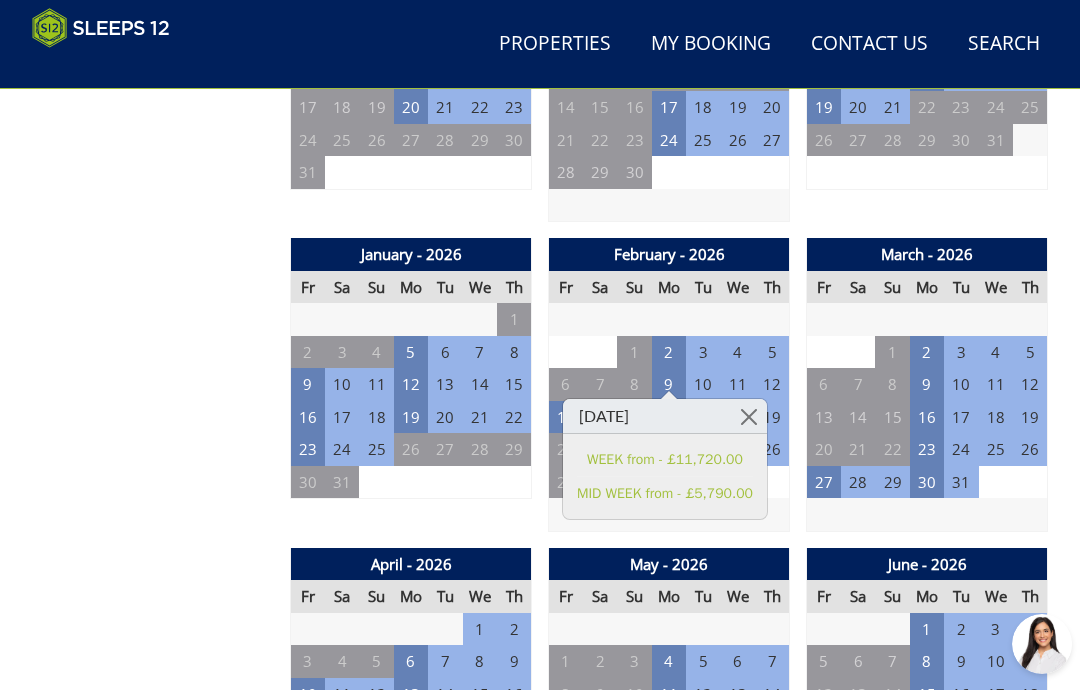 click at bounding box center (749, 416) 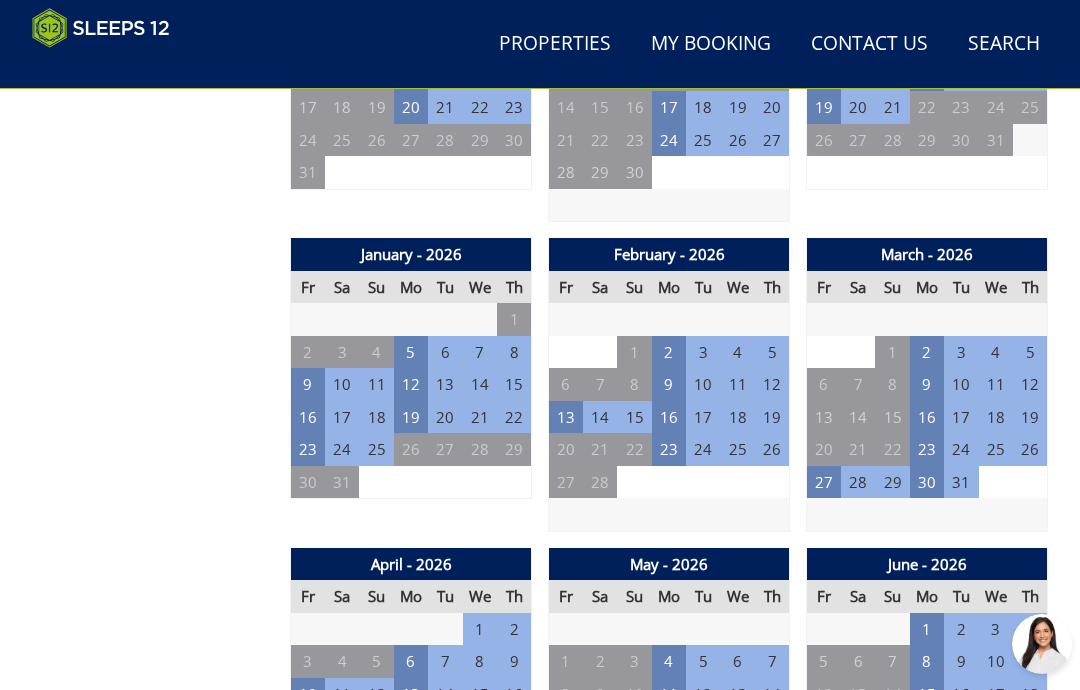 click on "23" at bounding box center [669, 449] 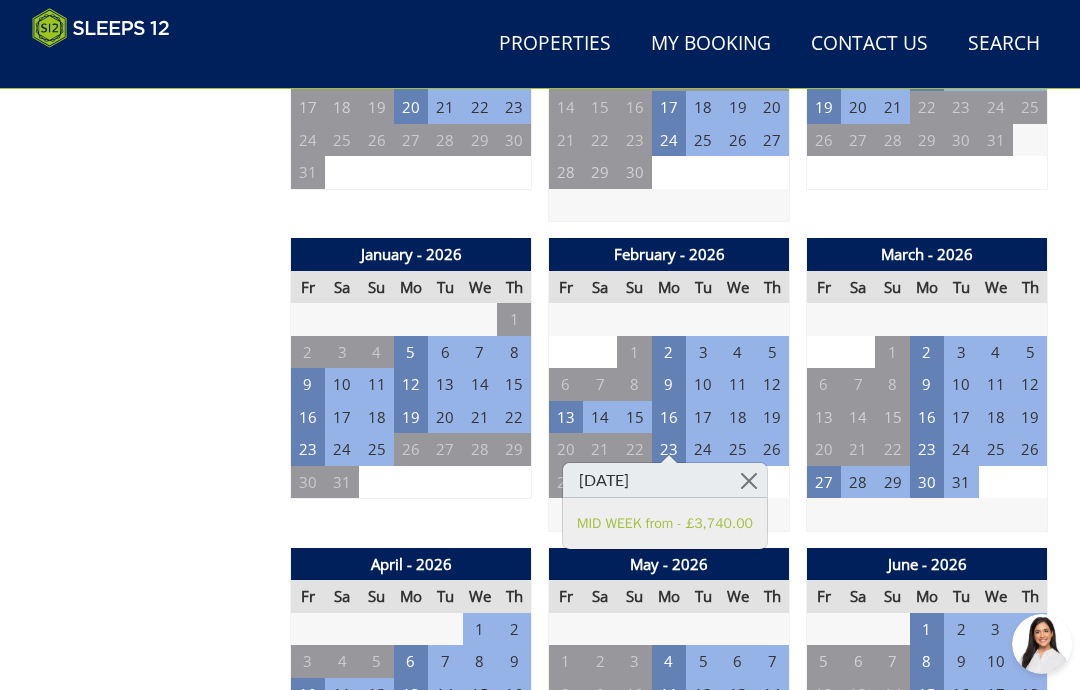 click at bounding box center [749, 480] 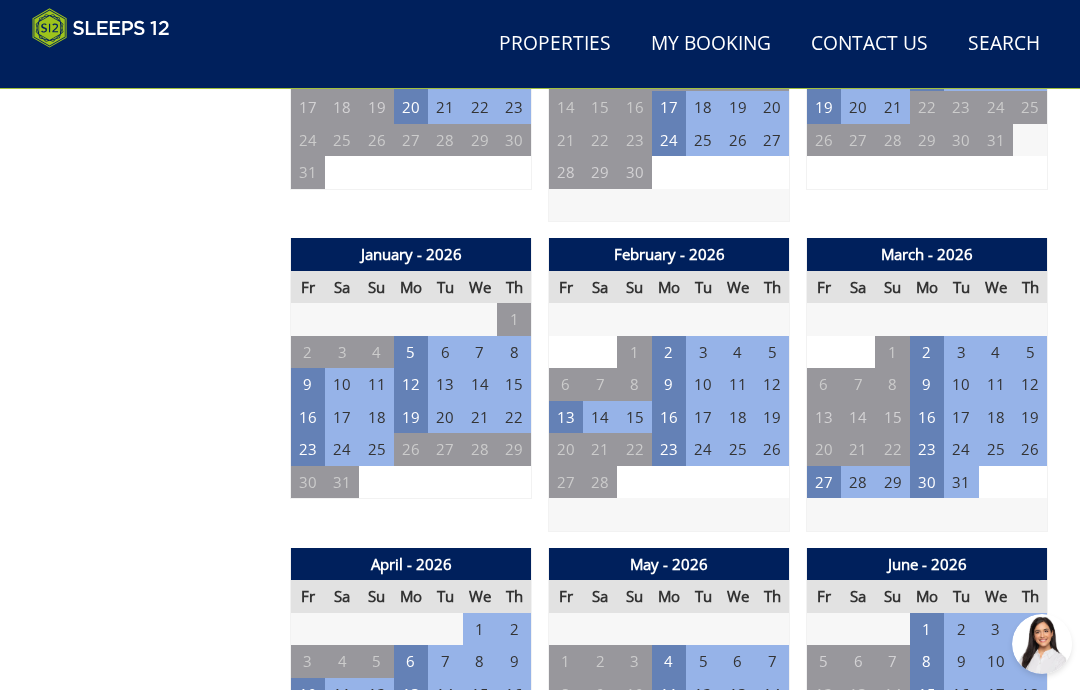 click on "16" at bounding box center [669, 417] 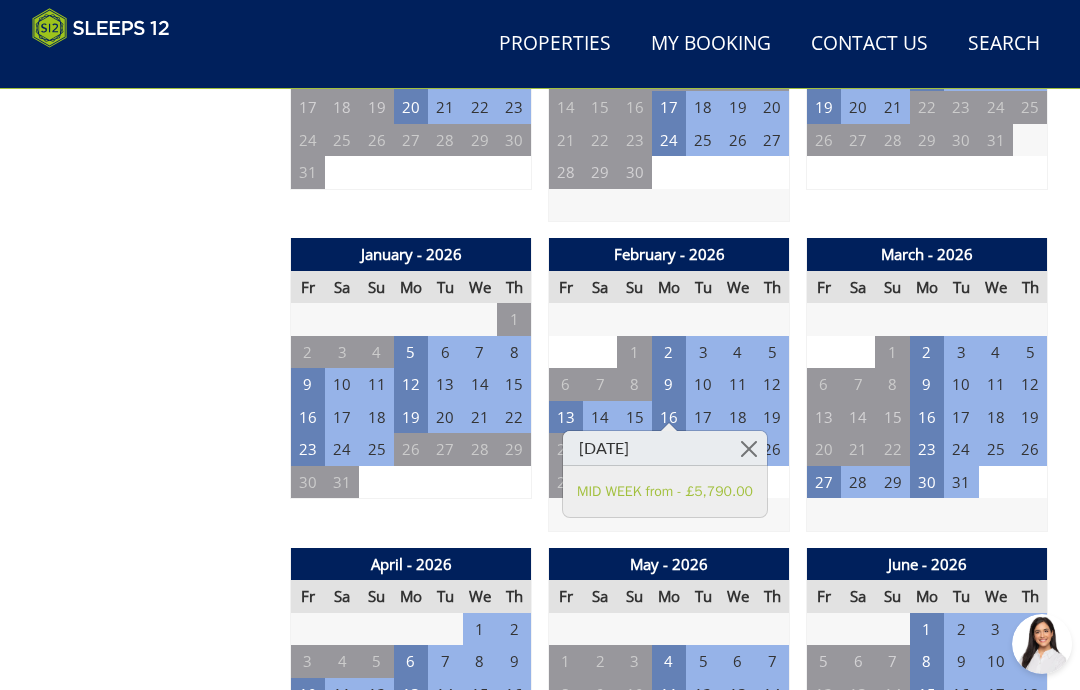 click at bounding box center (749, 448) 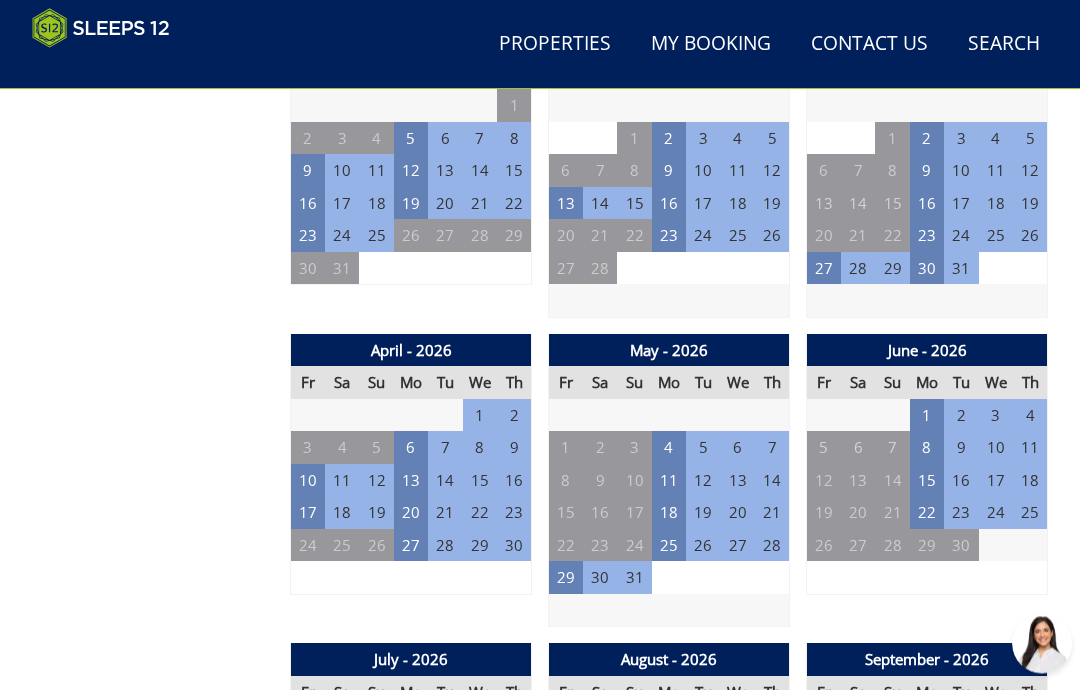 scroll, scrollTop: 1454, scrollLeft: 0, axis: vertical 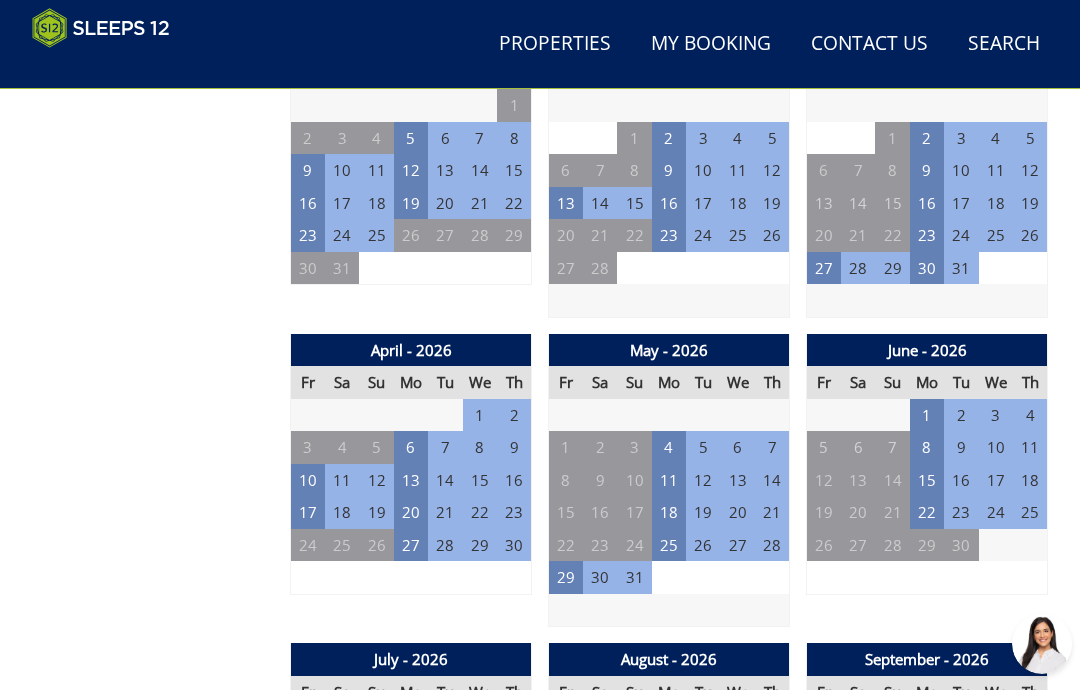 click on "25" at bounding box center (669, 545) 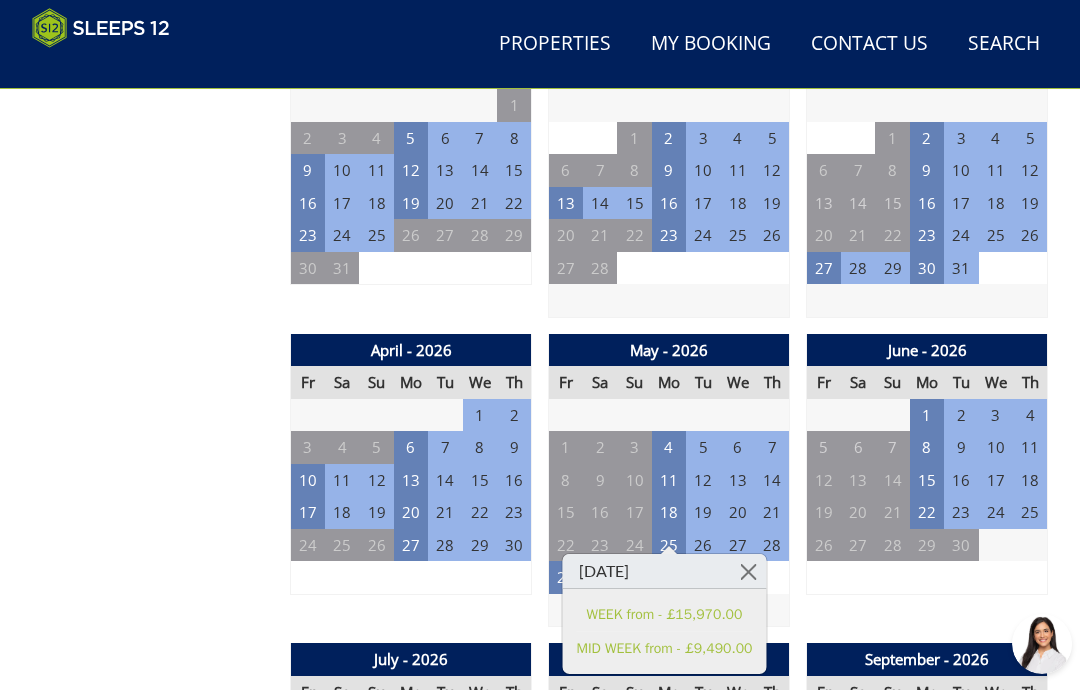 click at bounding box center [748, 571] 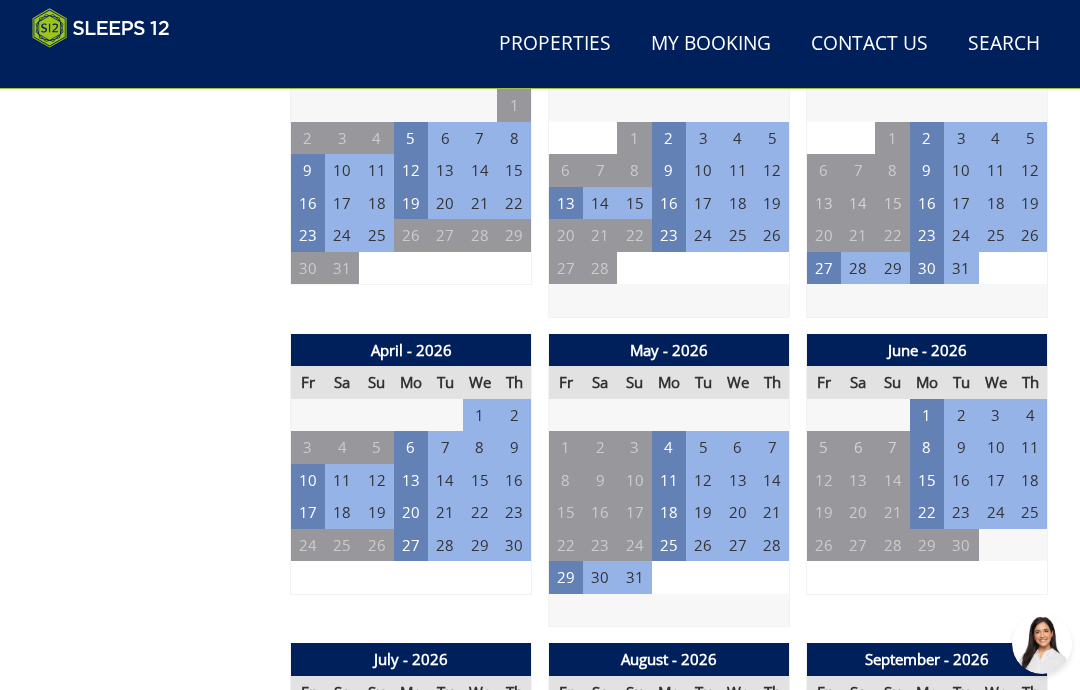 click on "18" at bounding box center (669, 512) 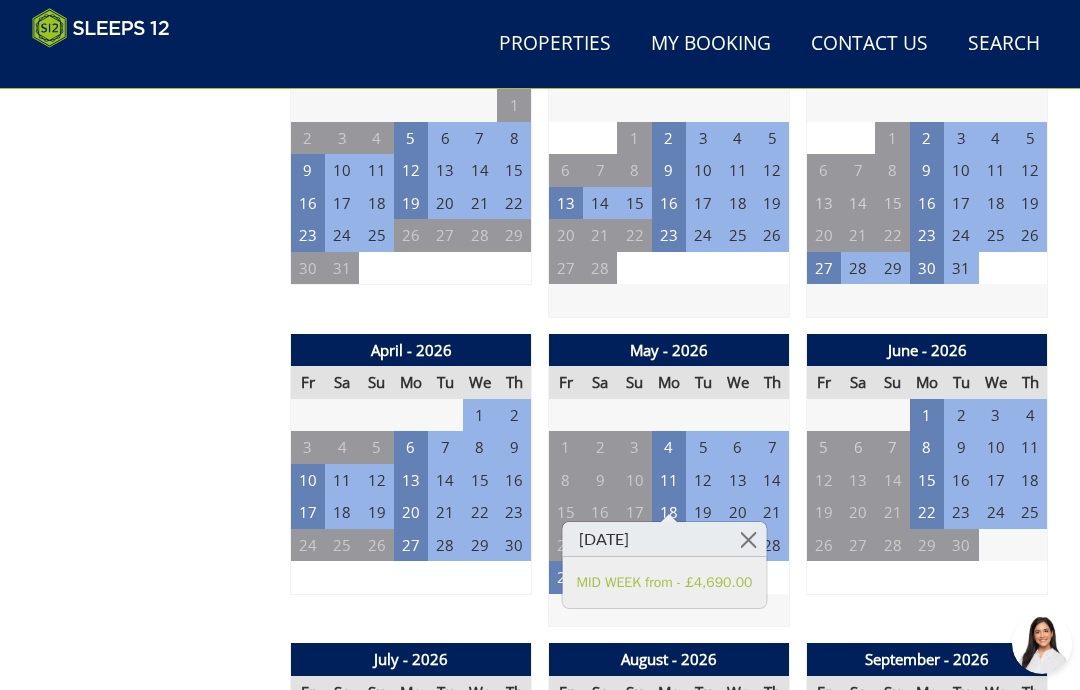 click at bounding box center (748, 539) 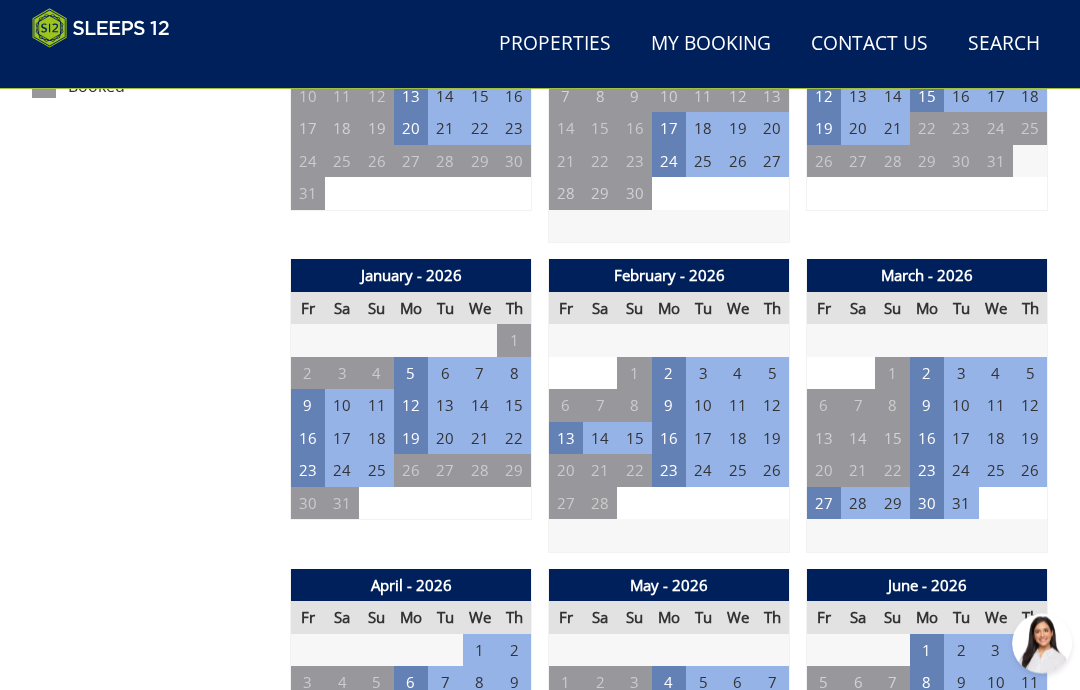 scroll, scrollTop: 1219, scrollLeft: 0, axis: vertical 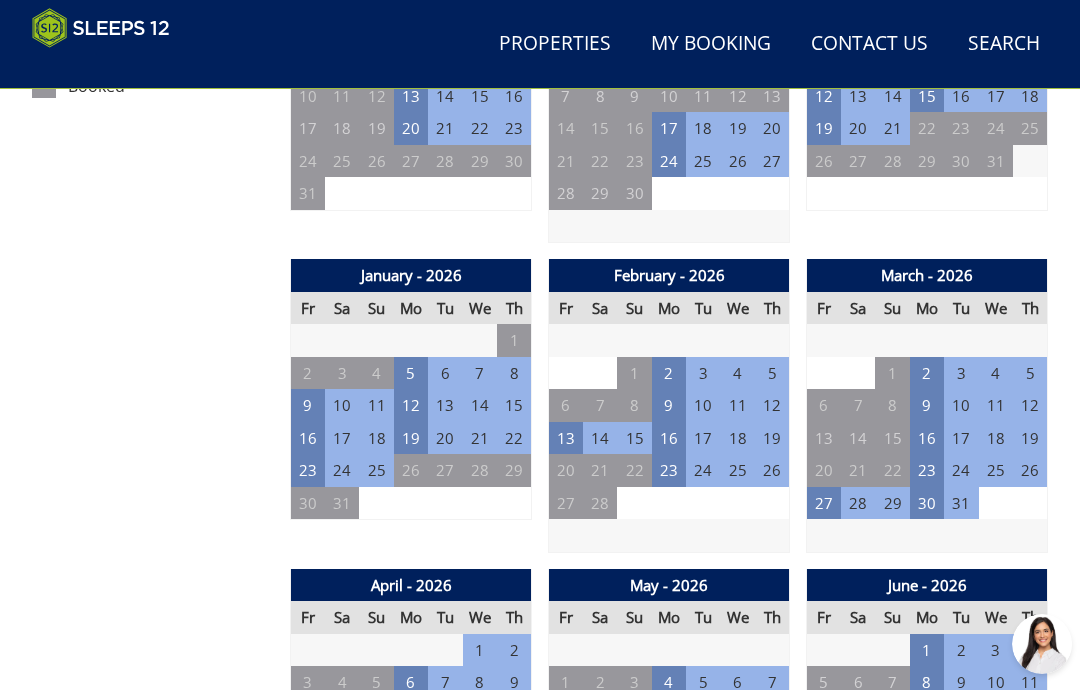 click on "5" at bounding box center [411, 373] 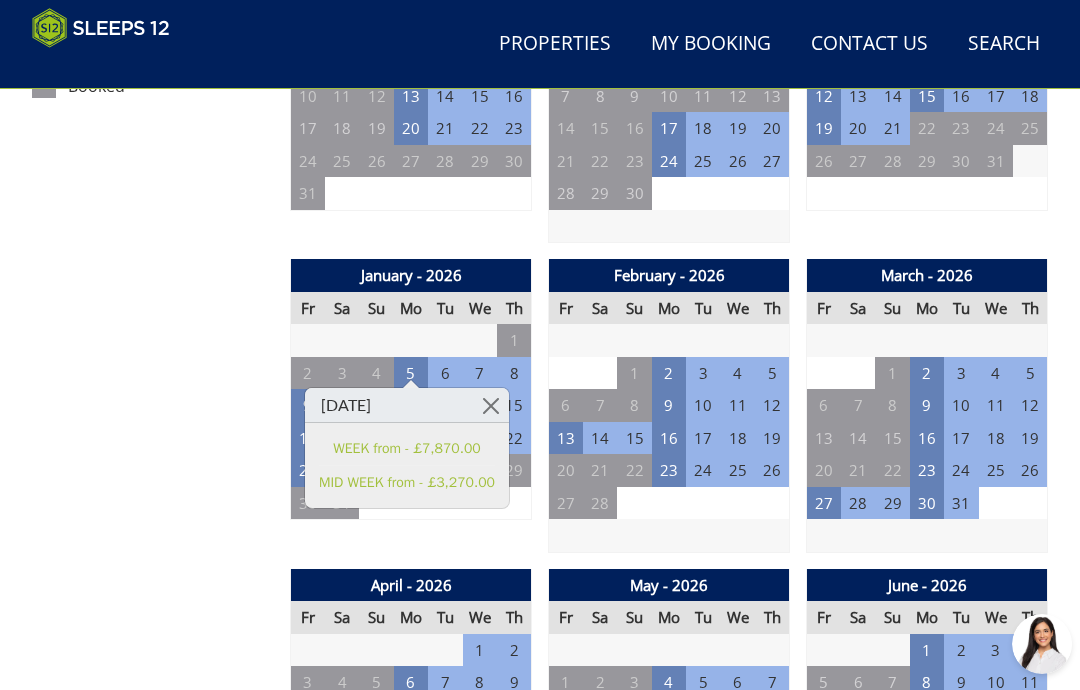 click at bounding box center (491, 405) 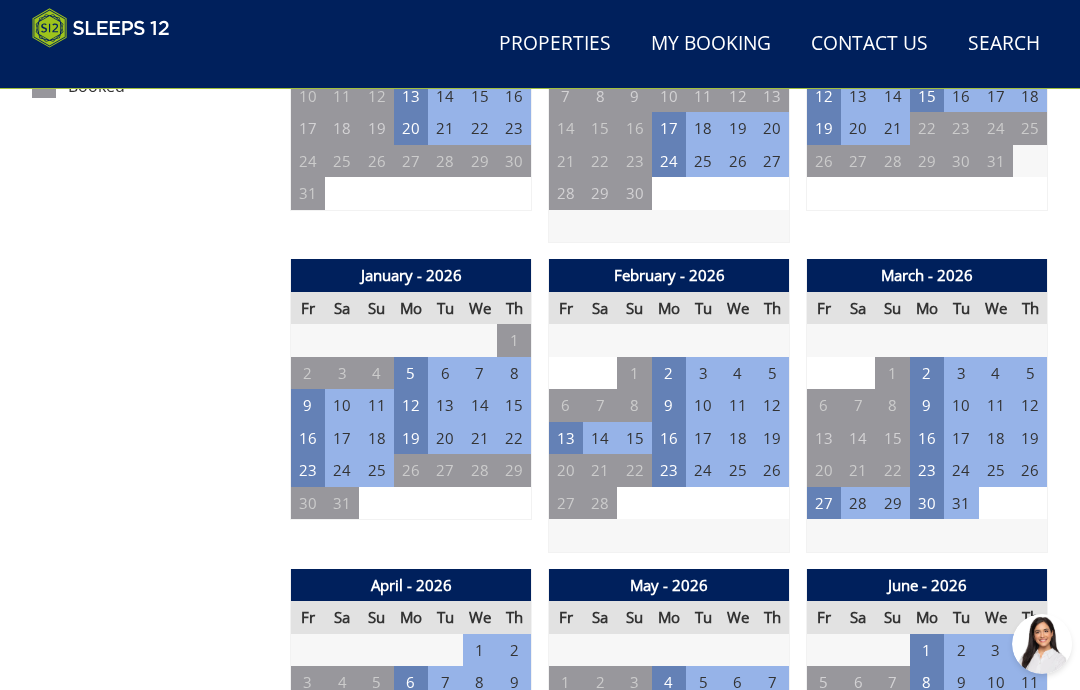 click on "2" at bounding box center (669, 373) 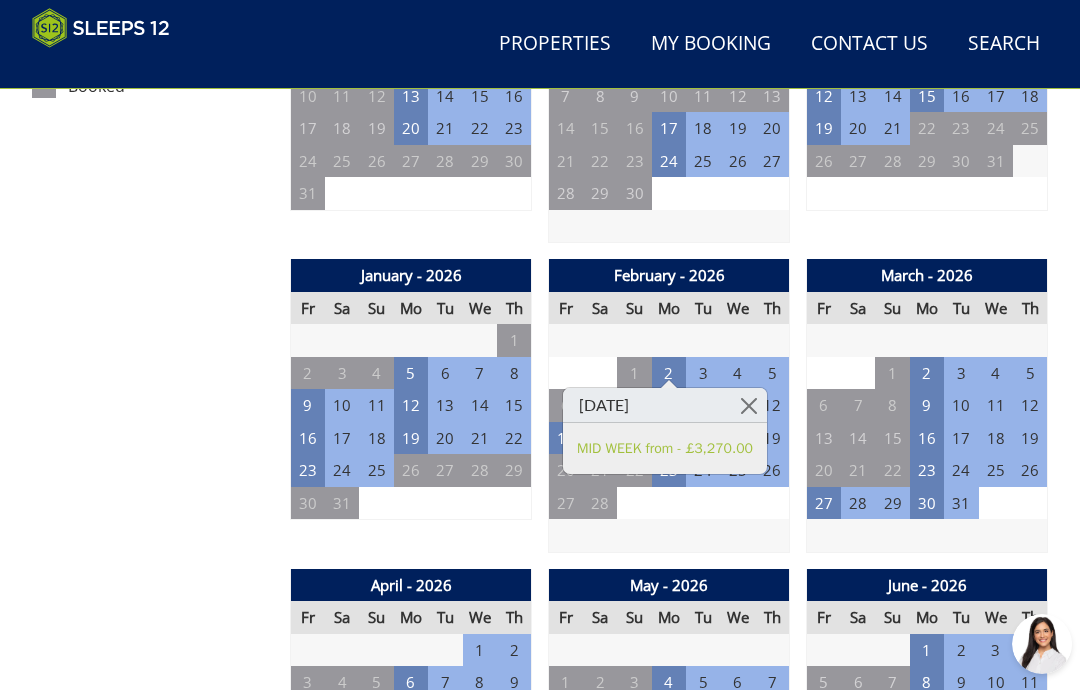 click on "12" at bounding box center [772, 405] 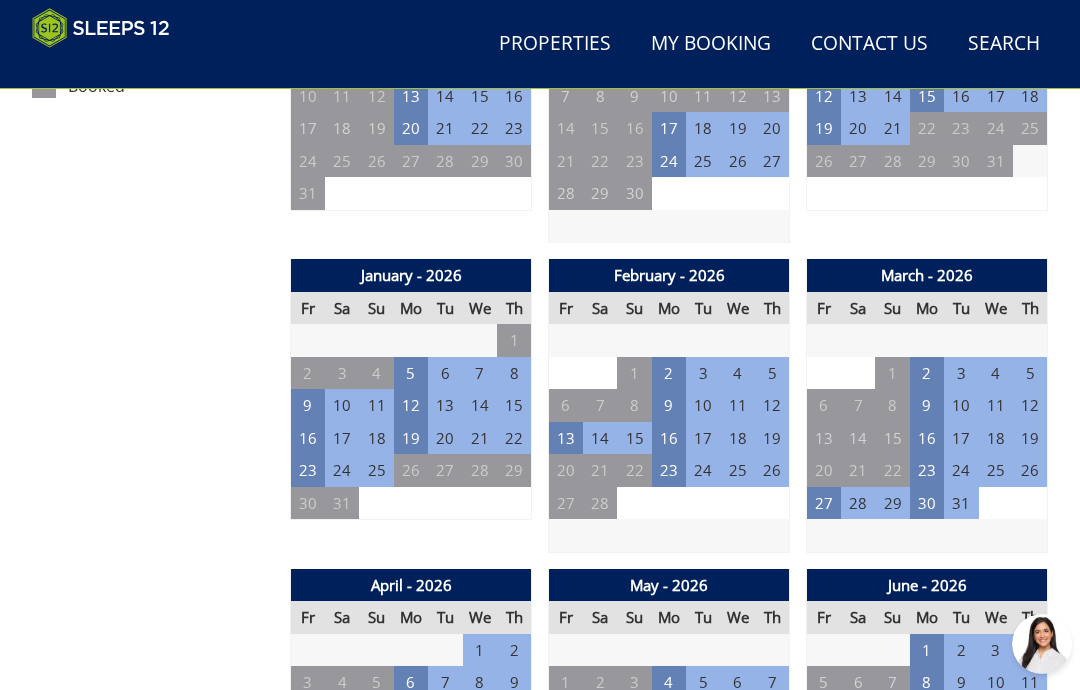 click on "9" at bounding box center (669, 405) 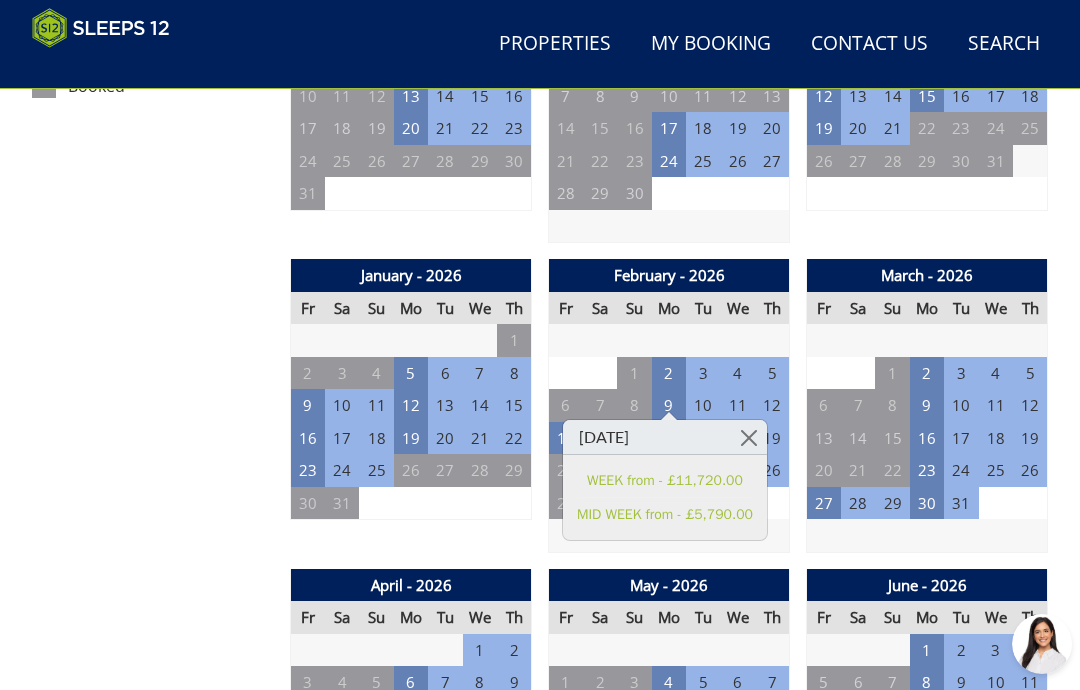 click at bounding box center [749, 437] 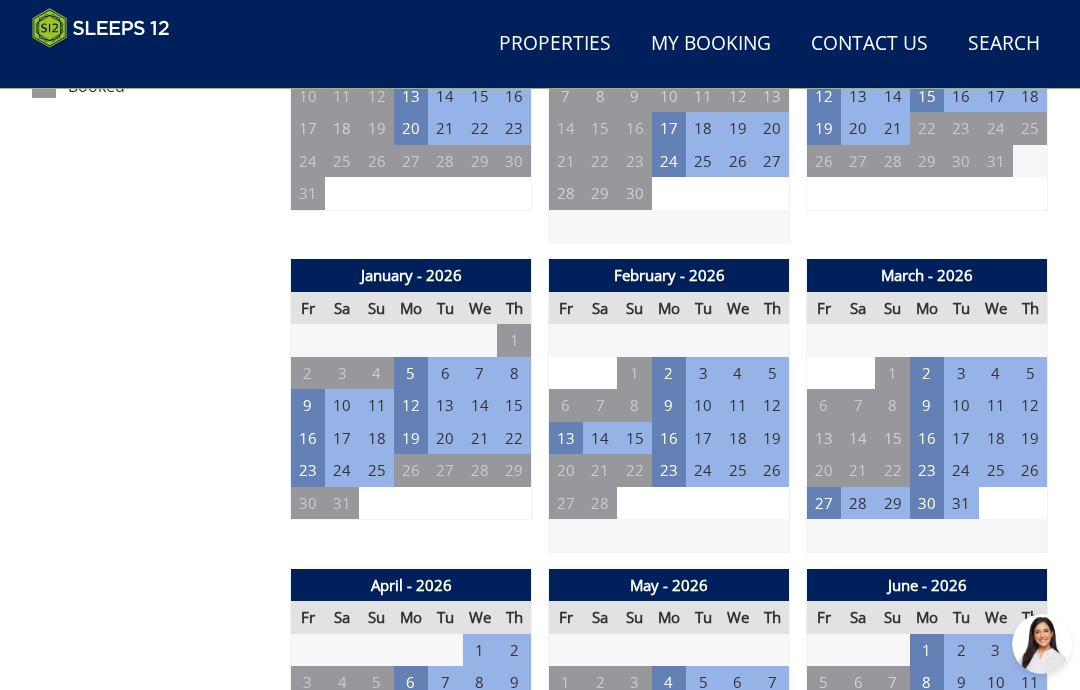 click on "16" at bounding box center (669, 438) 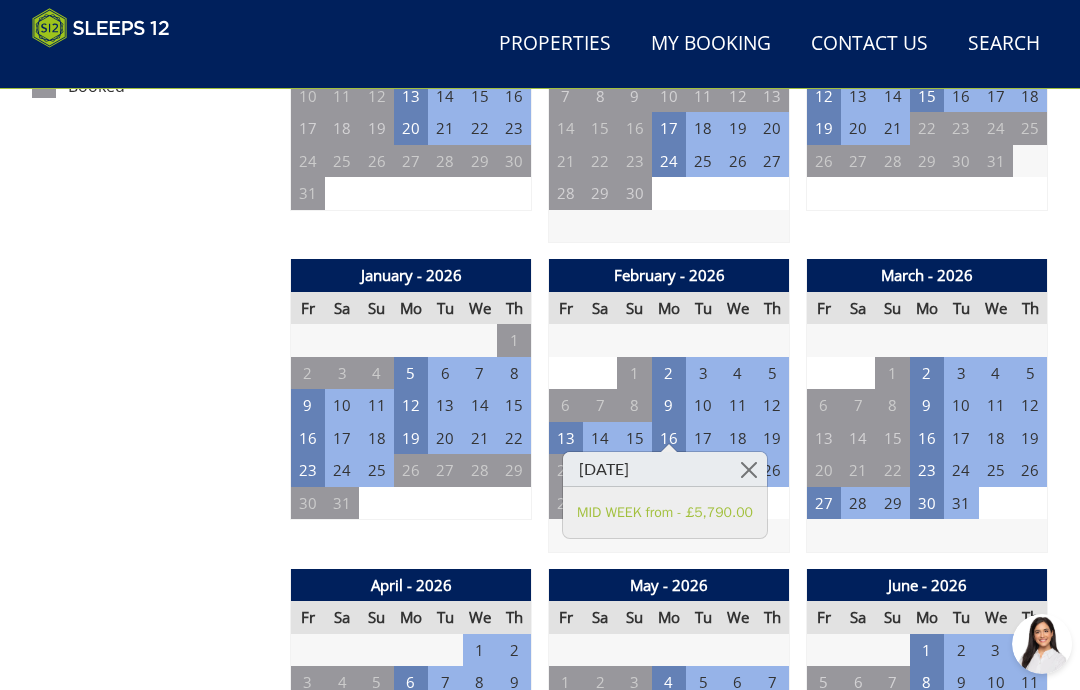 click at bounding box center (749, 469) 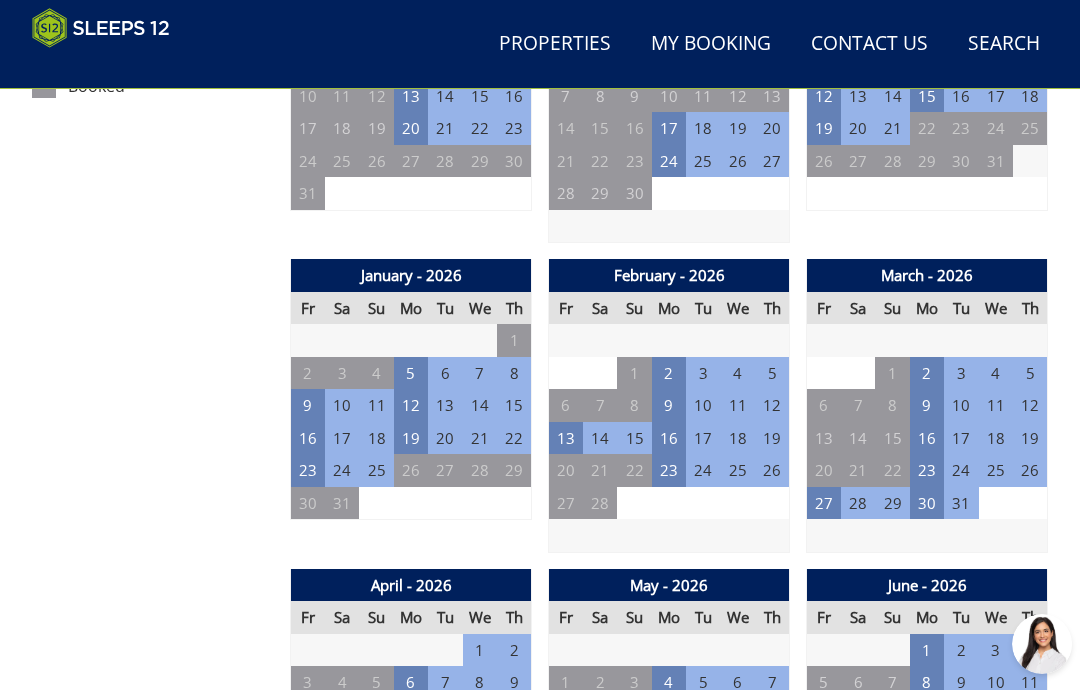 click on "23" at bounding box center (669, 470) 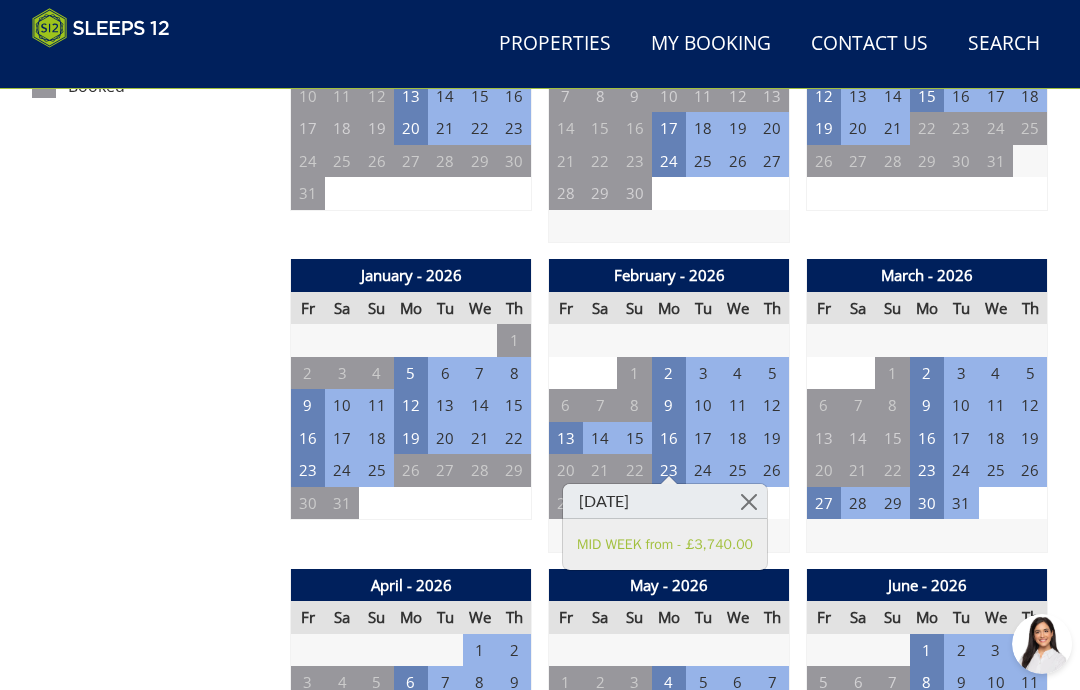 click at bounding box center [749, 501] 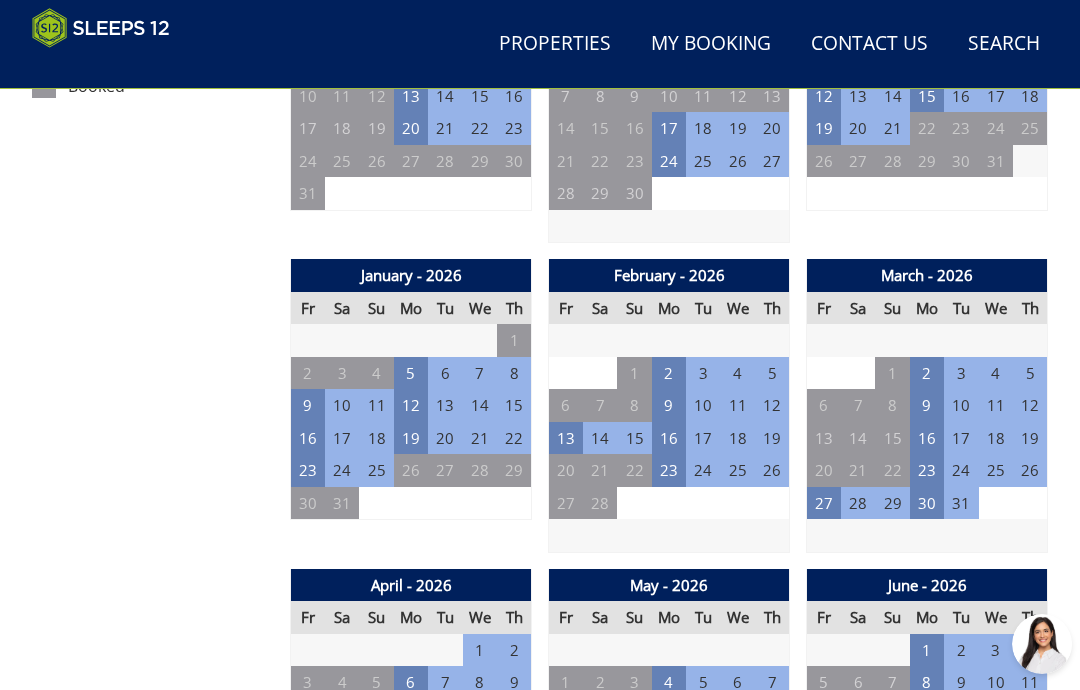 click on "2" at bounding box center (927, 373) 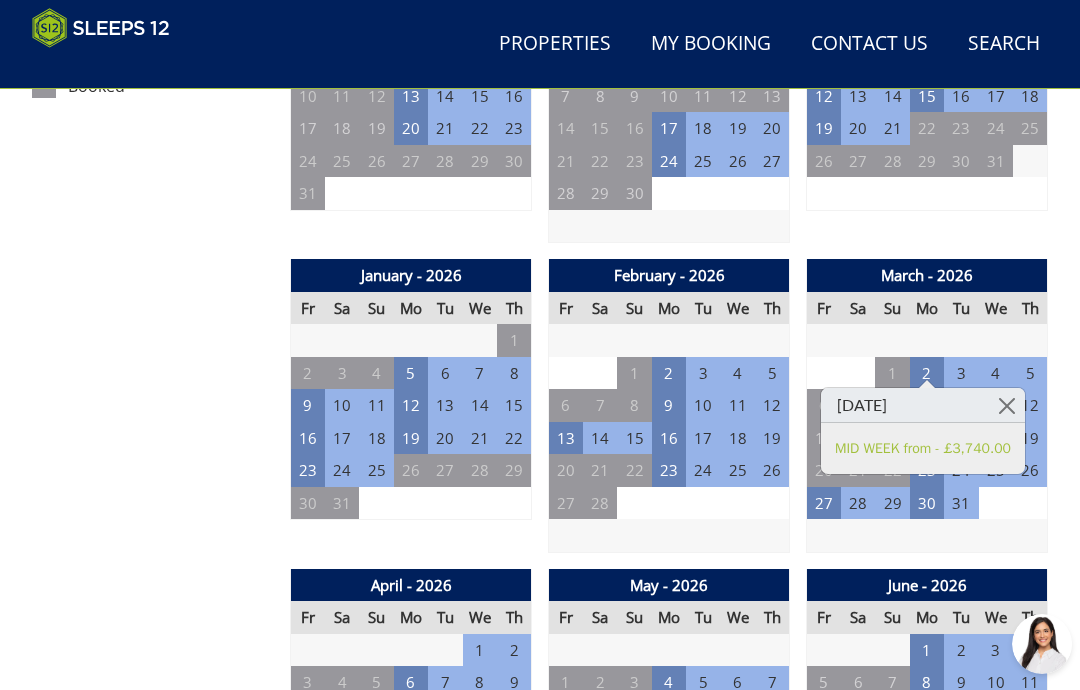 click at bounding box center [1007, 405] 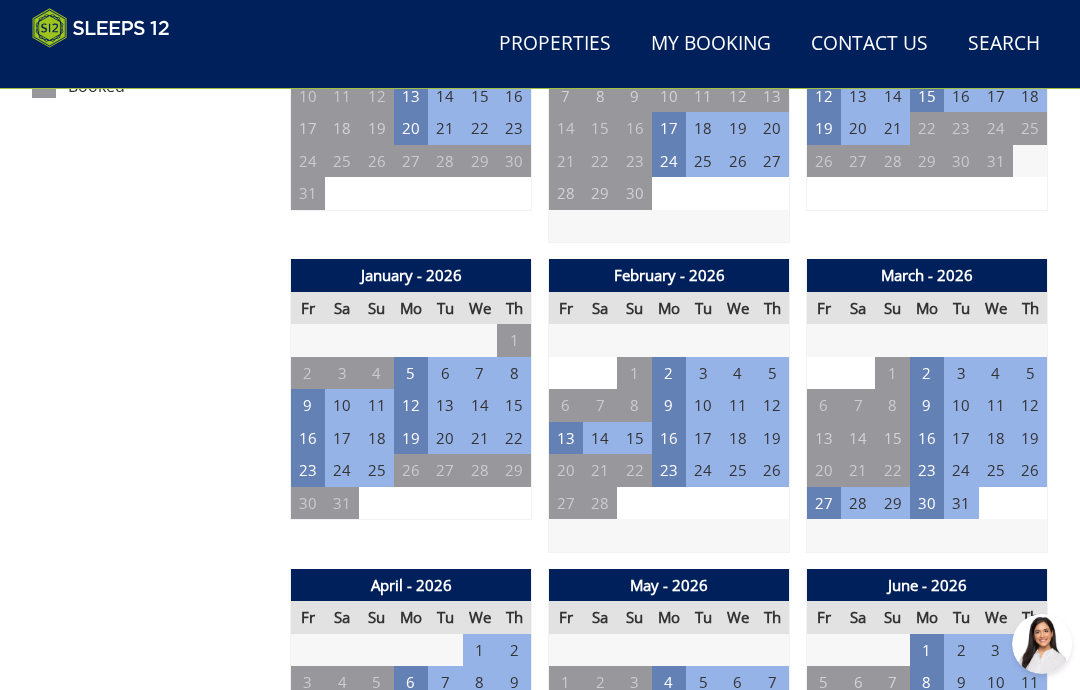 click on "2" at bounding box center [669, 373] 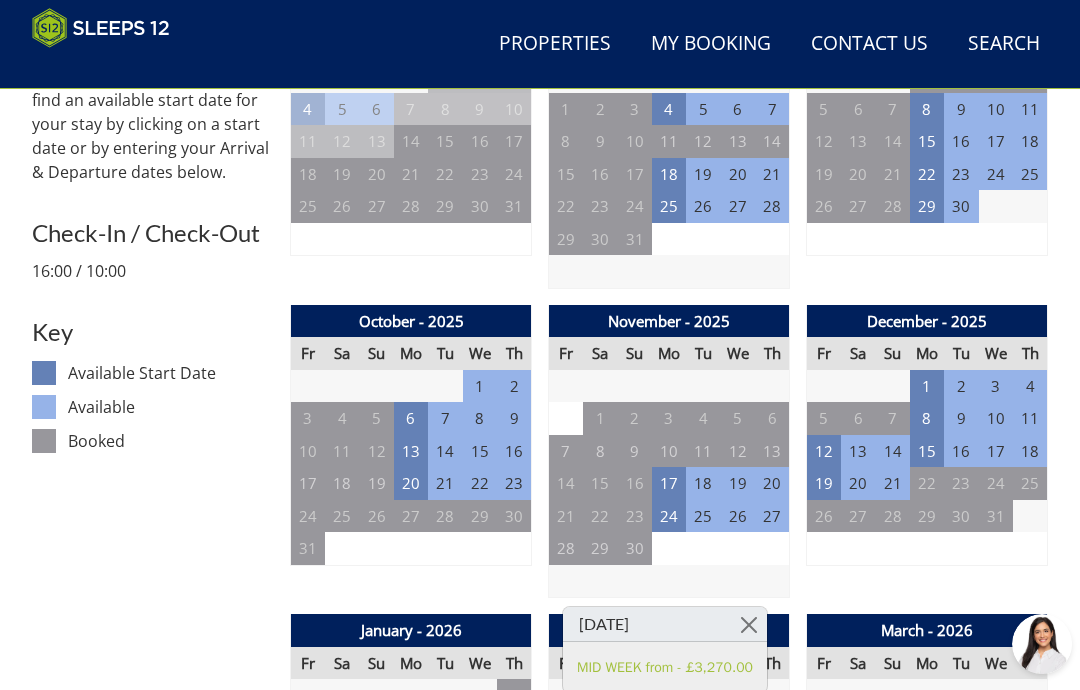 scroll, scrollTop: 893, scrollLeft: 0, axis: vertical 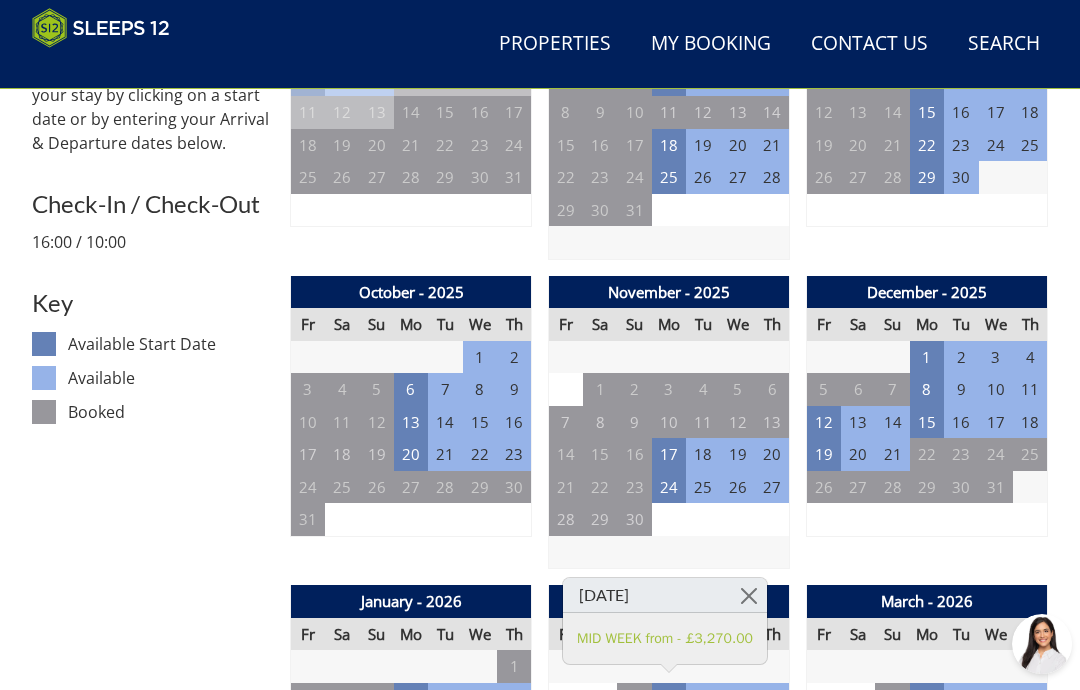 click at bounding box center (749, 595) 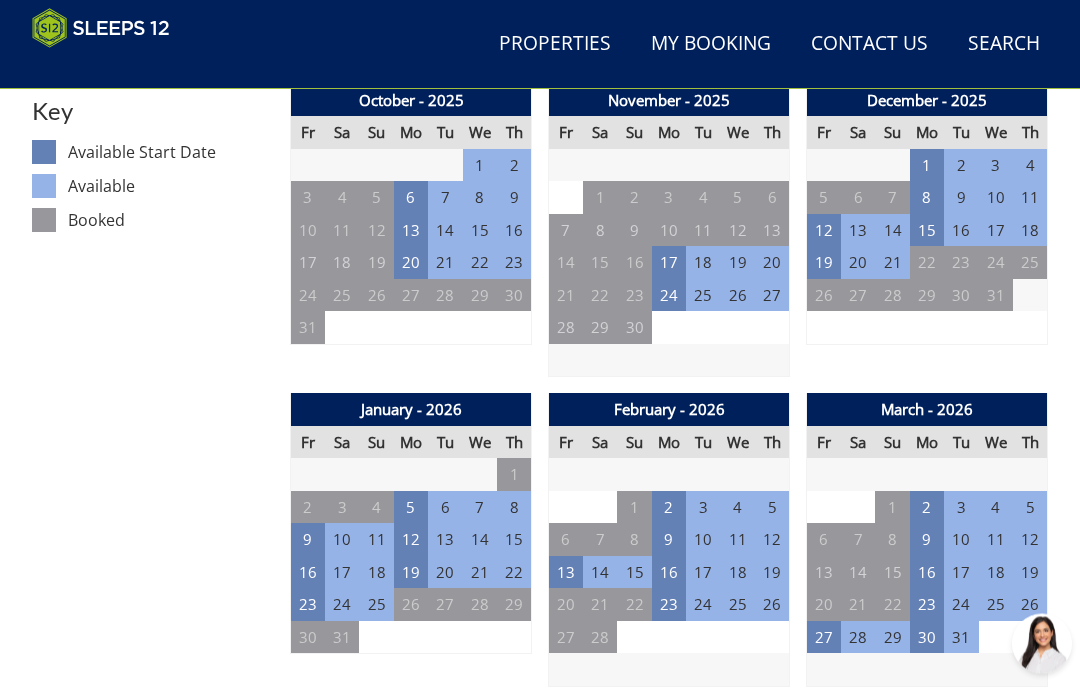 scroll, scrollTop: 1085, scrollLeft: 0, axis: vertical 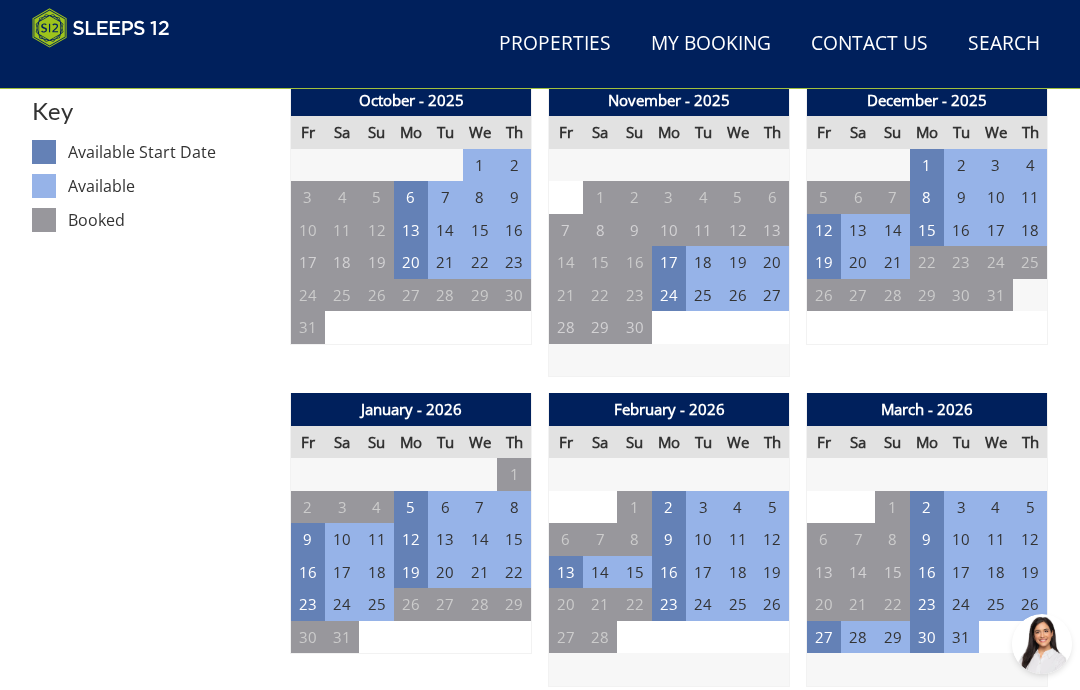 click on "13" at bounding box center [566, 572] 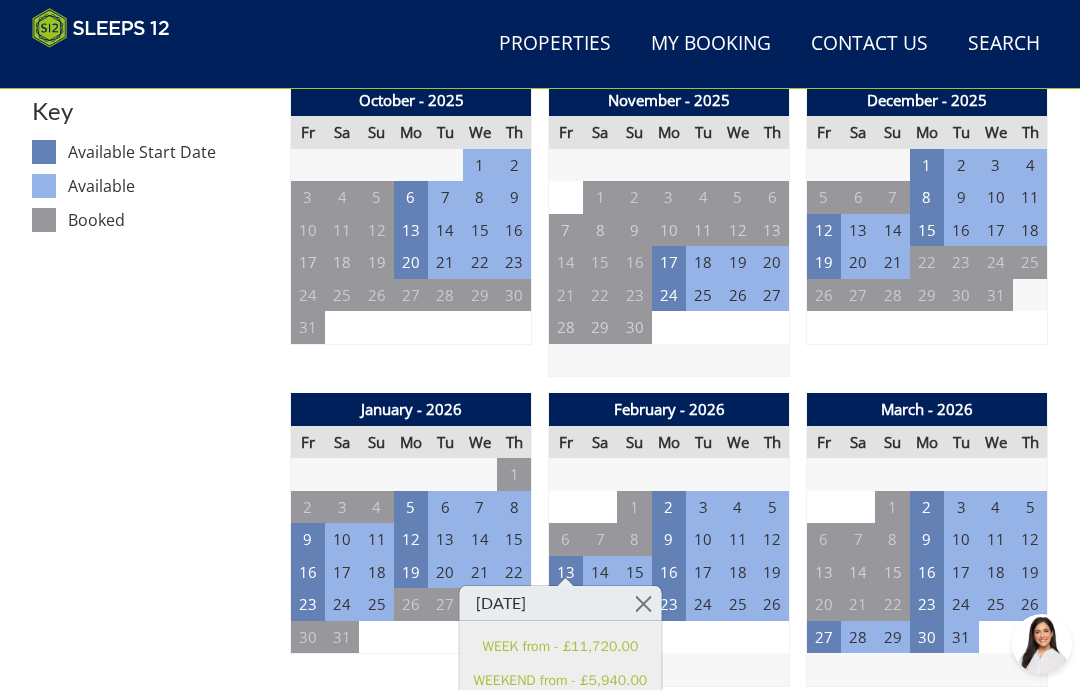 click at bounding box center [643, 603] 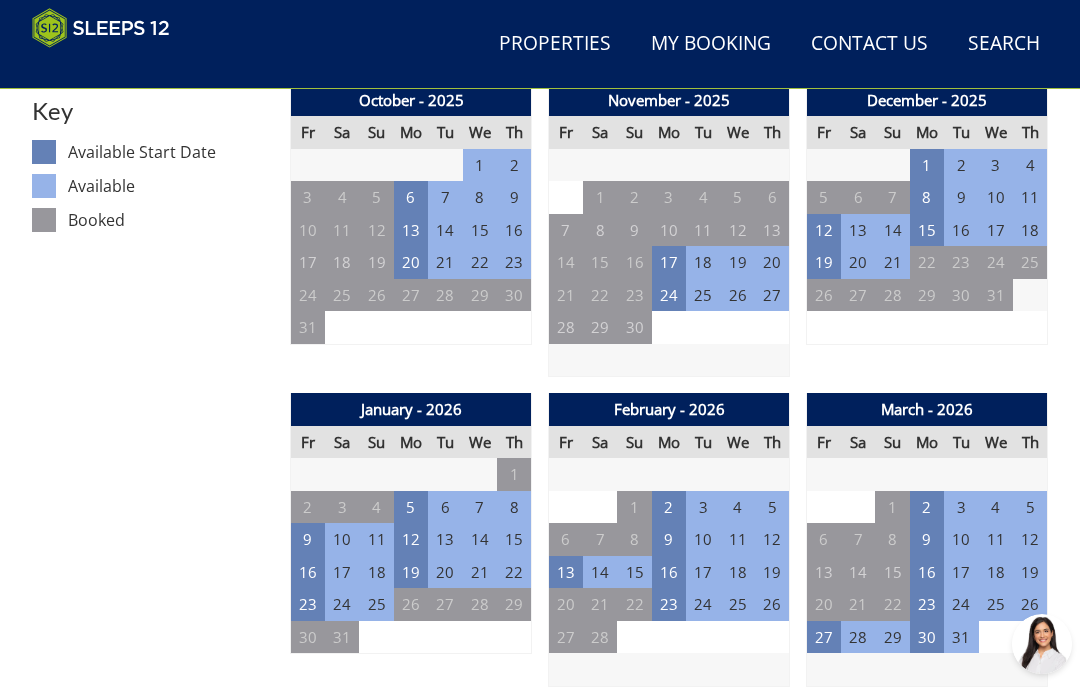 click on "9" at bounding box center (308, 539) 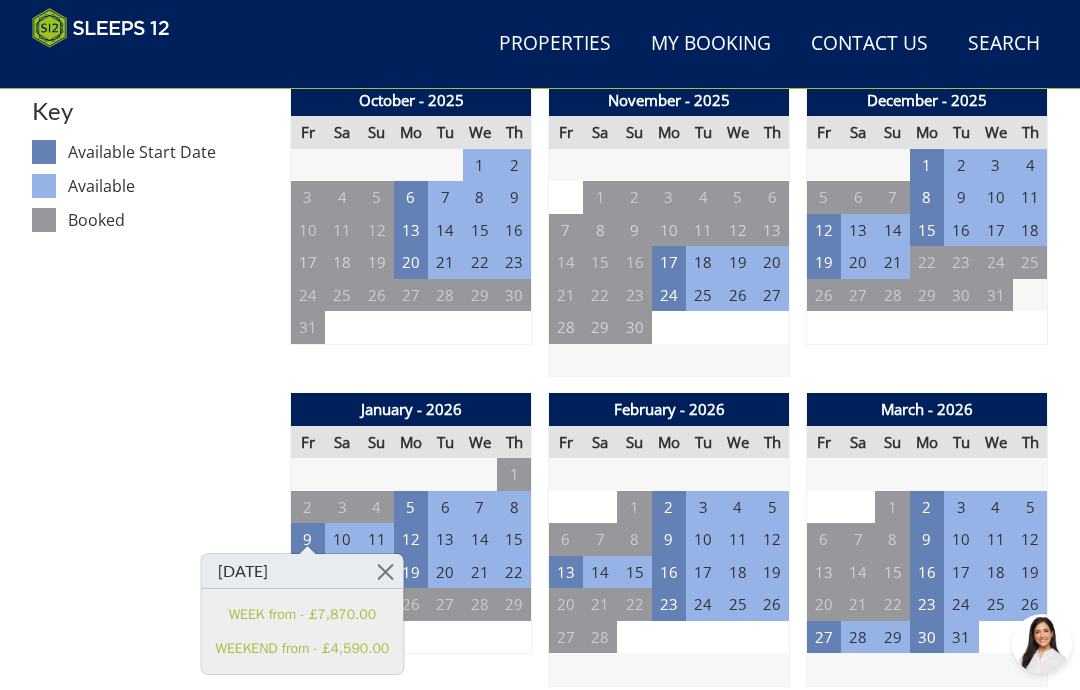 click at bounding box center [385, 571] 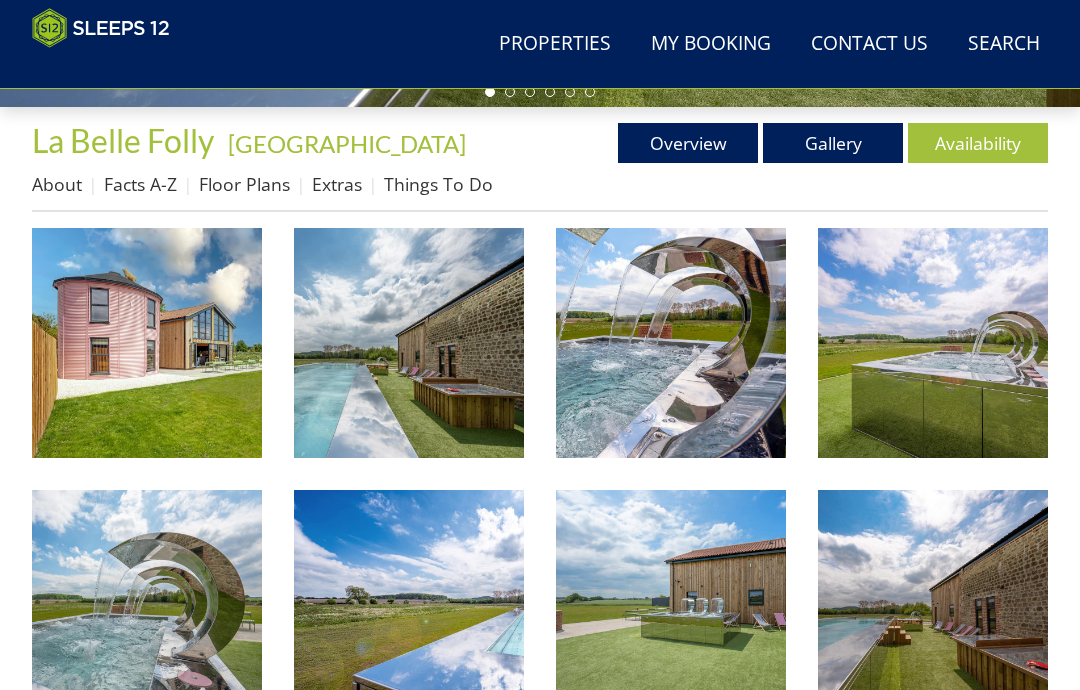scroll, scrollTop: 617, scrollLeft: 0, axis: vertical 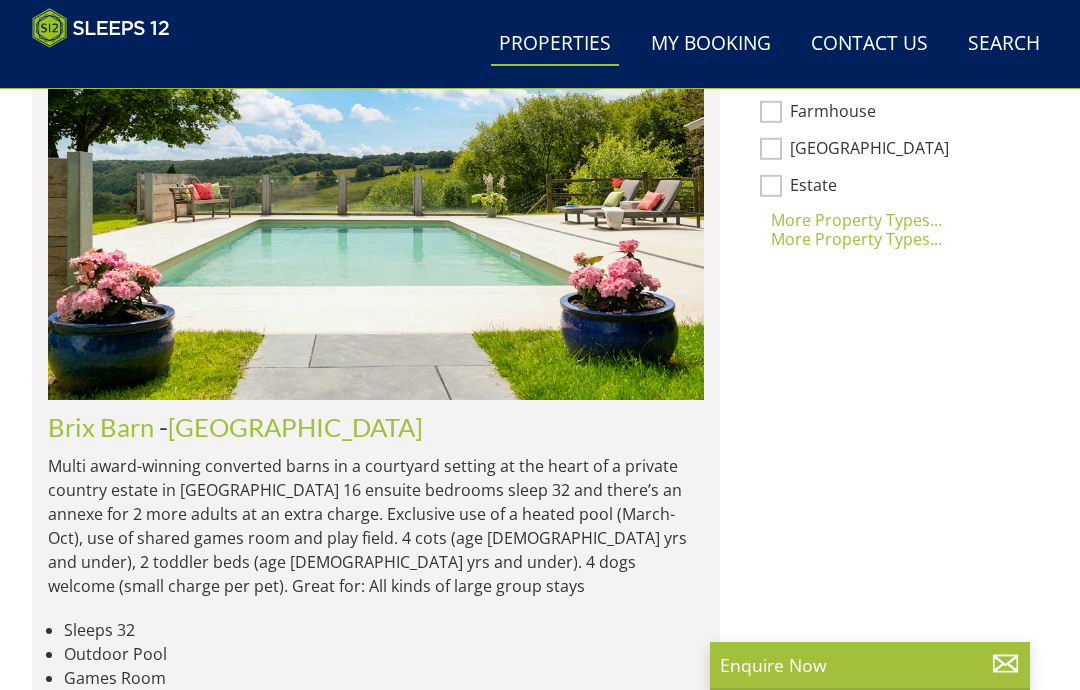 click at bounding box center (376, 188) 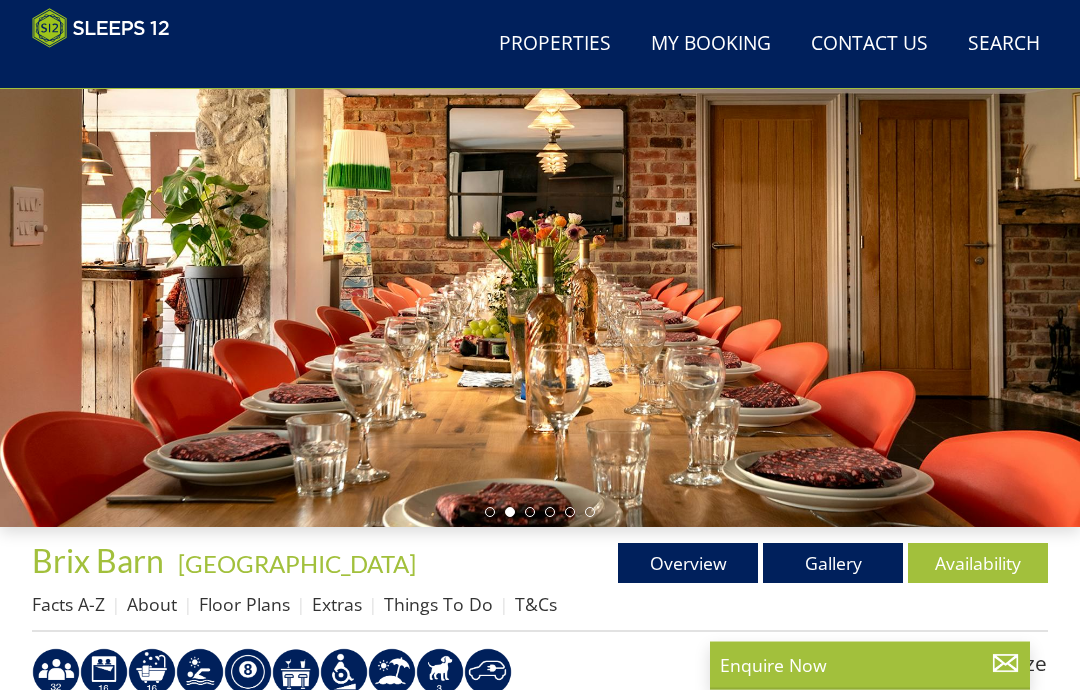 scroll, scrollTop: 211, scrollLeft: 0, axis: vertical 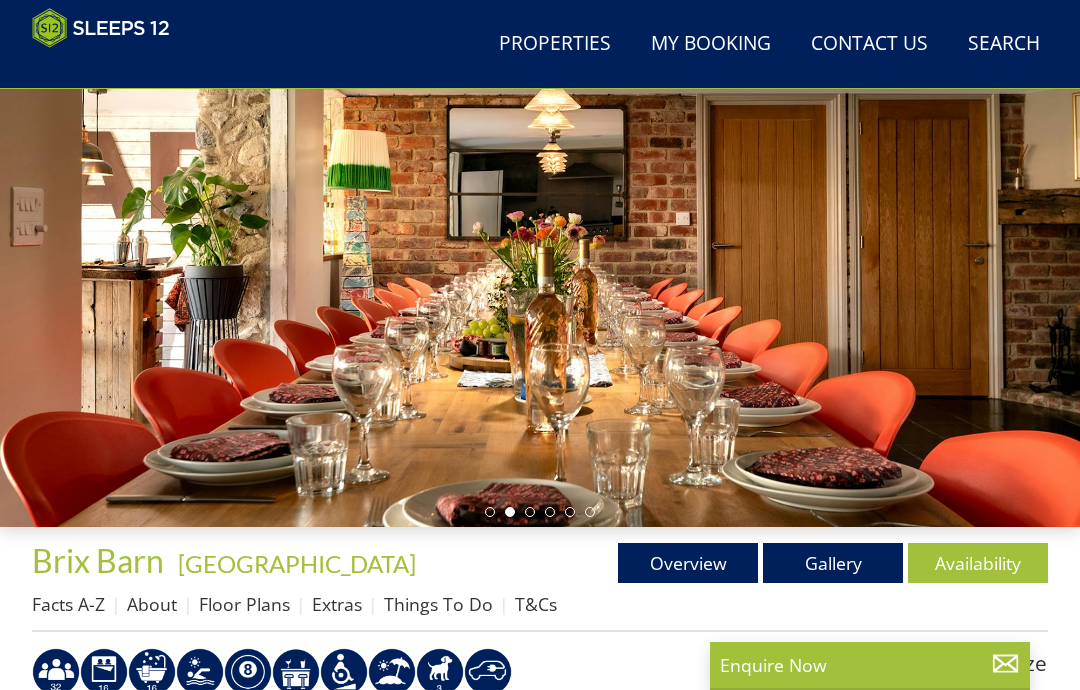 click on "Gallery" at bounding box center [833, 563] 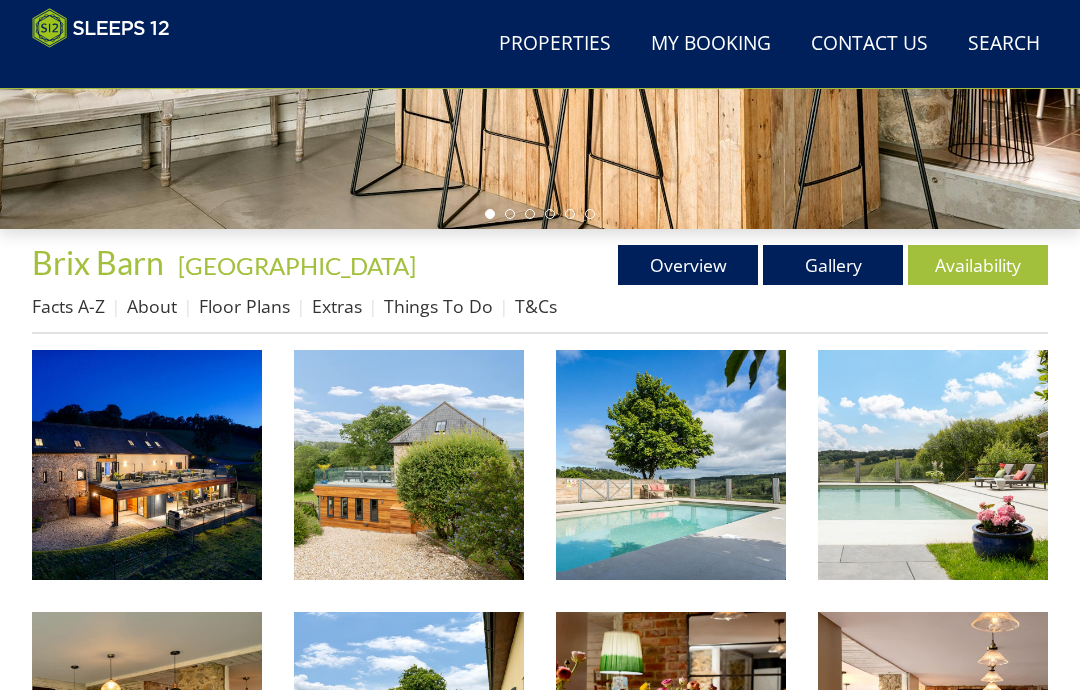 scroll, scrollTop: 547, scrollLeft: 0, axis: vertical 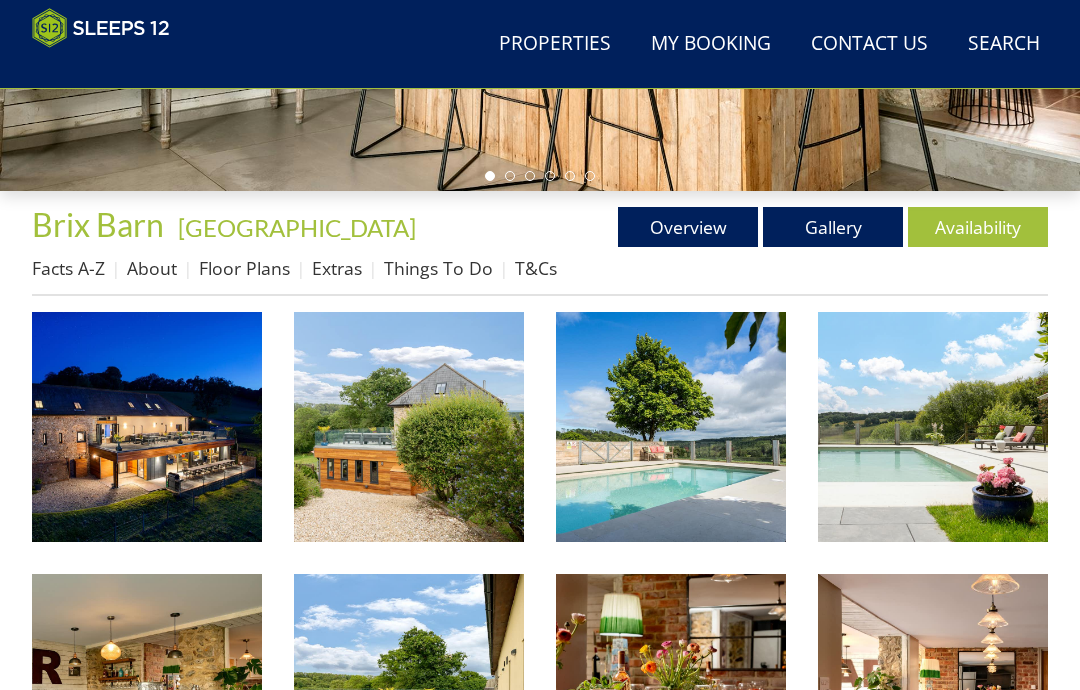 click at bounding box center [147, 427] 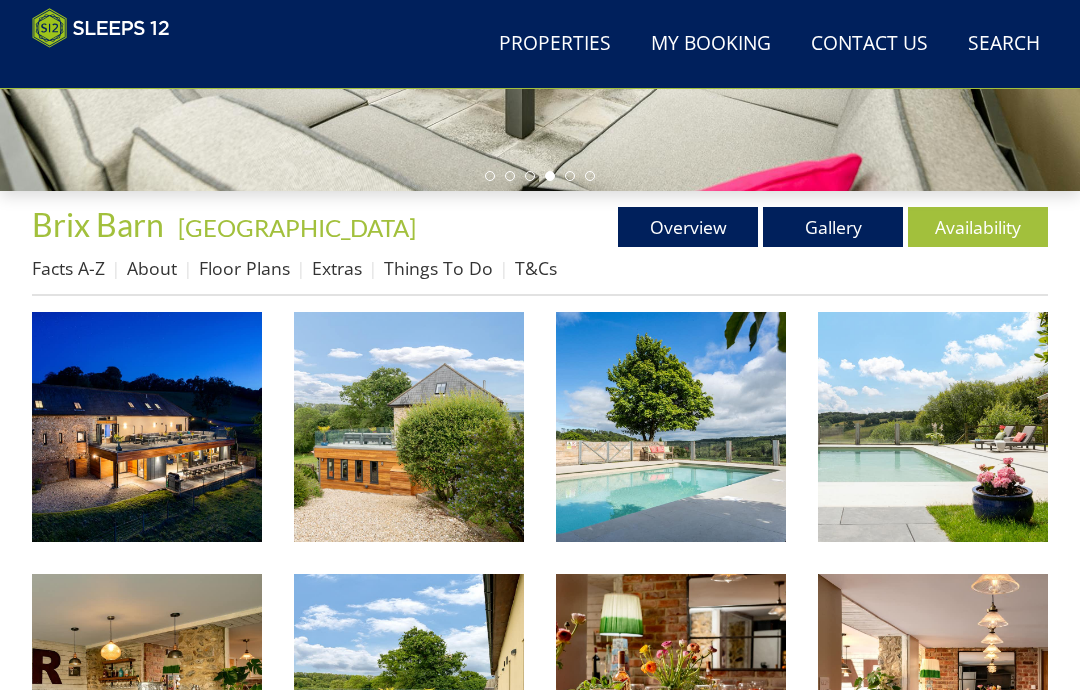 click on "Availability" at bounding box center [978, 227] 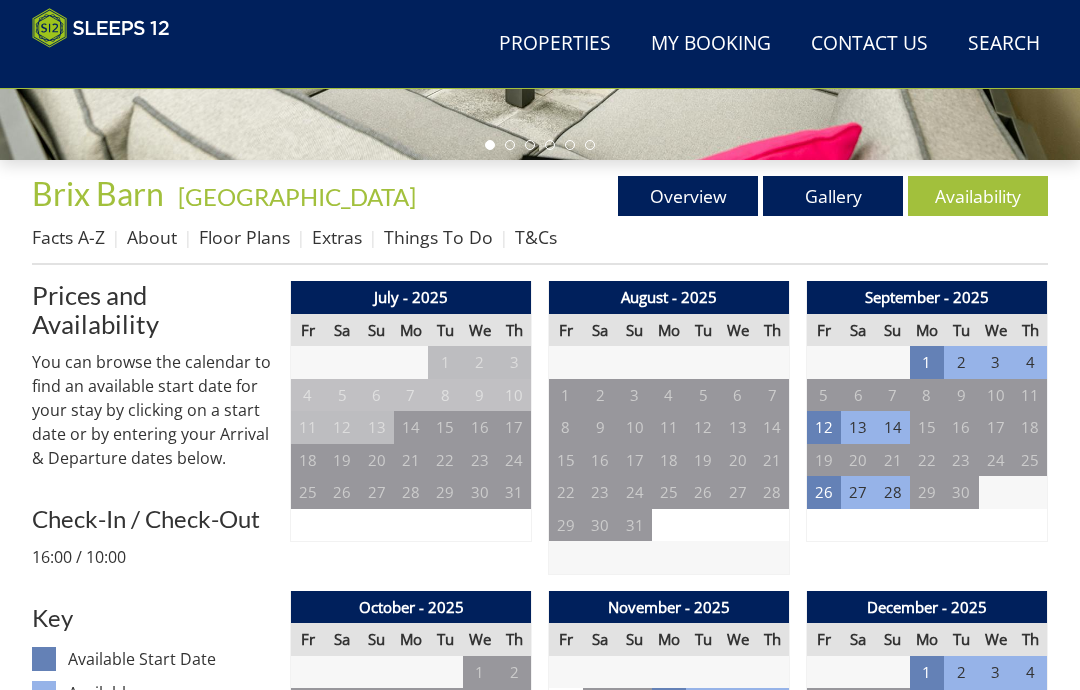 scroll, scrollTop: 580, scrollLeft: 0, axis: vertical 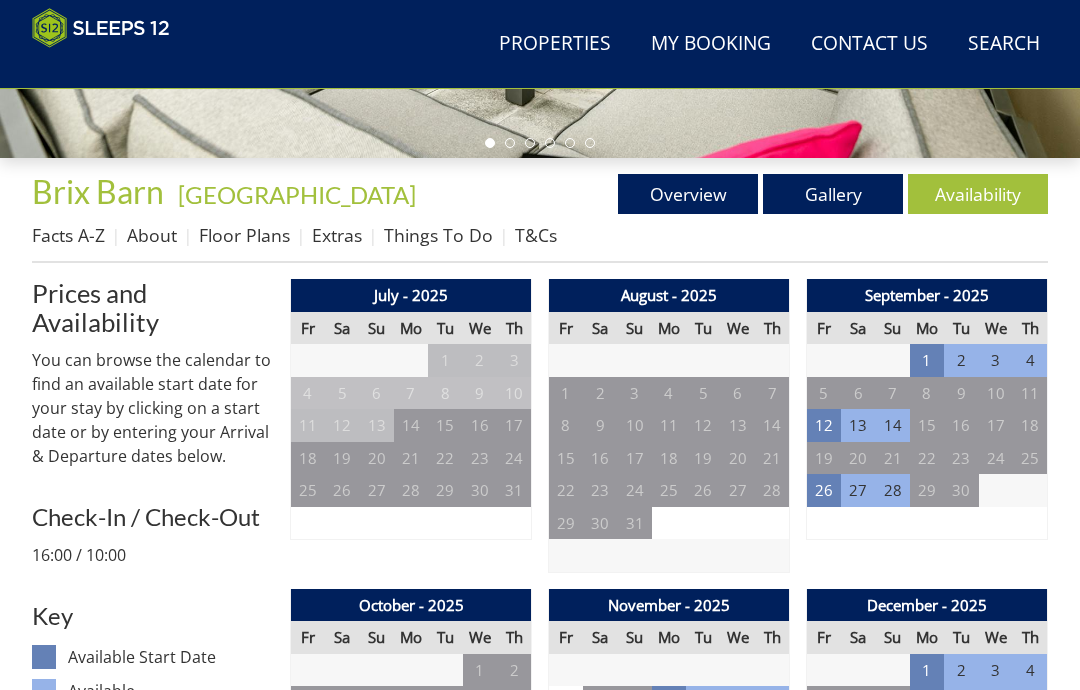 click on "12" at bounding box center (824, 425) 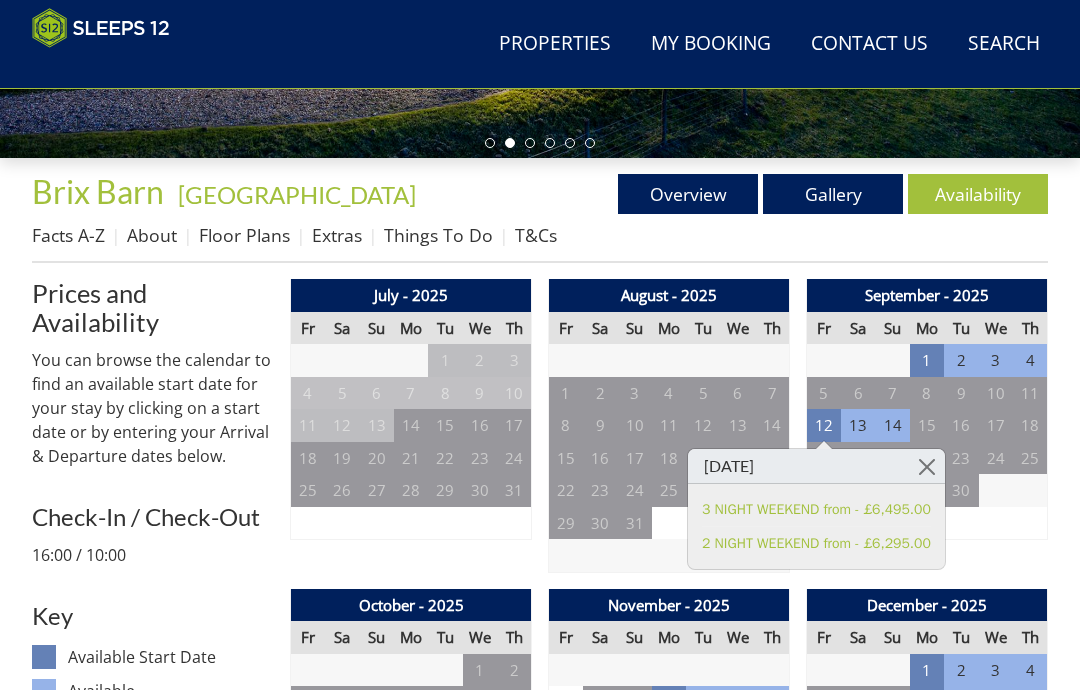 click at bounding box center [927, 466] 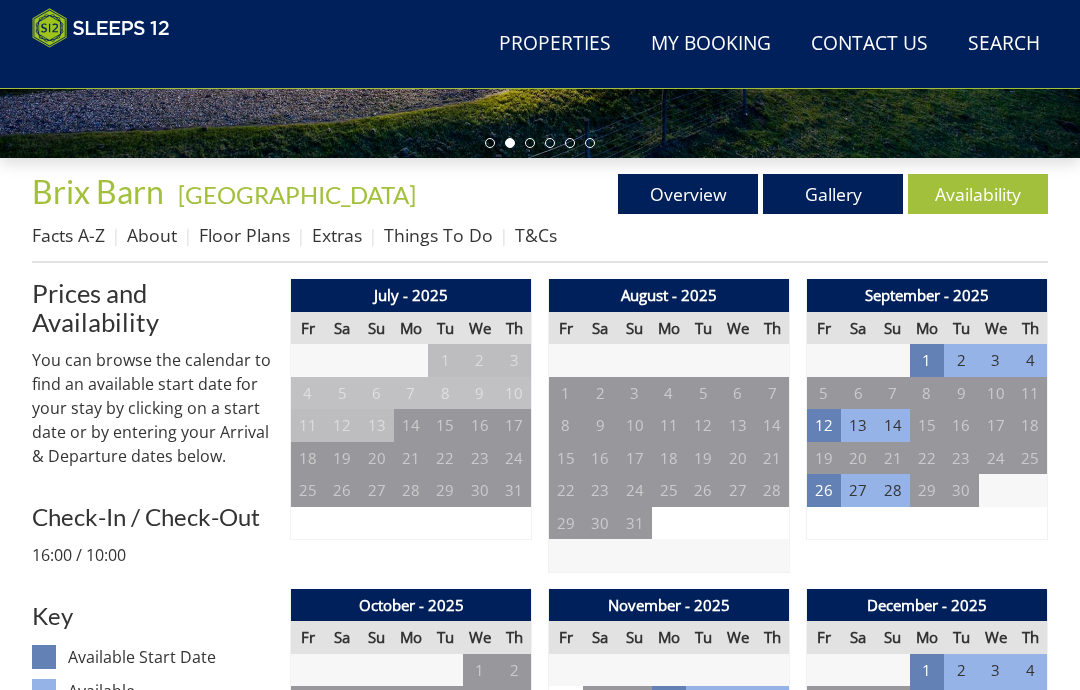 click on "1" at bounding box center (927, 360) 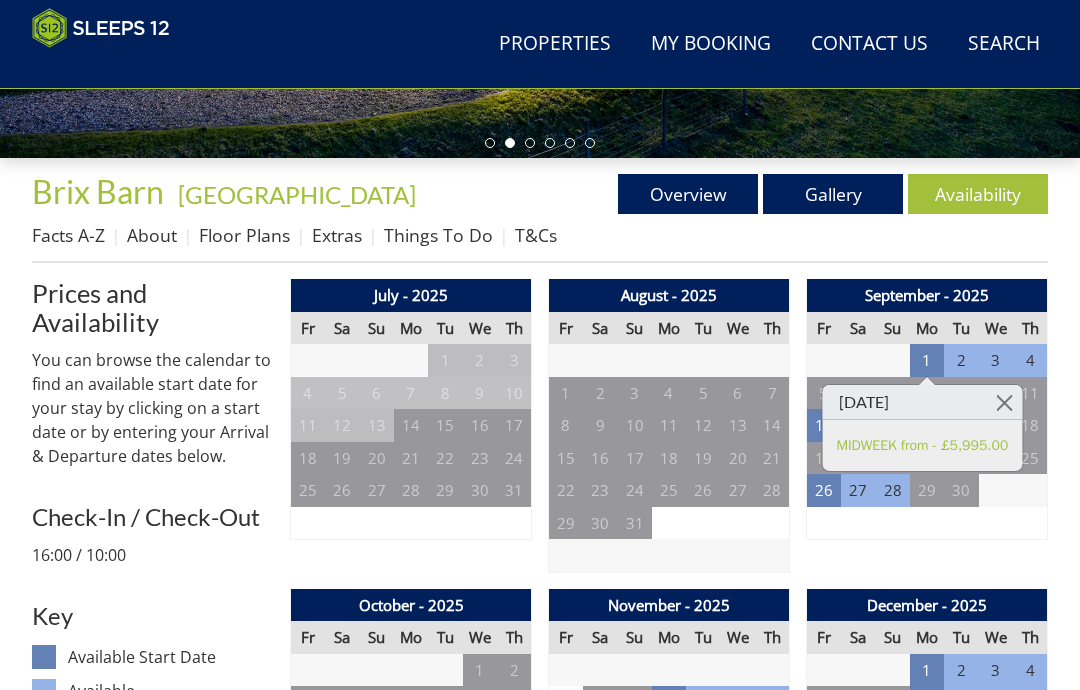 click at bounding box center [1004, 402] 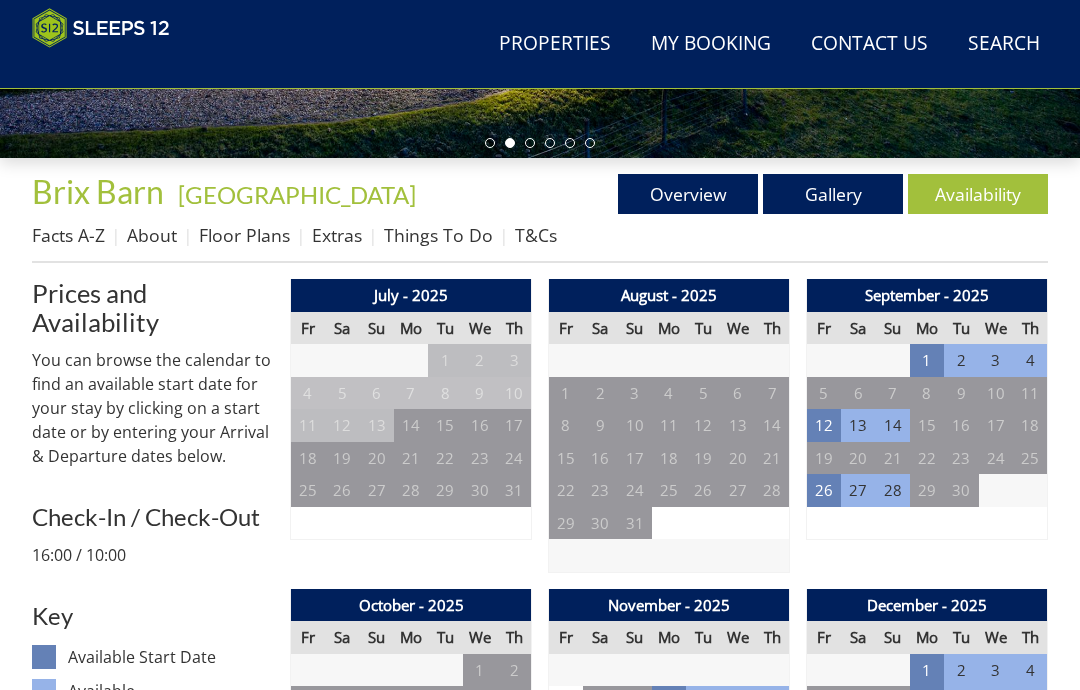 click on "26" at bounding box center (824, 490) 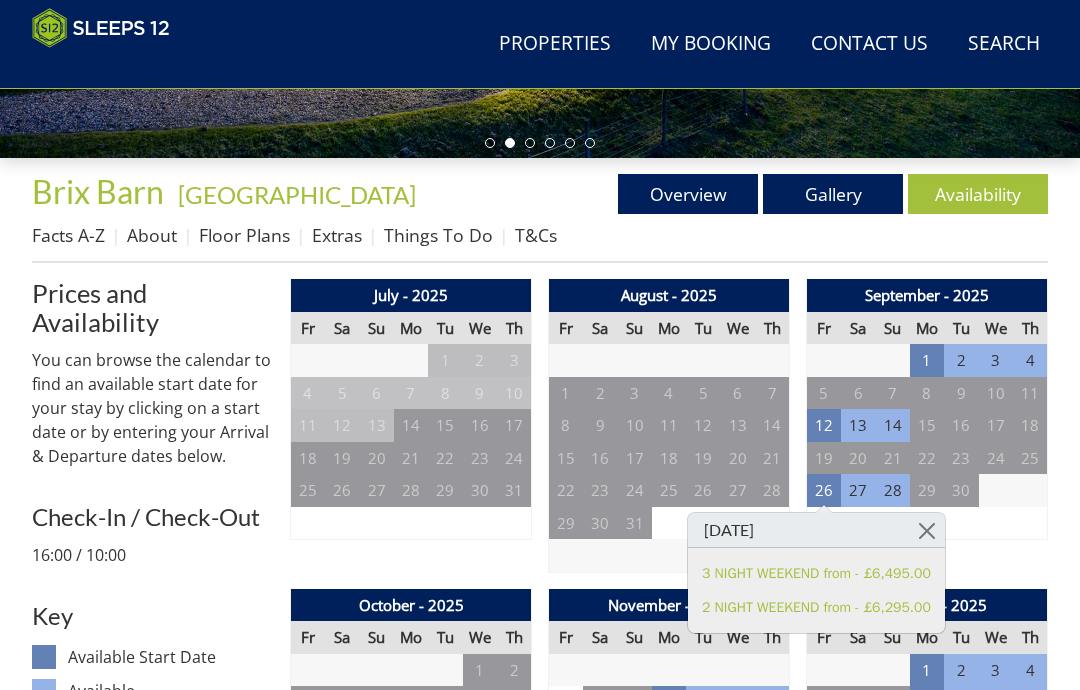 click at bounding box center [927, 530] 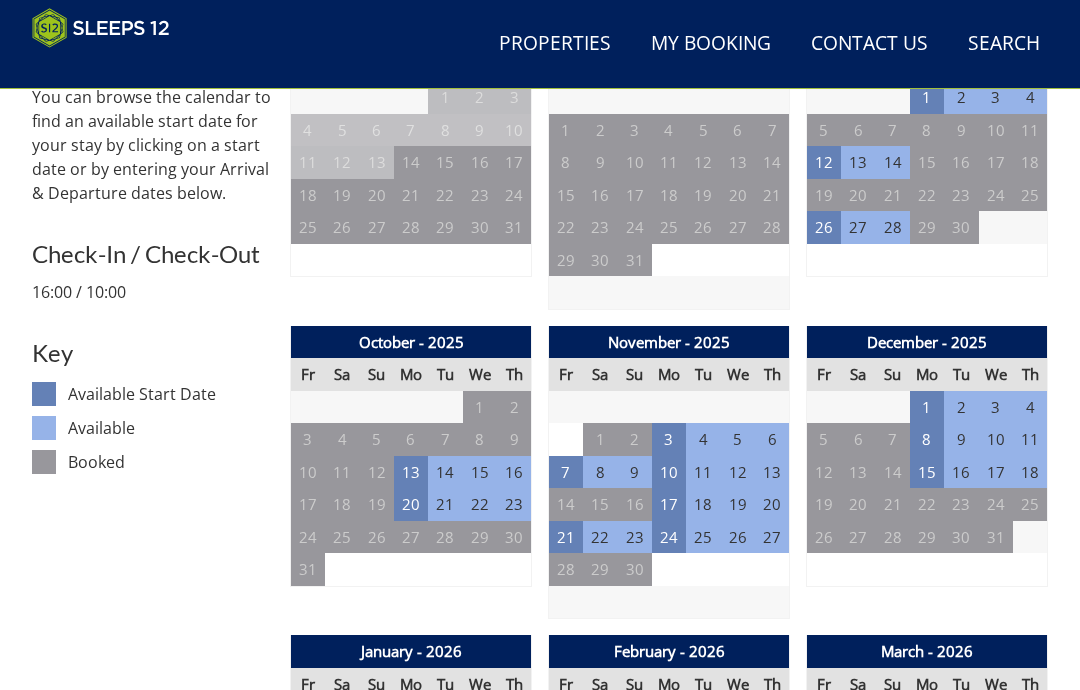scroll, scrollTop: 850, scrollLeft: 0, axis: vertical 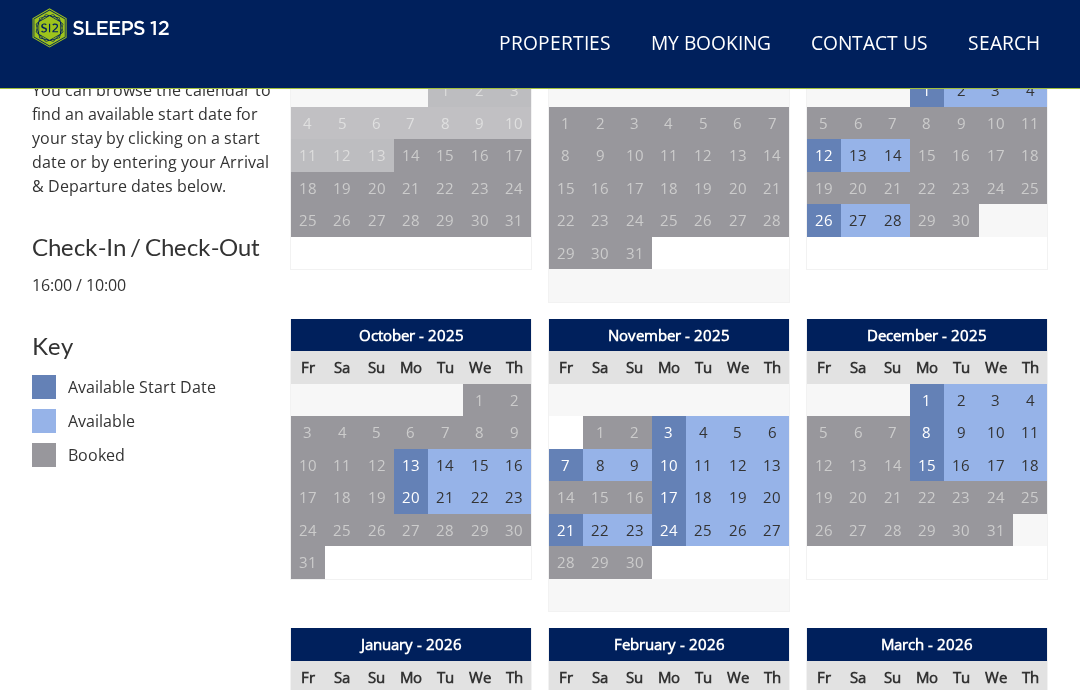 click on "20" at bounding box center (411, 497) 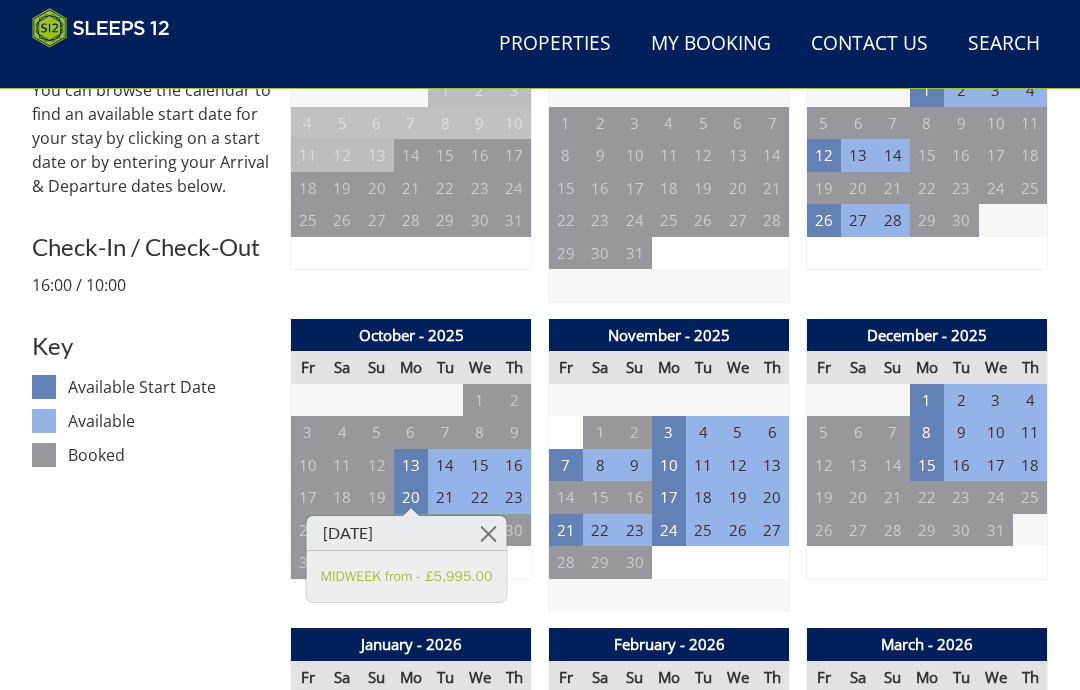 click on "13" at bounding box center (411, 465) 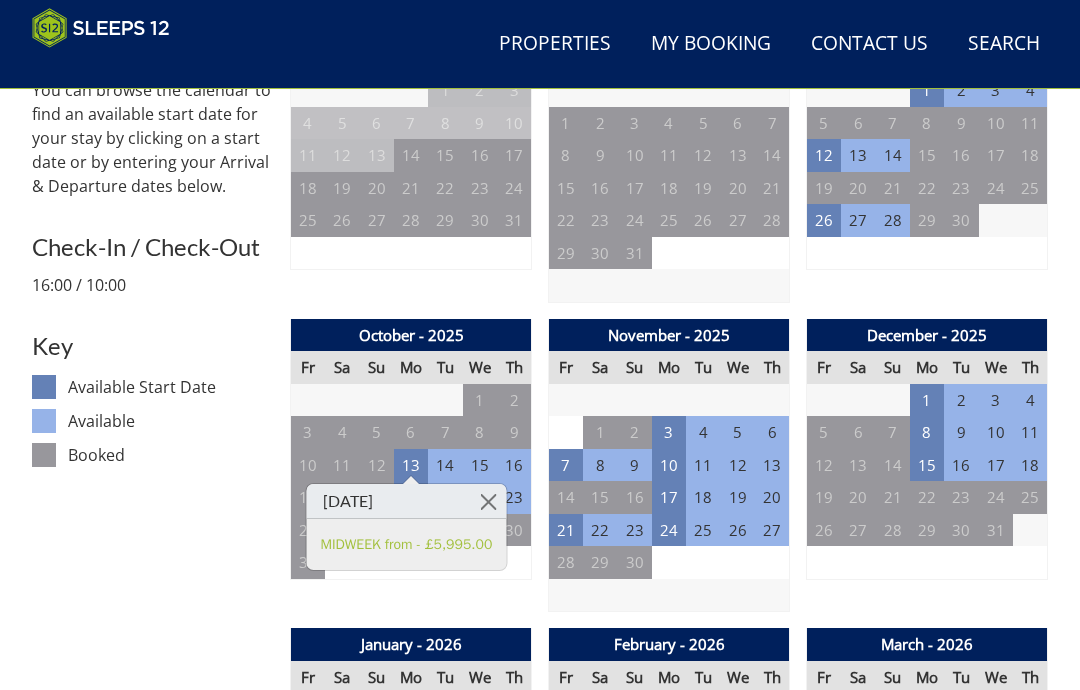 click on "13" at bounding box center [411, 465] 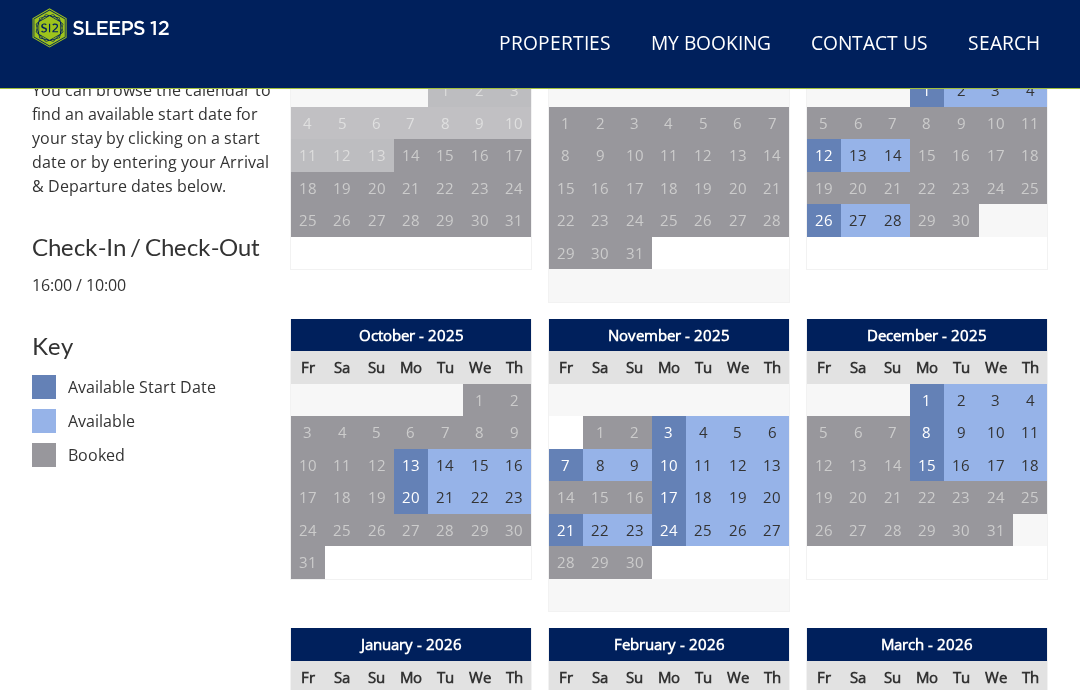 click on "7" at bounding box center [566, 465] 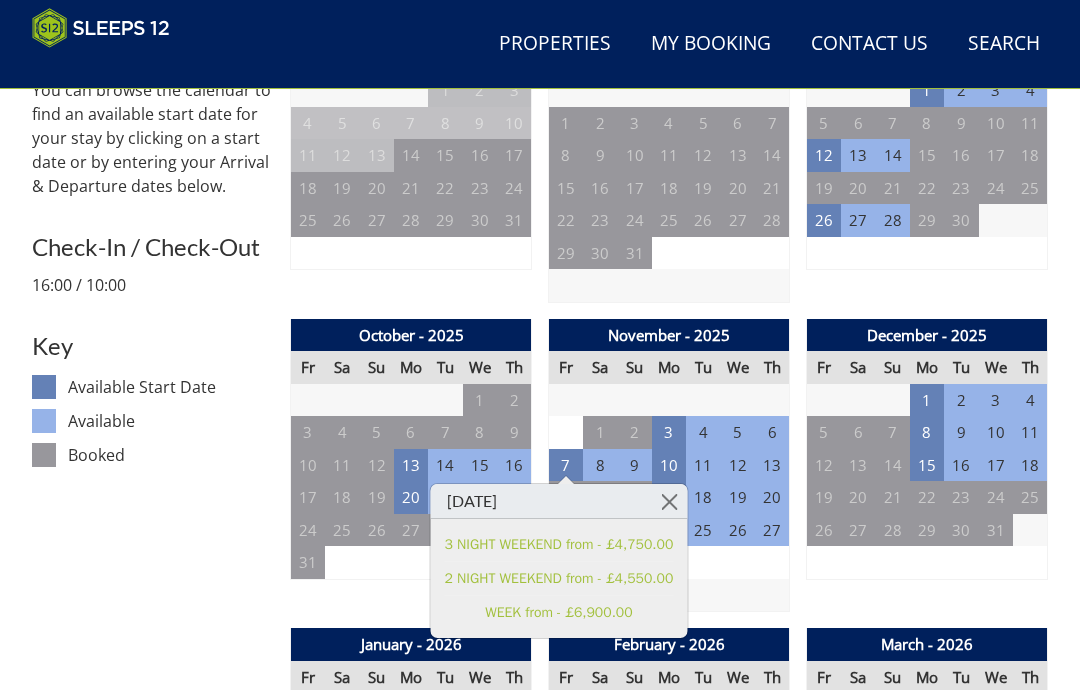 click at bounding box center [669, 501] 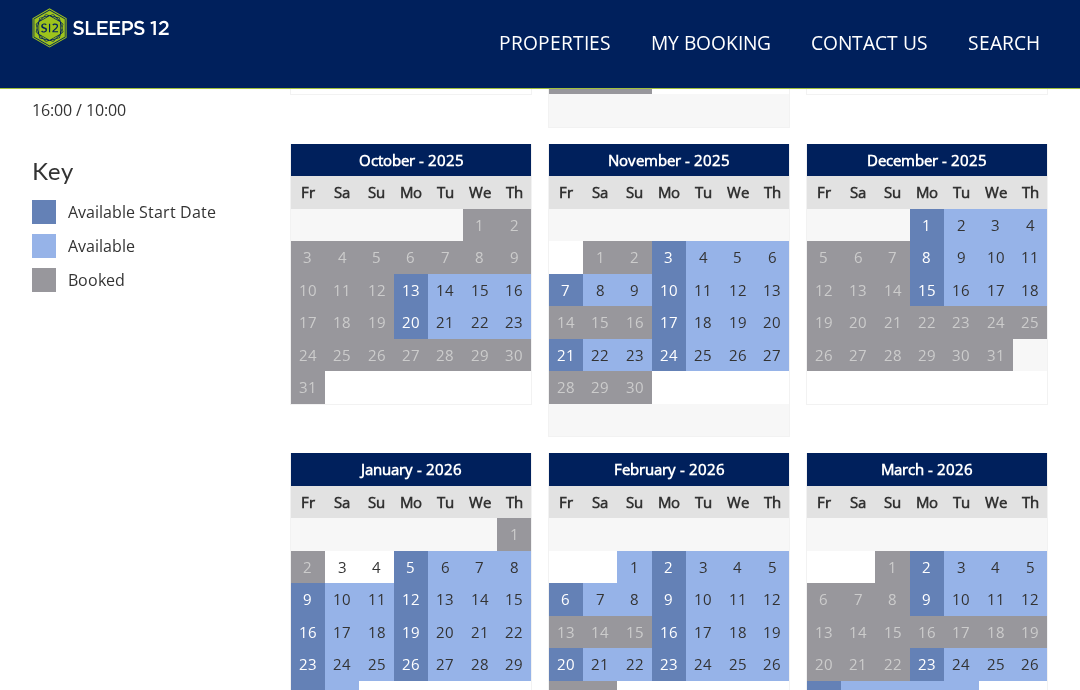 scroll, scrollTop: 1026, scrollLeft: 0, axis: vertical 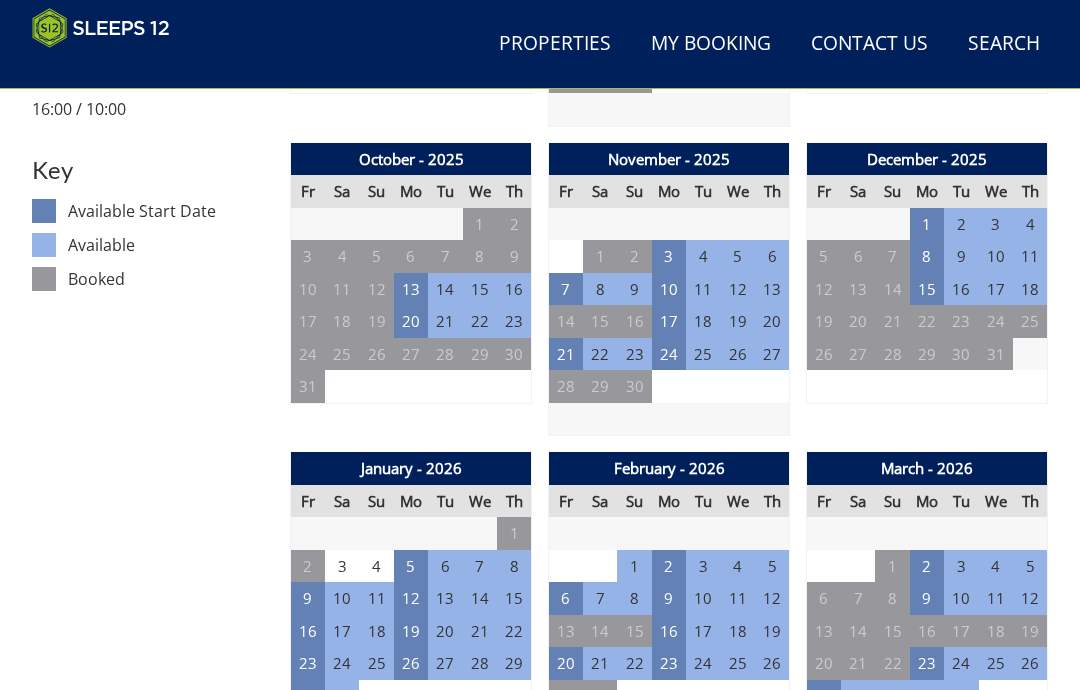 click on "5" at bounding box center (411, 566) 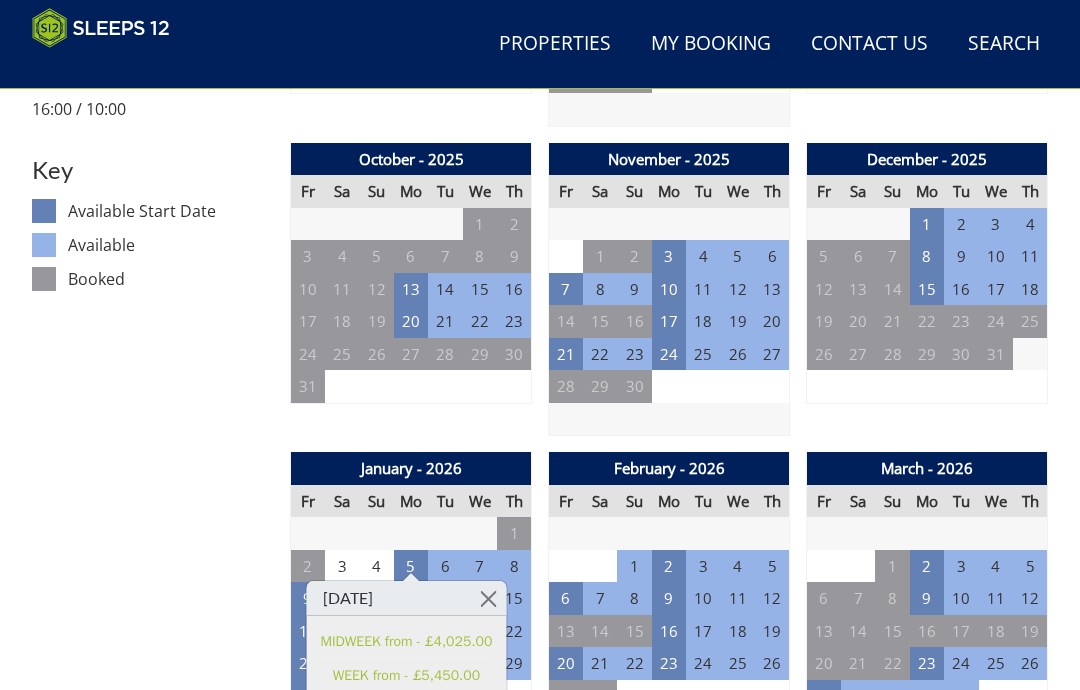 click at bounding box center (488, 598) 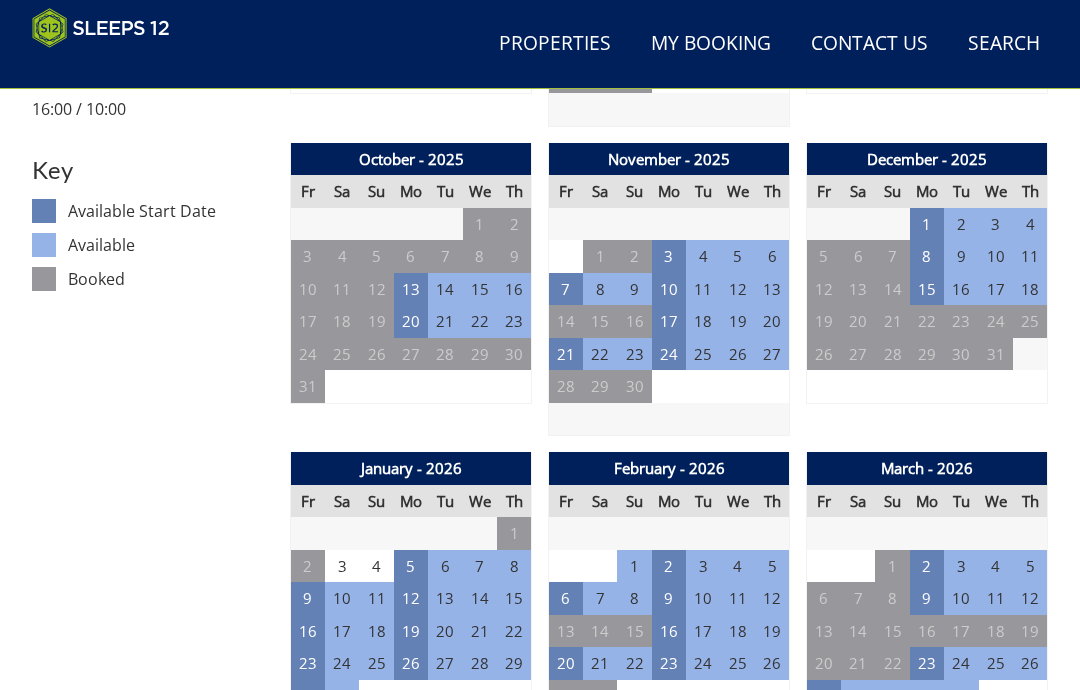 click on "9" at bounding box center (308, 598) 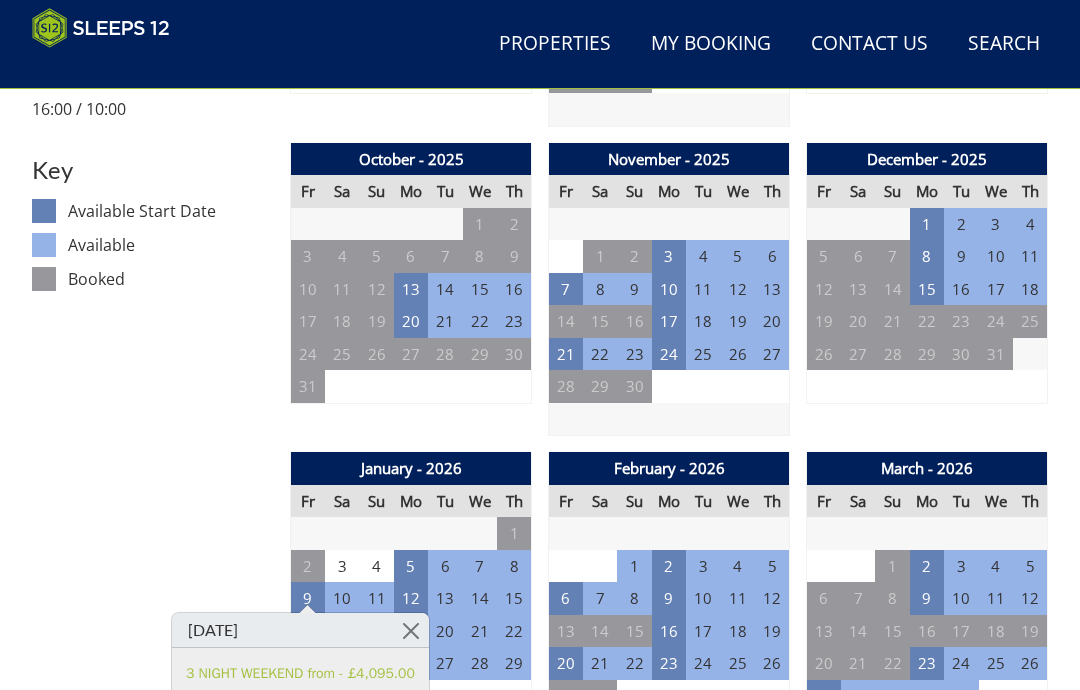 click at bounding box center (411, 630) 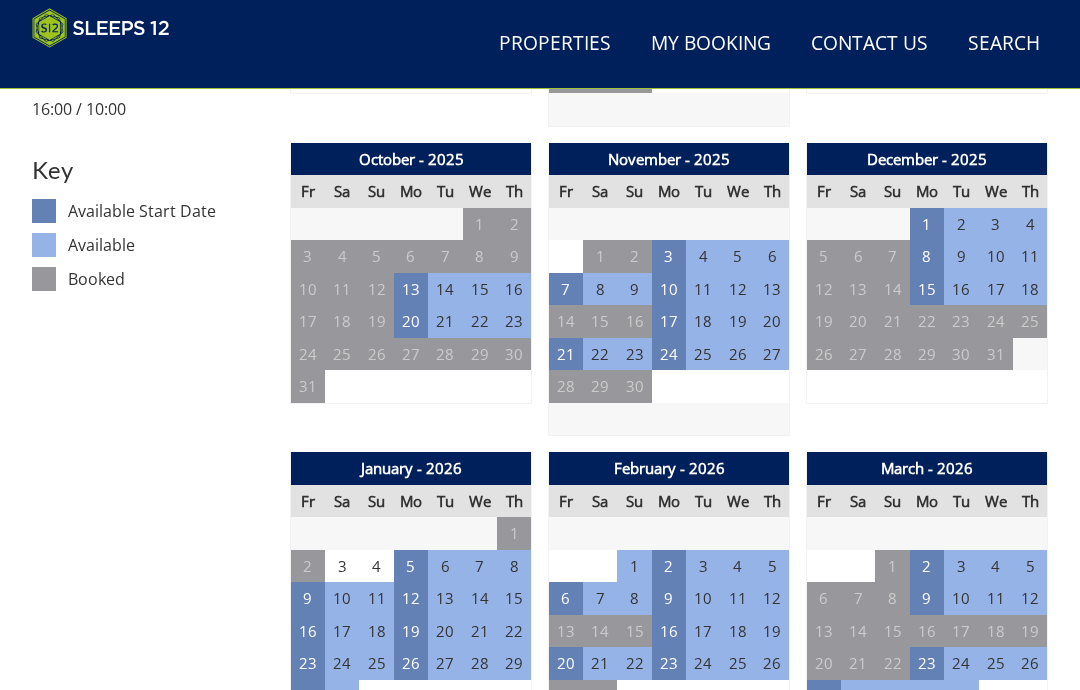 click on "5" at bounding box center (411, 566) 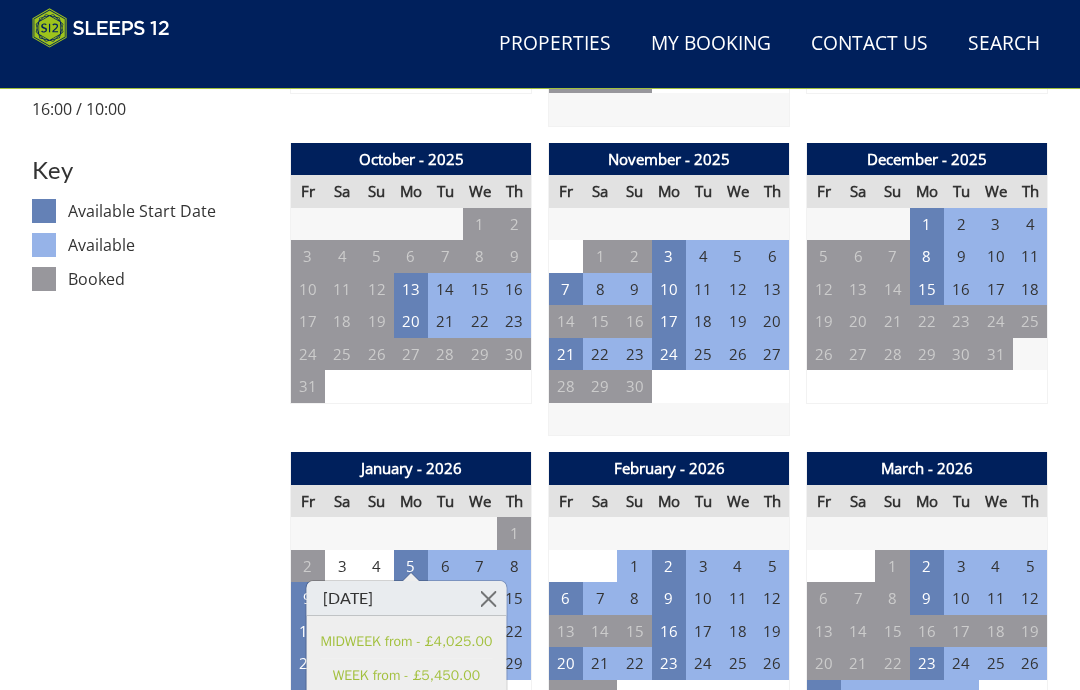 click at bounding box center [488, 598] 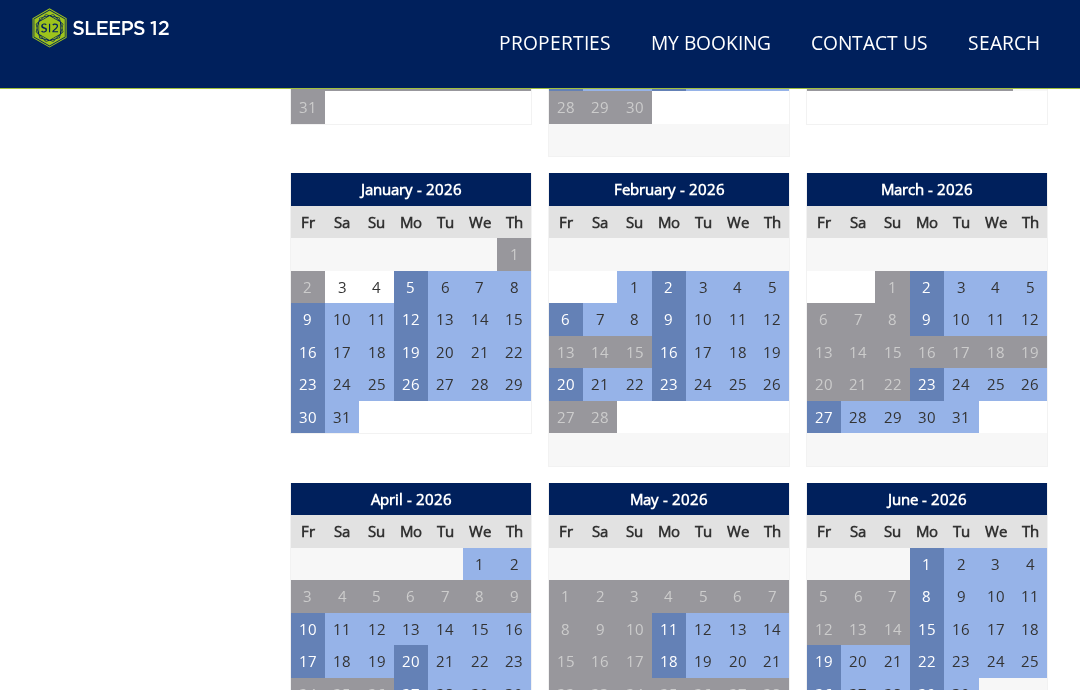 scroll, scrollTop: 1305, scrollLeft: 0, axis: vertical 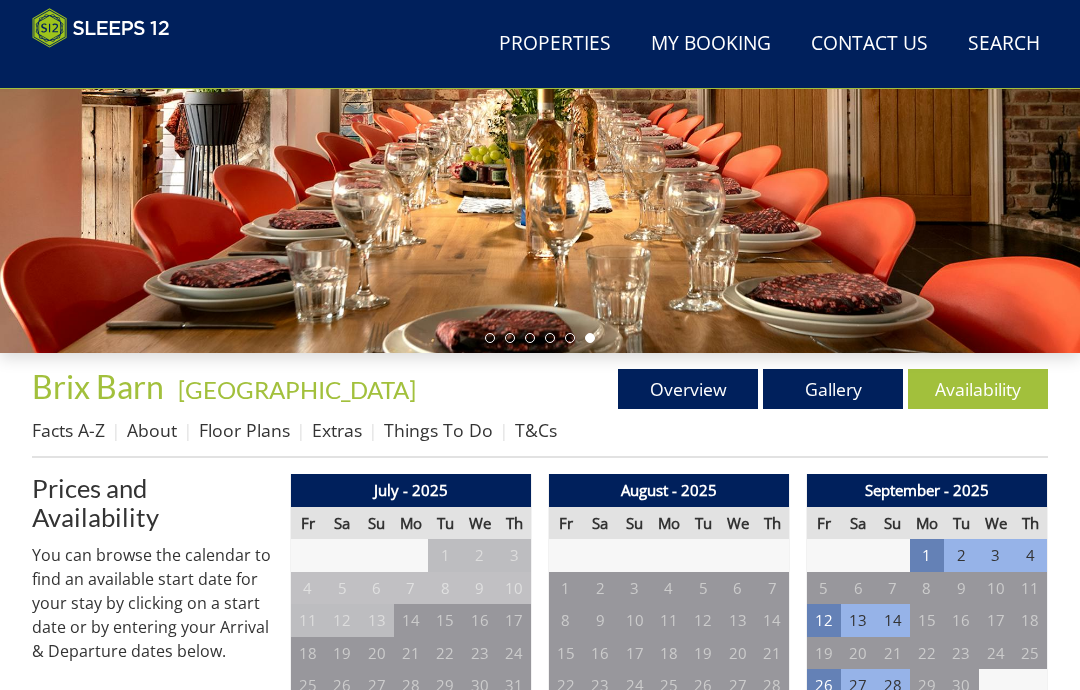 click on "Overview" at bounding box center (688, 389) 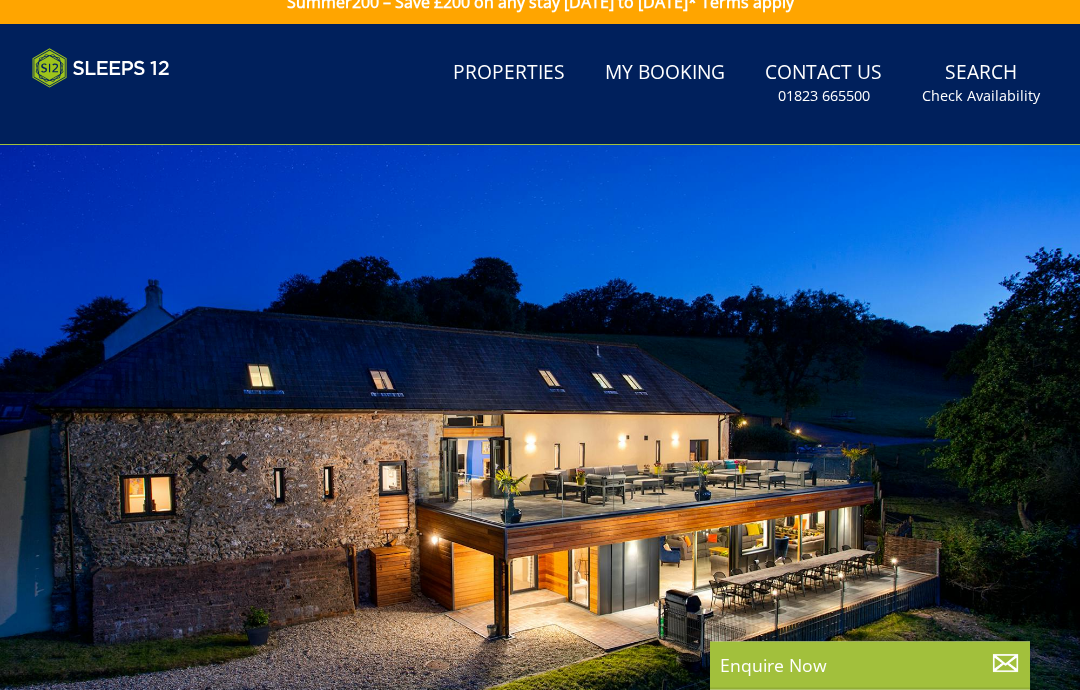 scroll, scrollTop: 0, scrollLeft: 0, axis: both 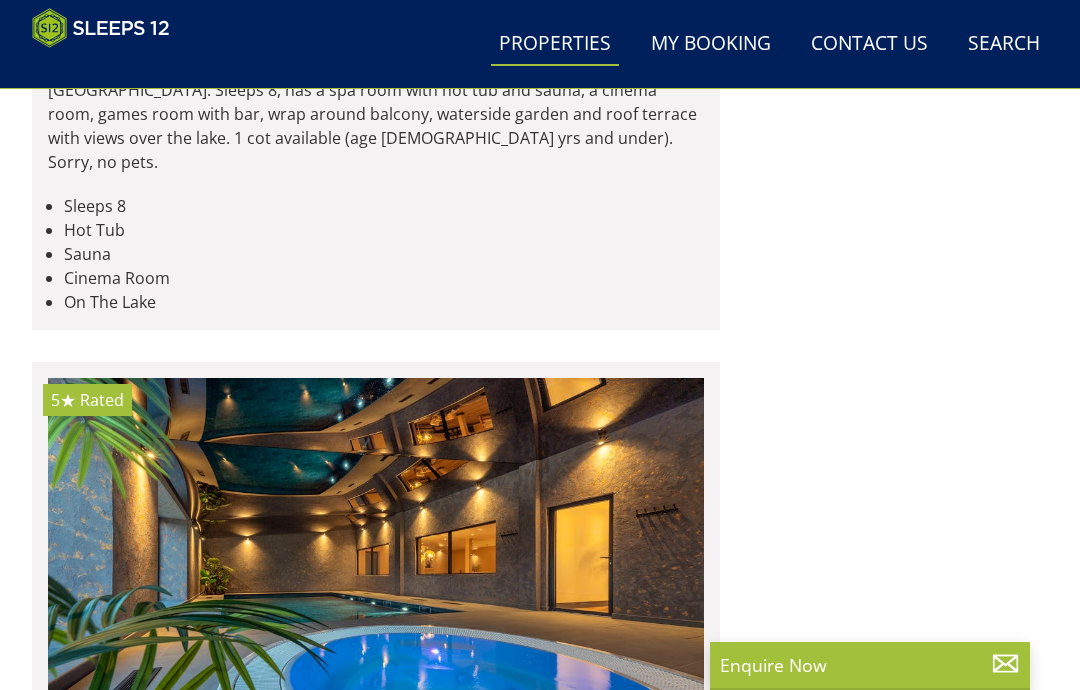 click on "Converted dairy and hay barn in [GEOGRAPHIC_DATA] that sleeps 22 in 10 bedrooms. [GEOGRAPHIC_DATA] with pool and hot tub, sauna, games room, huge open plan living space and garden. Gorgeous interiors, country views. 2 toddler beds (age [DEMOGRAPHIC_DATA] yrs and under) and 3 cots (age [DEMOGRAPHIC_DATA] yrs and under).  2 dogs welcome (small charge per pet)." at bounding box center (376, 915) 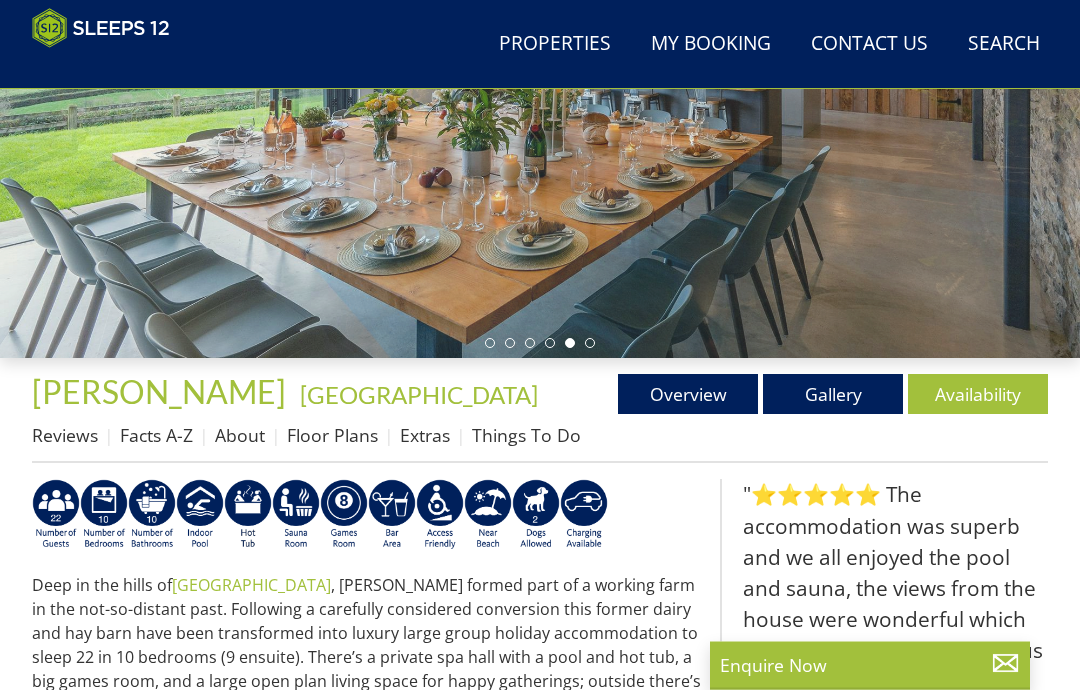 scroll, scrollTop: 380, scrollLeft: 0, axis: vertical 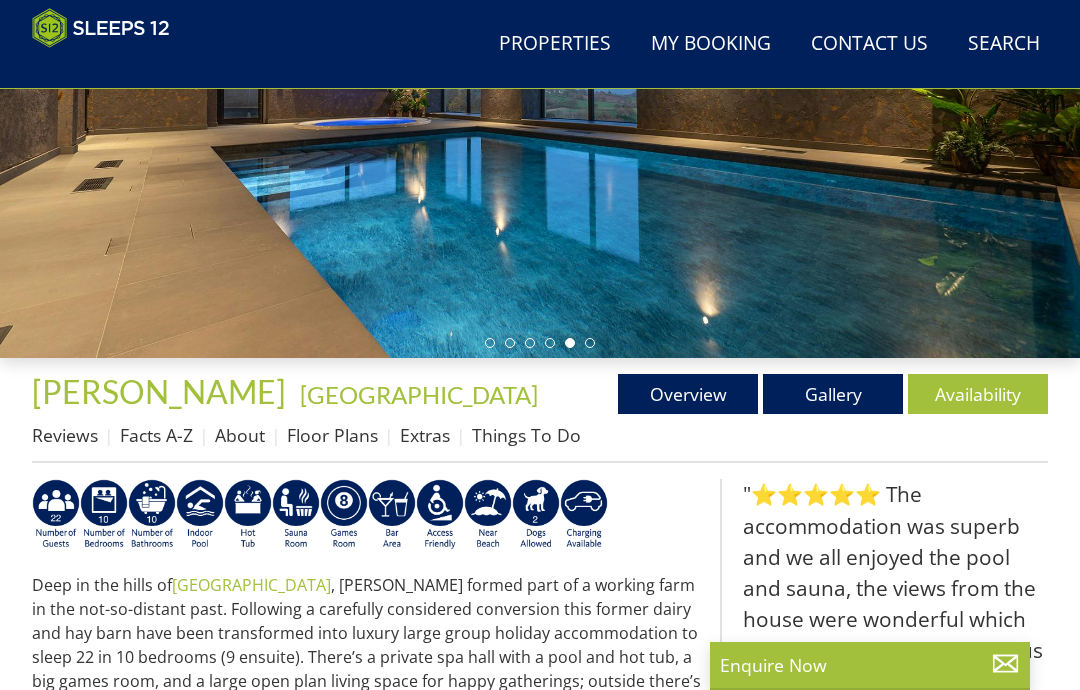 click on "Availability" at bounding box center (978, 394) 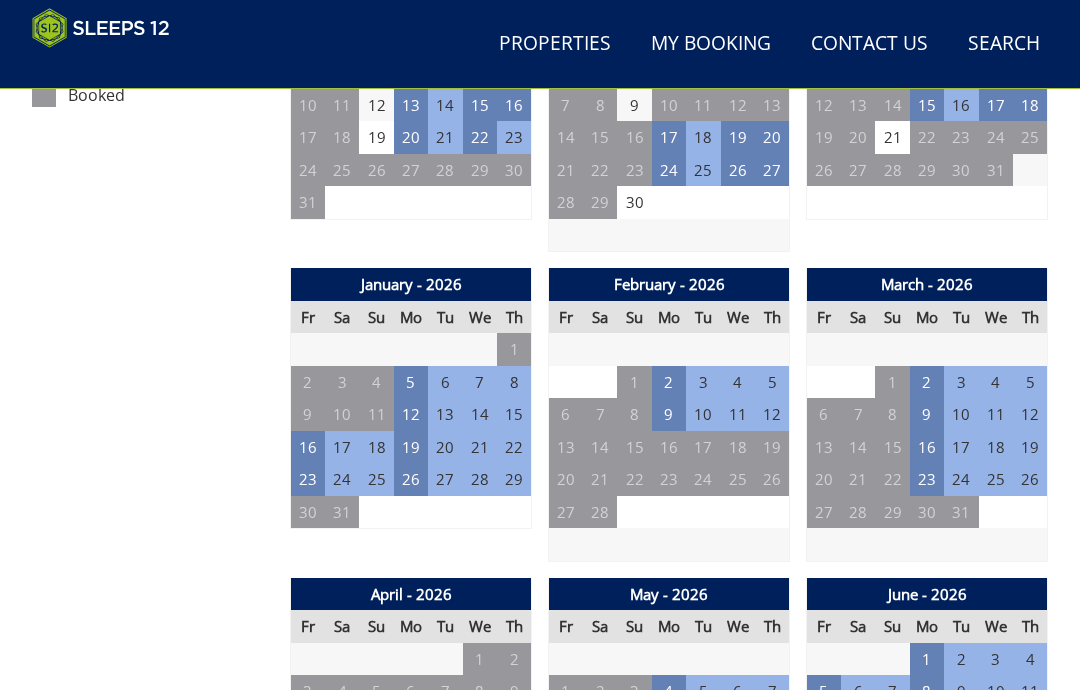 scroll, scrollTop: 1233, scrollLeft: 0, axis: vertical 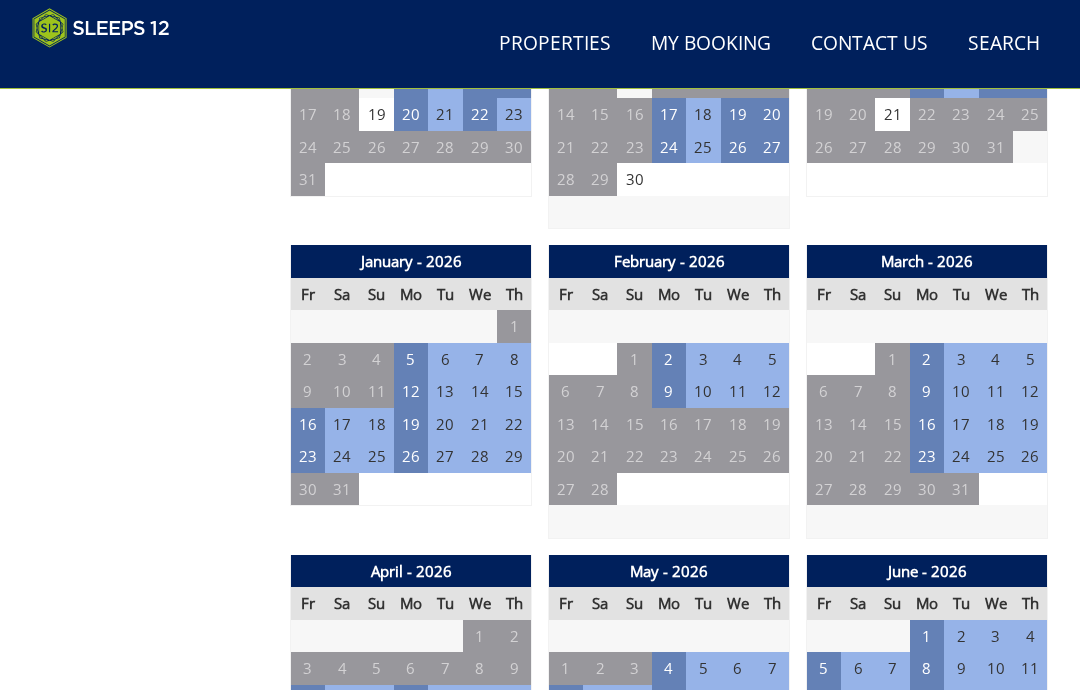 click on "9" at bounding box center [669, 391] 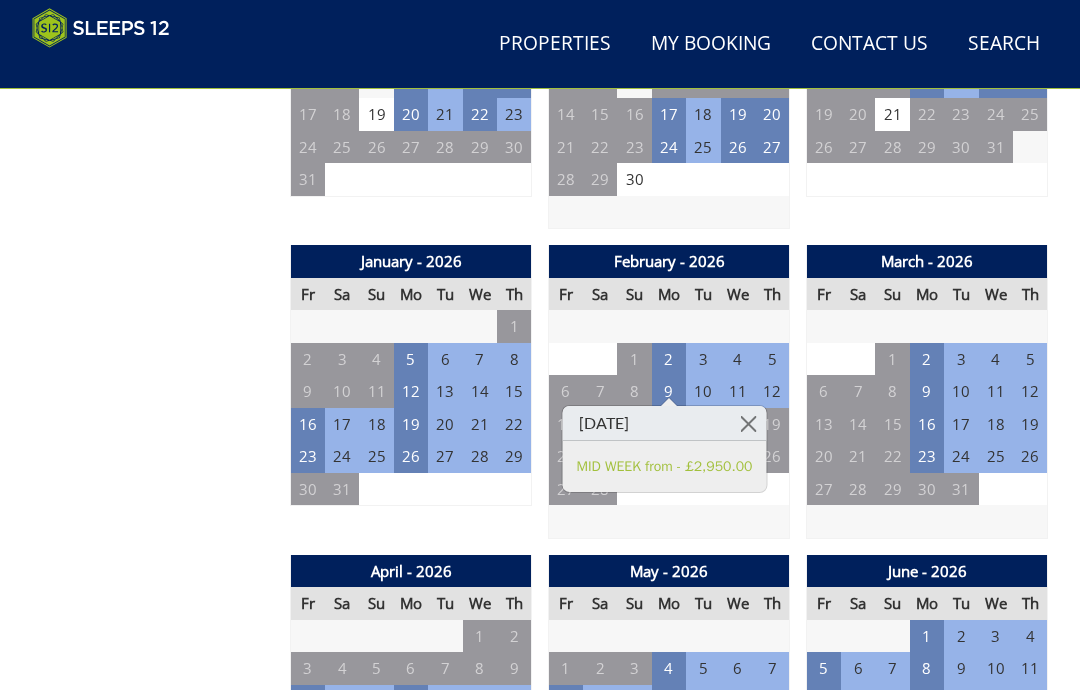 click at bounding box center [748, 423] 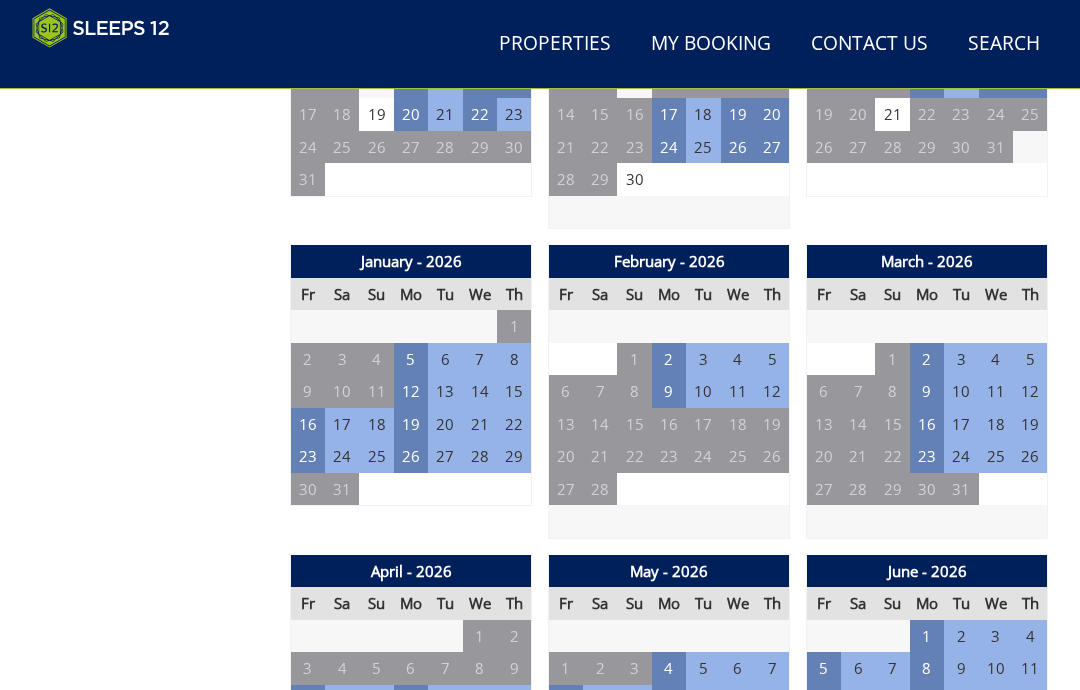click on "2" at bounding box center (927, 359) 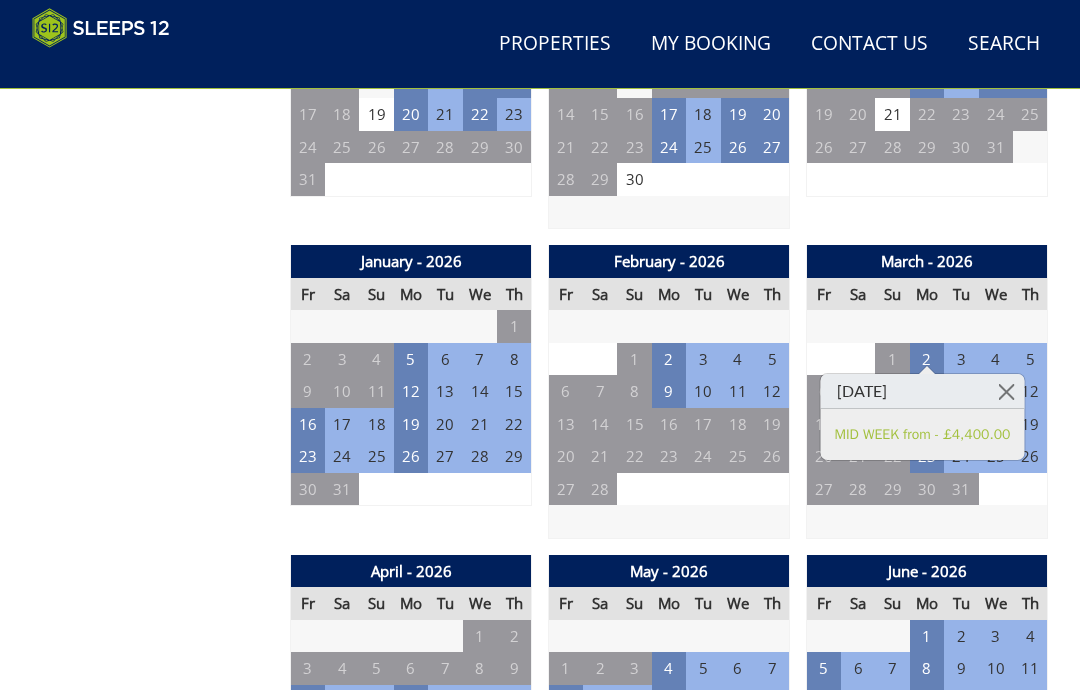 click at bounding box center [1006, 391] 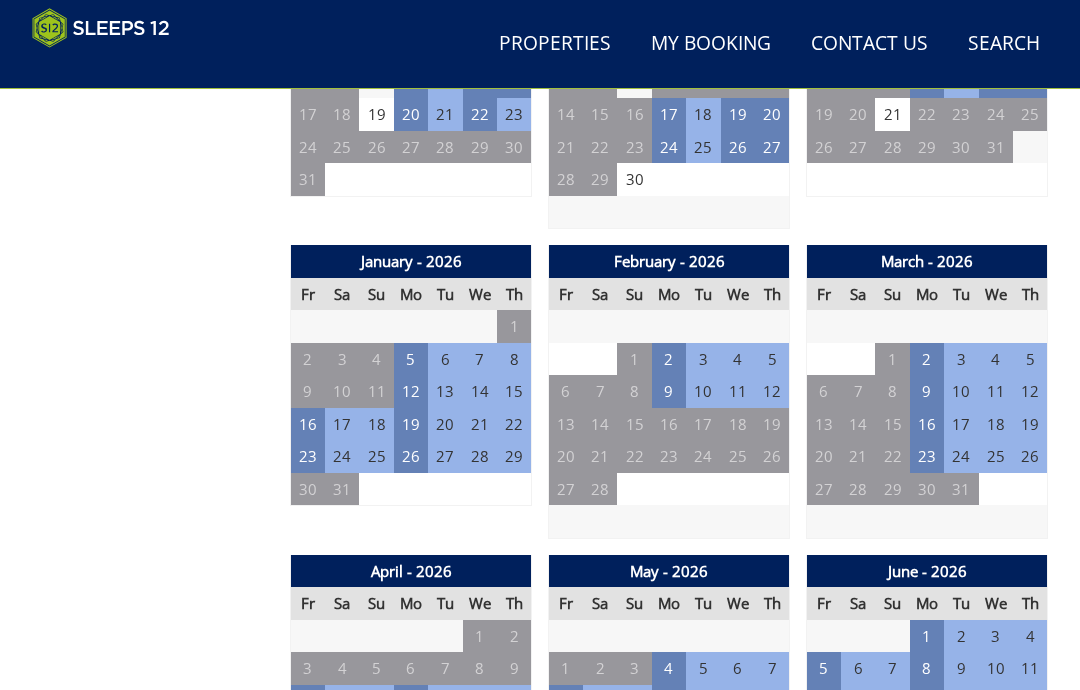 click on "5" at bounding box center [411, 359] 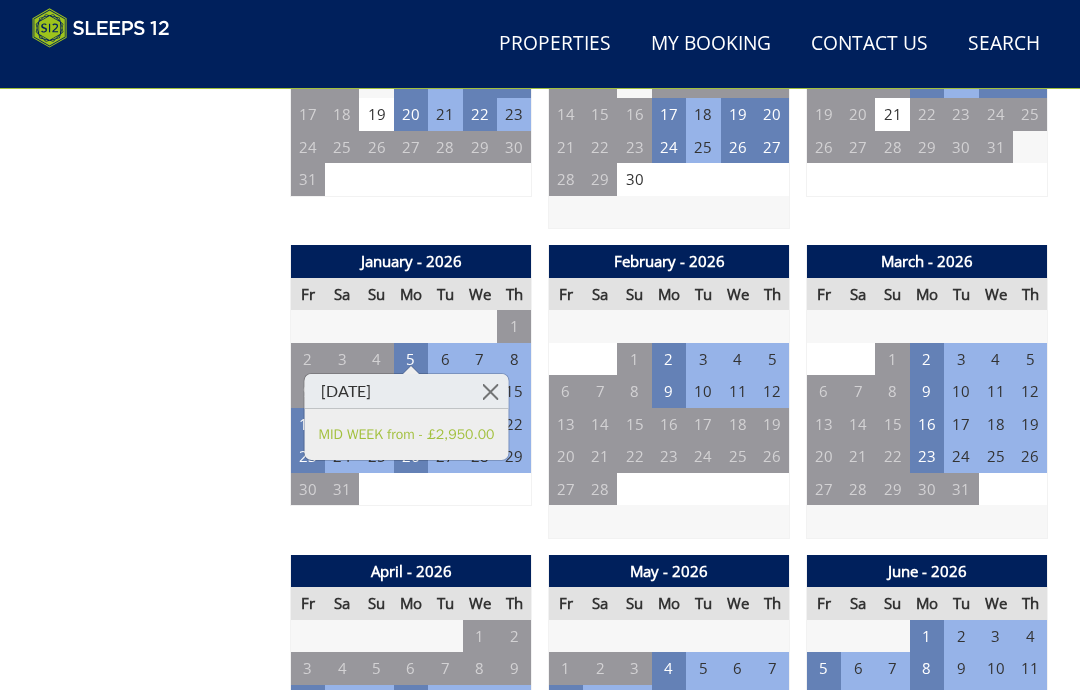 click at bounding box center (490, 391) 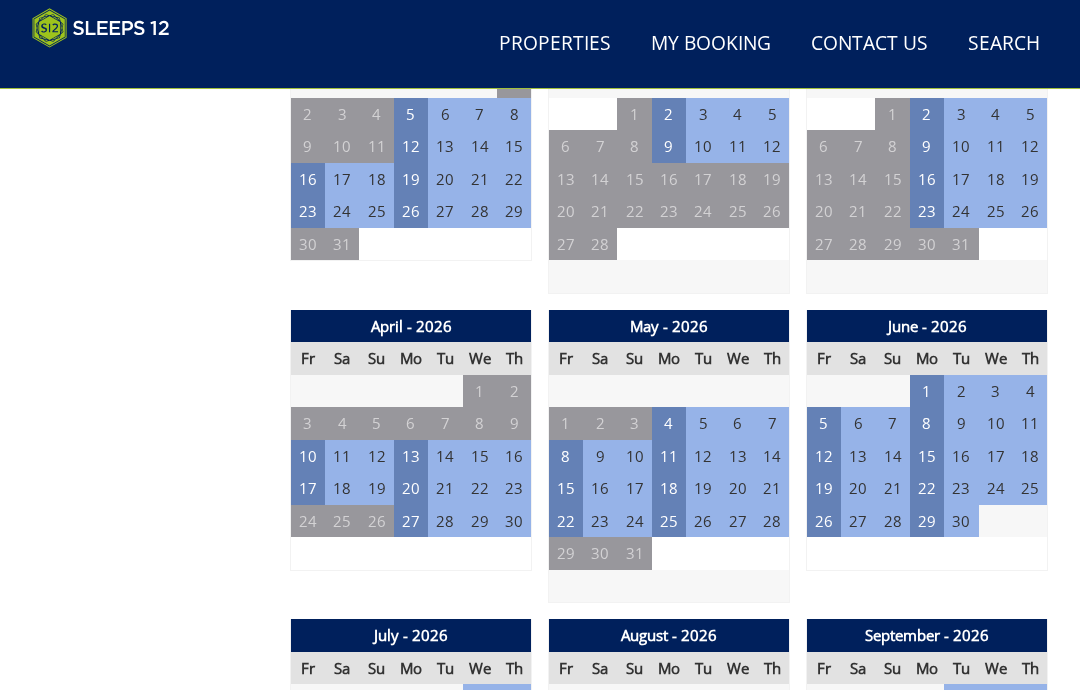 scroll, scrollTop: 1480, scrollLeft: 0, axis: vertical 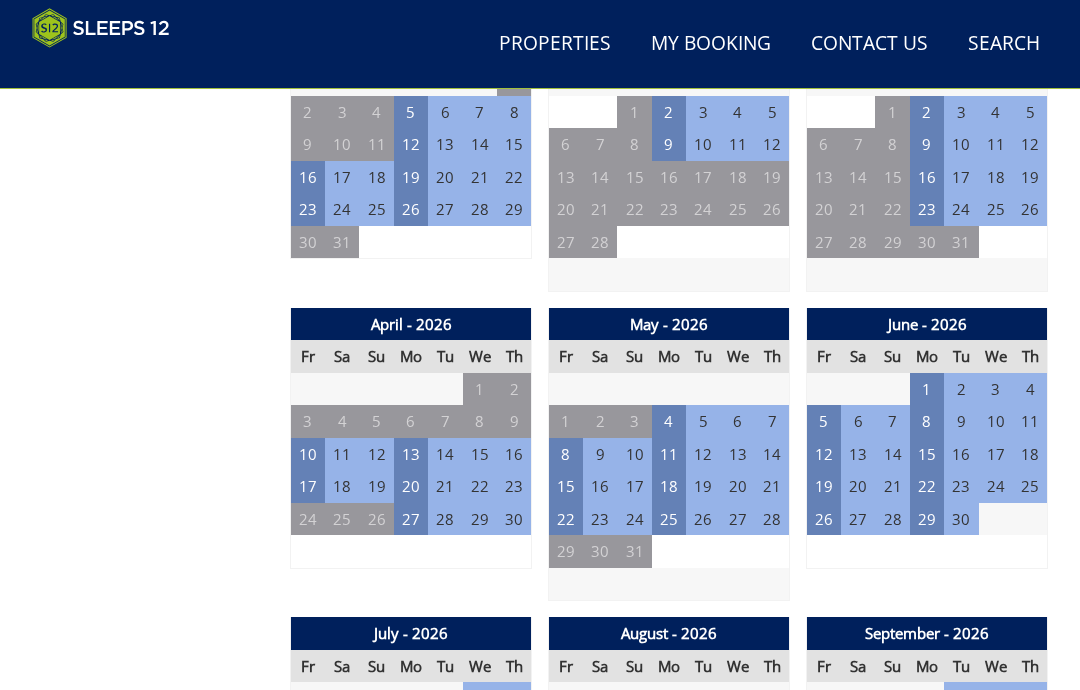 click on "25" at bounding box center (669, 519) 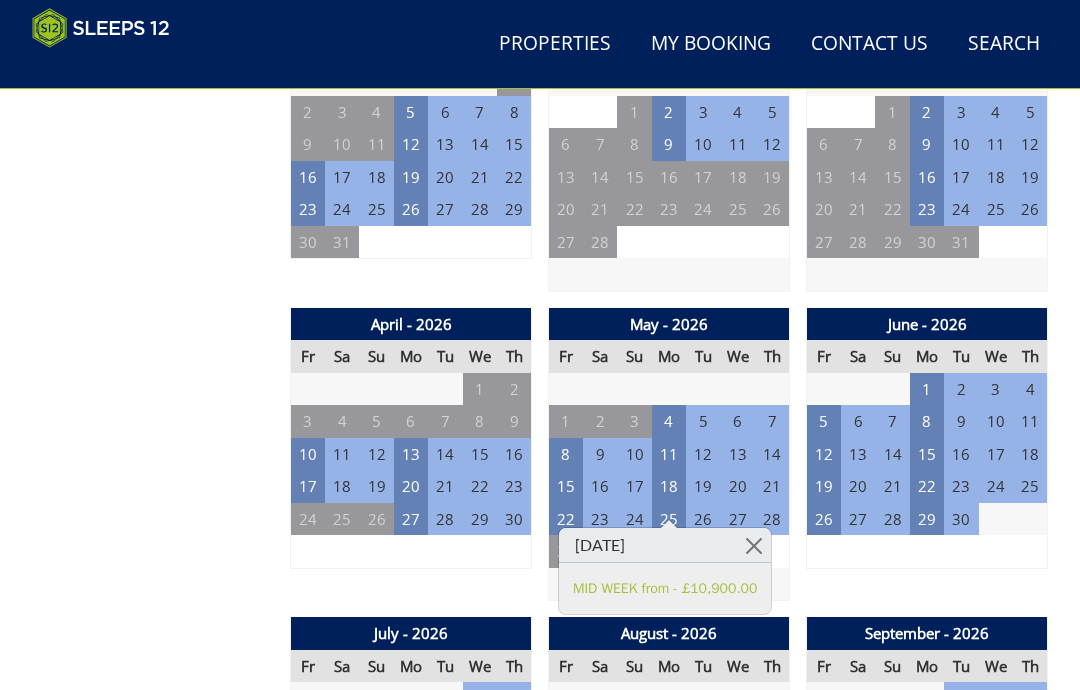 click on "18" at bounding box center [669, 486] 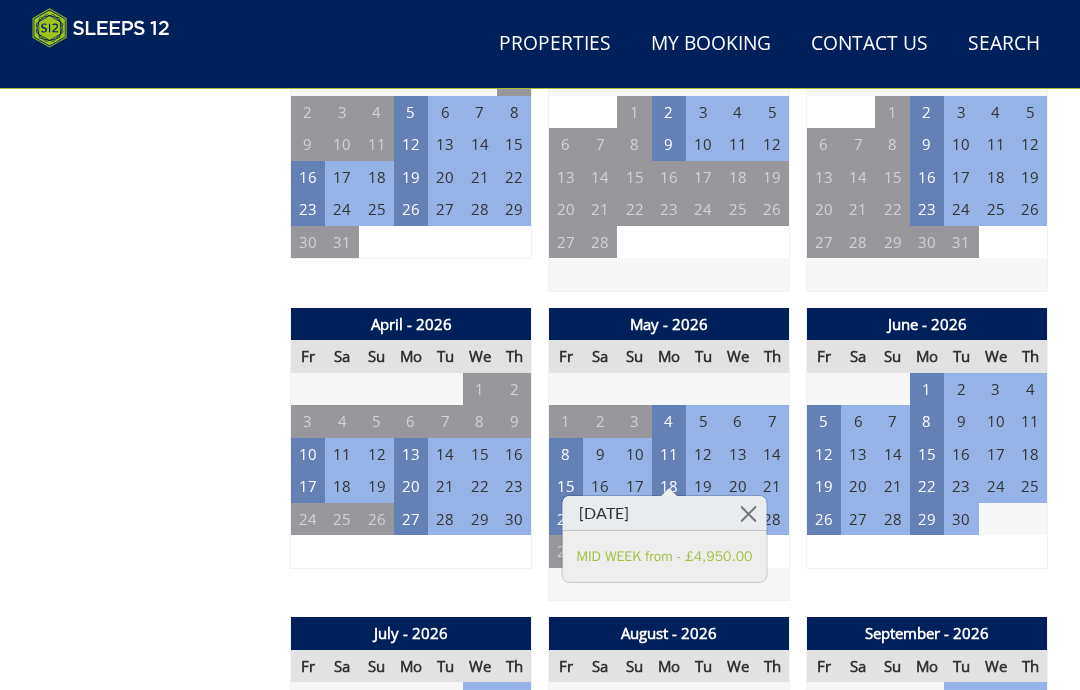 click on "11" at bounding box center [669, 454] 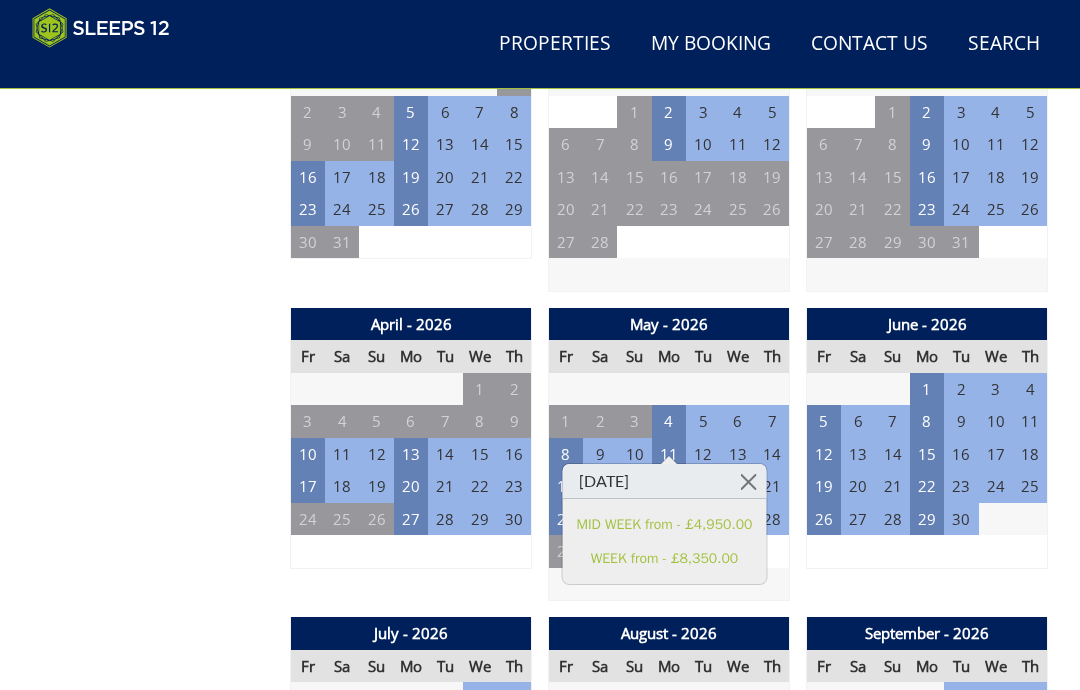 click on "4" at bounding box center [669, 421] 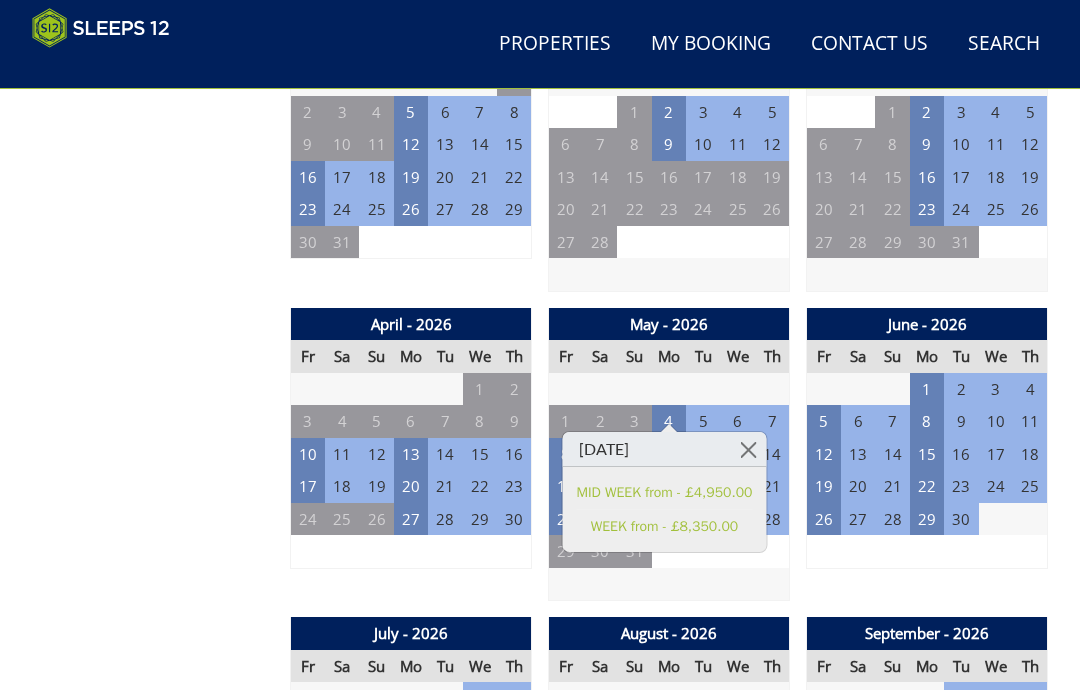 click on "10" at bounding box center [308, 454] 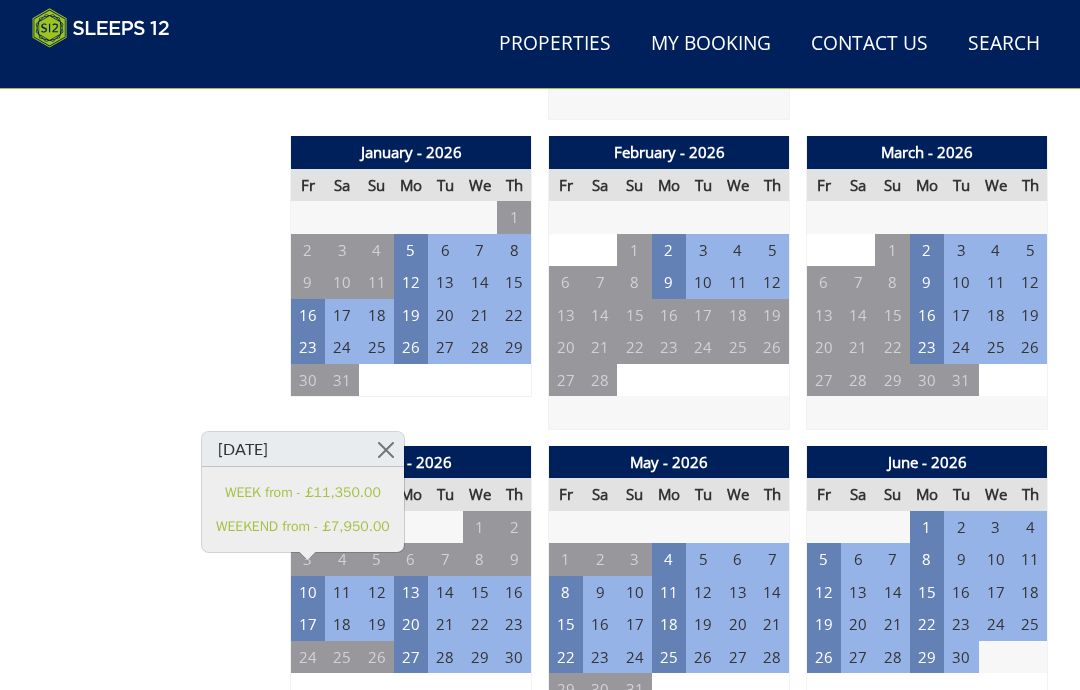scroll, scrollTop: 1340, scrollLeft: 0, axis: vertical 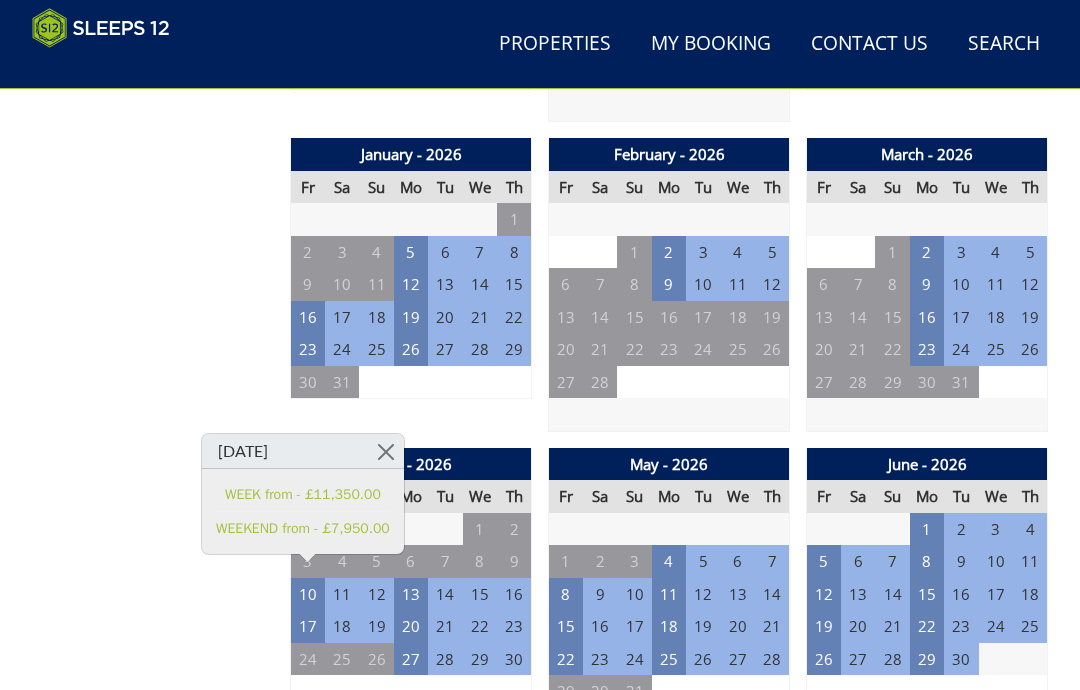 click on "16" at bounding box center (308, 317) 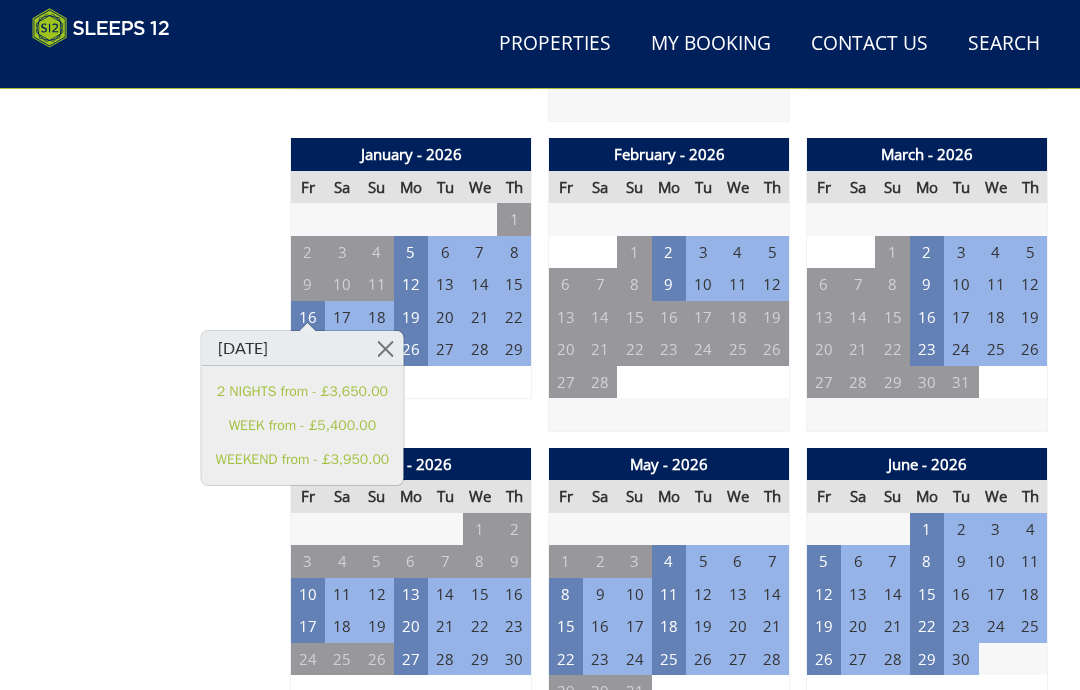 click at bounding box center (385, 348) 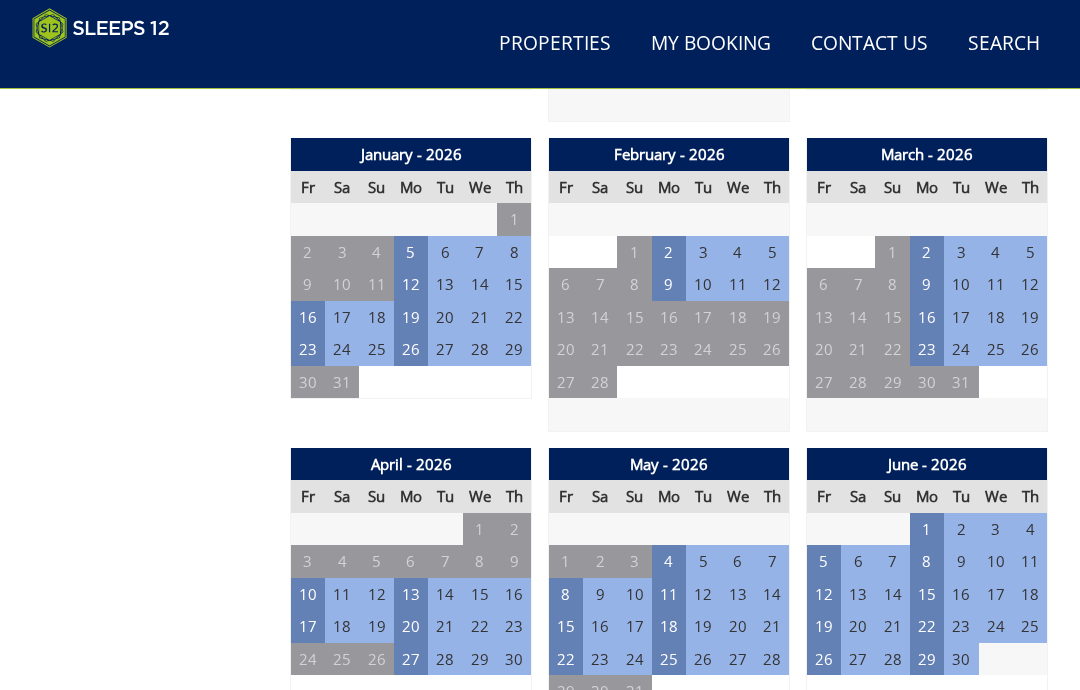 click on "19" at bounding box center (411, 317) 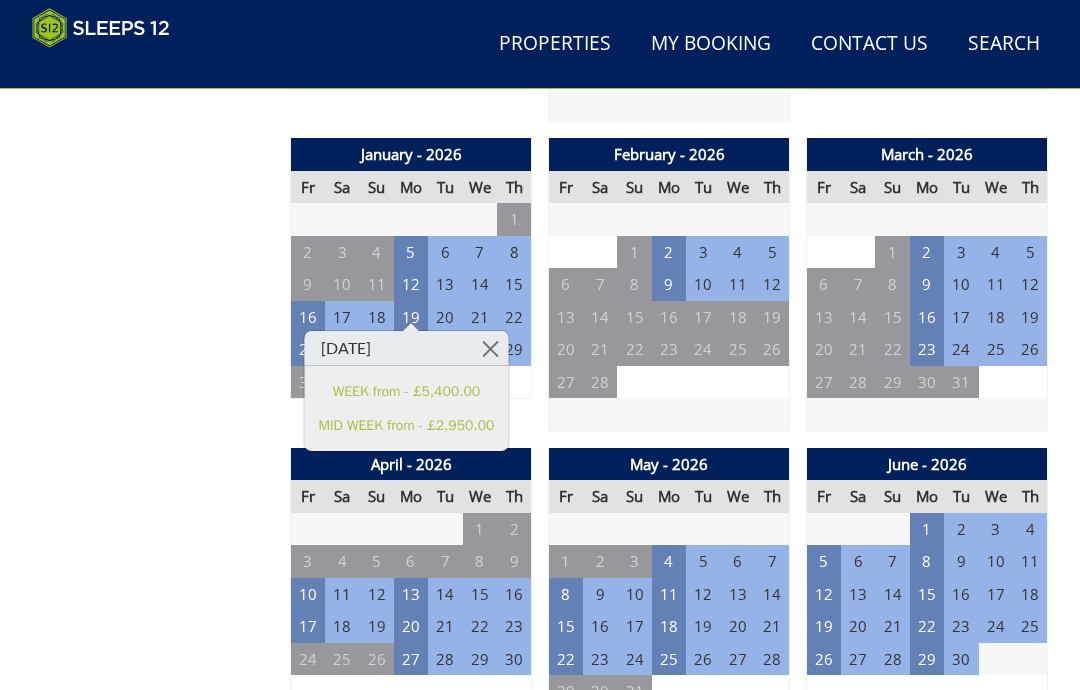 click at bounding box center [490, 348] 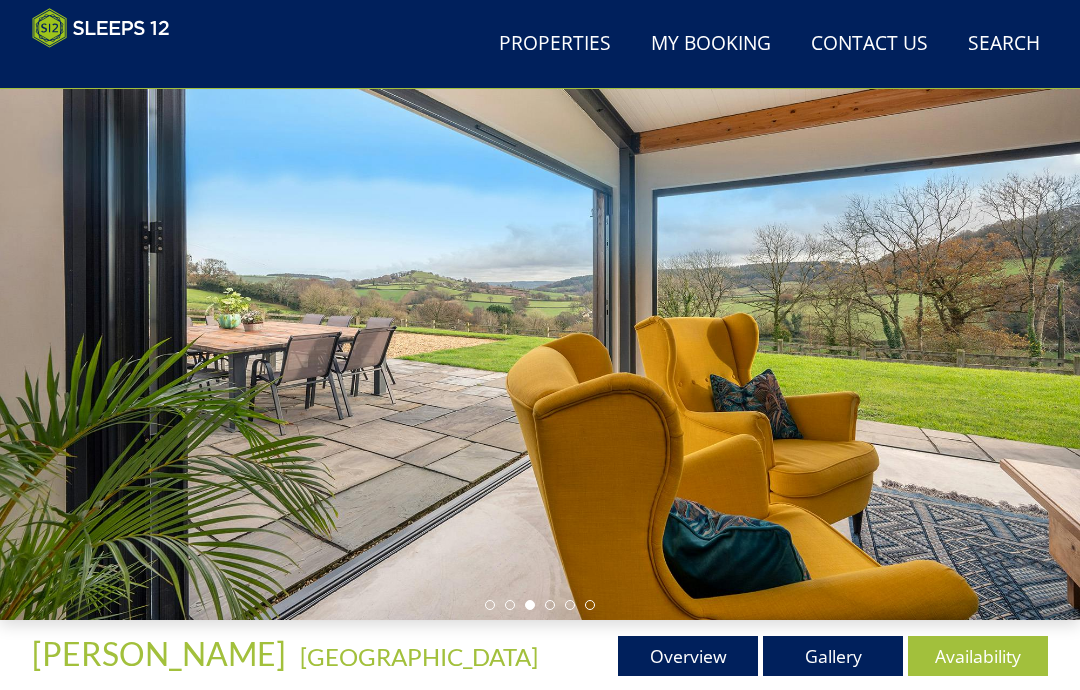 scroll, scrollTop: 115, scrollLeft: 0, axis: vertical 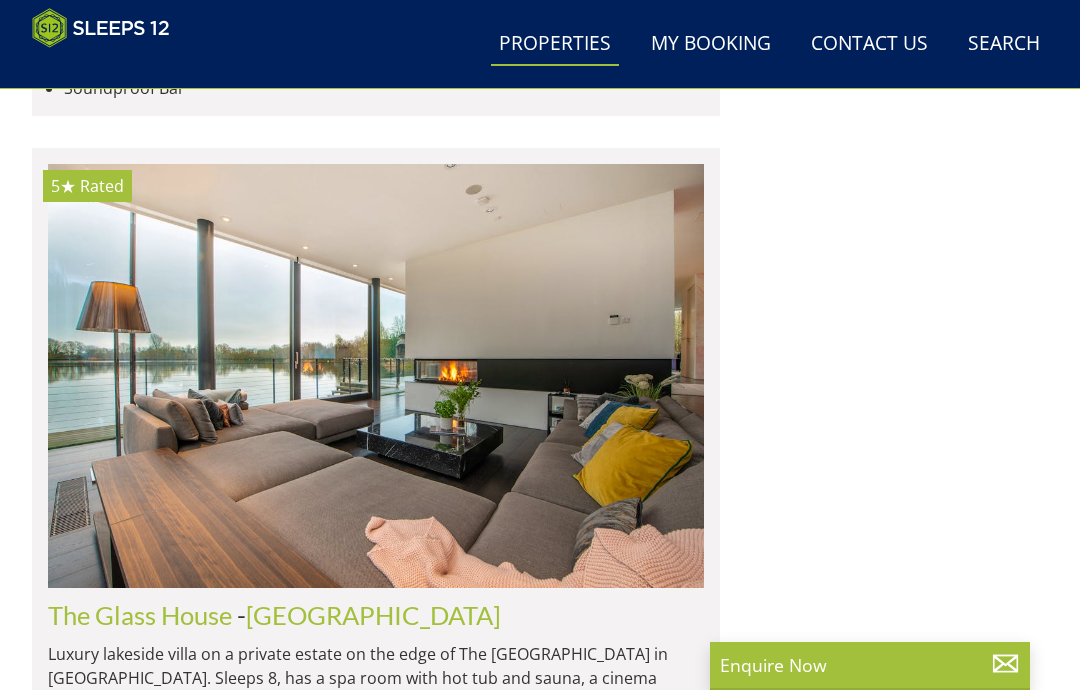 click at bounding box center (376, 1979) 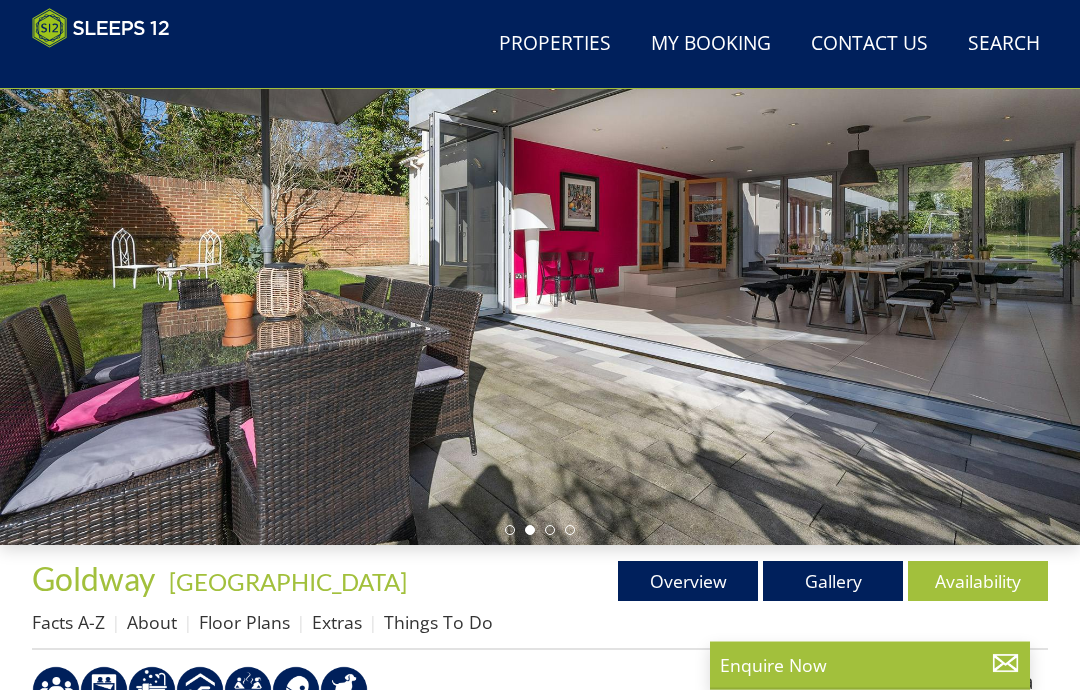 scroll, scrollTop: 193, scrollLeft: 0, axis: vertical 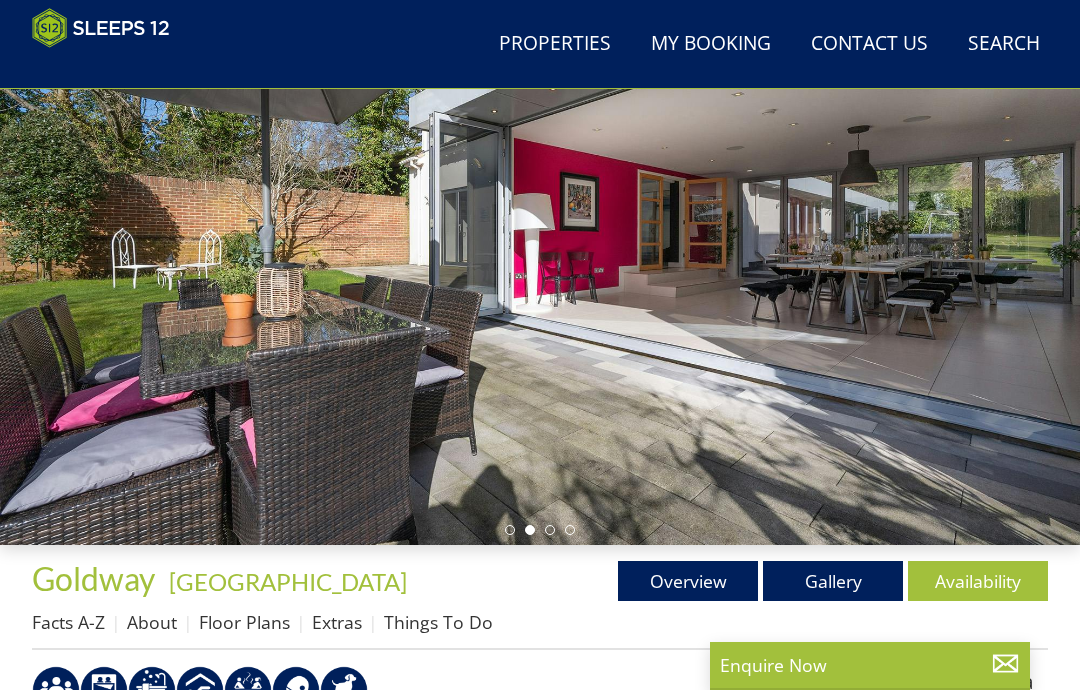 click on "Gallery" at bounding box center [833, 581] 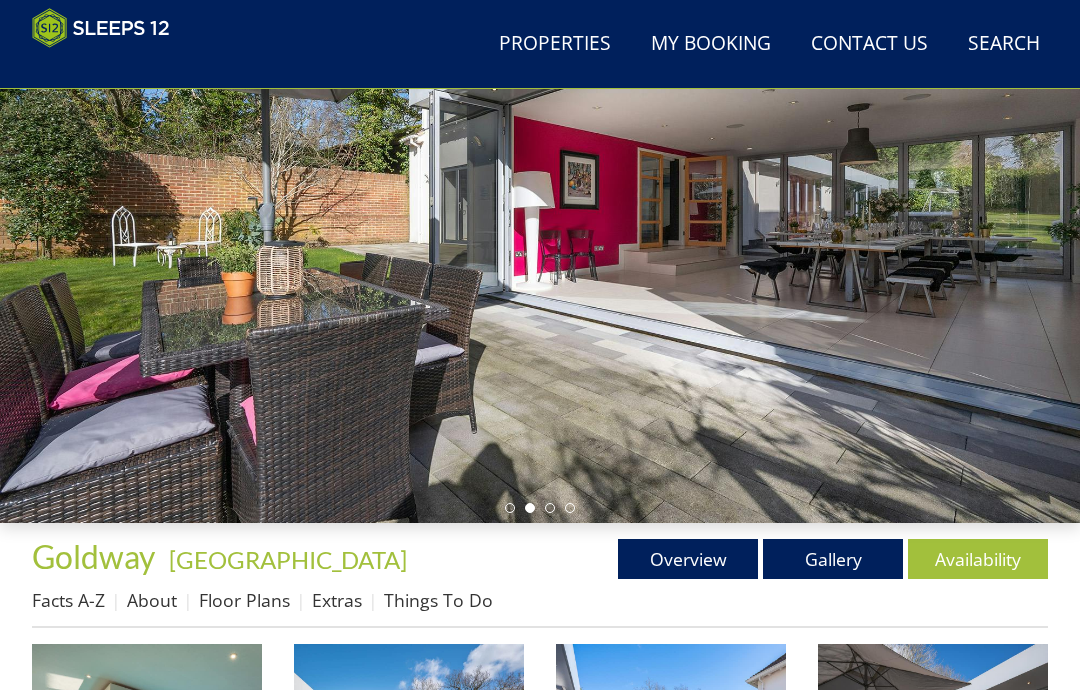 scroll, scrollTop: 215, scrollLeft: 0, axis: vertical 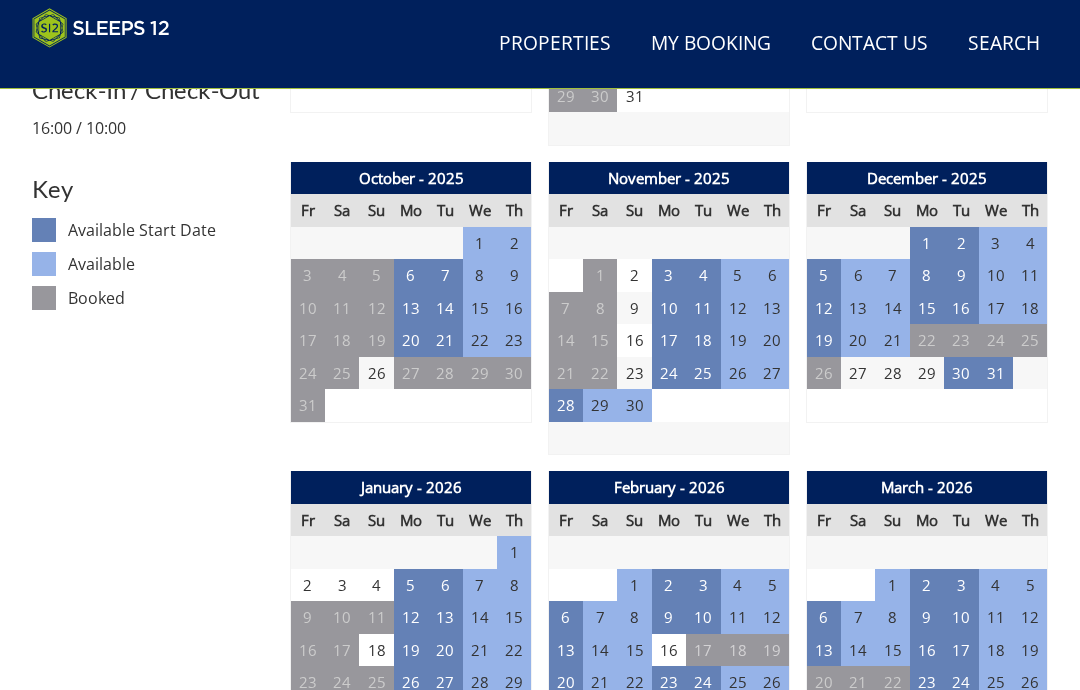 click on "16" at bounding box center [669, 650] 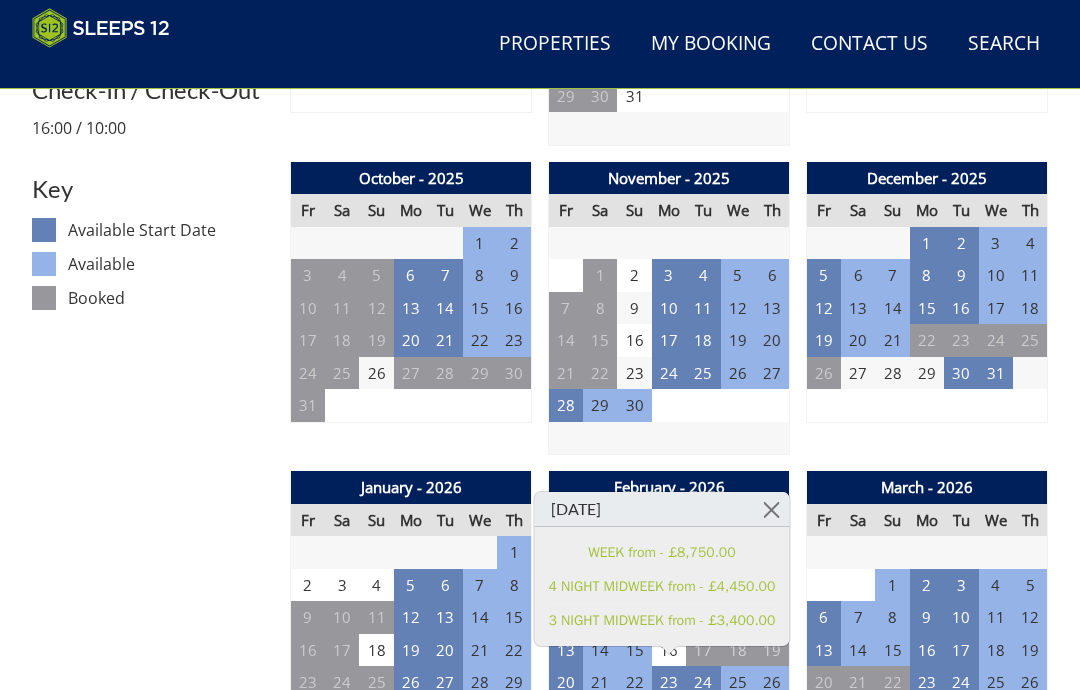 click at bounding box center (771, 509) 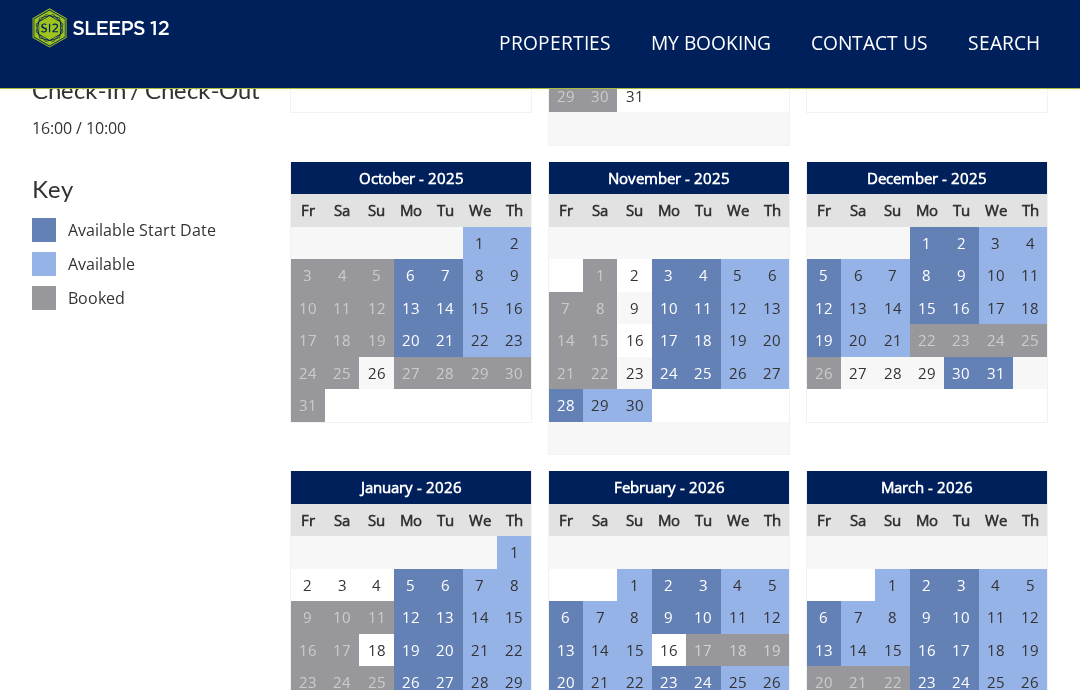 click on "5" at bounding box center [411, 585] 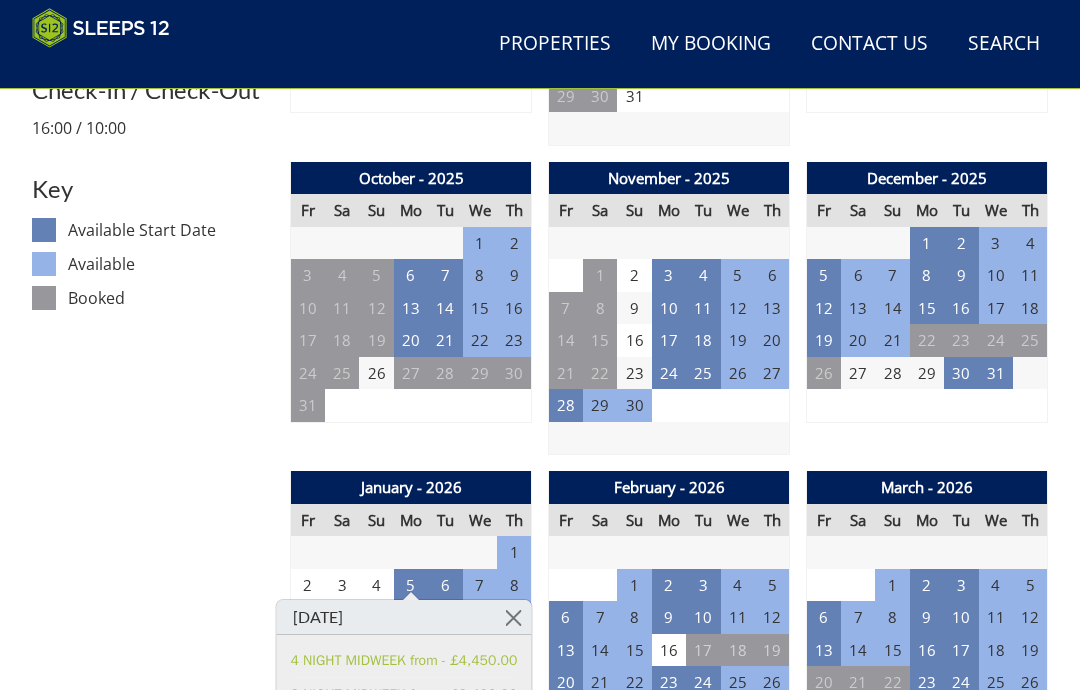 click at bounding box center (513, 617) 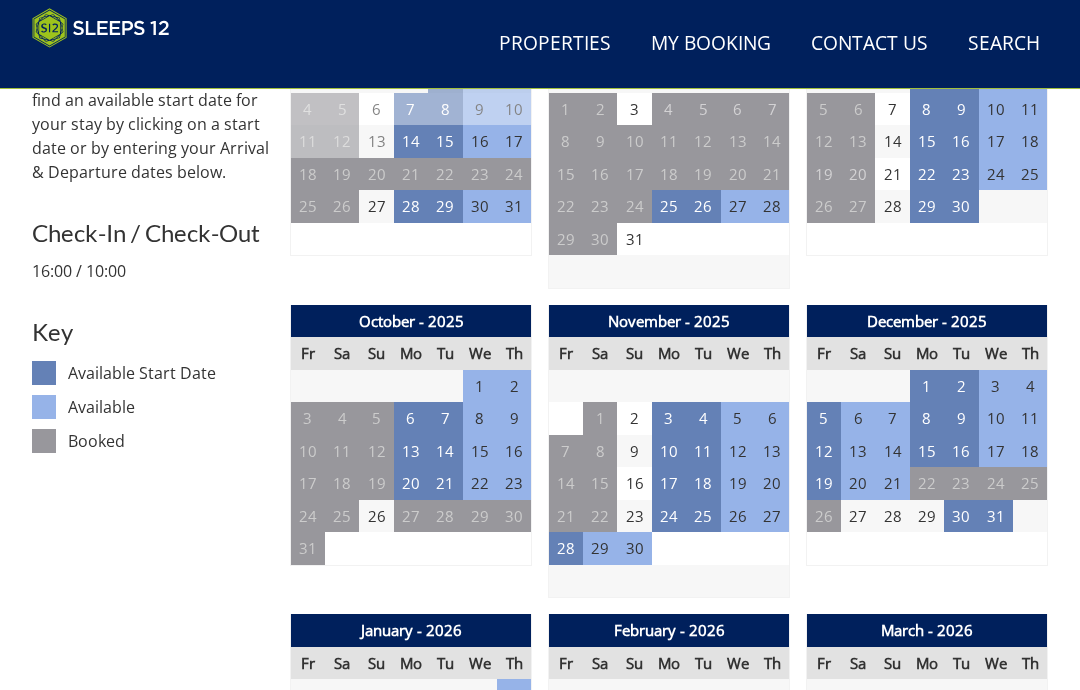 scroll, scrollTop: 860, scrollLeft: 0, axis: vertical 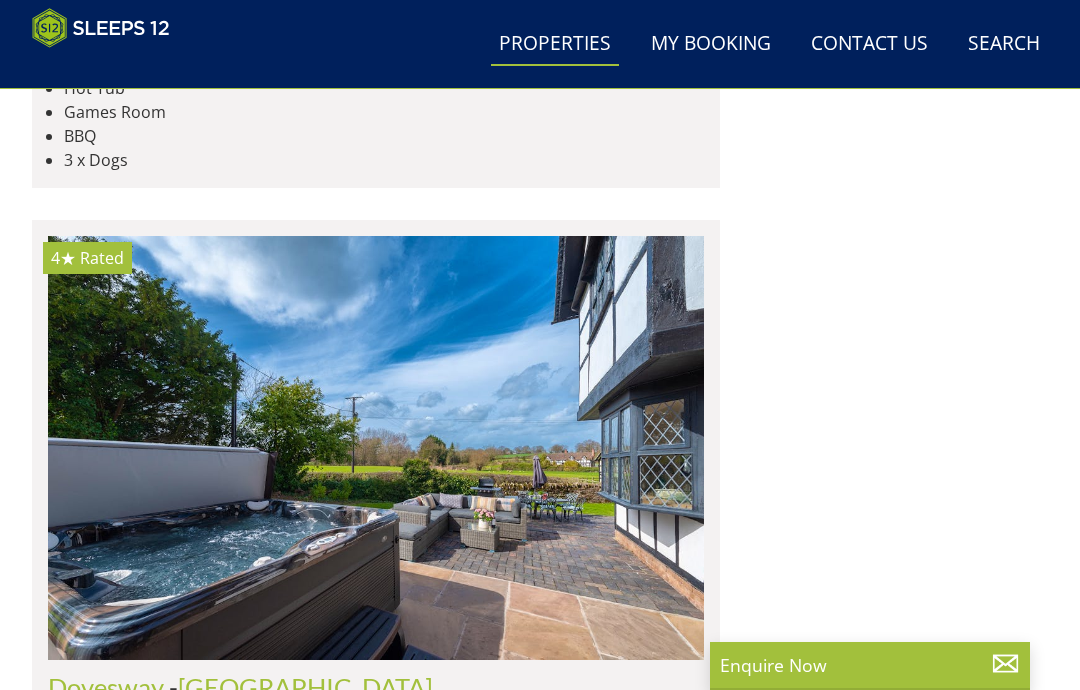 click on "Load More" at bounding box center [376, 2644] 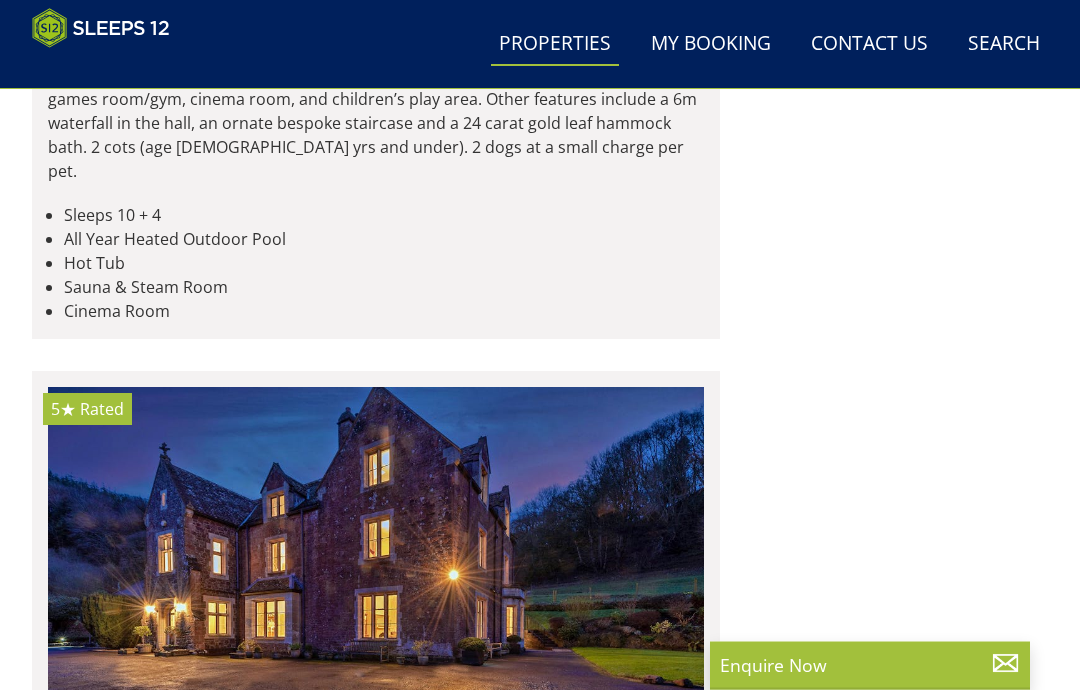 scroll, scrollTop: 16517, scrollLeft: 0, axis: vertical 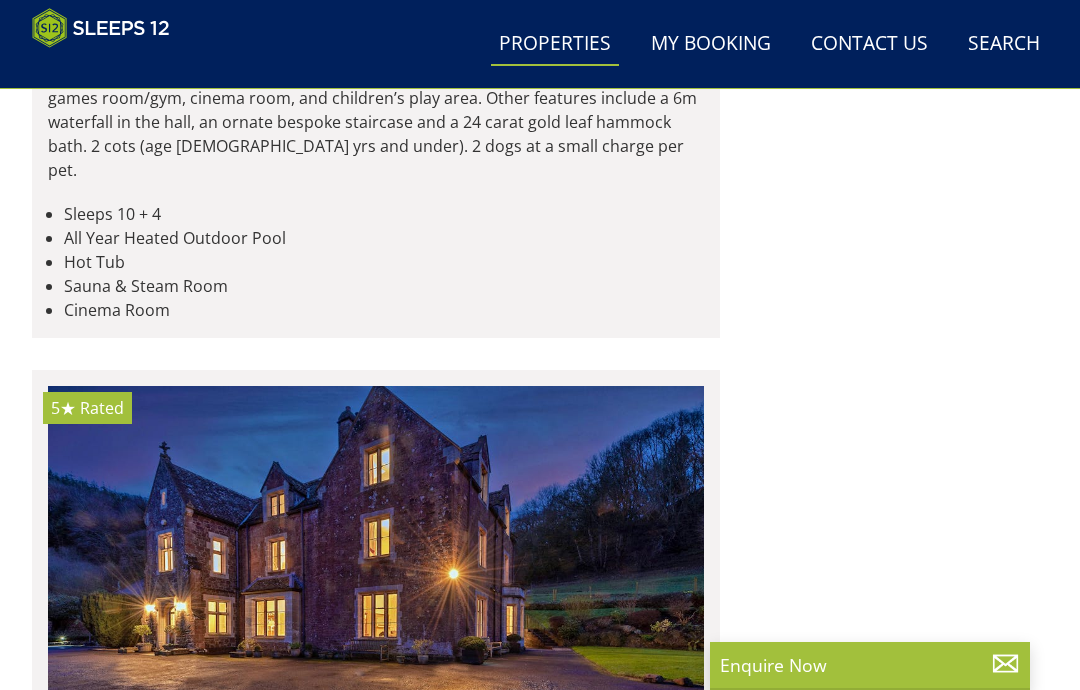 click at bounding box center [376, 2015] 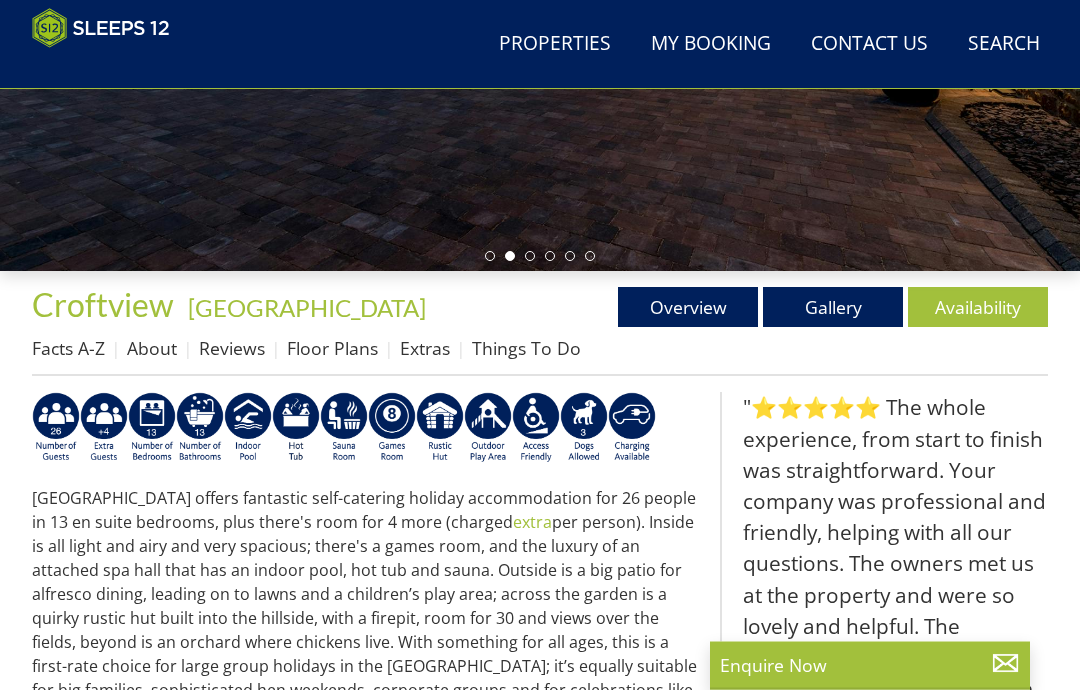 scroll, scrollTop: 467, scrollLeft: 0, axis: vertical 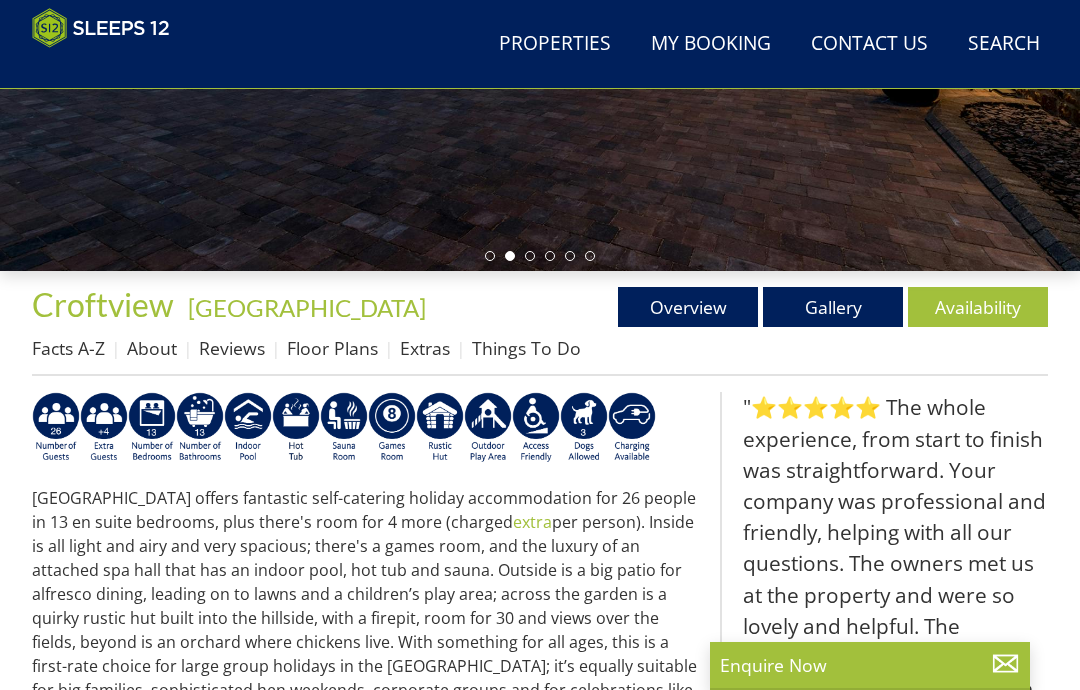 click on "Availability" at bounding box center (978, 307) 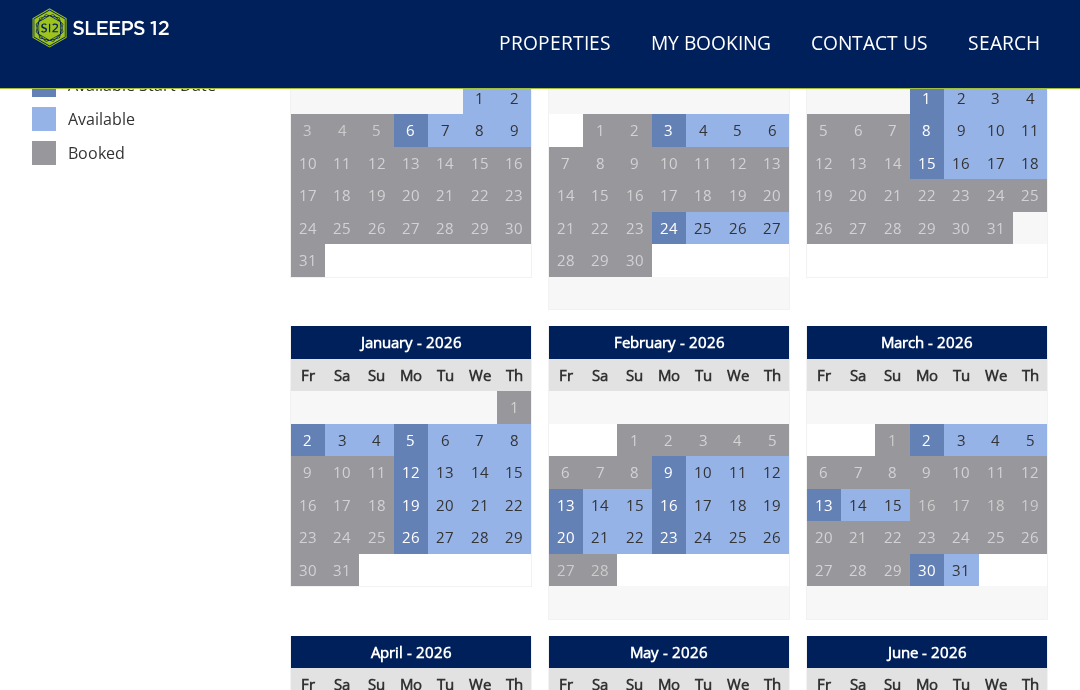 scroll, scrollTop: 1154, scrollLeft: 0, axis: vertical 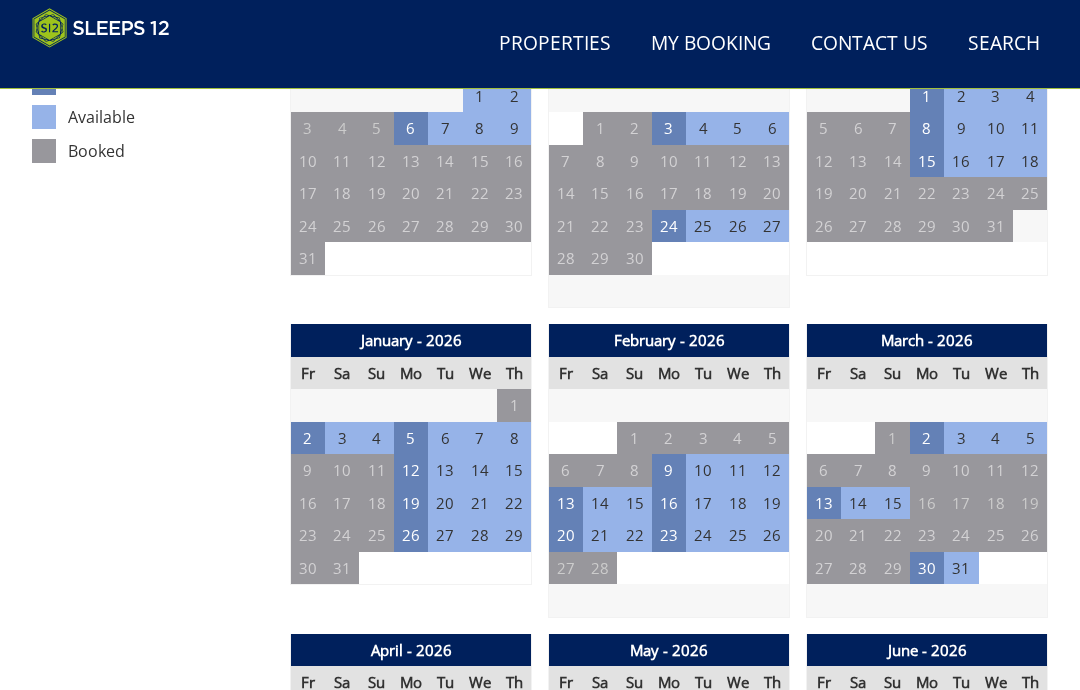 click on "16" at bounding box center (669, 503) 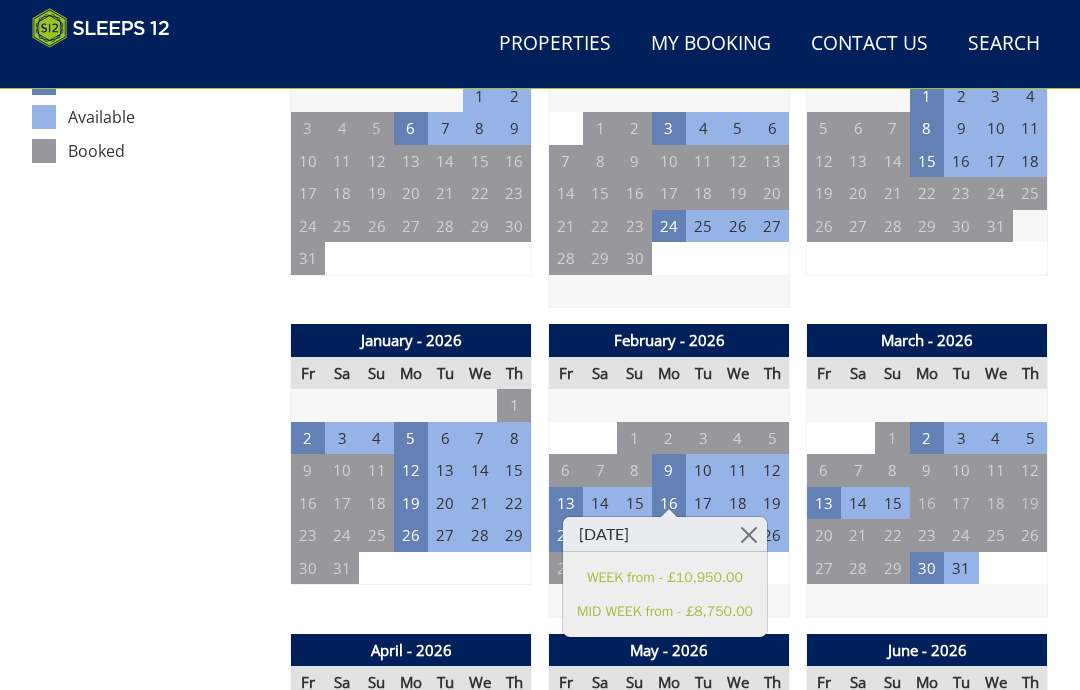 click at bounding box center (749, 534) 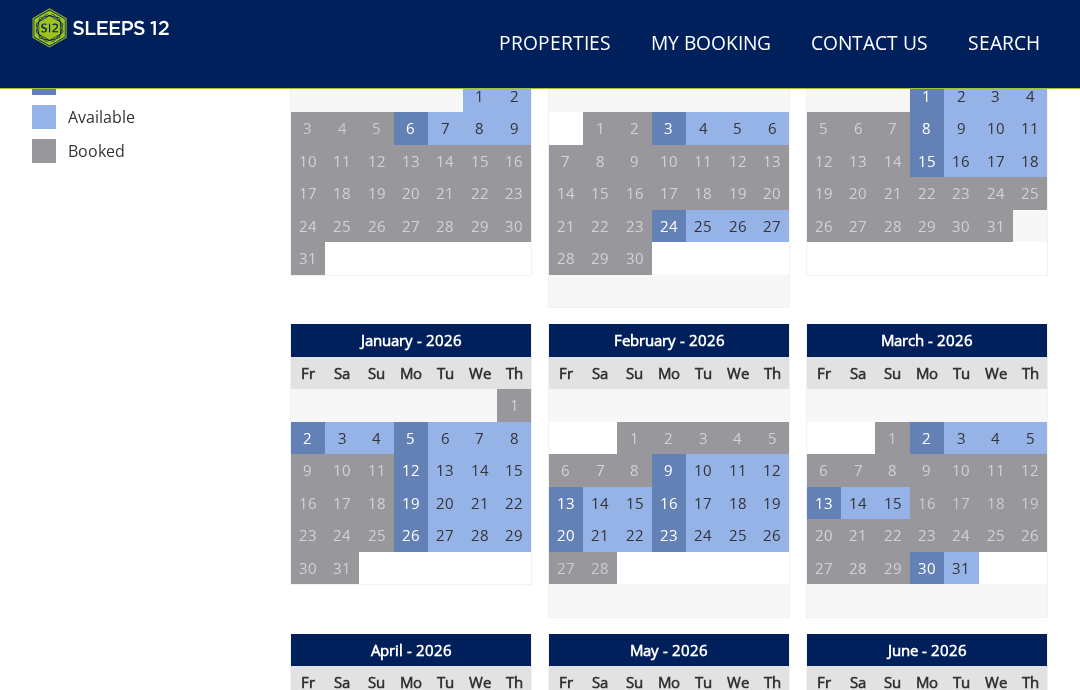 click on "5" at bounding box center [411, 438] 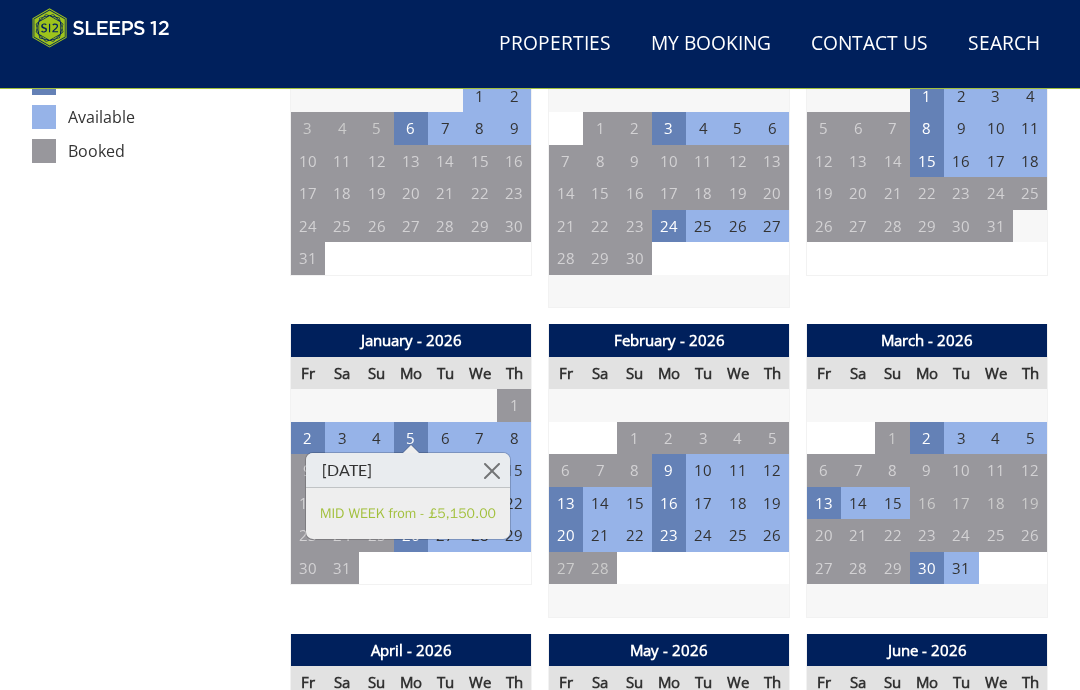click at bounding box center (492, 470) 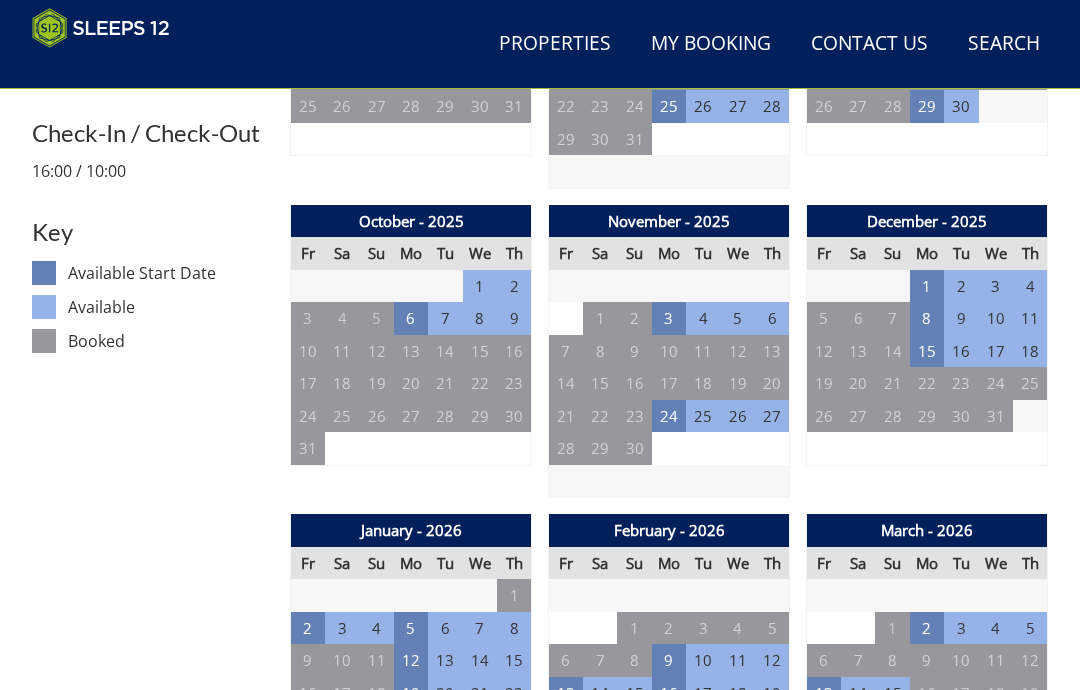 scroll, scrollTop: 964, scrollLeft: 0, axis: vertical 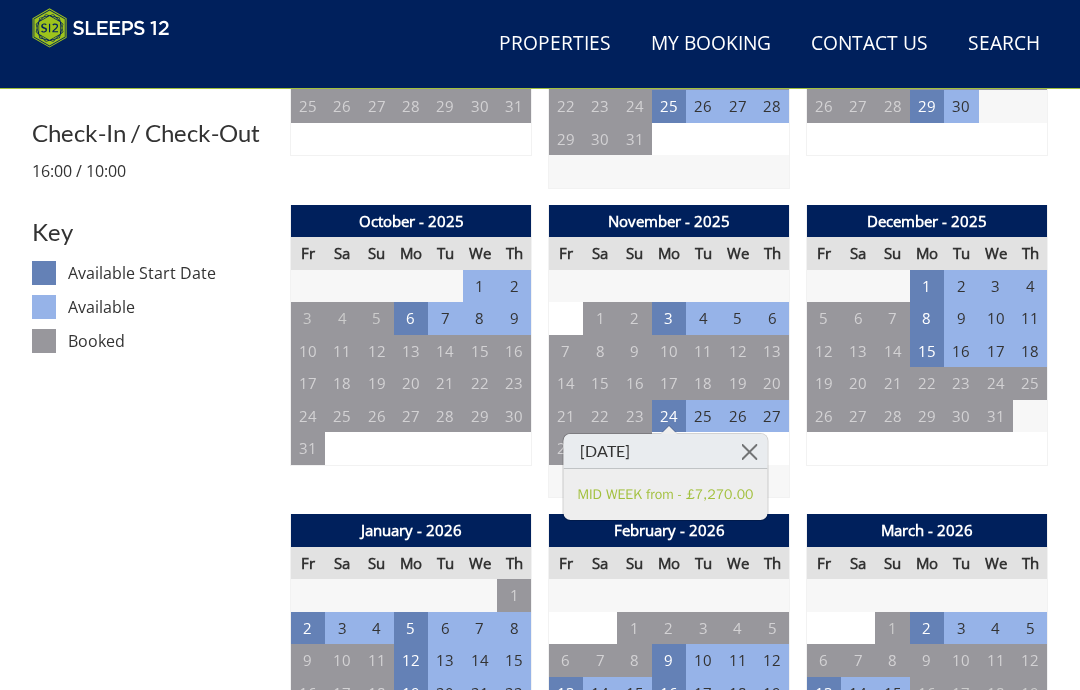 click at bounding box center [749, 451] 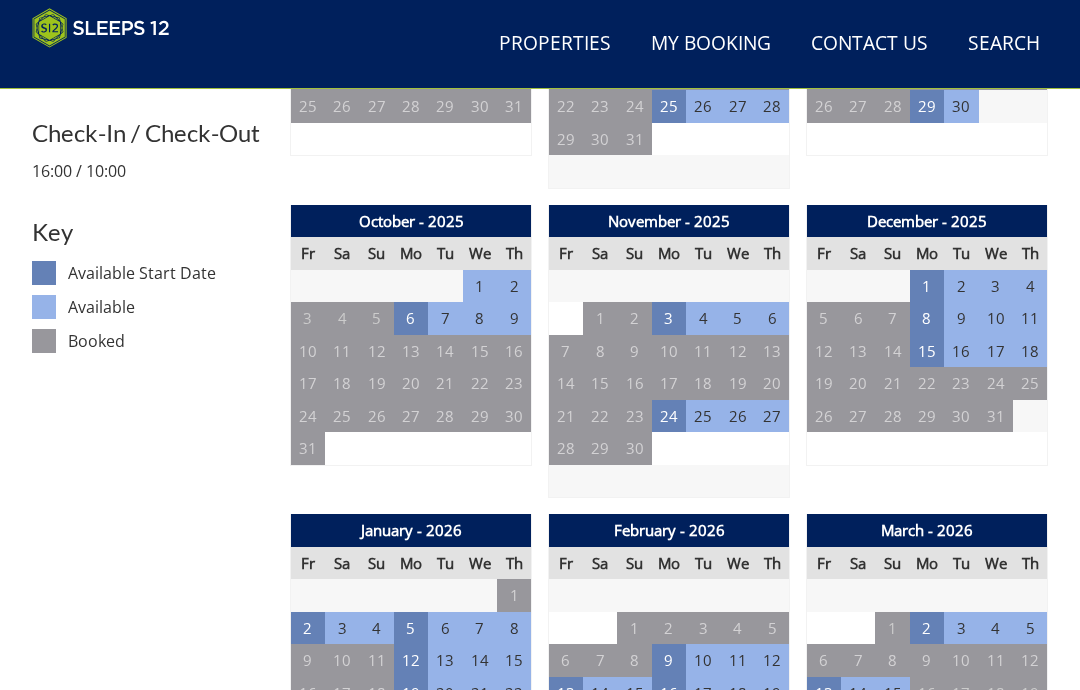 click on "3" at bounding box center (669, 318) 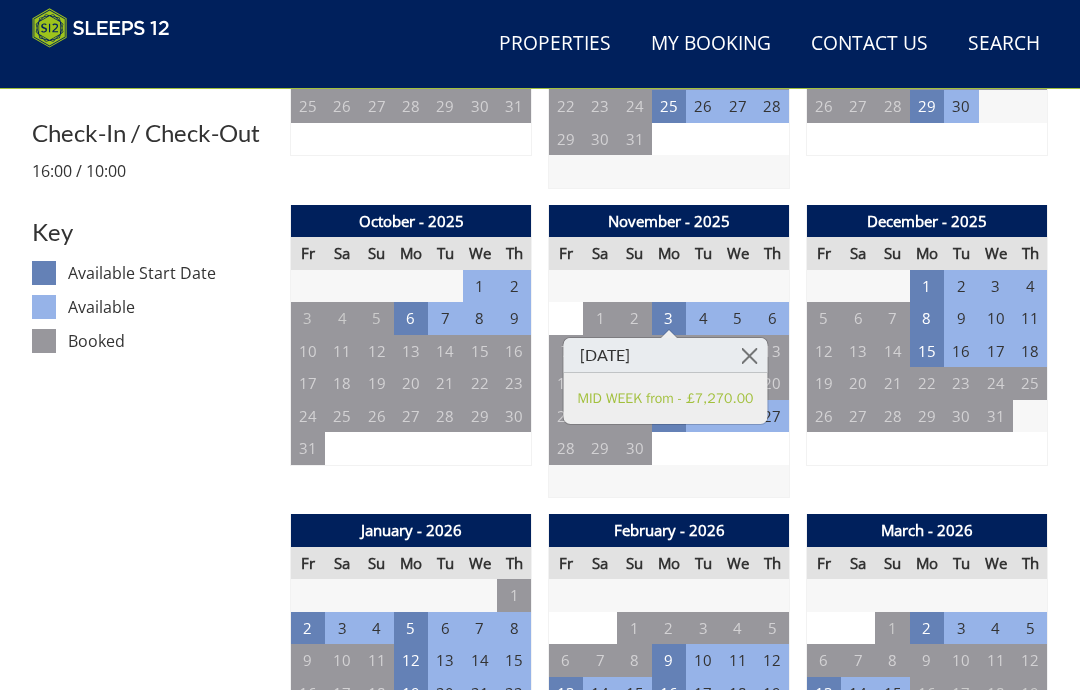 click at bounding box center [749, 355] 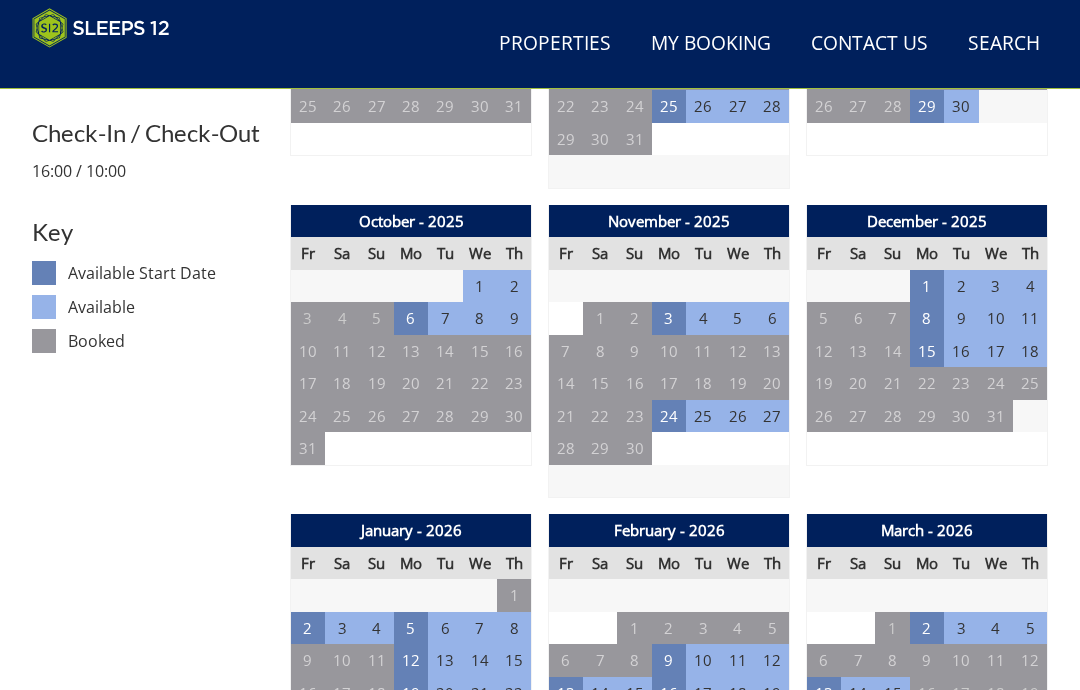 click on "6" at bounding box center [411, 318] 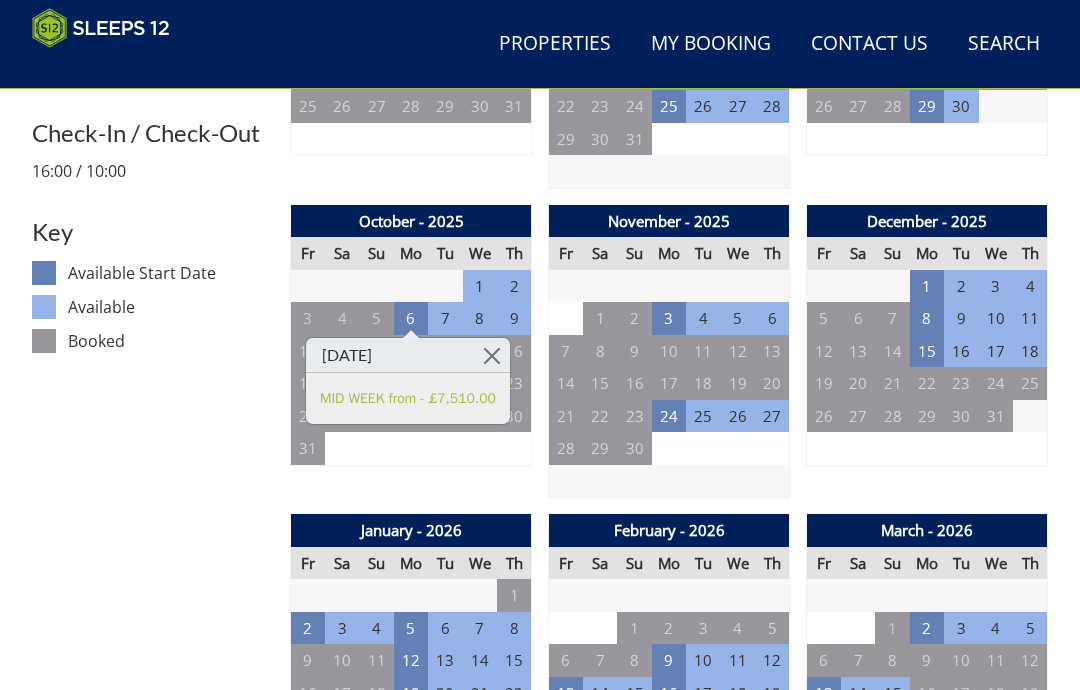click at bounding box center (492, 355) 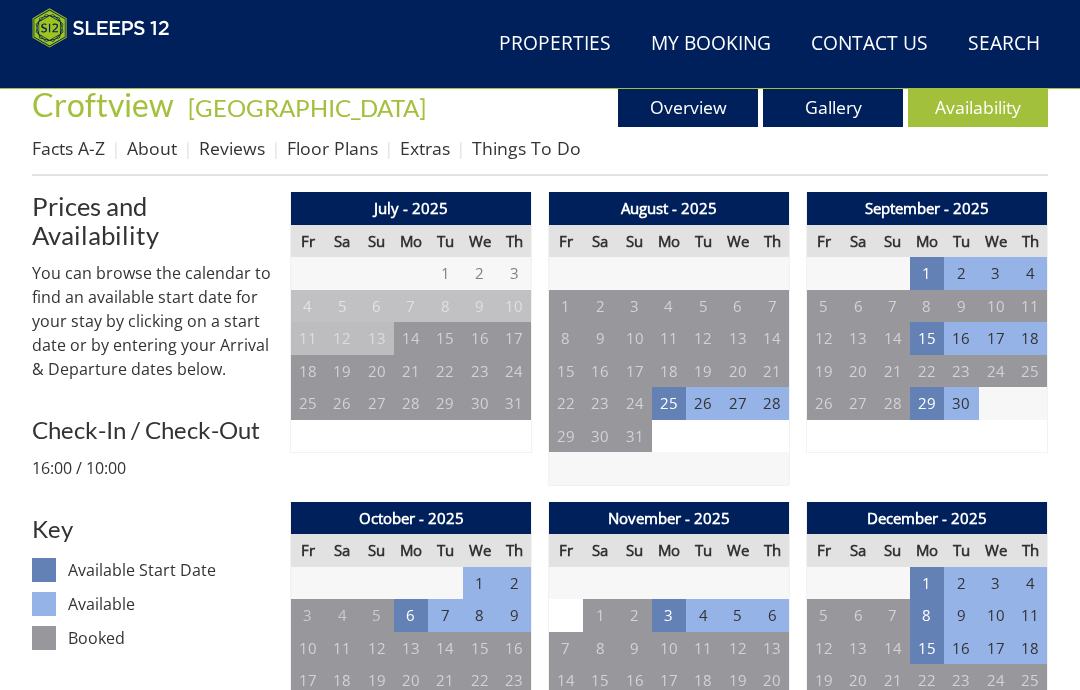 scroll, scrollTop: 657, scrollLeft: 0, axis: vertical 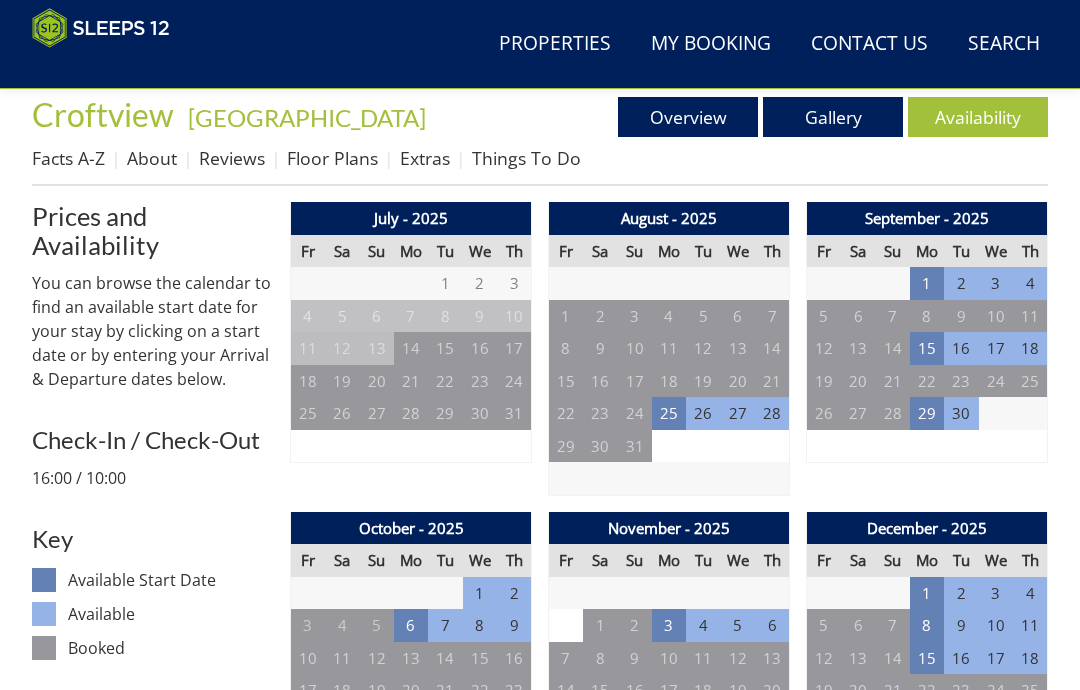 click on "25" at bounding box center [669, 413] 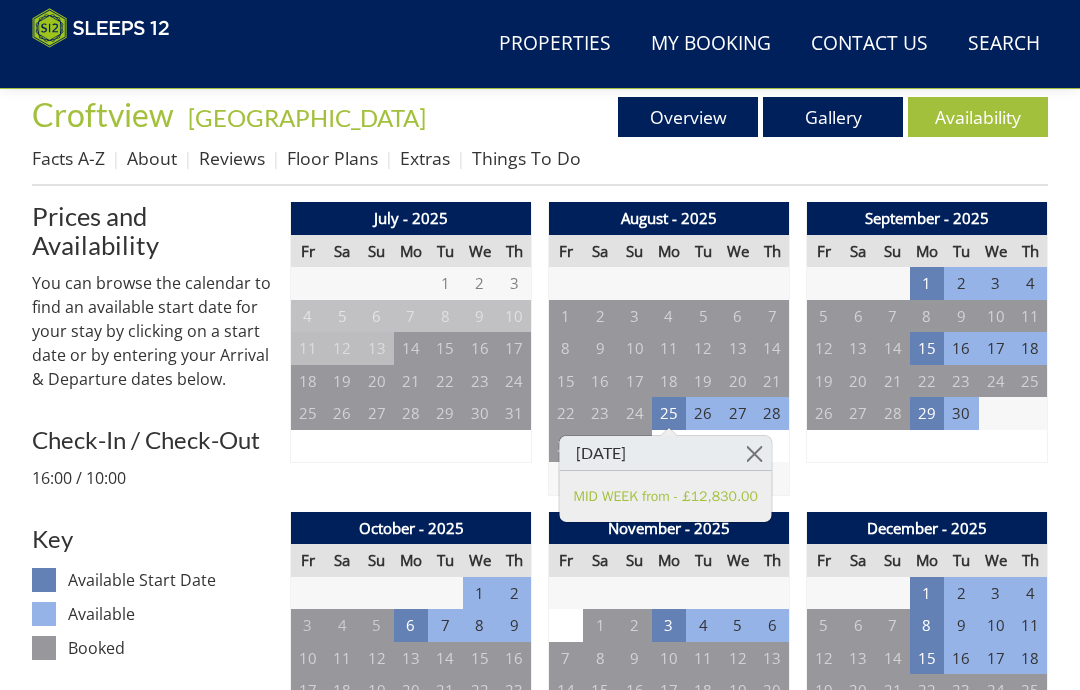 click at bounding box center (754, 453) 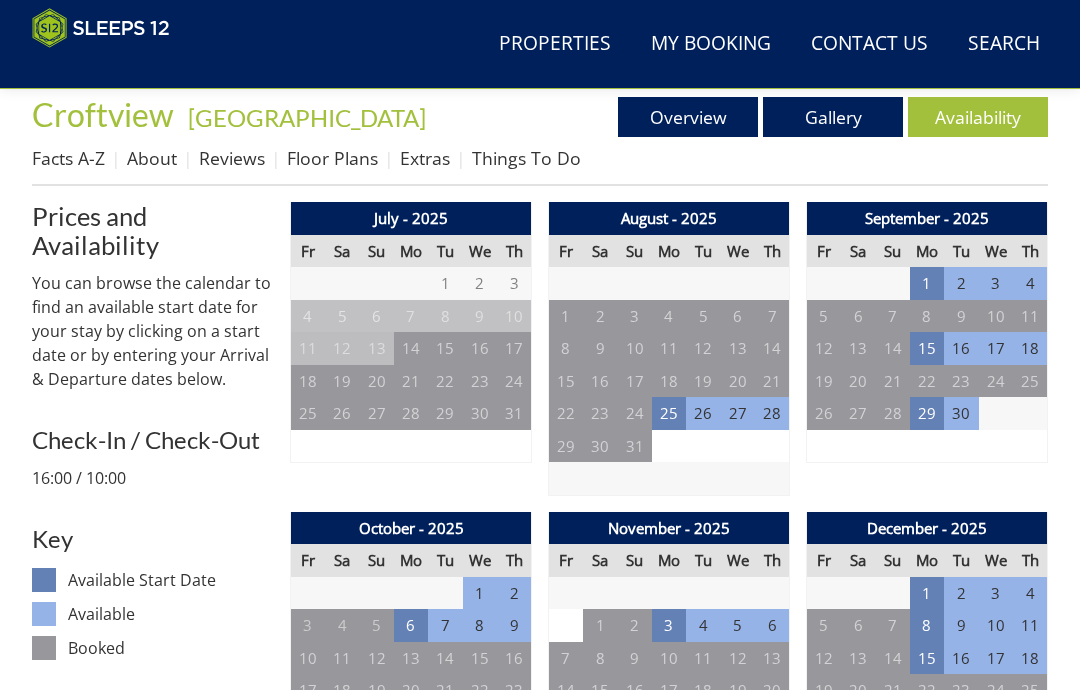 click on "1" at bounding box center [927, 283] 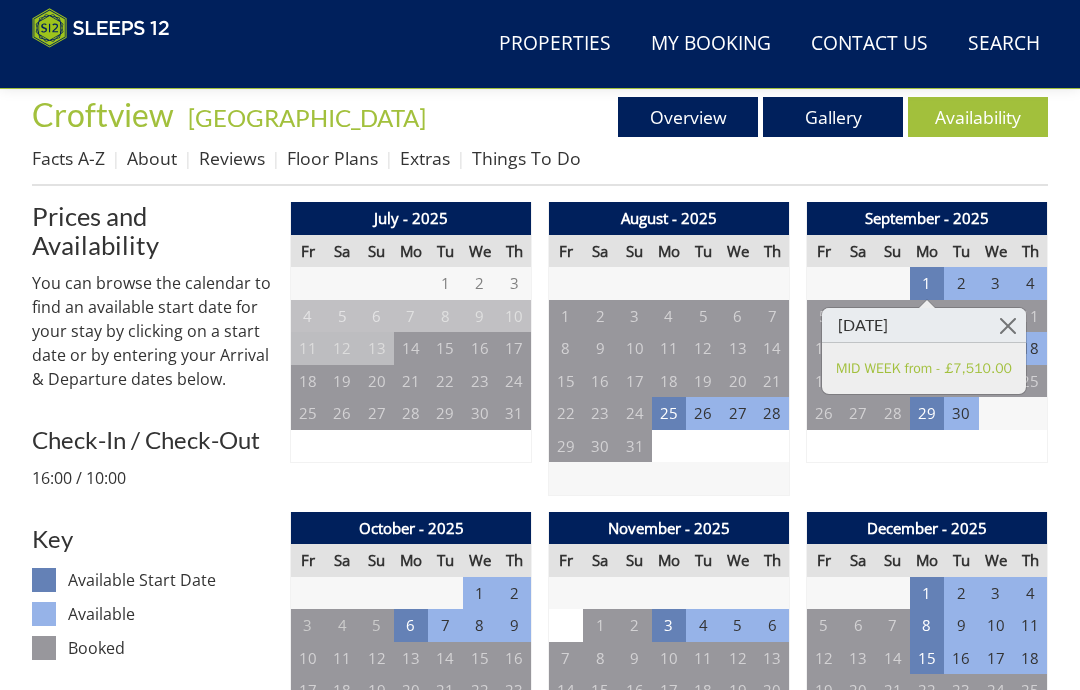 click at bounding box center [1008, 325] 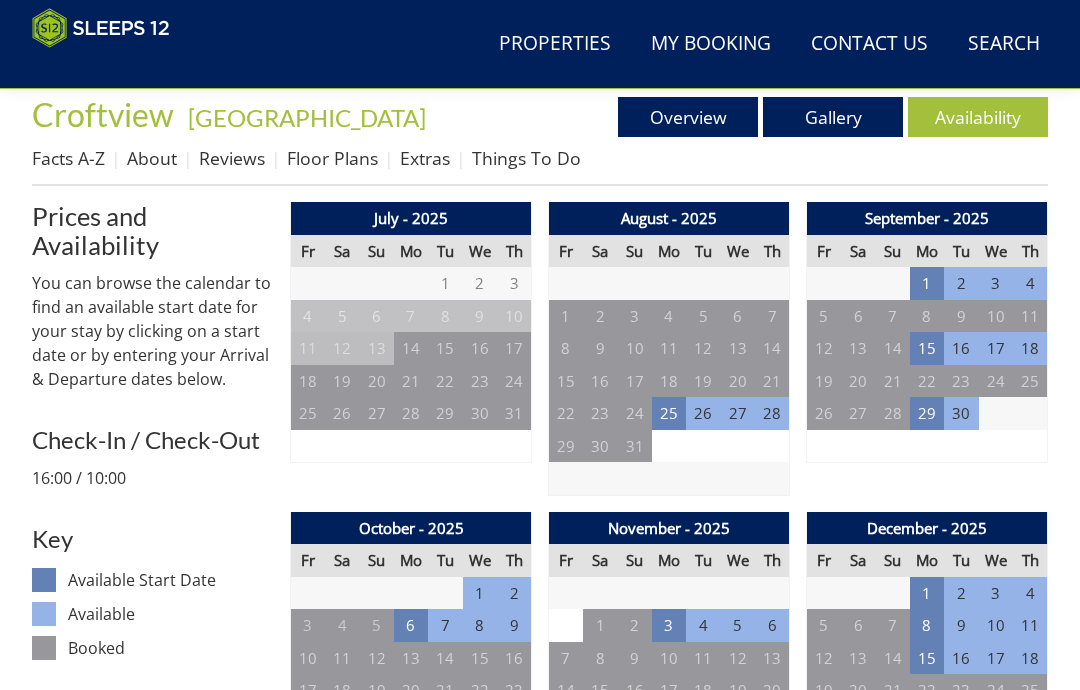 click on "15" at bounding box center (927, 348) 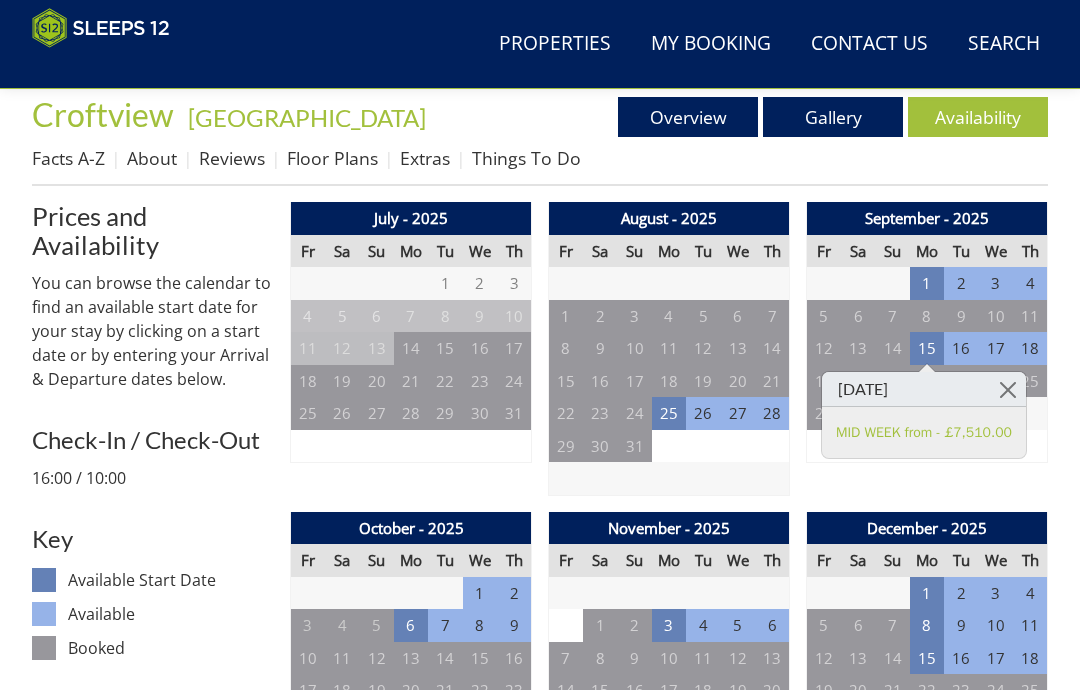 click at bounding box center [1008, 389] 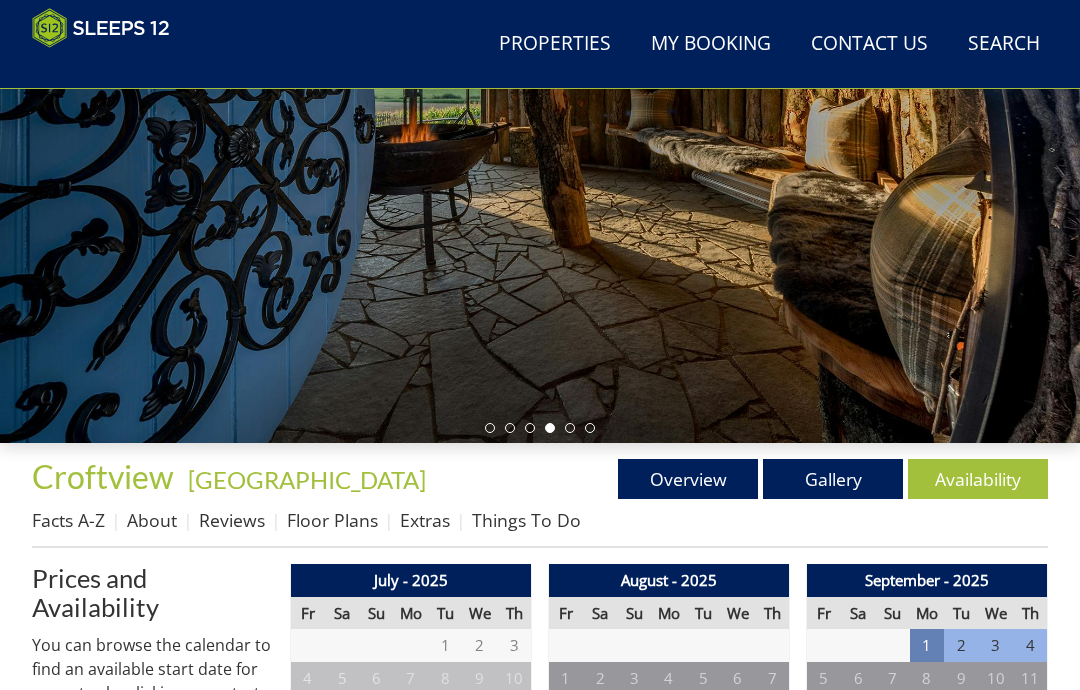 scroll, scrollTop: 224, scrollLeft: 0, axis: vertical 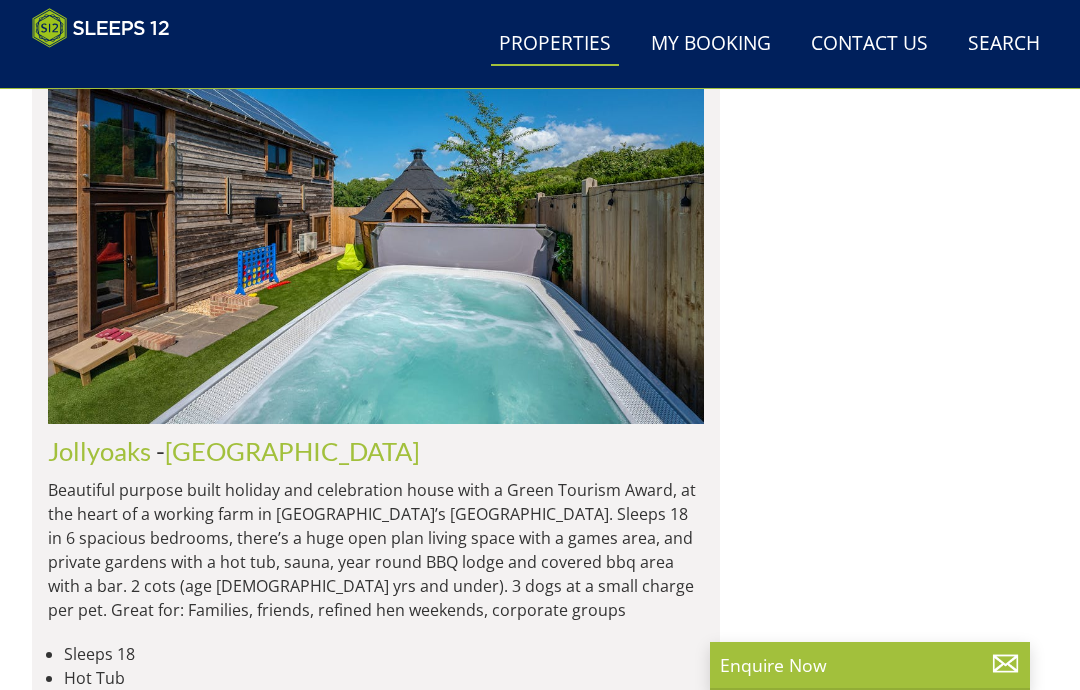 click at bounding box center (376, 5357) 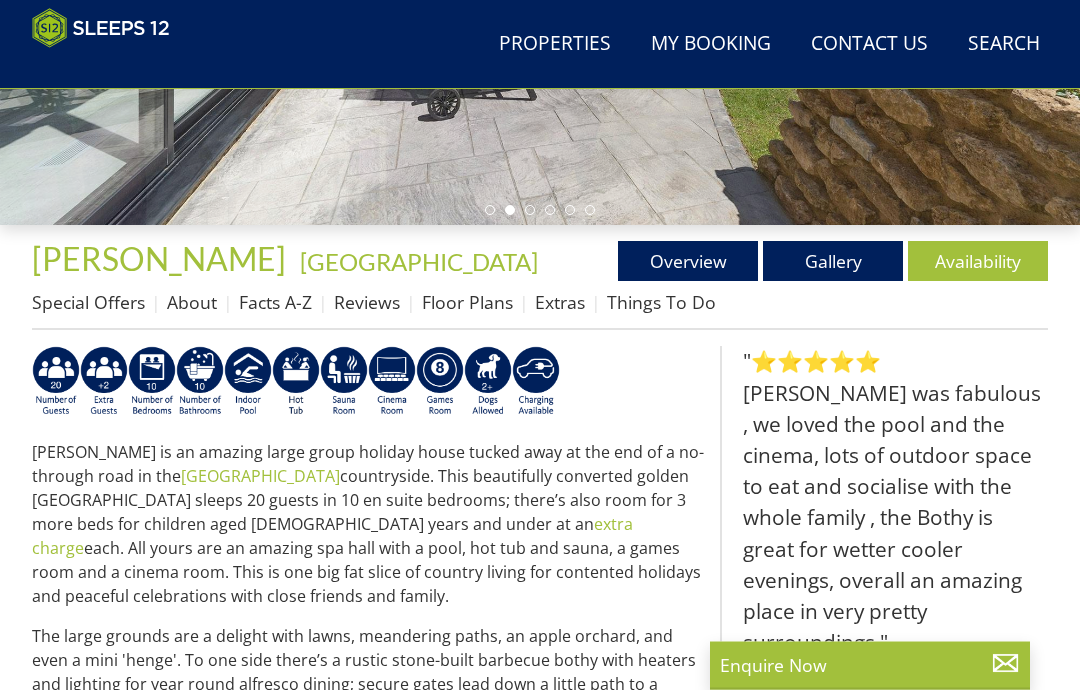 scroll, scrollTop: 513, scrollLeft: 0, axis: vertical 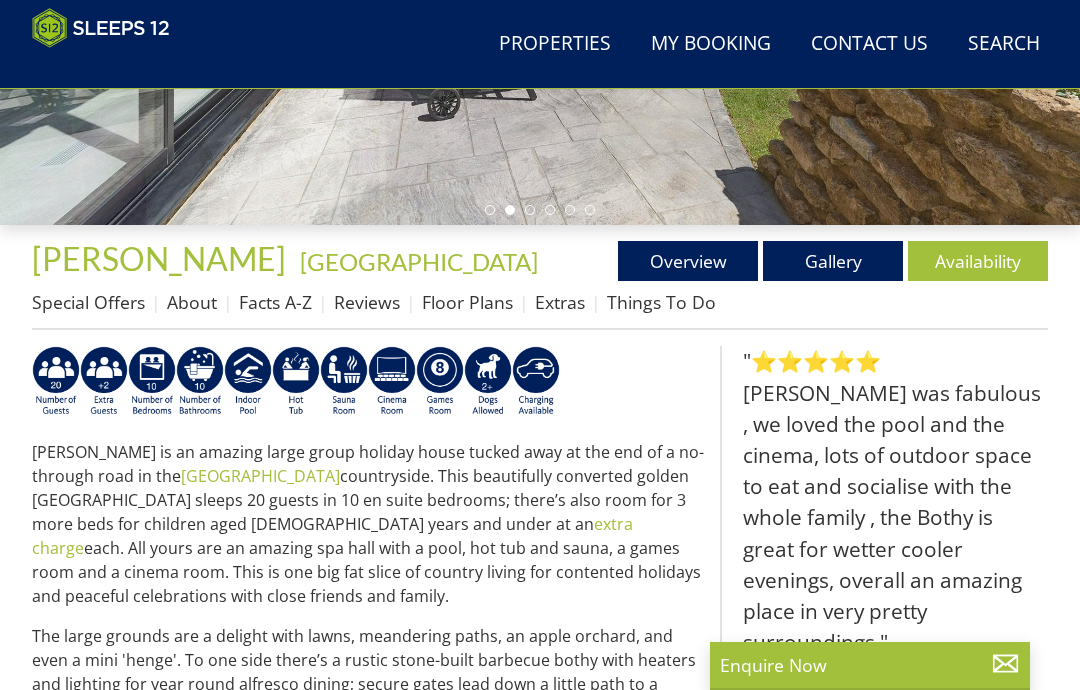 click on "Availability" at bounding box center (978, 261) 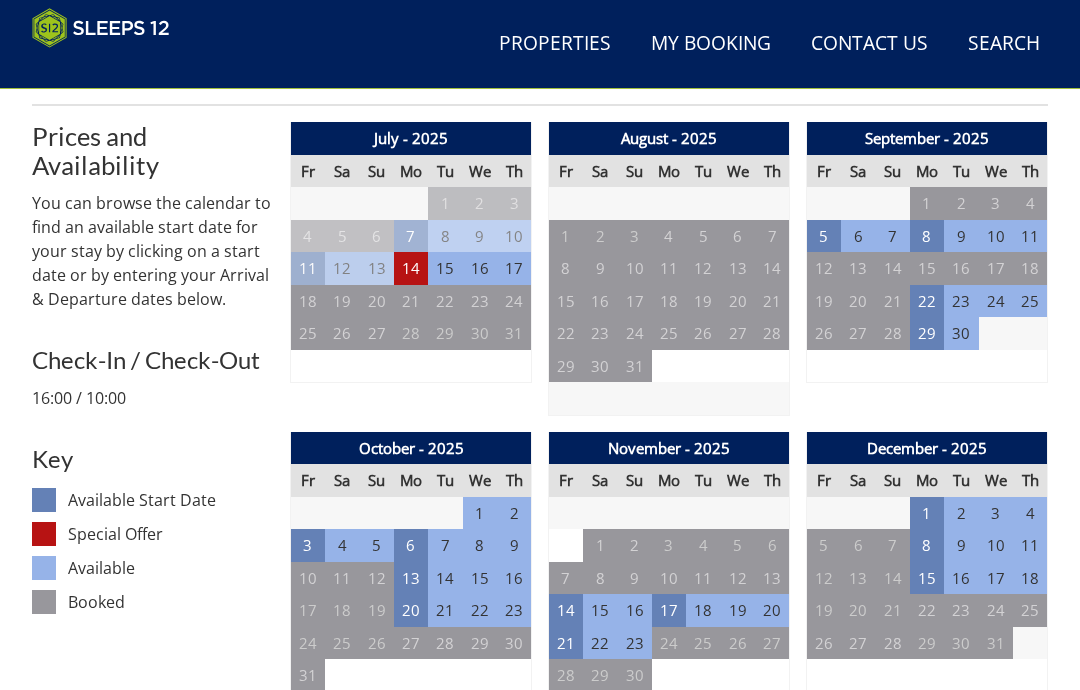 scroll, scrollTop: 704, scrollLeft: 0, axis: vertical 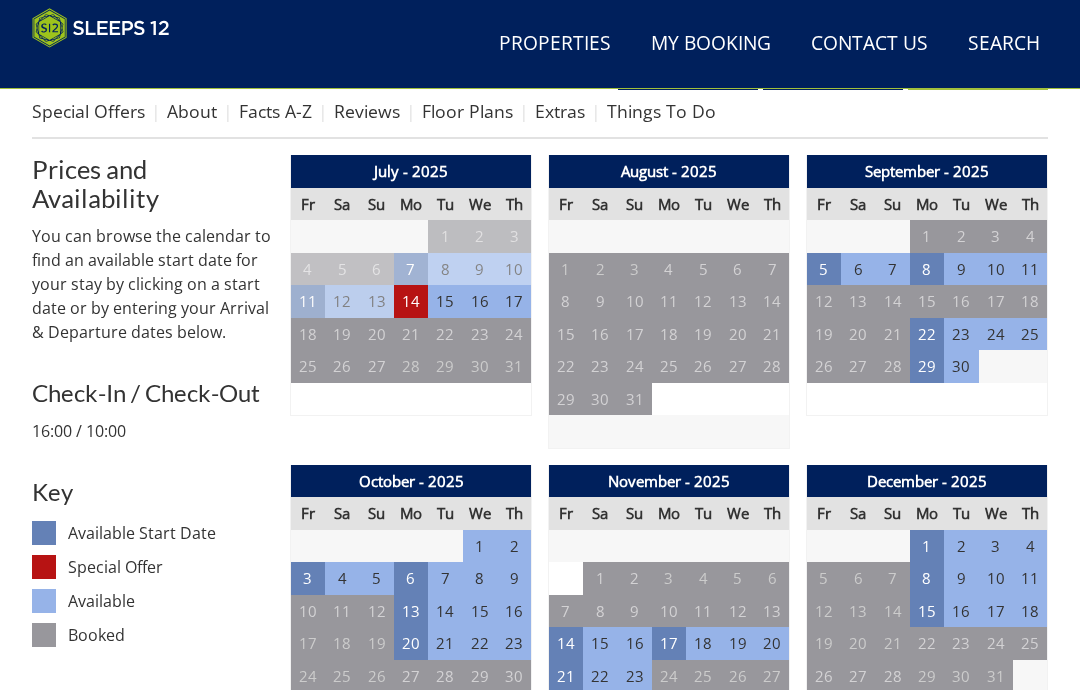 click on "14" at bounding box center [411, 301] 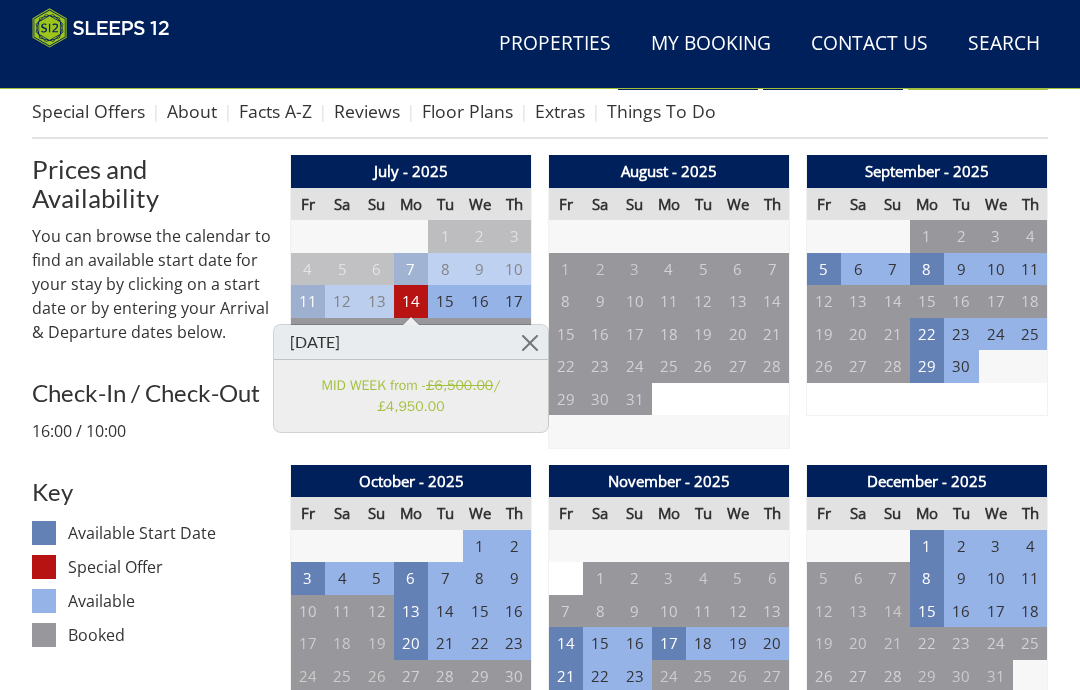click at bounding box center (530, 342) 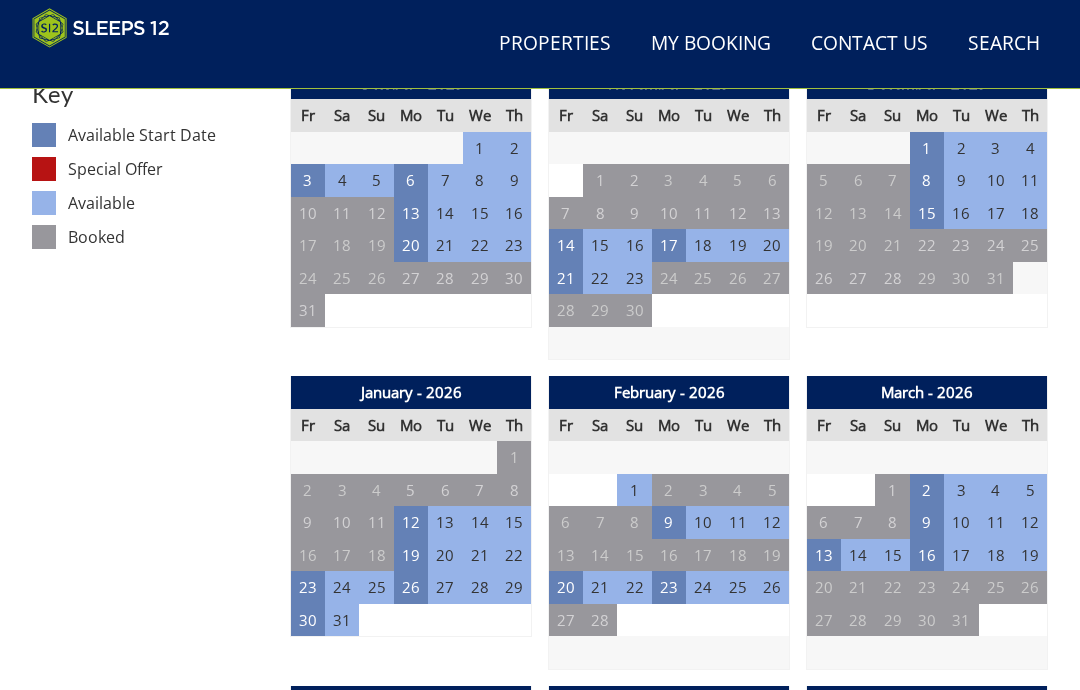 scroll, scrollTop: 1102, scrollLeft: 0, axis: vertical 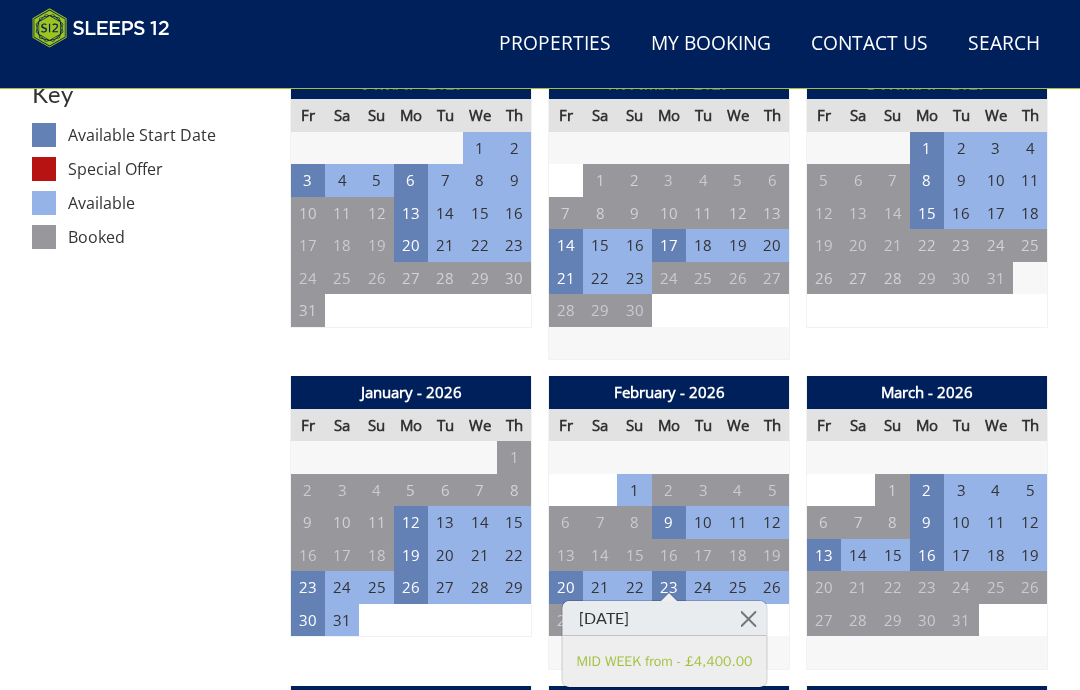 click at bounding box center [748, 618] 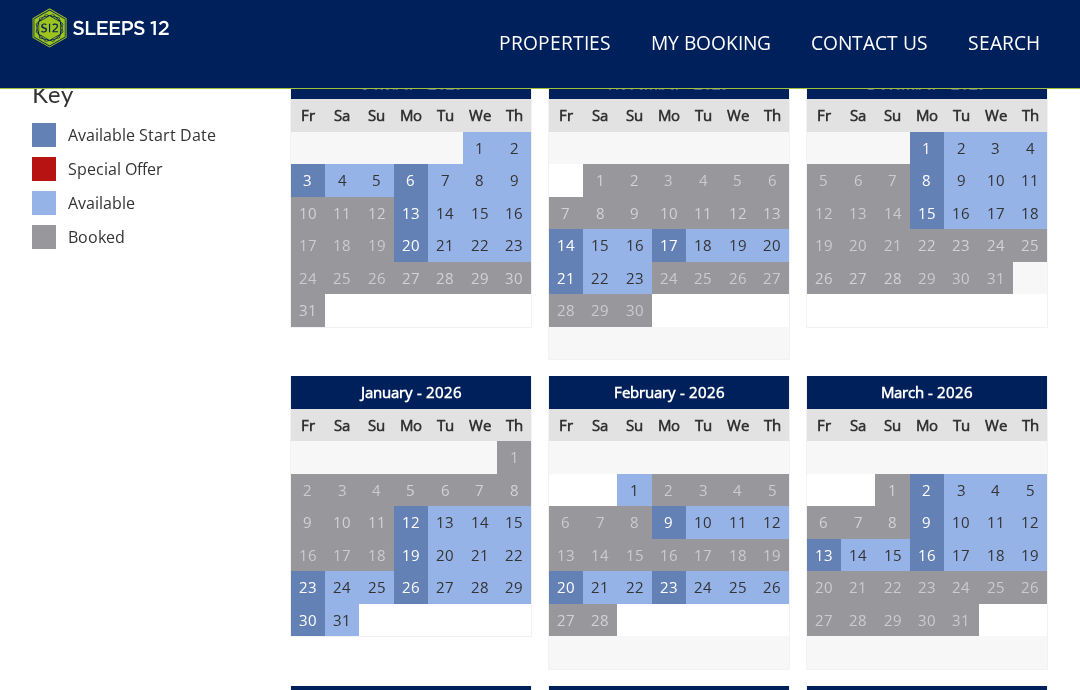 click on "9" at bounding box center (669, 522) 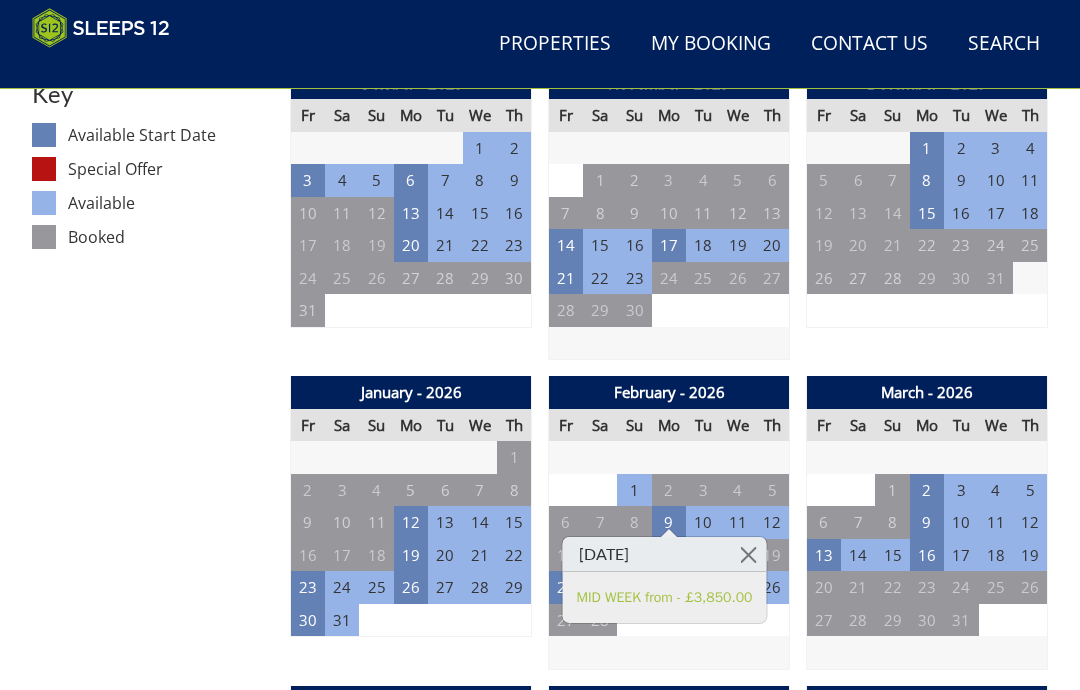 click at bounding box center (748, 554) 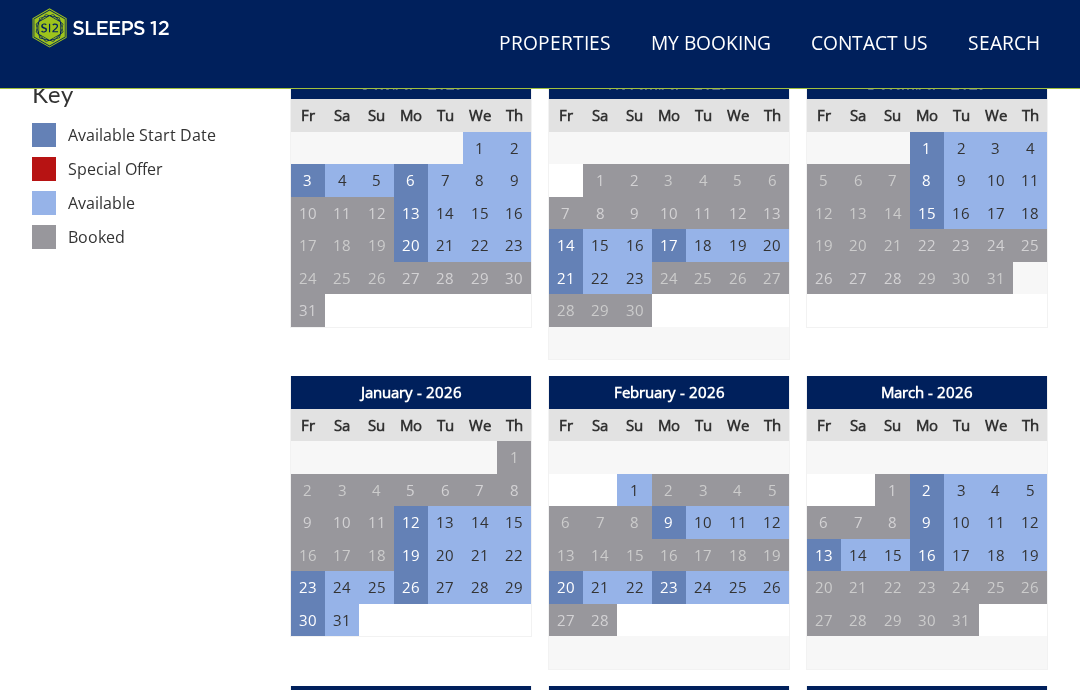 click on "12" at bounding box center [411, 522] 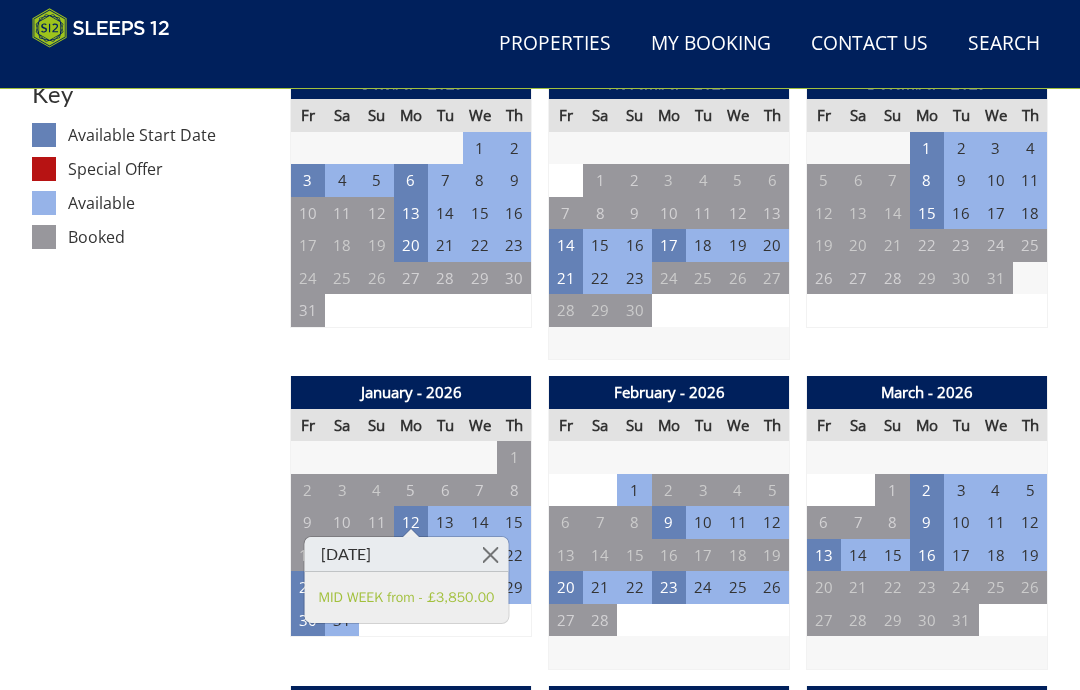 click at bounding box center [490, 554] 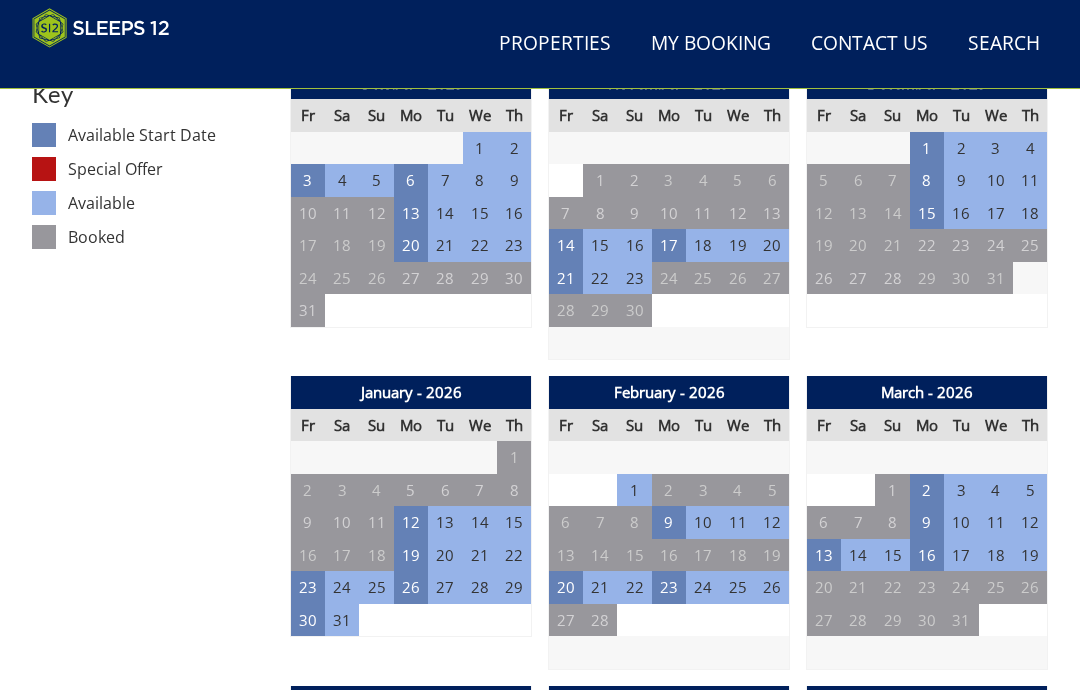 click on "19" at bounding box center (411, 555) 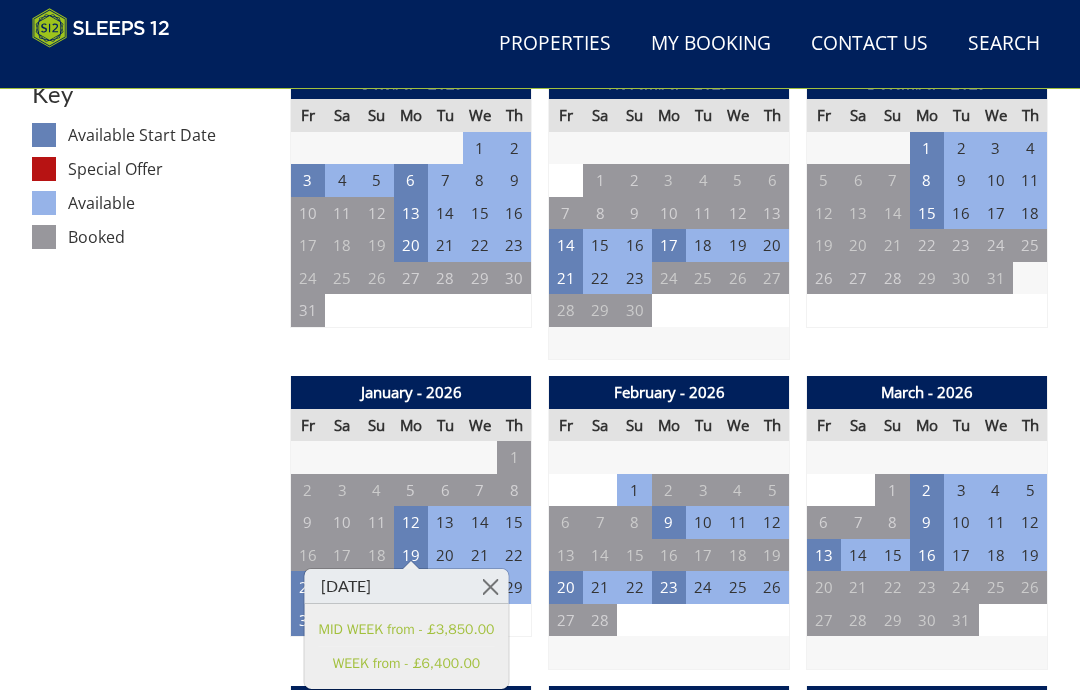 click at bounding box center [490, 586] 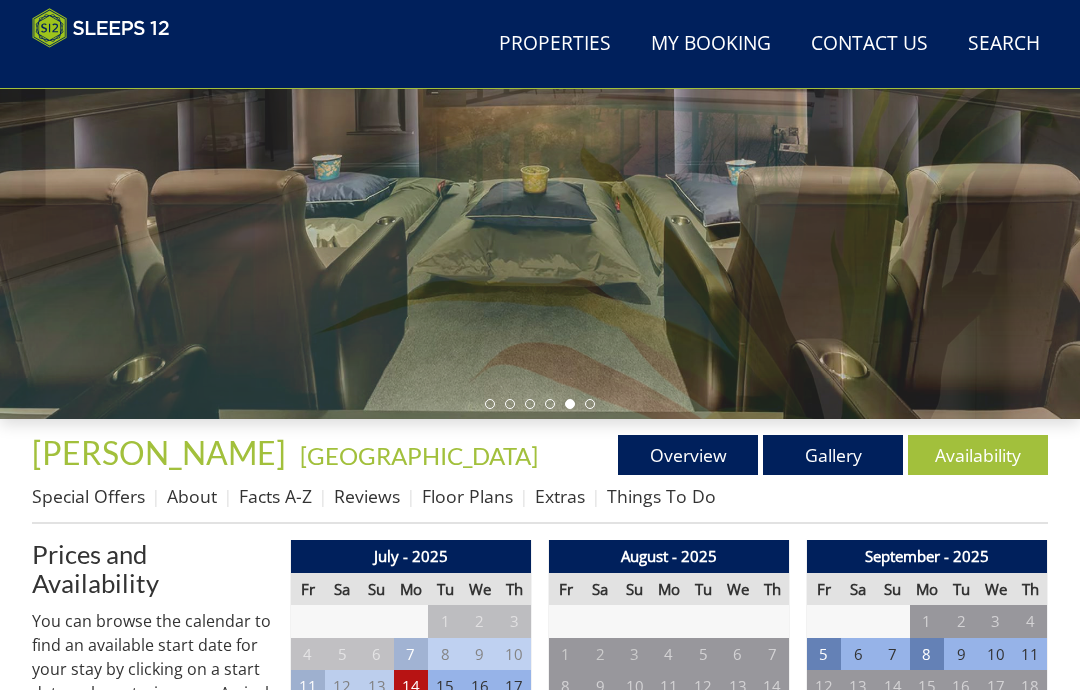 scroll, scrollTop: 316, scrollLeft: 0, axis: vertical 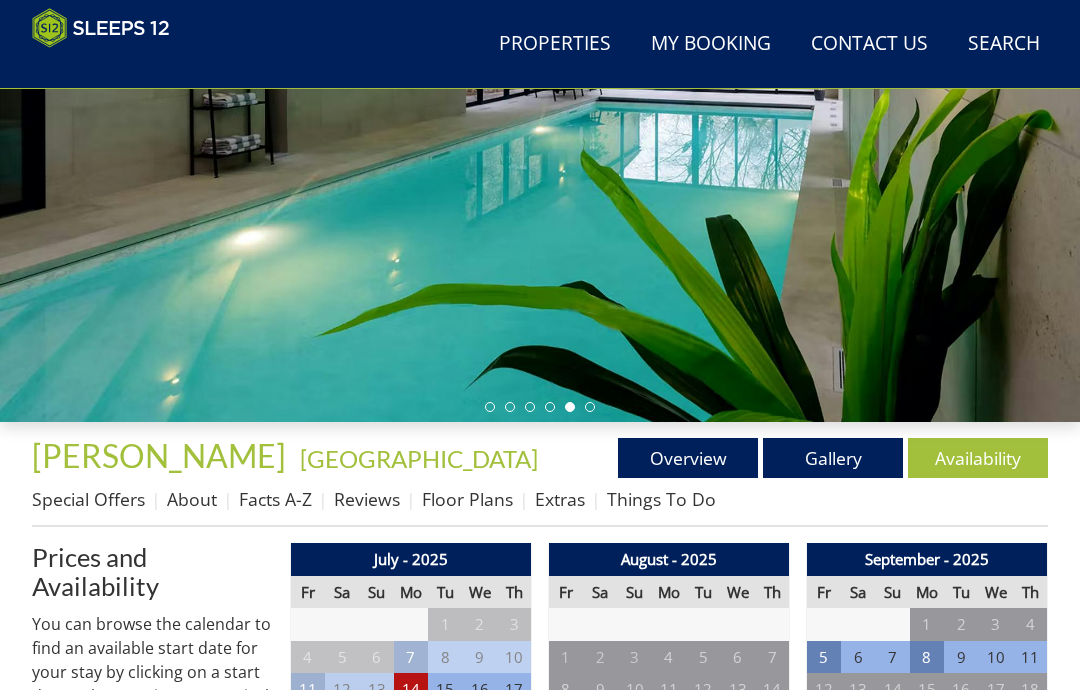 click on "Gallery" at bounding box center (833, 458) 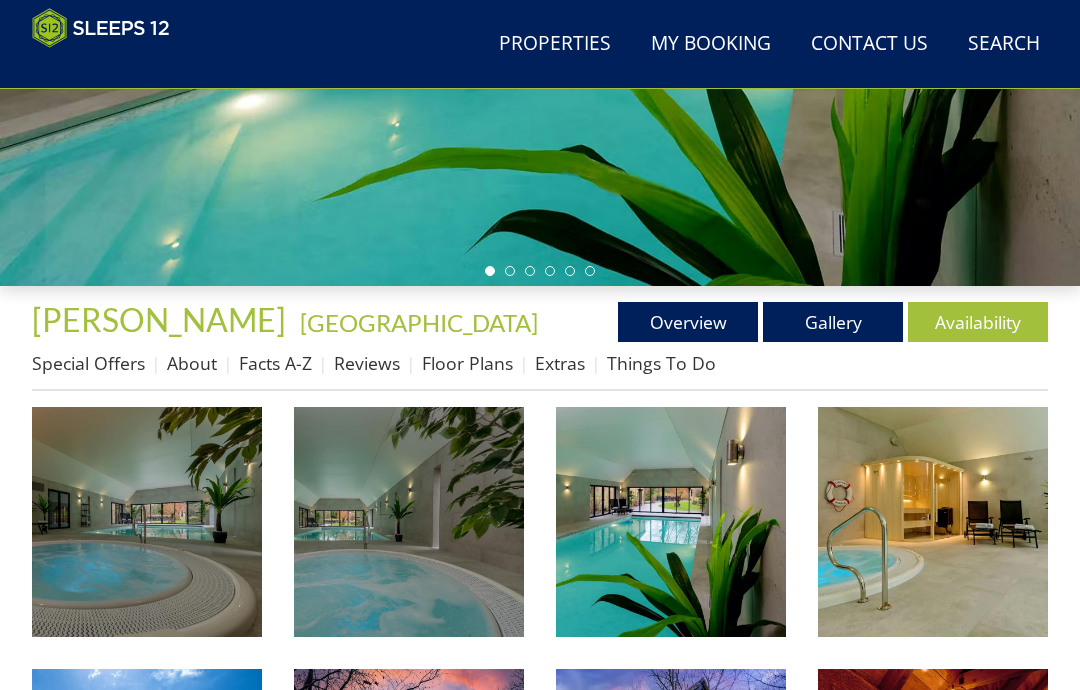 scroll, scrollTop: 452, scrollLeft: 0, axis: vertical 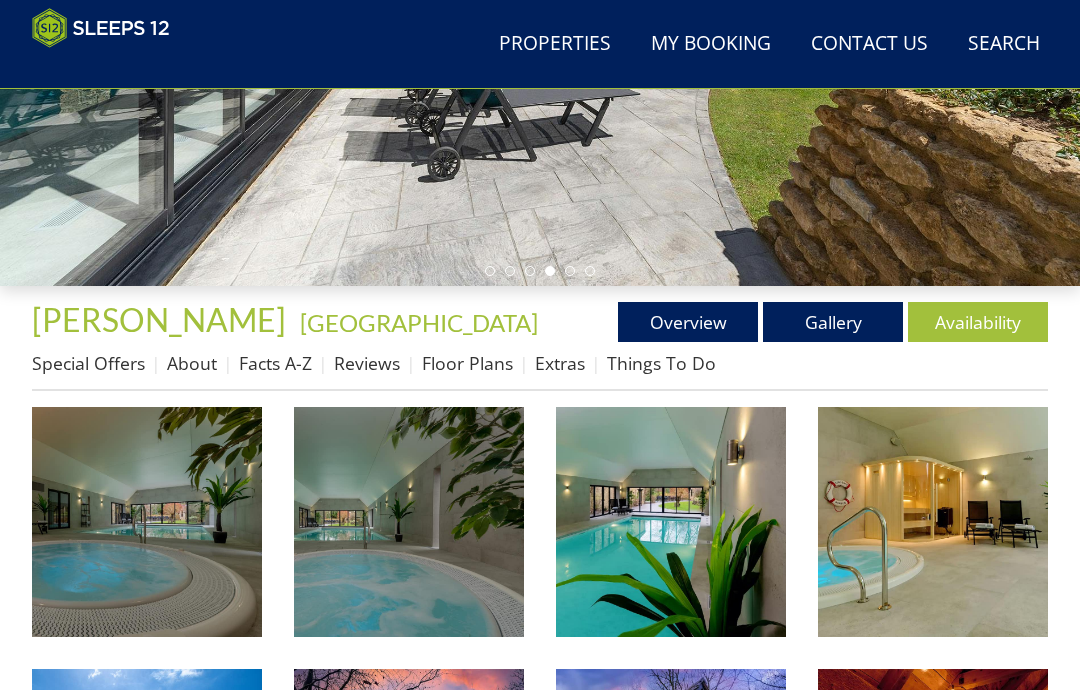 click on "Availability" at bounding box center [978, 322] 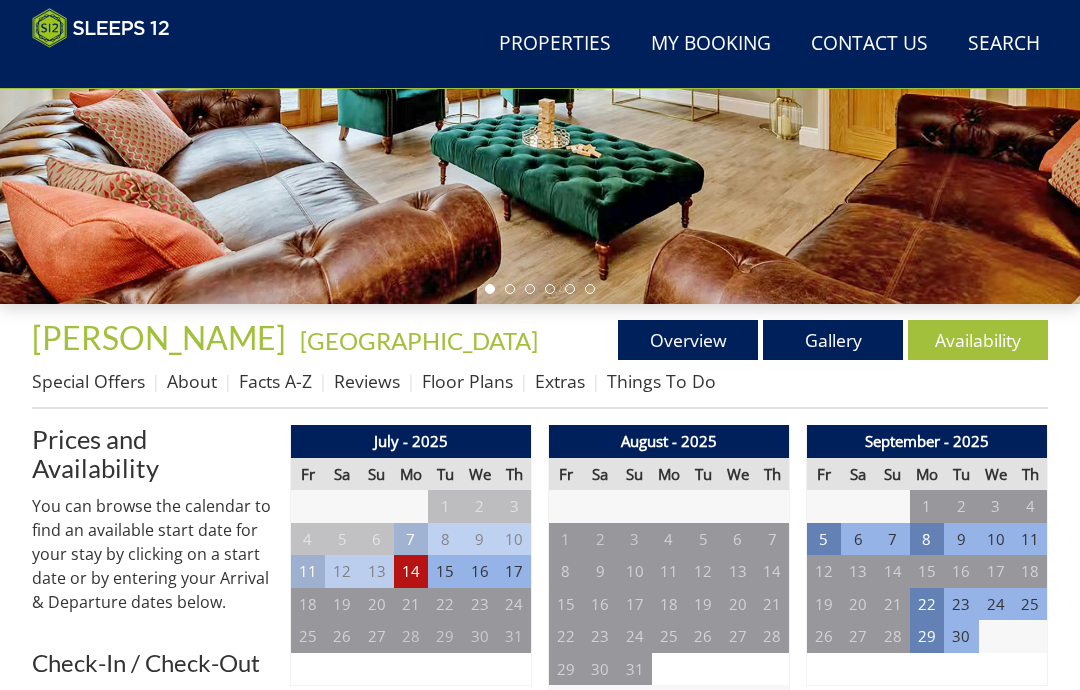 scroll, scrollTop: 435, scrollLeft: 0, axis: vertical 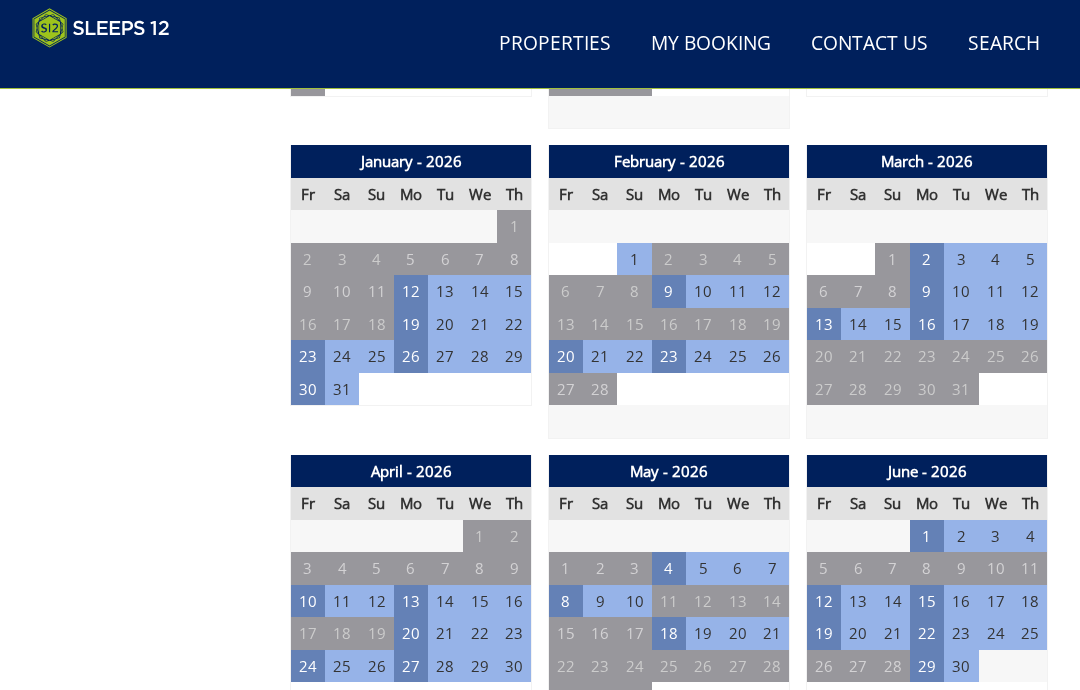 click on "18" at bounding box center (669, 633) 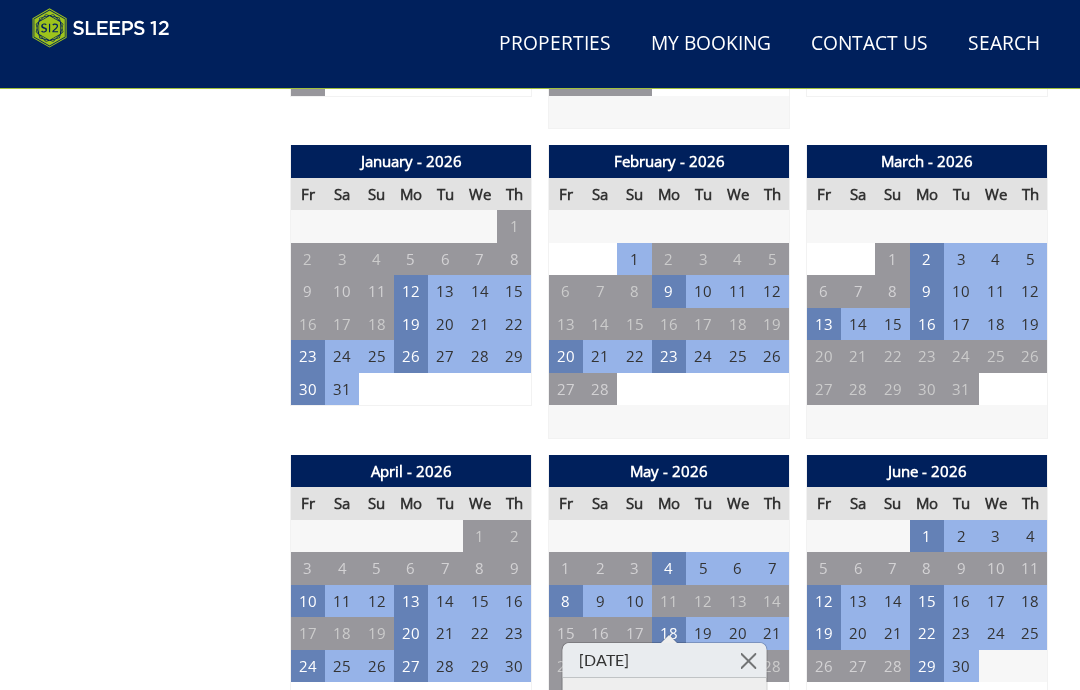 click at bounding box center (748, 660) 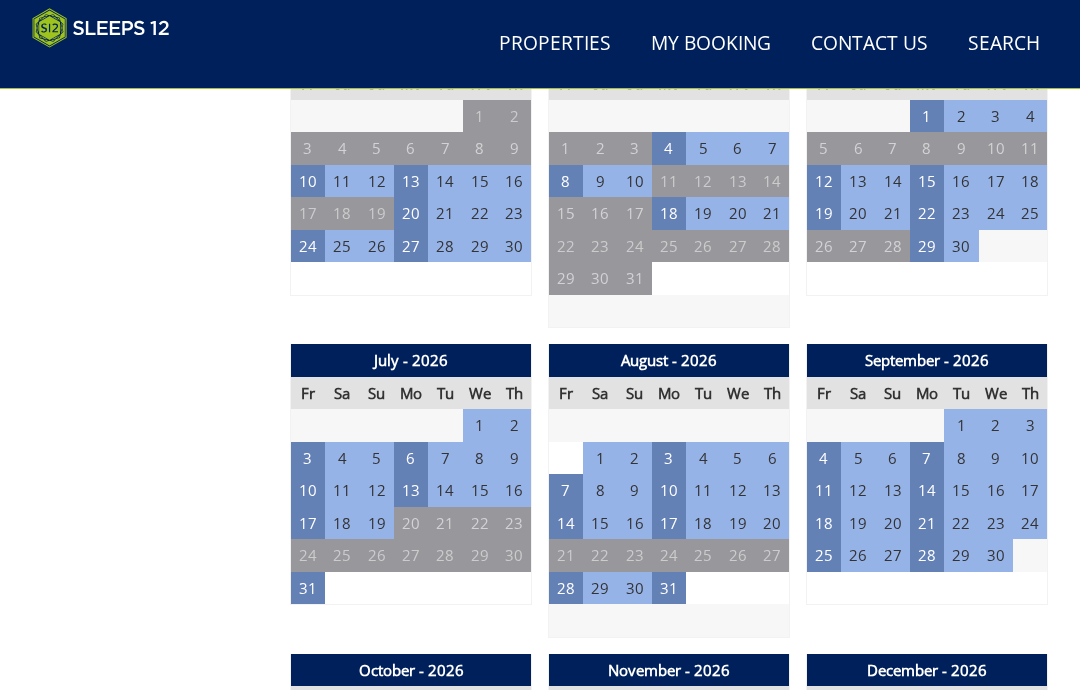 scroll, scrollTop: 1753, scrollLeft: 0, axis: vertical 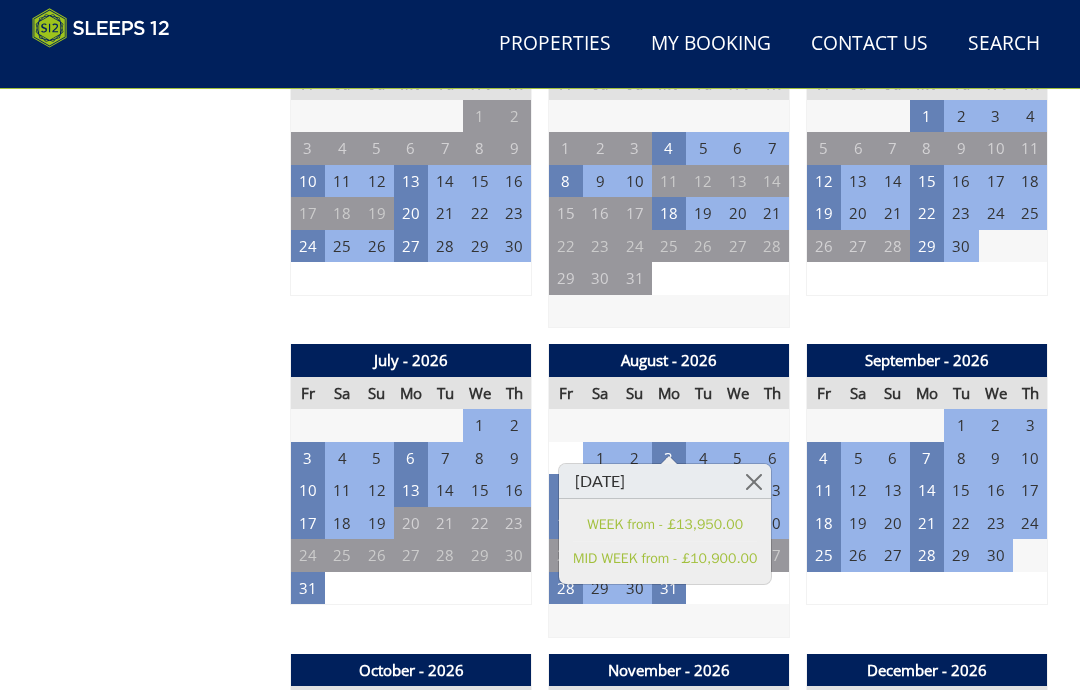 click at bounding box center [753, 481] 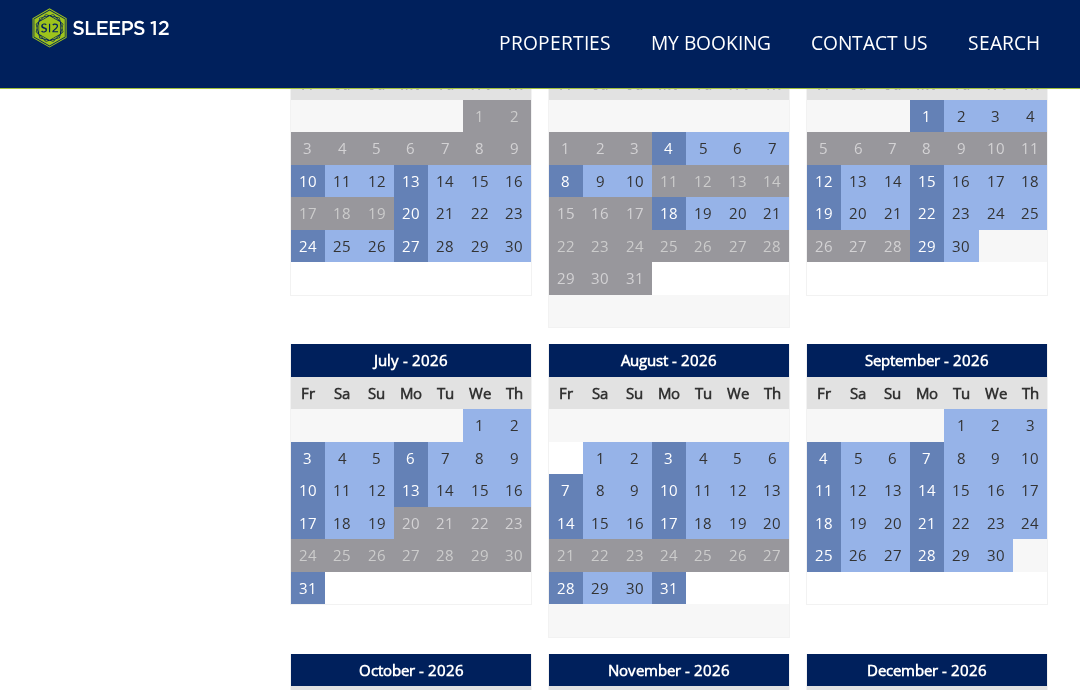 click on "10" at bounding box center [669, 490] 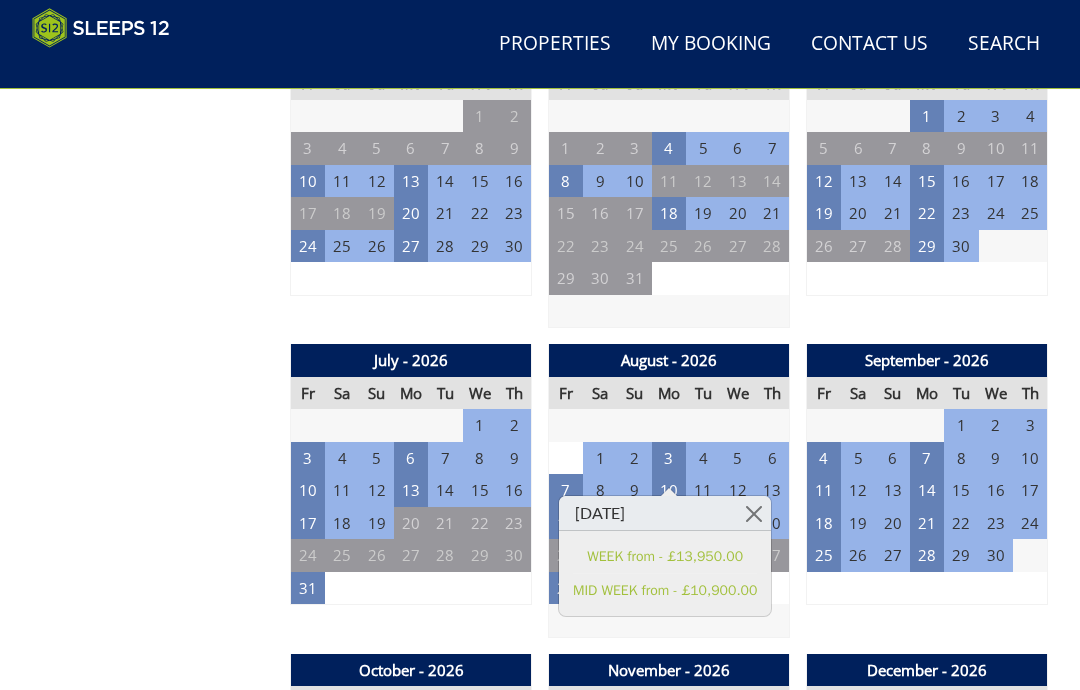 click at bounding box center (753, 513) 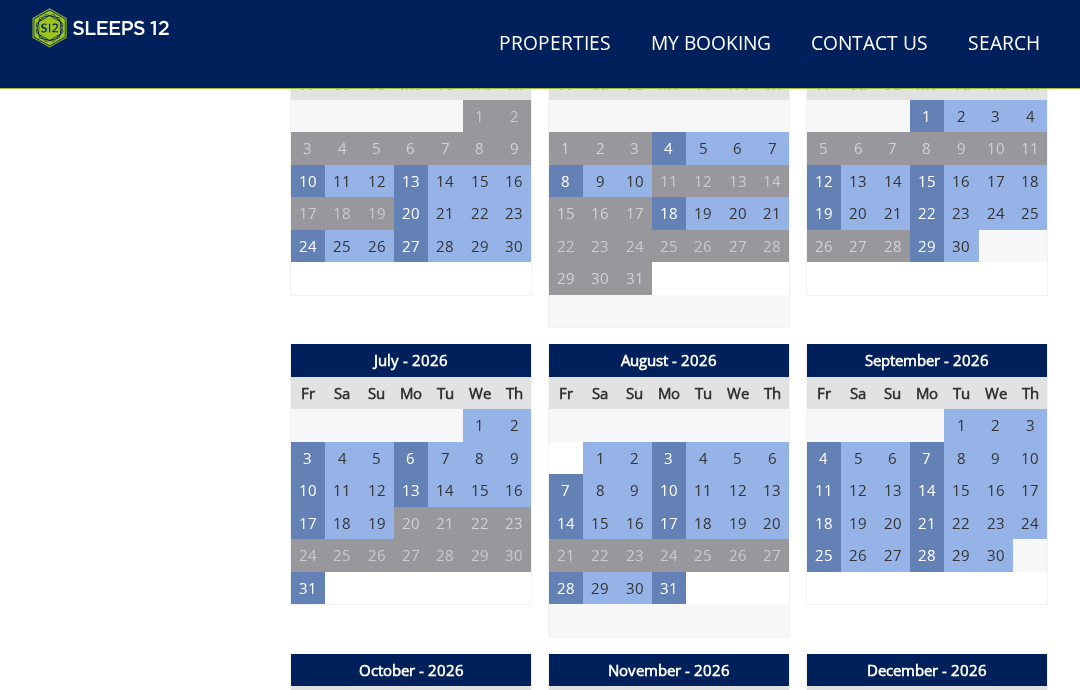 click on "28" at bounding box center [566, 588] 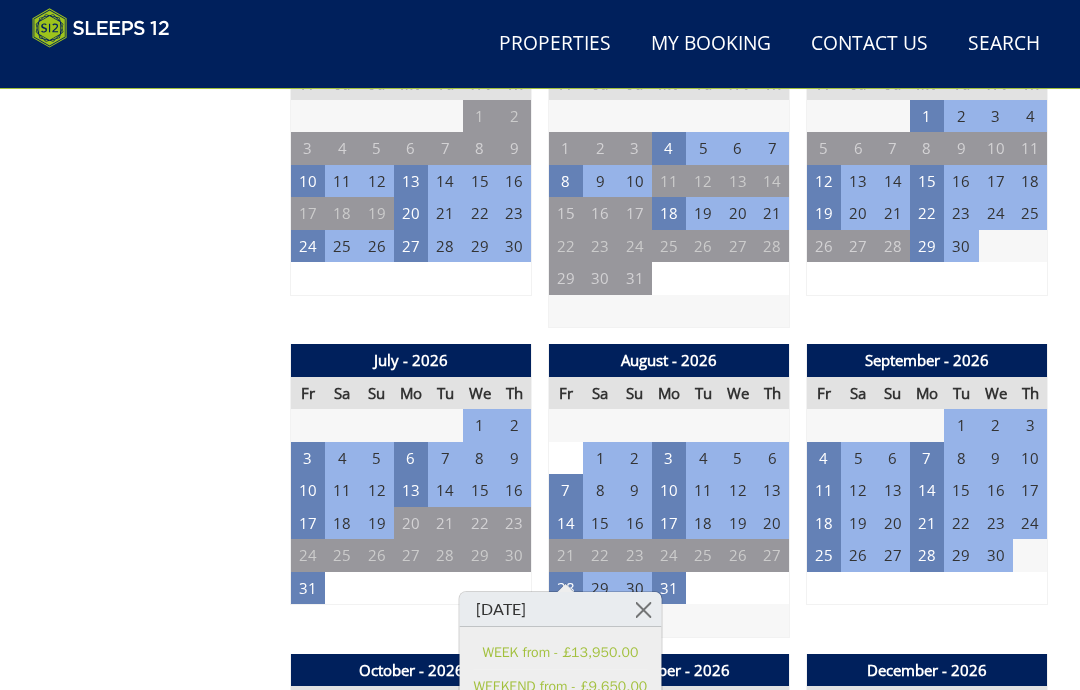 click at bounding box center (643, 609) 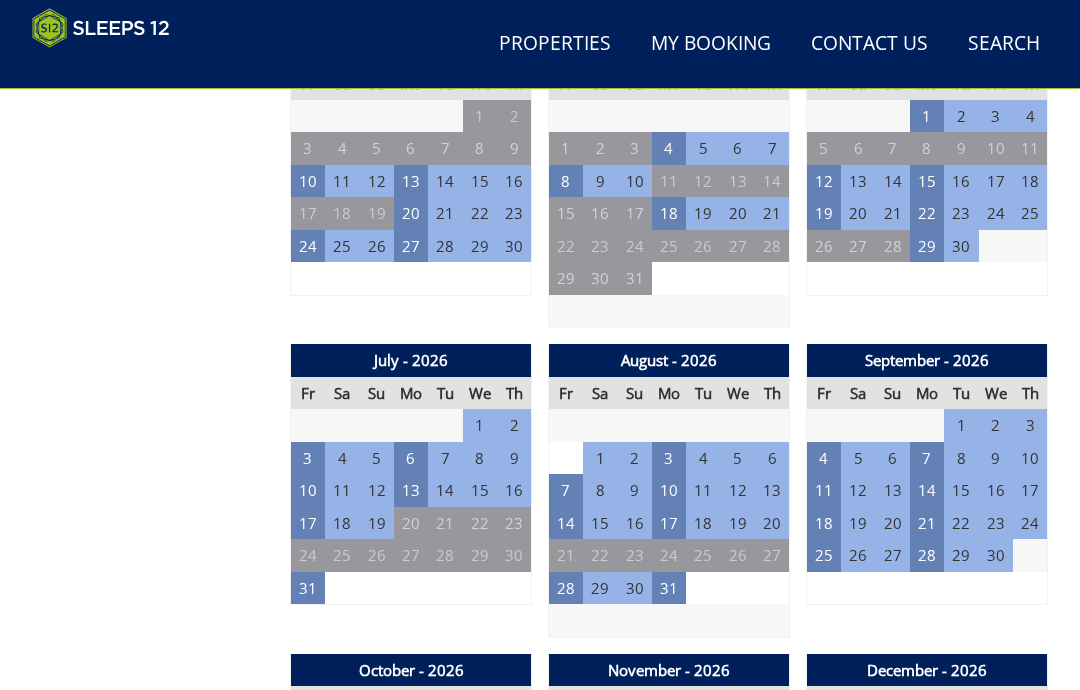 click on "31" at bounding box center [669, 588] 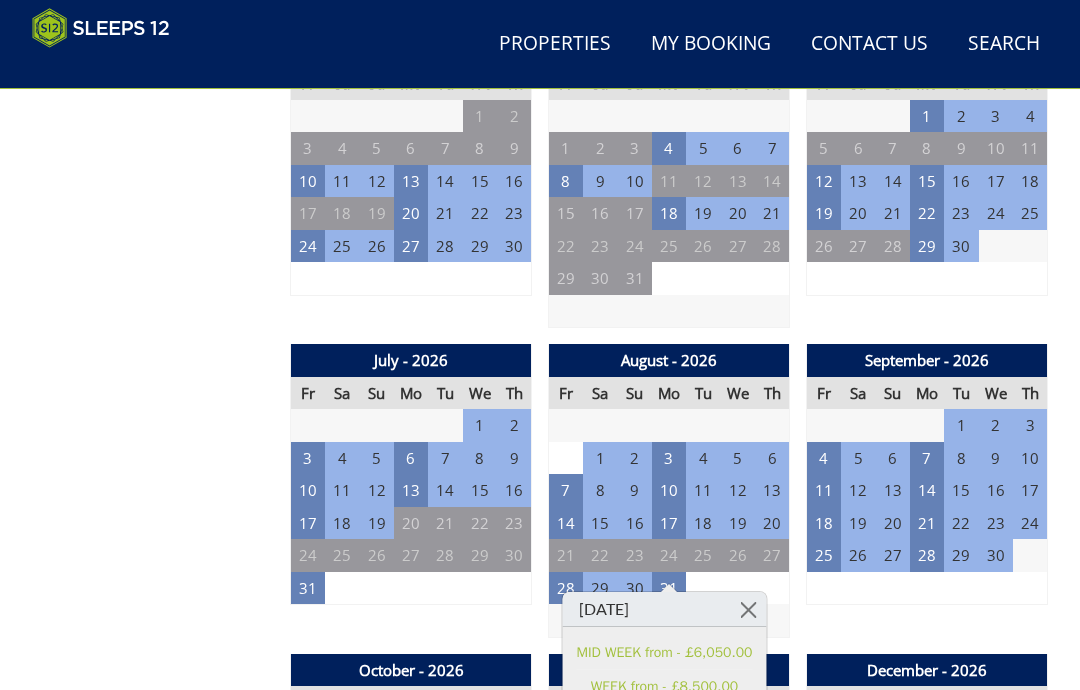 click at bounding box center (748, 609) 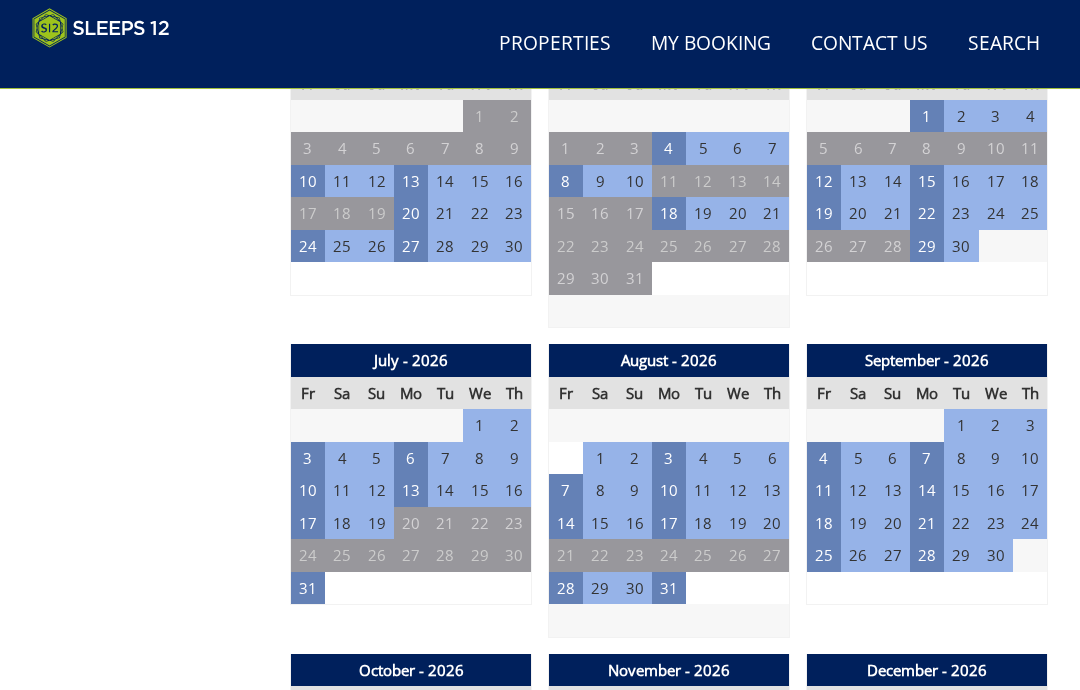 click on "31" at bounding box center [669, 588] 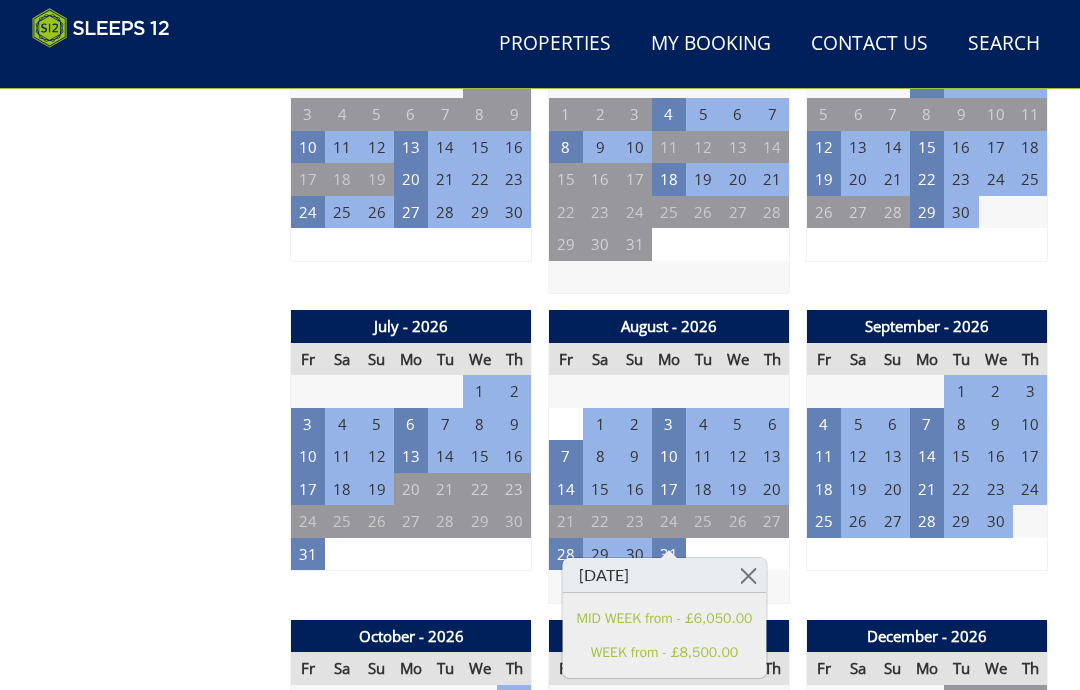 scroll, scrollTop: 1787, scrollLeft: 0, axis: vertical 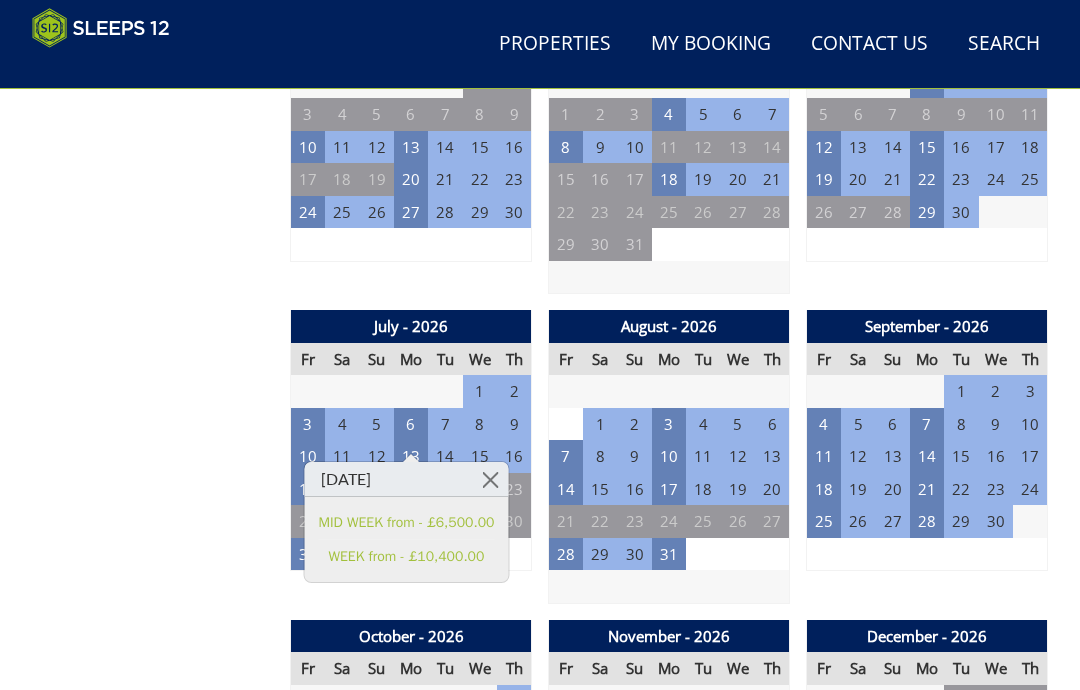 click on "31" at bounding box center (669, 554) 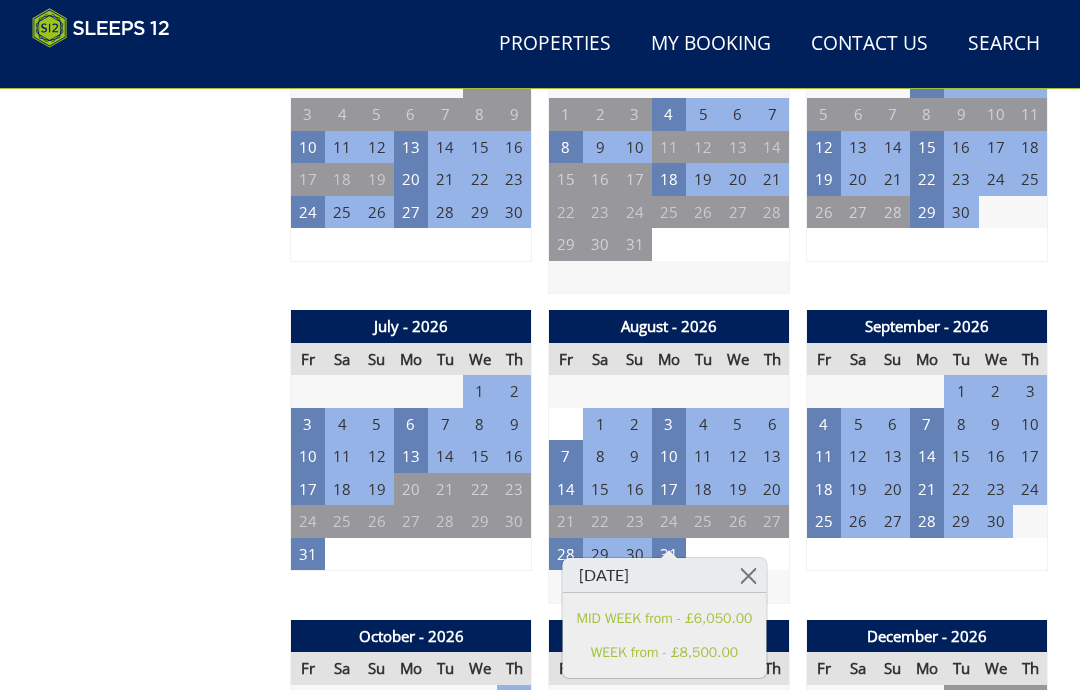 click at bounding box center [748, 575] 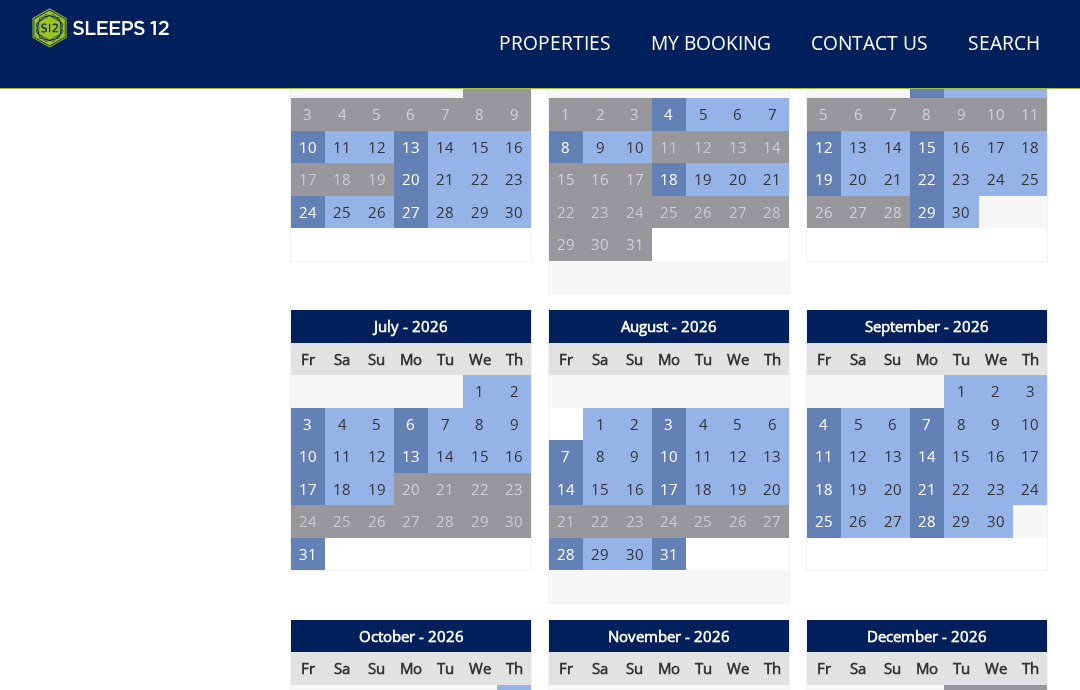 click on "13" at bounding box center (411, 456) 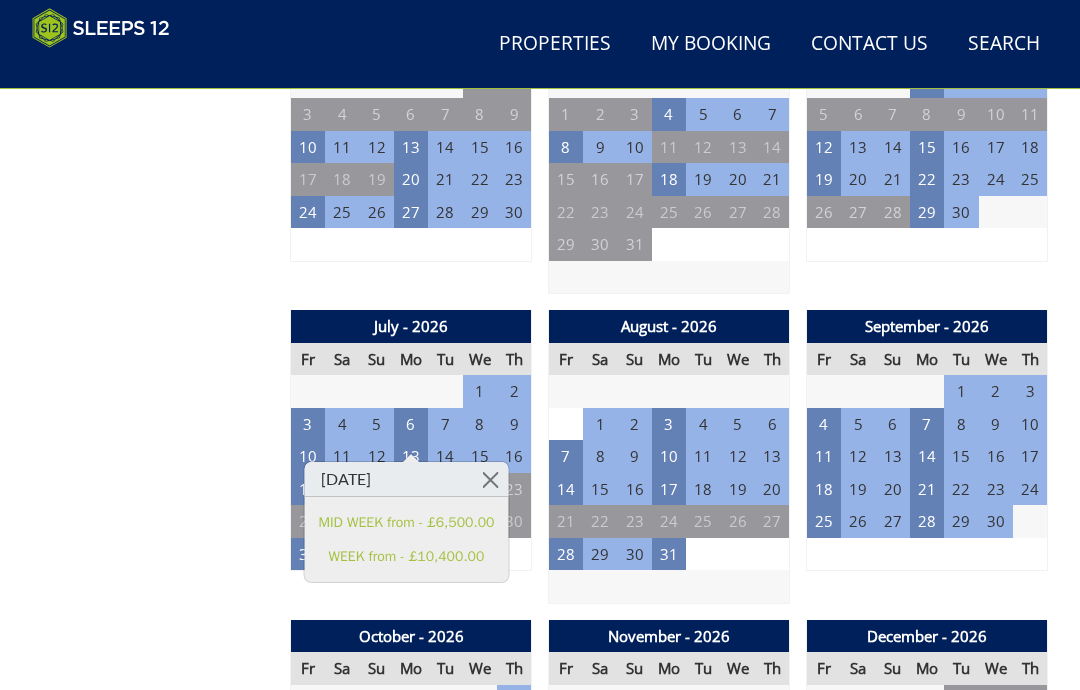 click at bounding box center (490, 479) 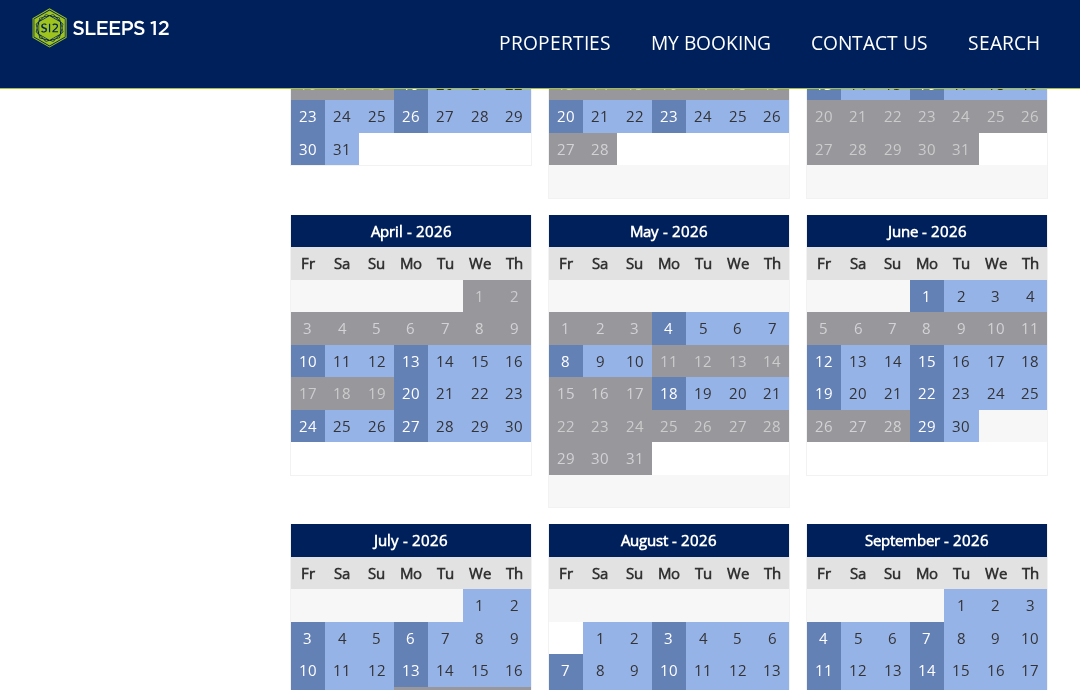 scroll, scrollTop: 1572, scrollLeft: 0, axis: vertical 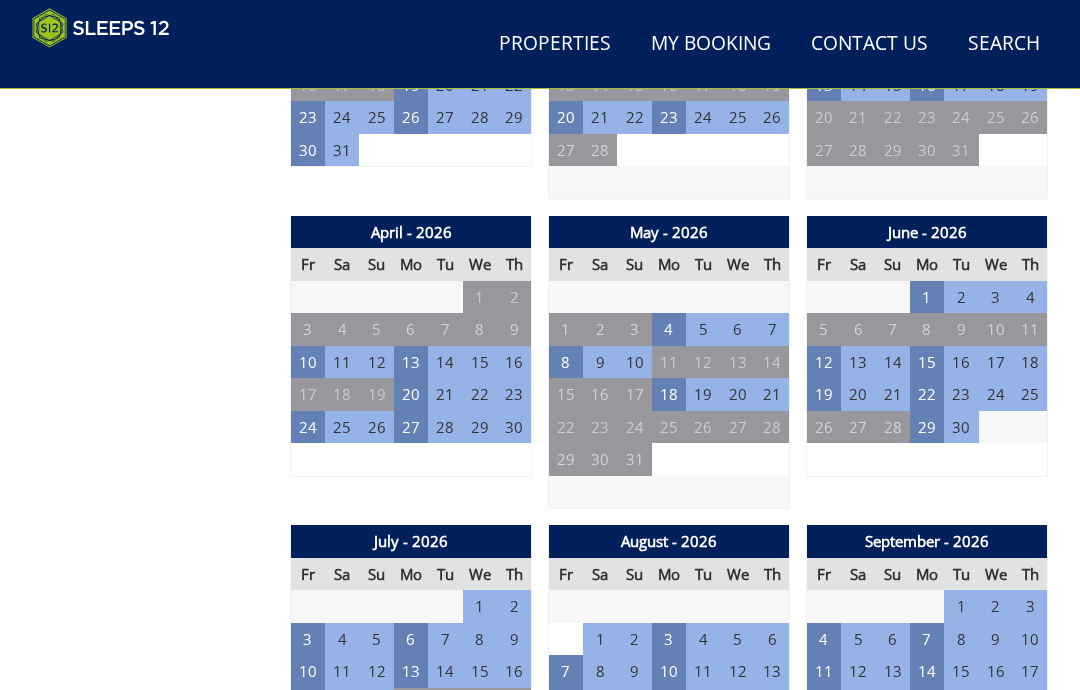 click on "13" at bounding box center (411, 362) 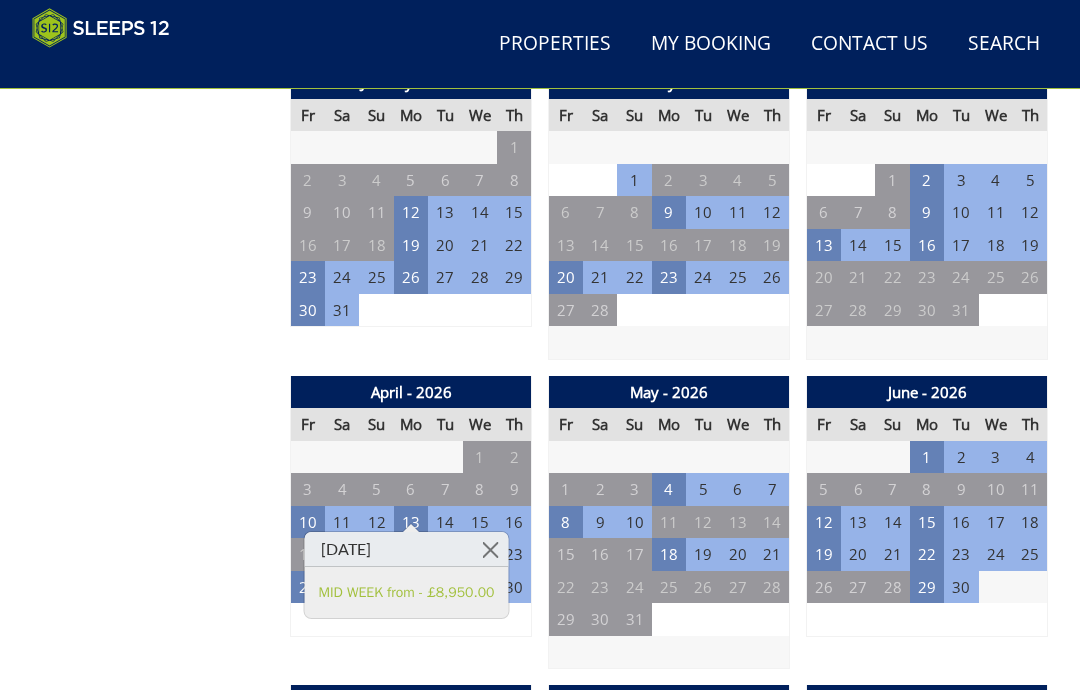 scroll, scrollTop: 1410, scrollLeft: 0, axis: vertical 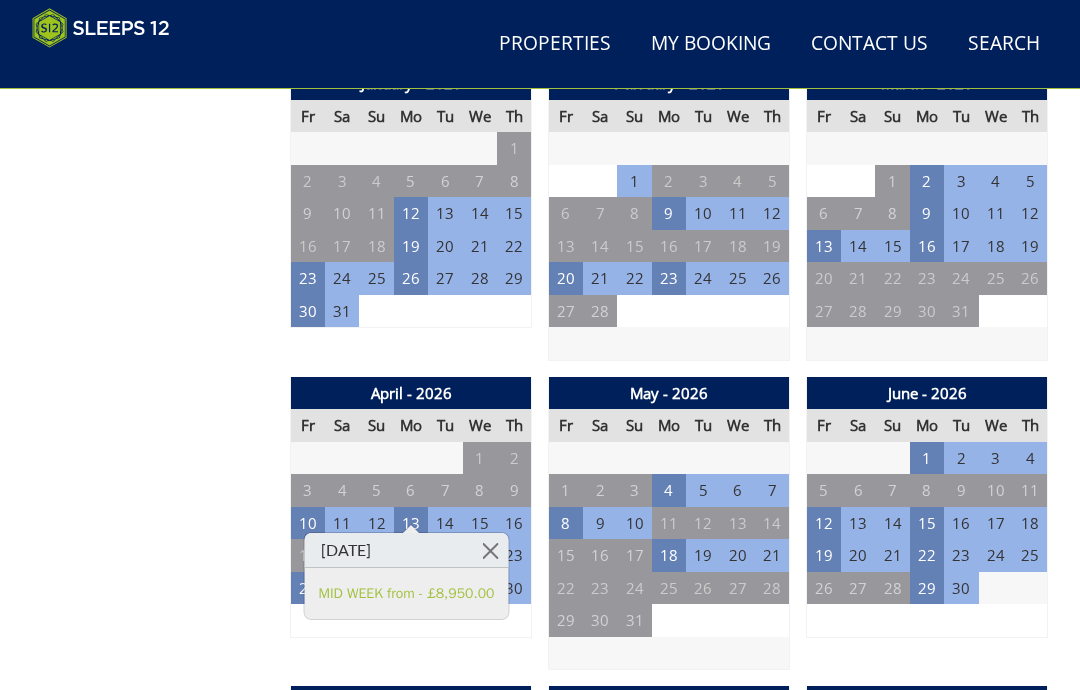 click at bounding box center (490, 551) 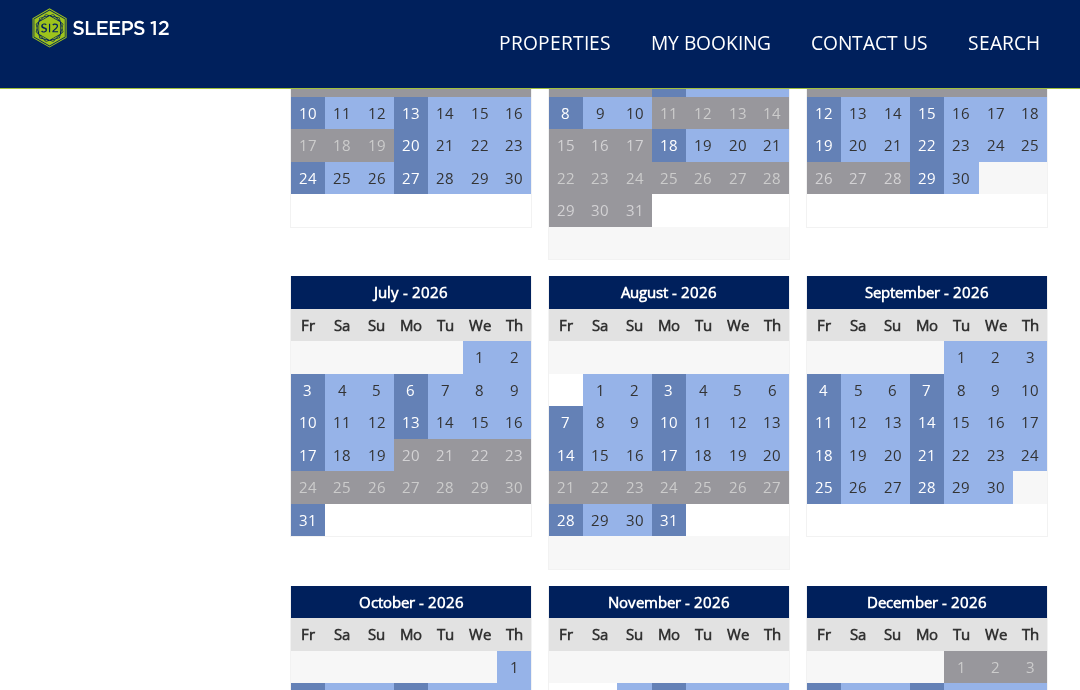 scroll, scrollTop: 1787, scrollLeft: 0, axis: vertical 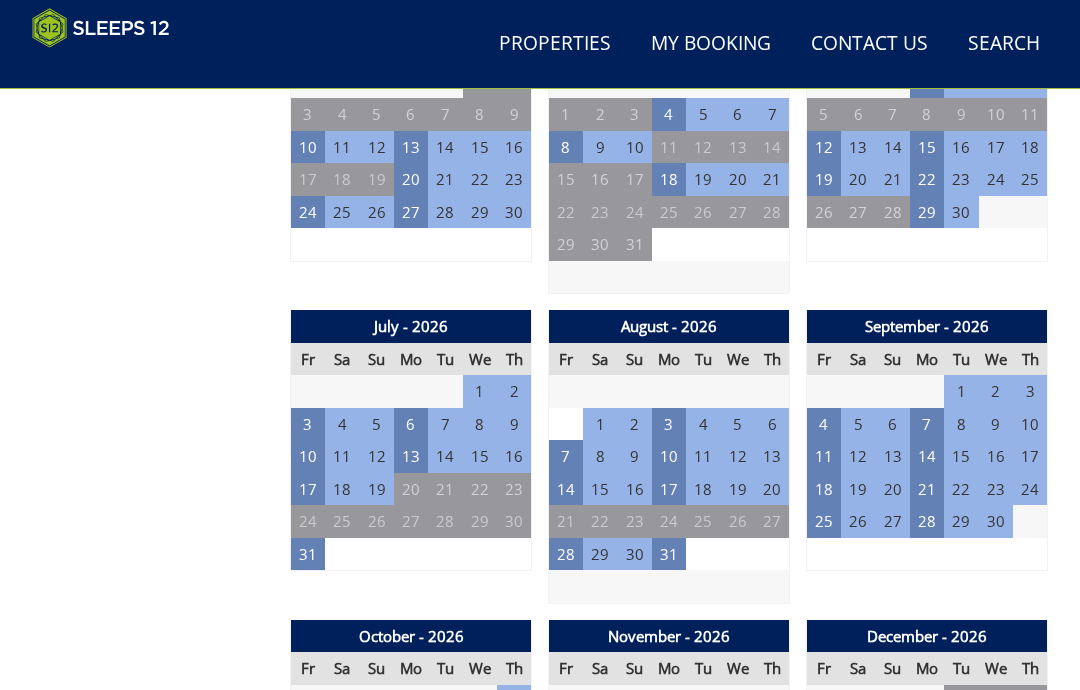 click on "13" at bounding box center (411, 456) 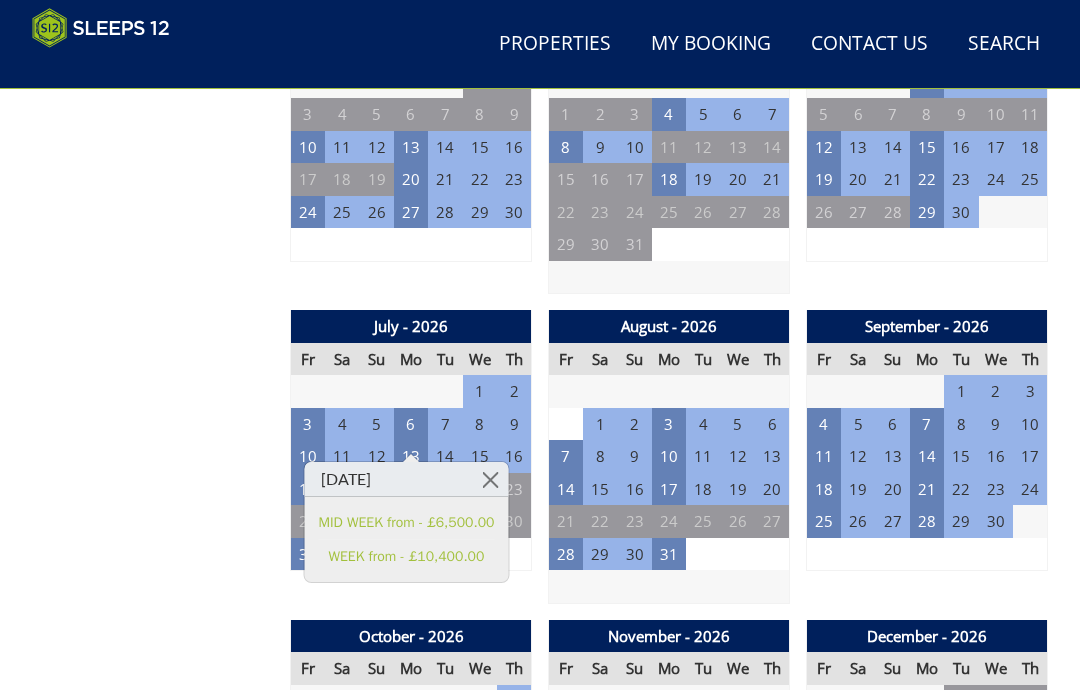 click at bounding box center [490, 479] 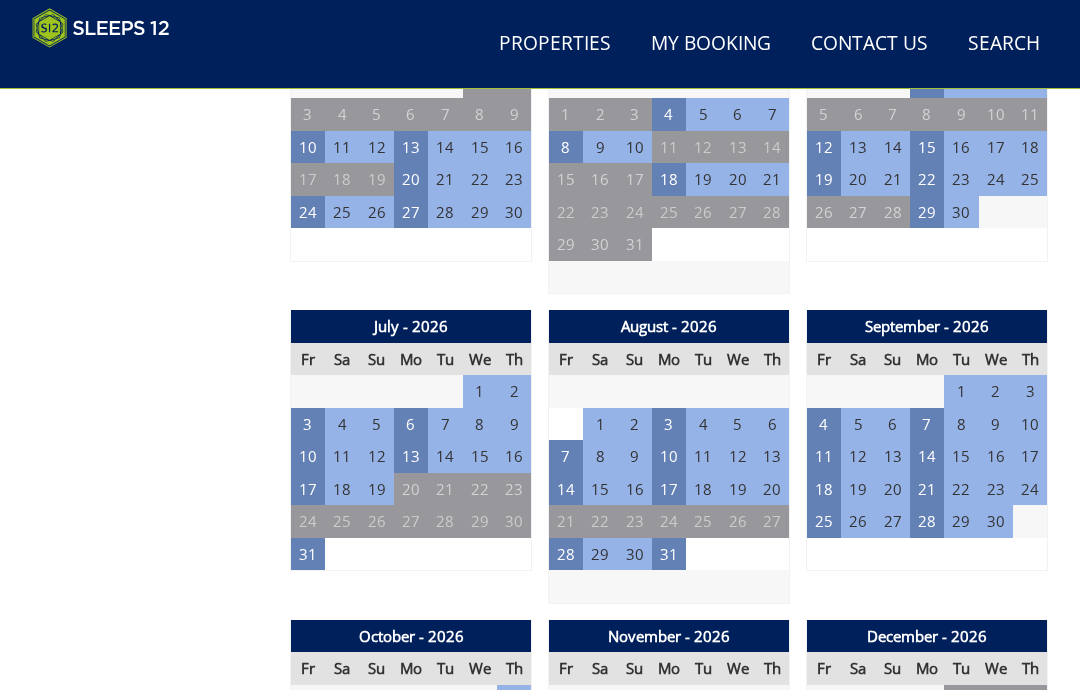 click on "13" at bounding box center (411, 456) 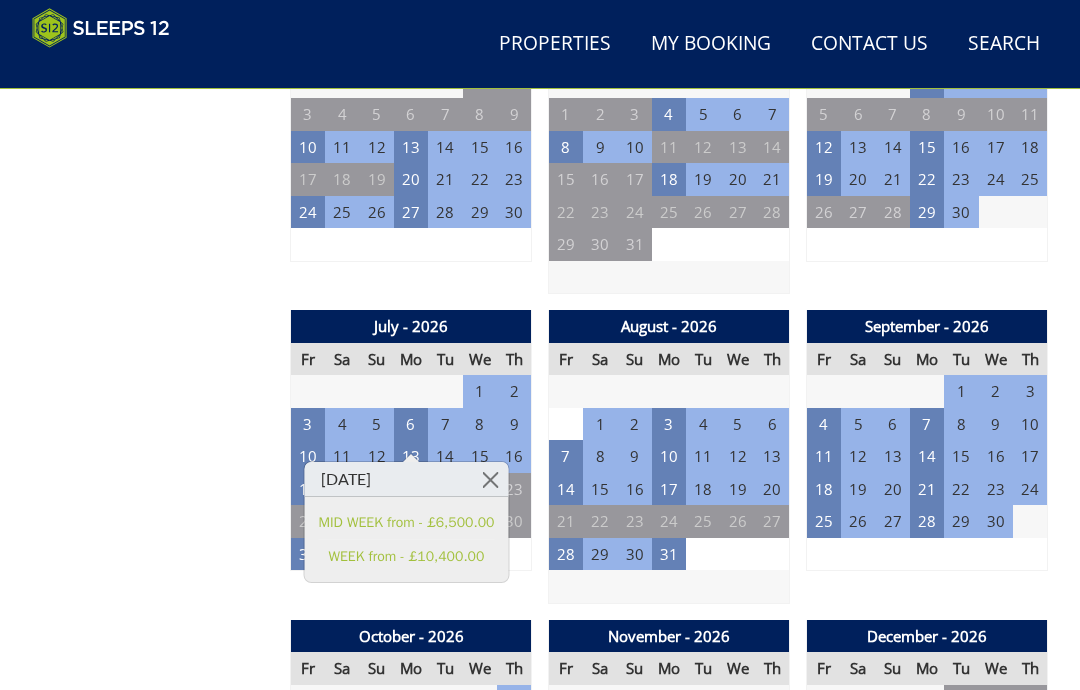 click at bounding box center (490, 479) 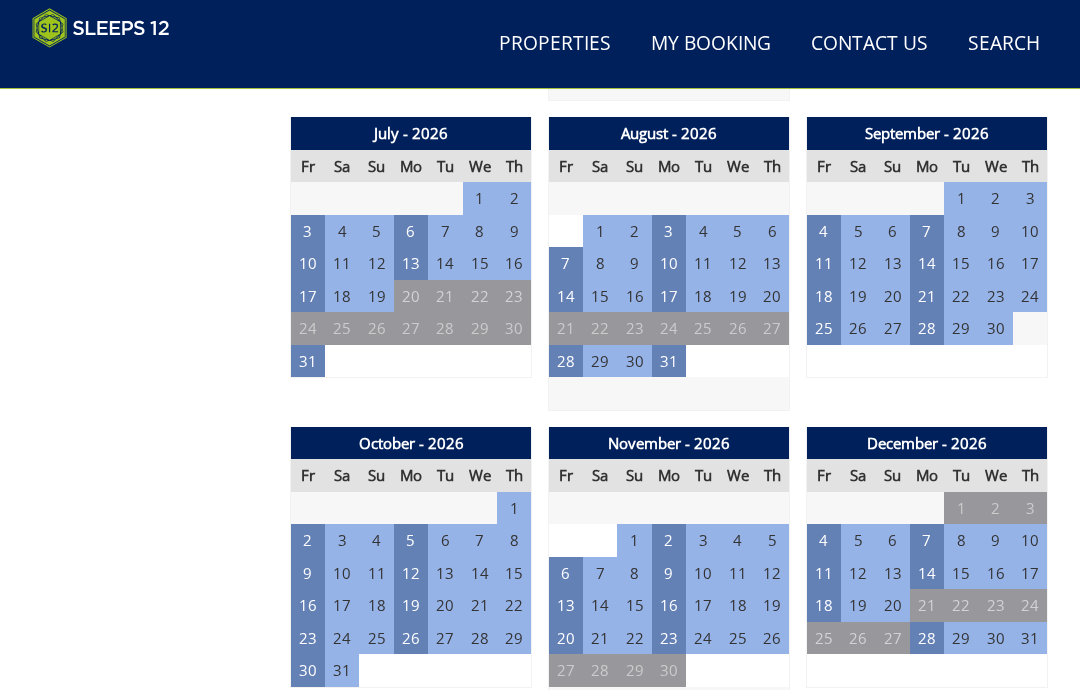 scroll, scrollTop: 1985, scrollLeft: 0, axis: vertical 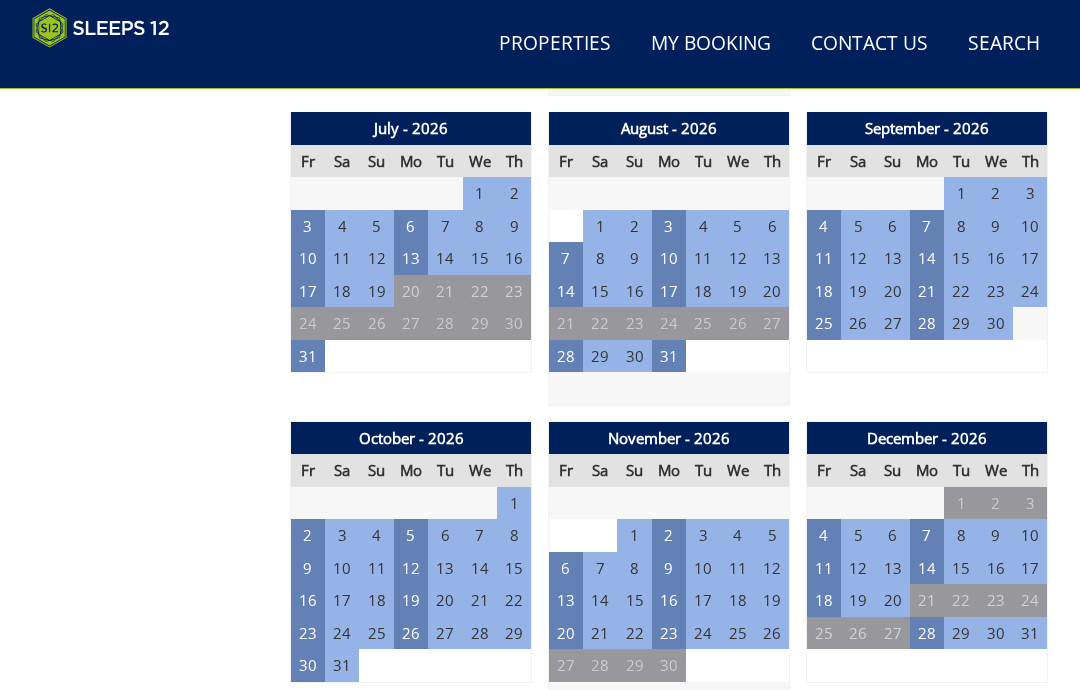 click on "July - 2025
Fr
Sa
Su
Mo
Tu
We
Th
27
28
29
30
1
2
3
4
5
6
7
8
9
10
11
12" at bounding box center (669, 878) 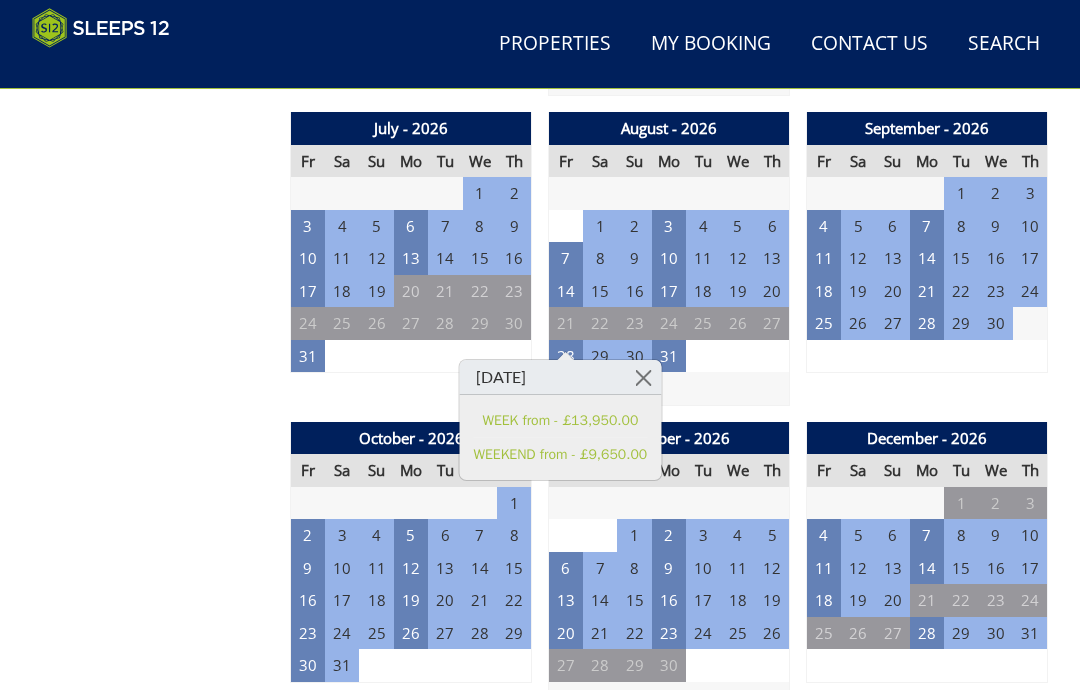 click at bounding box center (643, 377) 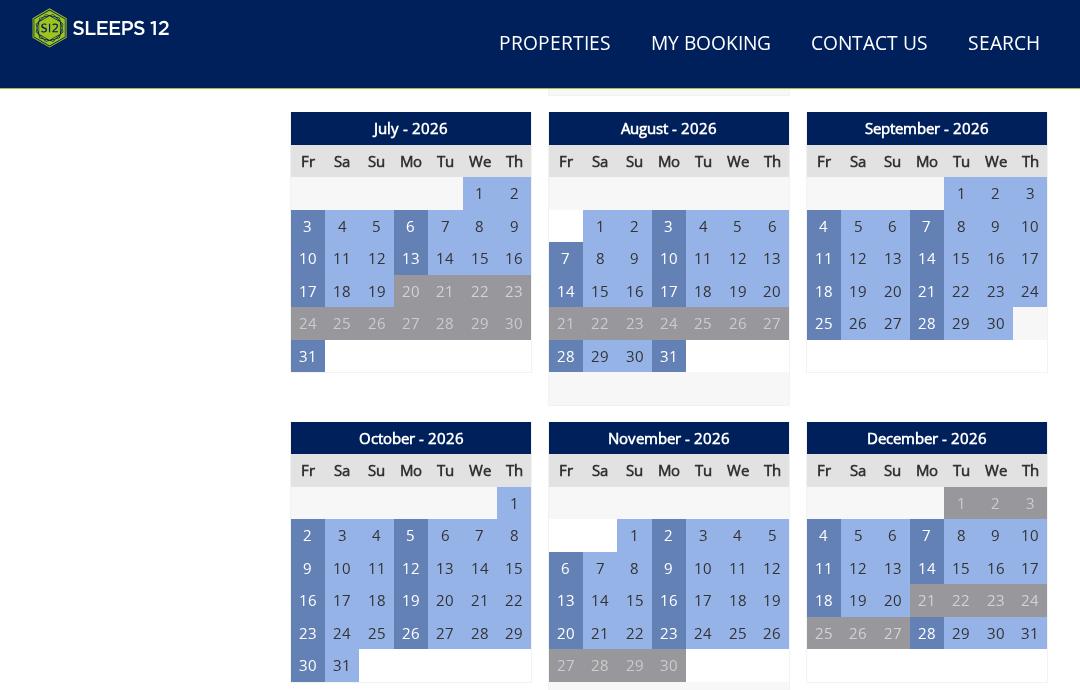 click on "31" at bounding box center [669, 356] 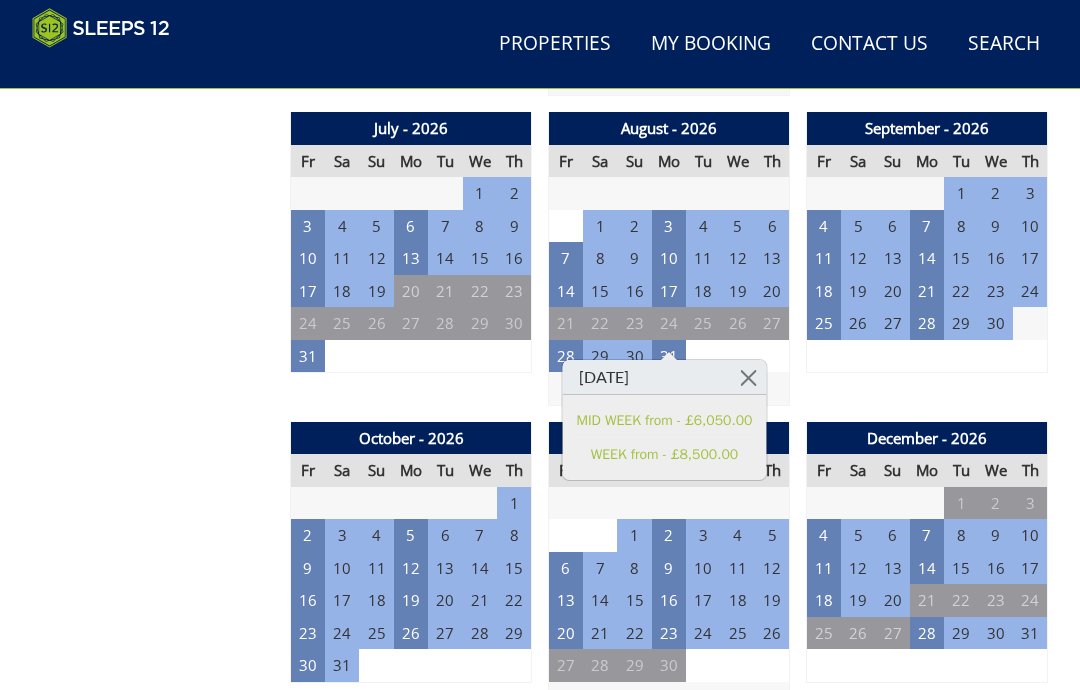 click at bounding box center (748, 377) 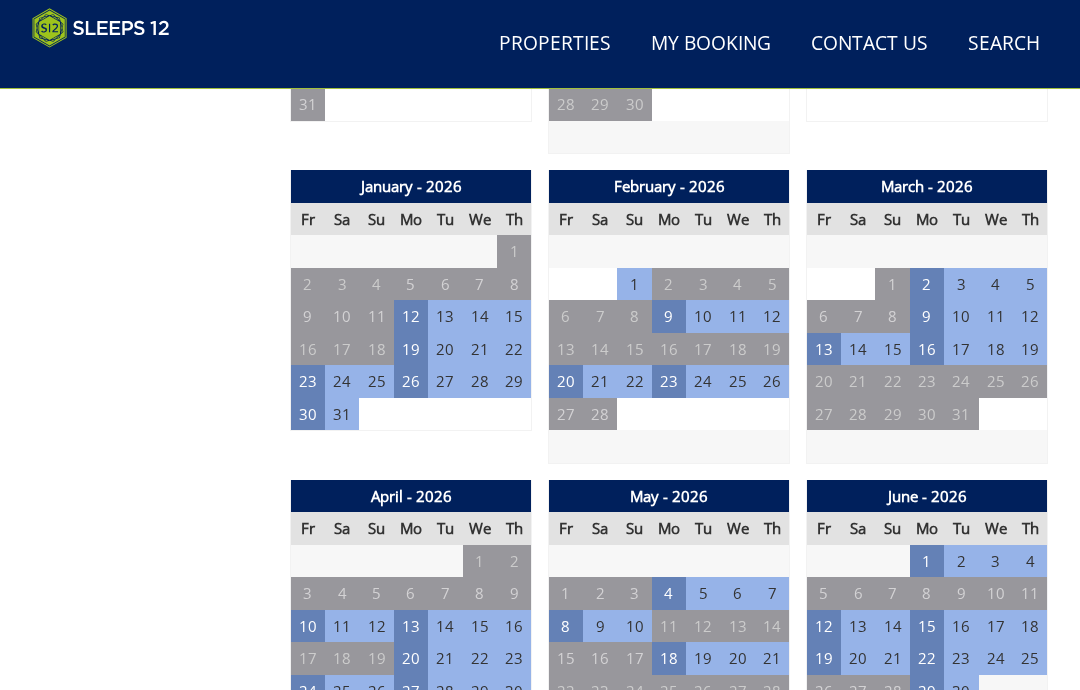 scroll, scrollTop: 1266, scrollLeft: 0, axis: vertical 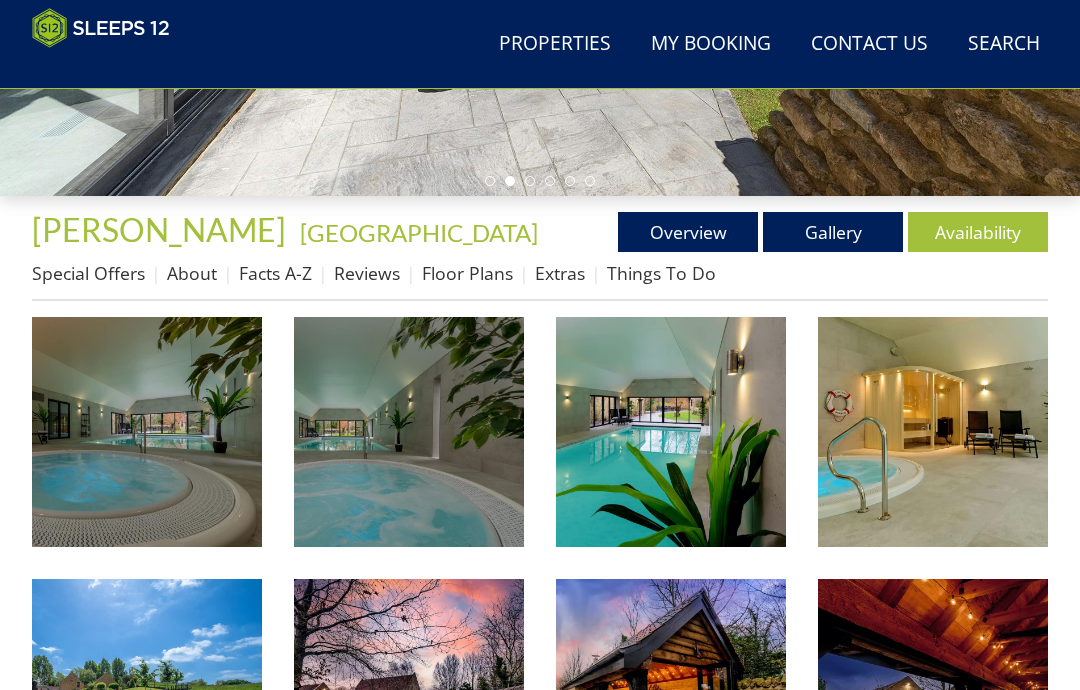 click on "Availability" at bounding box center [978, 232] 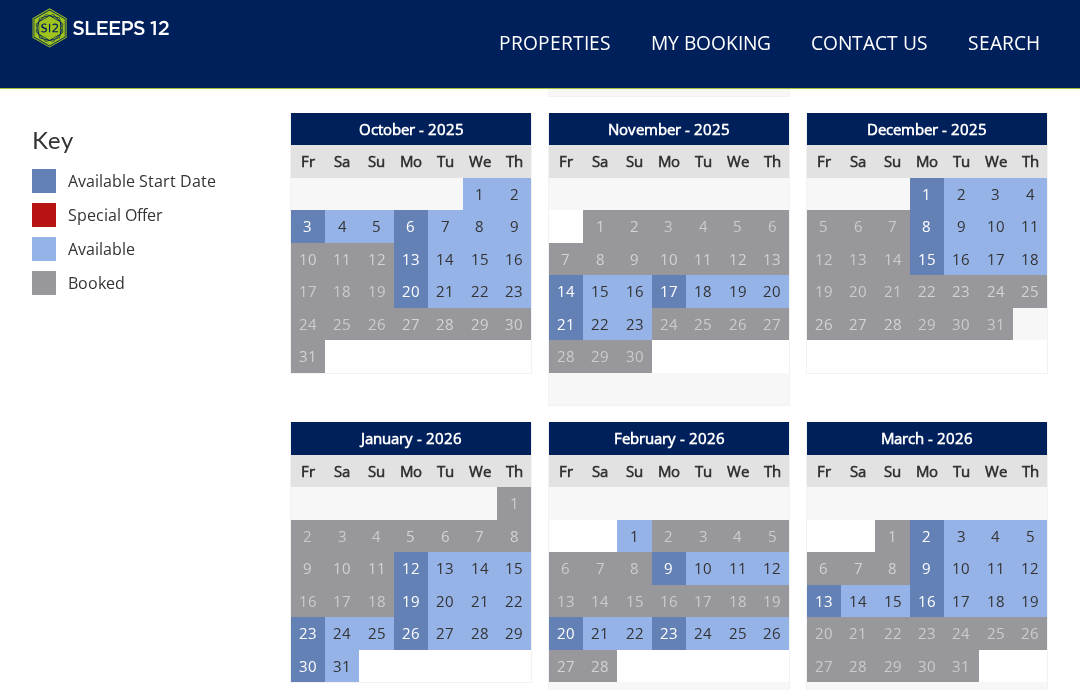 scroll, scrollTop: 1057, scrollLeft: 0, axis: vertical 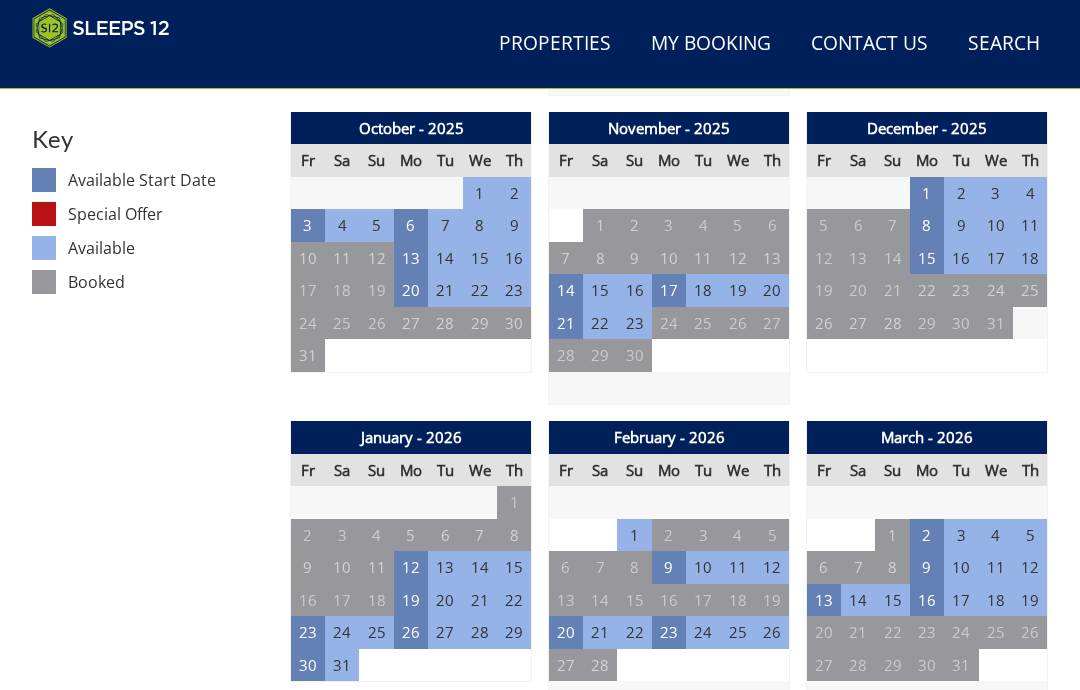 click on "12" at bounding box center [411, 567] 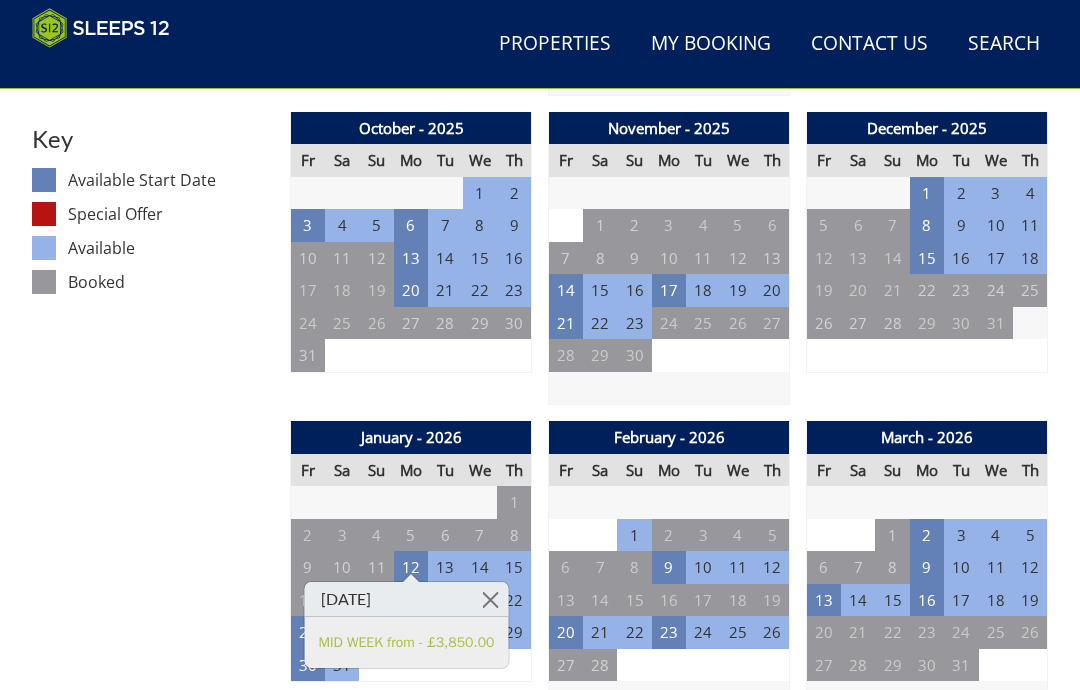 click at bounding box center (490, 599) 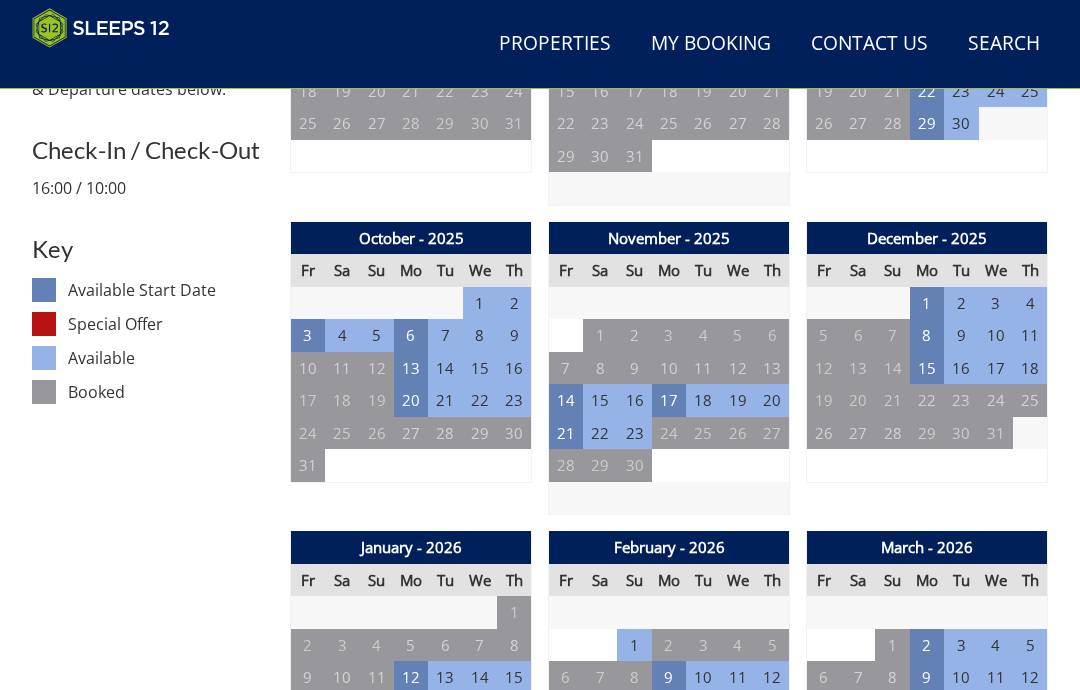 scroll, scrollTop: 945, scrollLeft: 0, axis: vertical 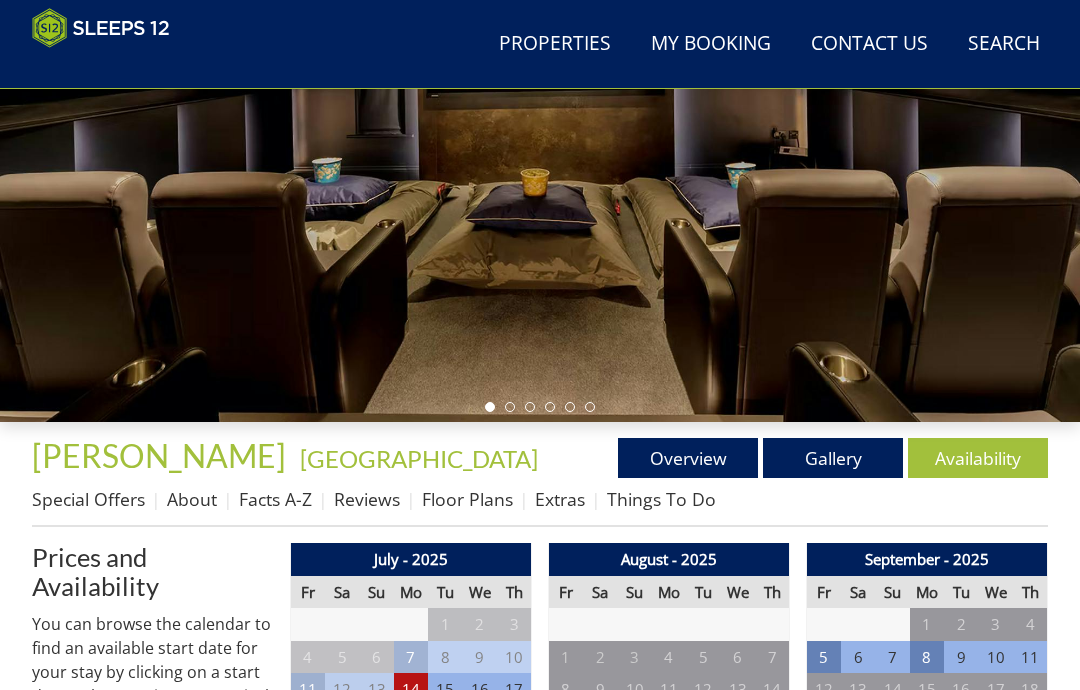 click on "Search  Check Availability" at bounding box center [1004, 44] 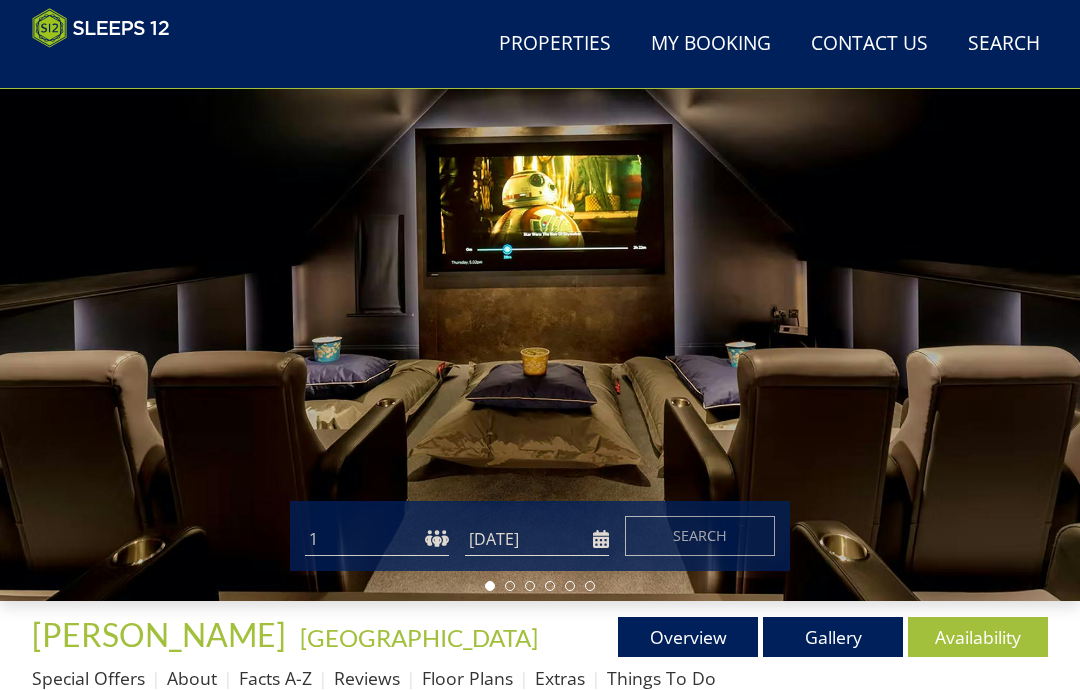 scroll, scrollTop: 0, scrollLeft: 0, axis: both 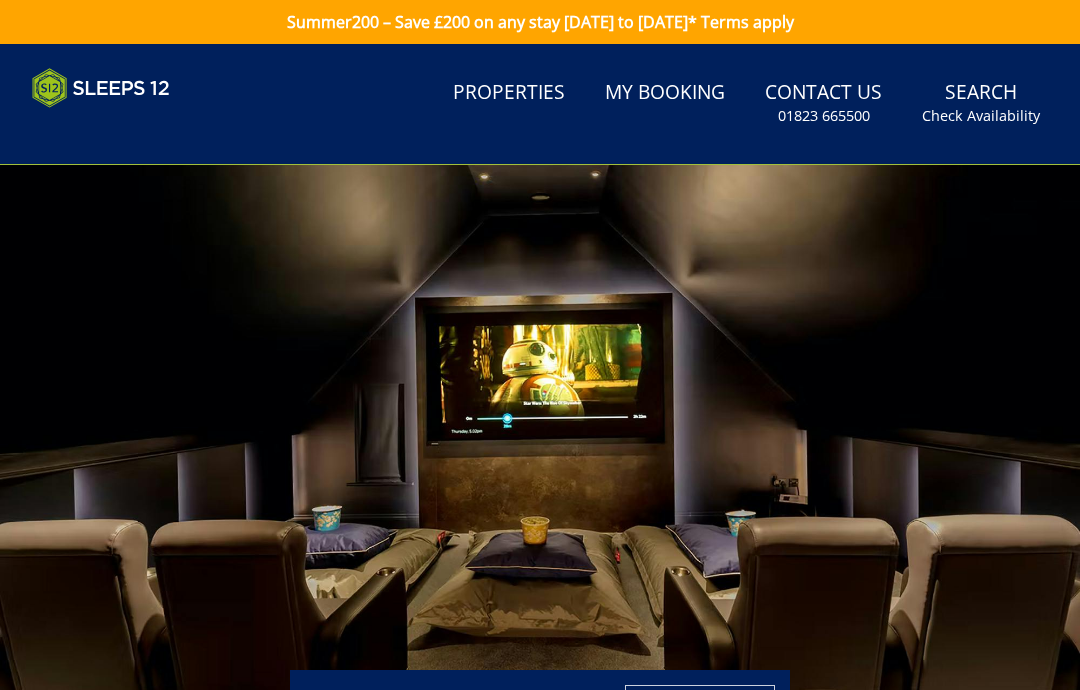 click on "Check Availability" at bounding box center [981, 116] 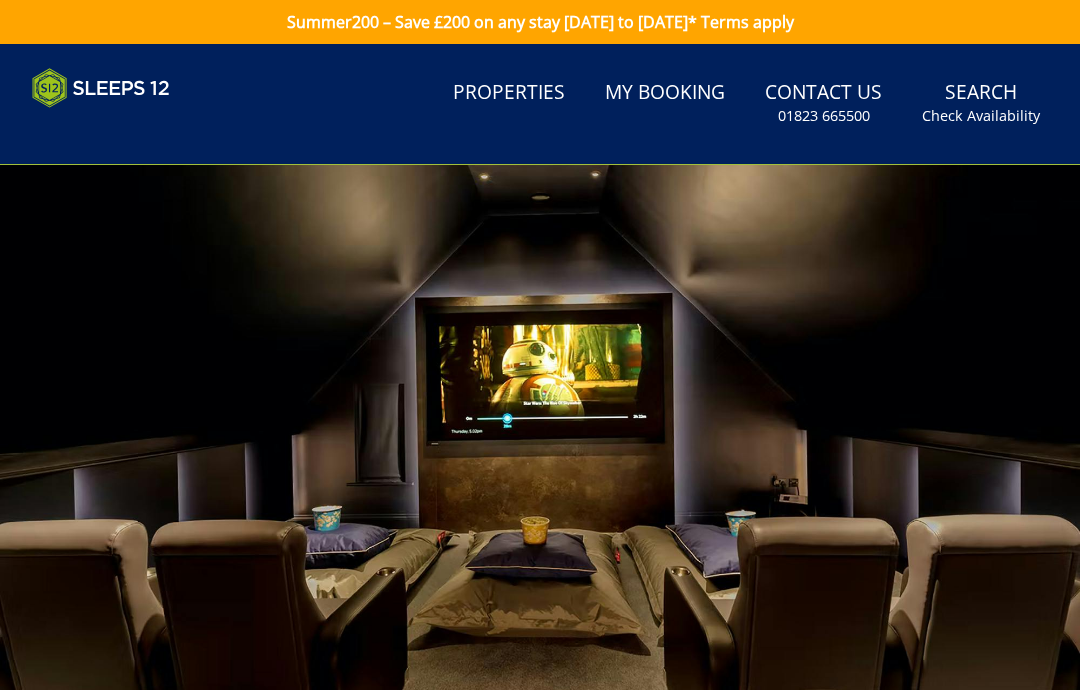 click on "Search  Check Availability" at bounding box center (981, 103) 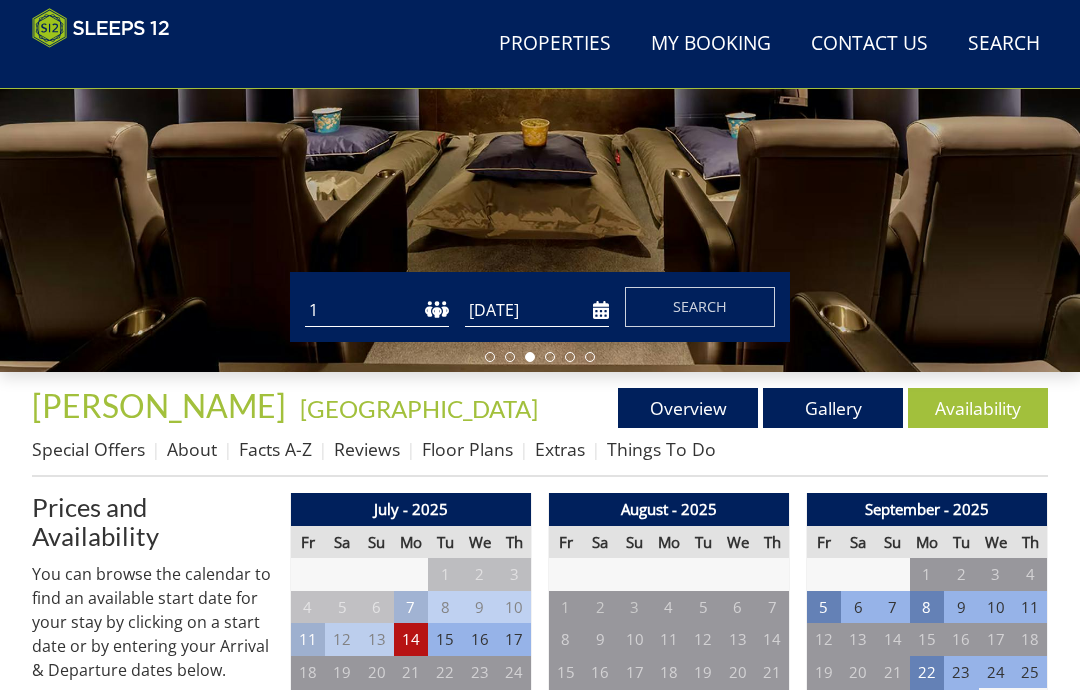 scroll, scrollTop: 365, scrollLeft: 0, axis: vertical 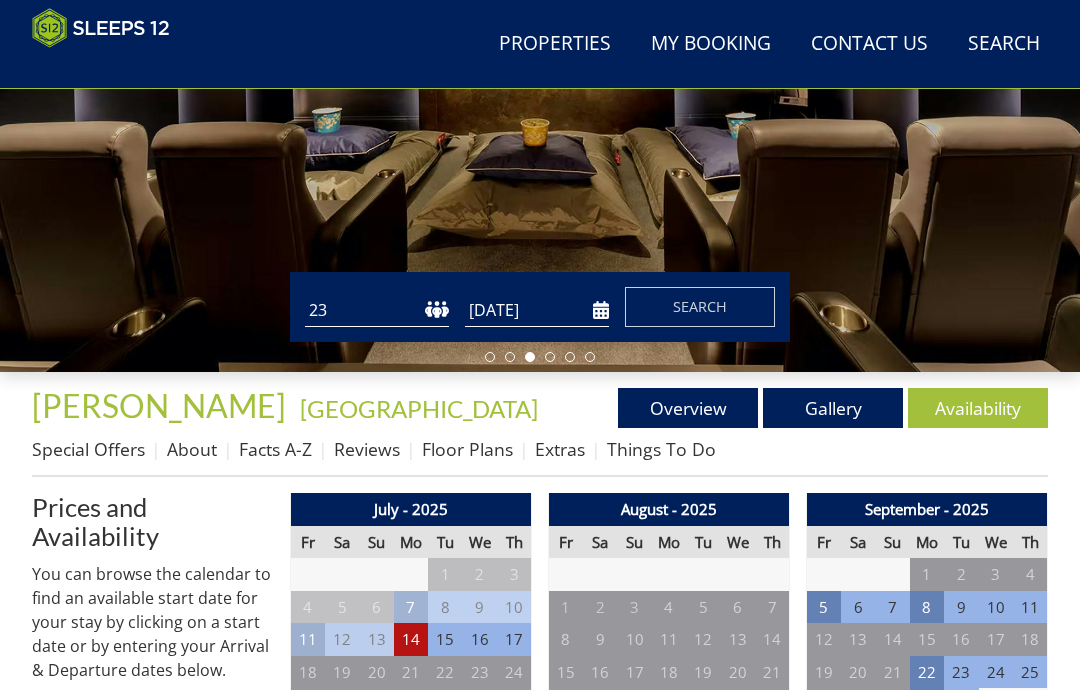 click on "[DATE]" at bounding box center (537, 310) 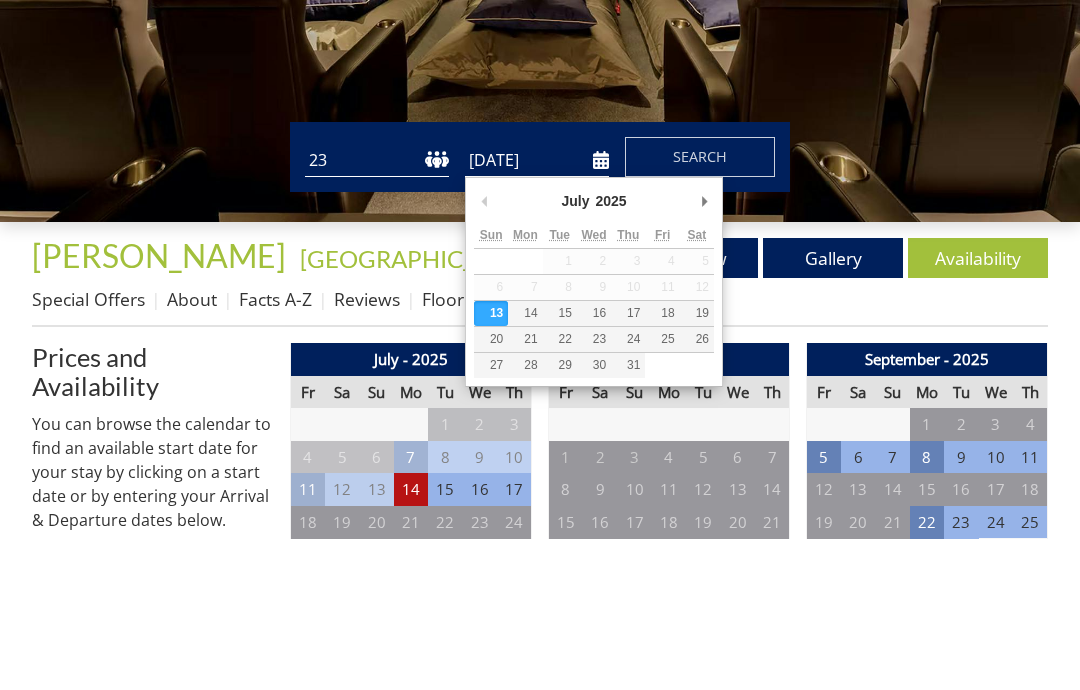 scroll, scrollTop: 517, scrollLeft: 0, axis: vertical 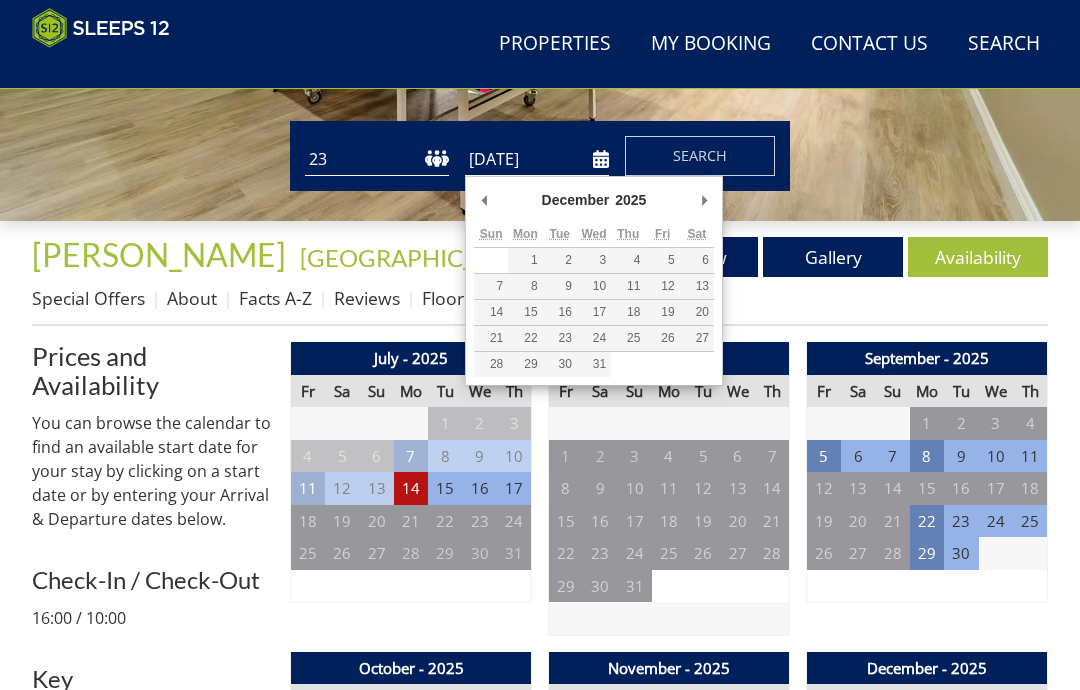 type on "29/12/2025" 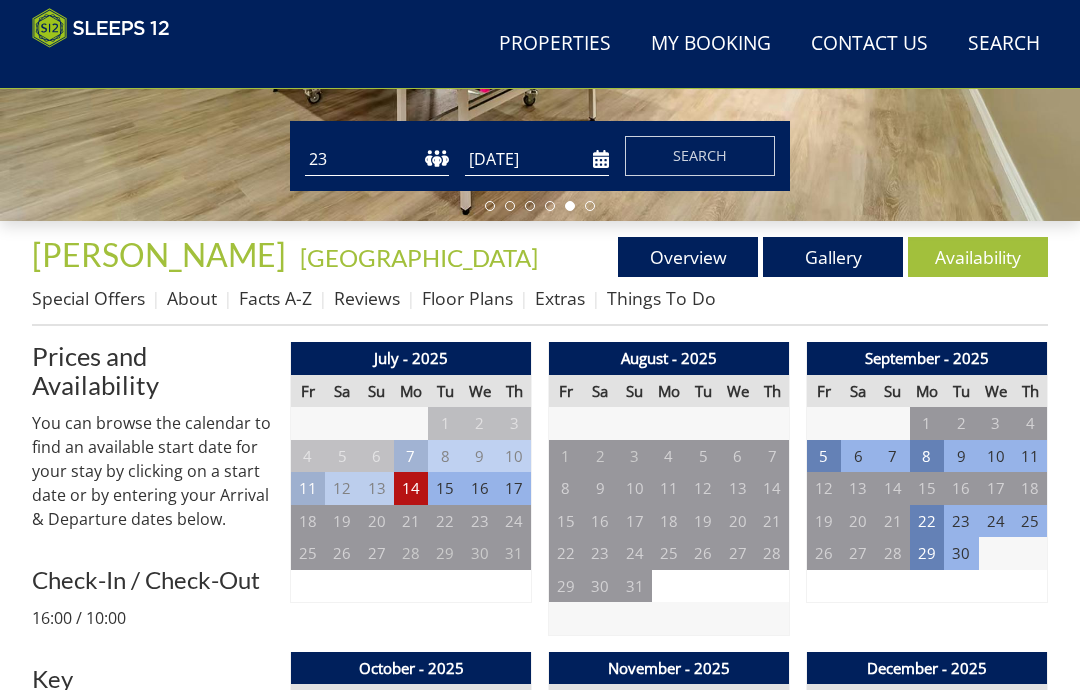click on "Search" at bounding box center (700, 156) 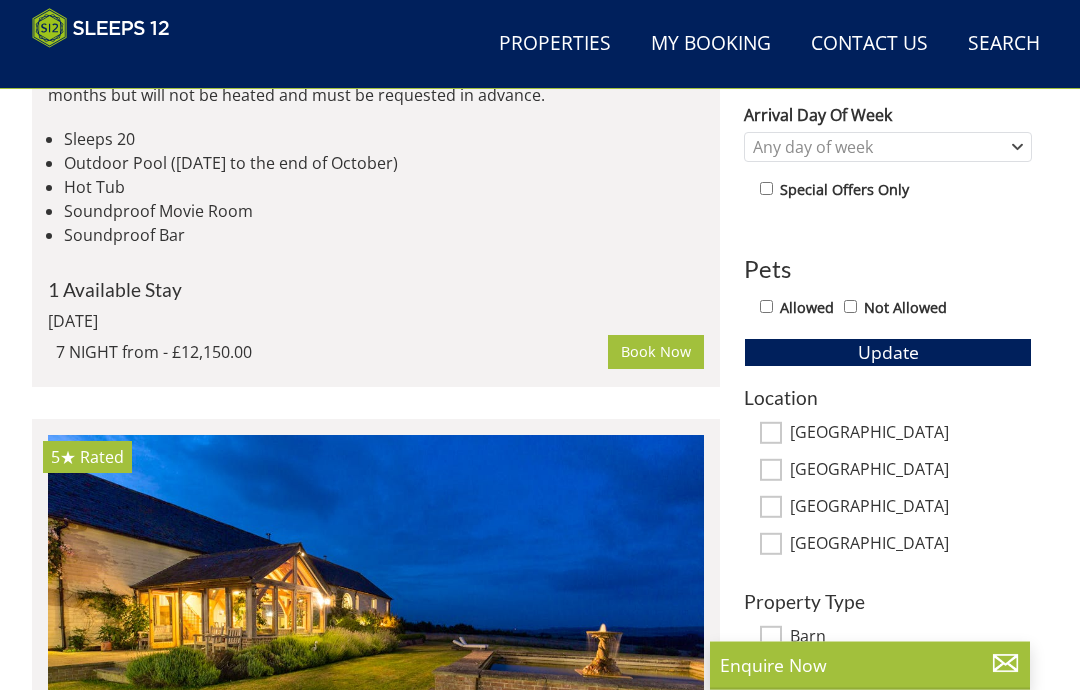 scroll, scrollTop: 830, scrollLeft: 0, axis: vertical 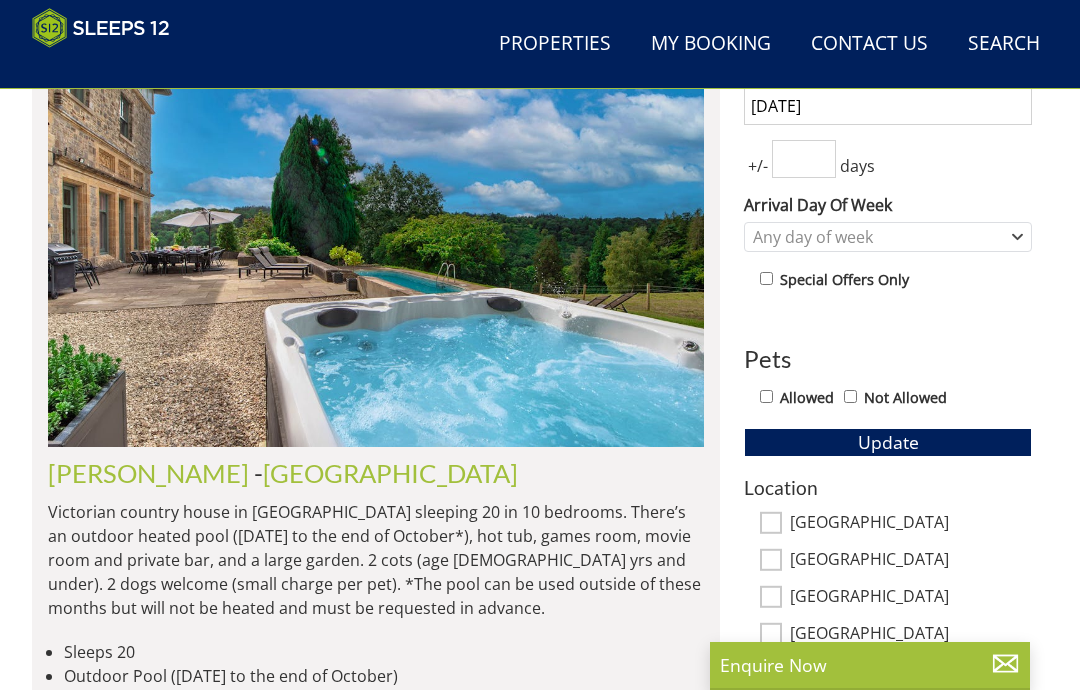 click on "Properties" at bounding box center [555, 44] 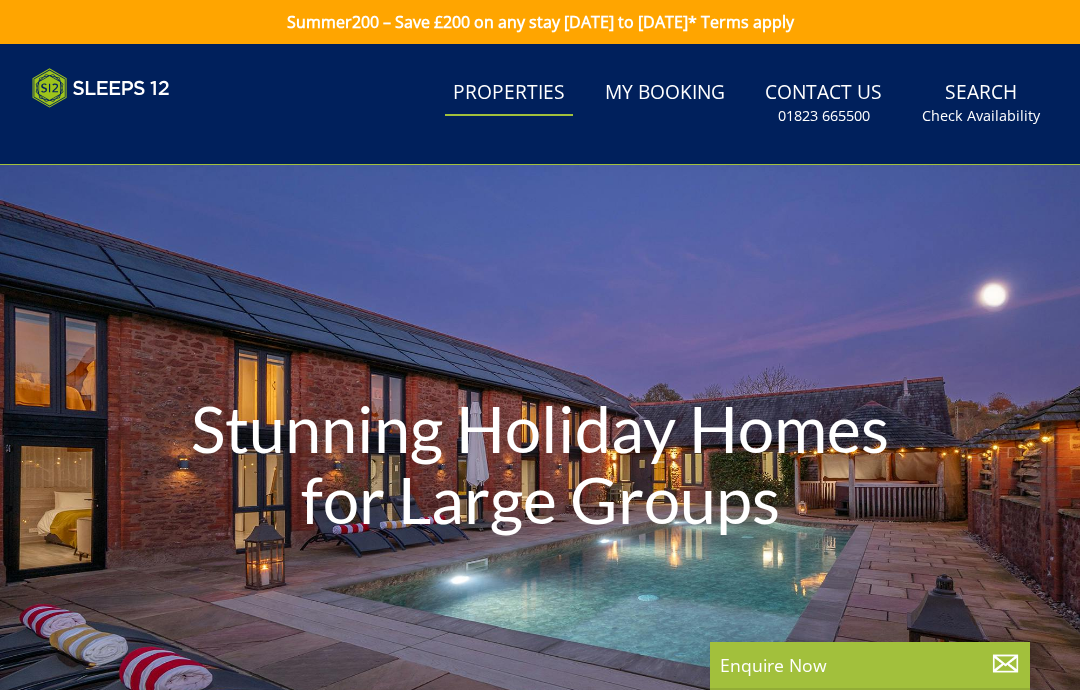 scroll, scrollTop: 472, scrollLeft: 0, axis: vertical 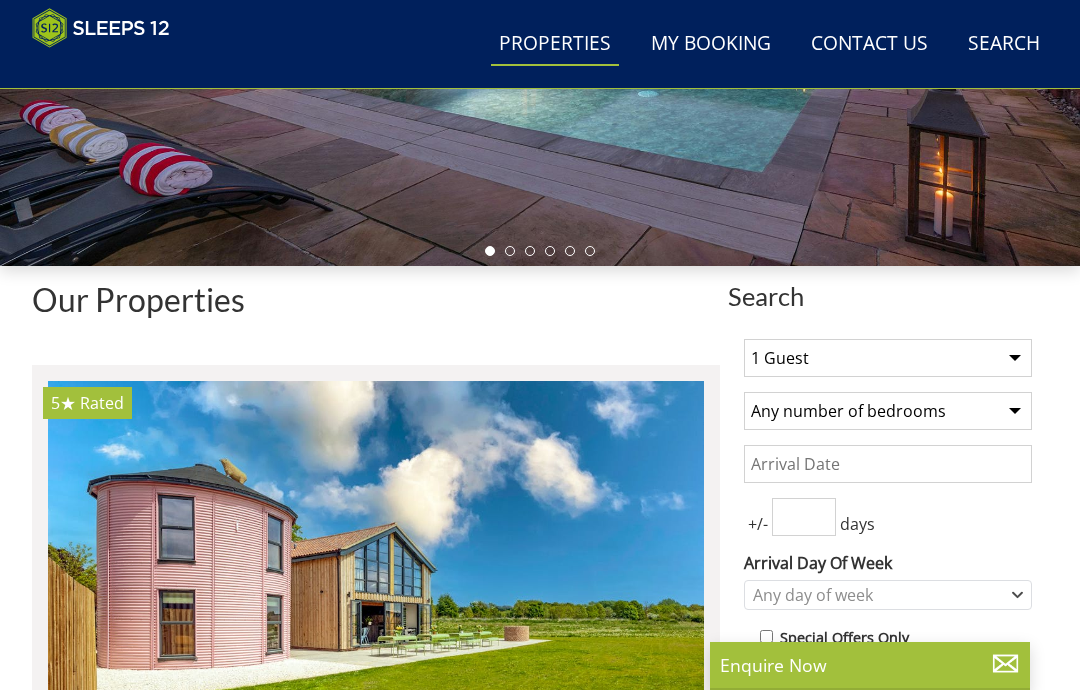 click on "1 Guest
2 Guests
3 Guests
4 Guests
5 Guests
6 Guests
7 Guests
8 Guests
9 Guests
10 Guests
11 Guests
12 Guests
13 Guests
14 Guests
15 Guests
16 Guests
17 Guests
18 Guests
19 Guests
20 Guests
21 Guests
22 Guests
23 Guests
24 Guests
25 Guests
26 Guests
27 Guests
28 Guests
29 Guests
30 Guests
31 Guests
32 Guests
33 Guests
34 Guests
35 Guests
36 Guests
37 Guests
38 Guests
39 Guests
40 Guests
41 Guests
42 Guests
43 Guests
44 Guests
45 Guests
46 Guests
47 Guests
48 Guests
49 Guests
50 Guests
51 Guests
52 Guests
53 Guests
54 Guests
55 Guests
56 Guests
57 Guests
58 Guests
59 Guests
60 Guests
61 Guests
62 Guests
63 Guests
64 Guests
65 Guests
66 Guests
67 Guests
68 Guests
69 Guests
70 Guests
71 Guests
72 Guests
73 Guests
74 Guests
75 Guests
76 Guests
77 Guests
78 Guests
79 Guests
80 Guests
81 Guests
82 Guests
83 Guests
84 Guests
85 Guests
86 Guests" at bounding box center (888, 358) 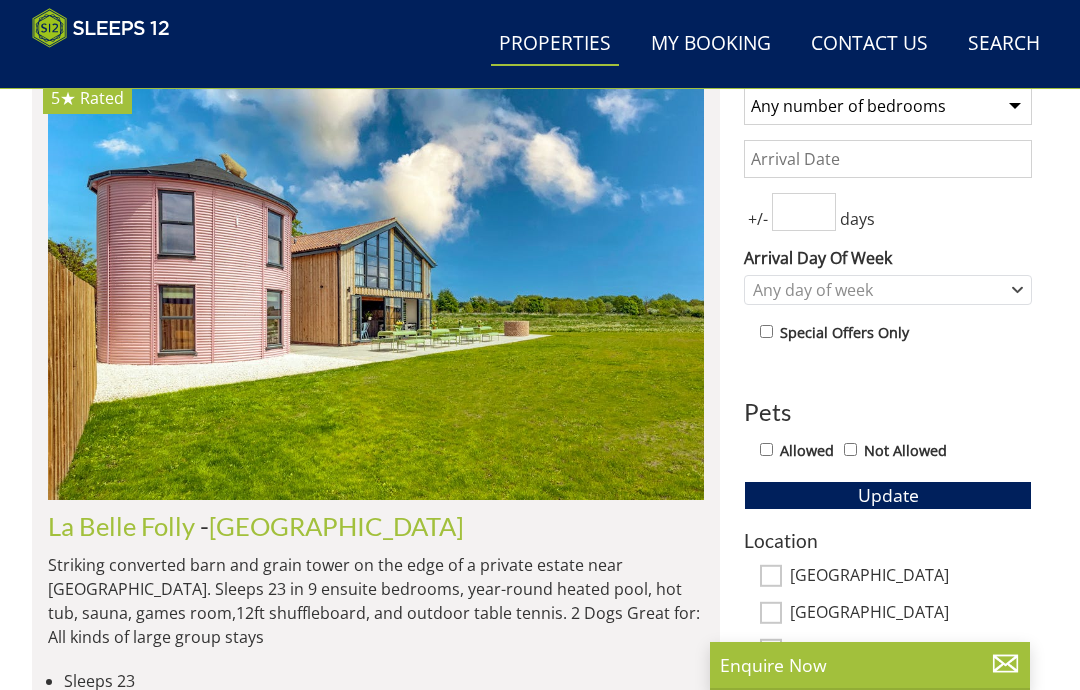 scroll, scrollTop: 783, scrollLeft: 0, axis: vertical 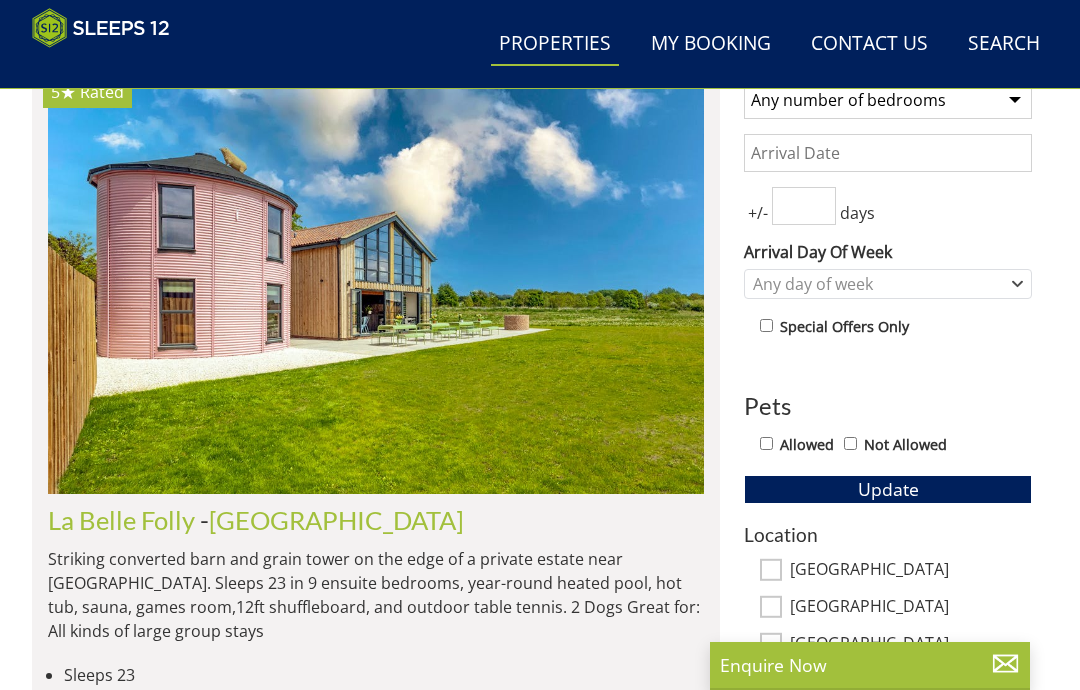click on "Allowed" at bounding box center (766, 443) 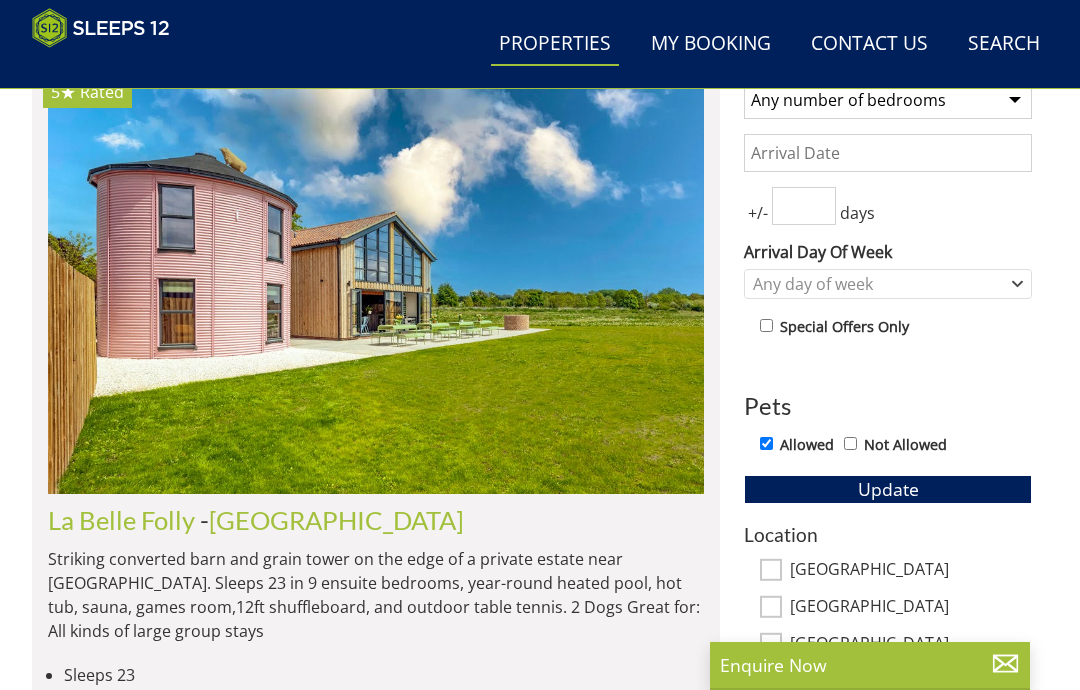 click on "Update" at bounding box center (888, 489) 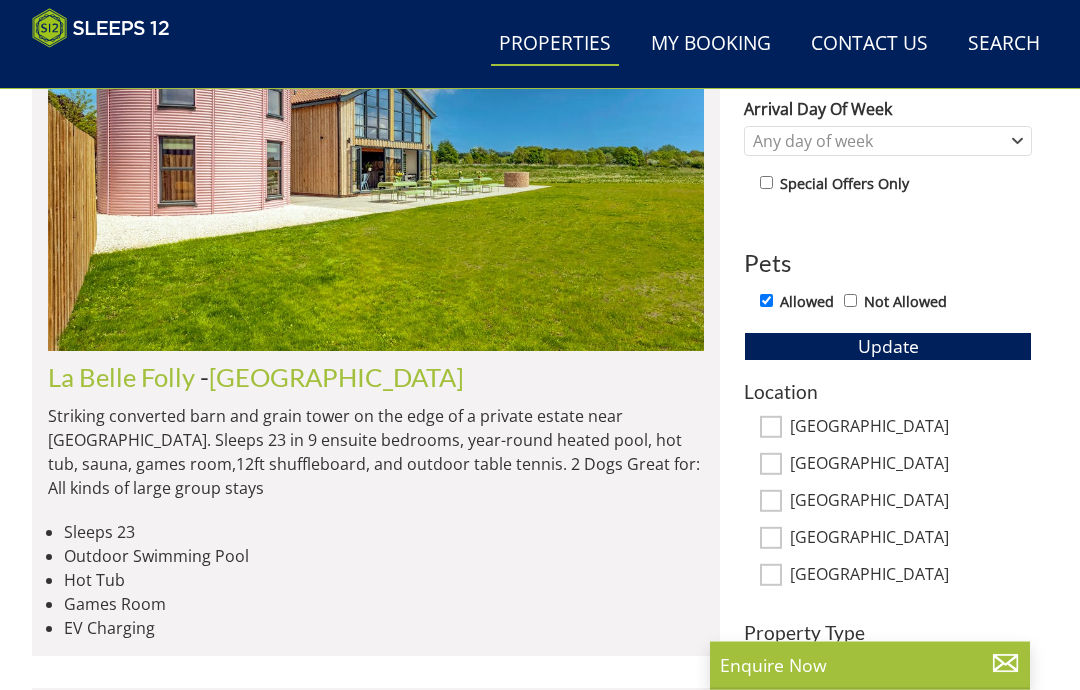 scroll, scrollTop: 926, scrollLeft: 0, axis: vertical 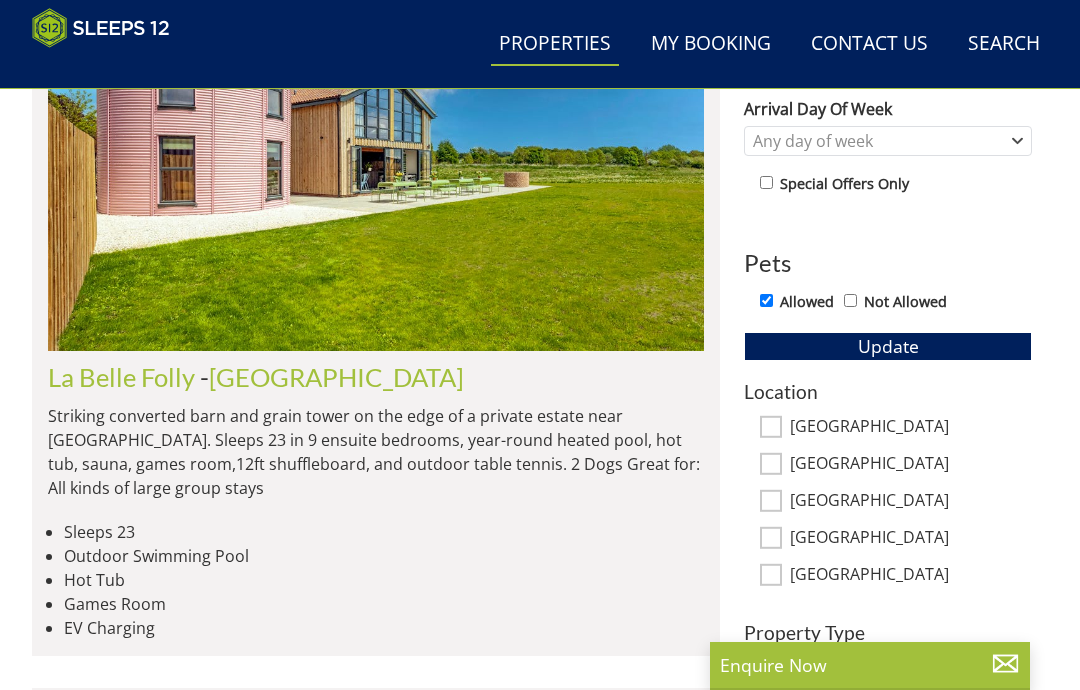 click at bounding box center (376, 139) 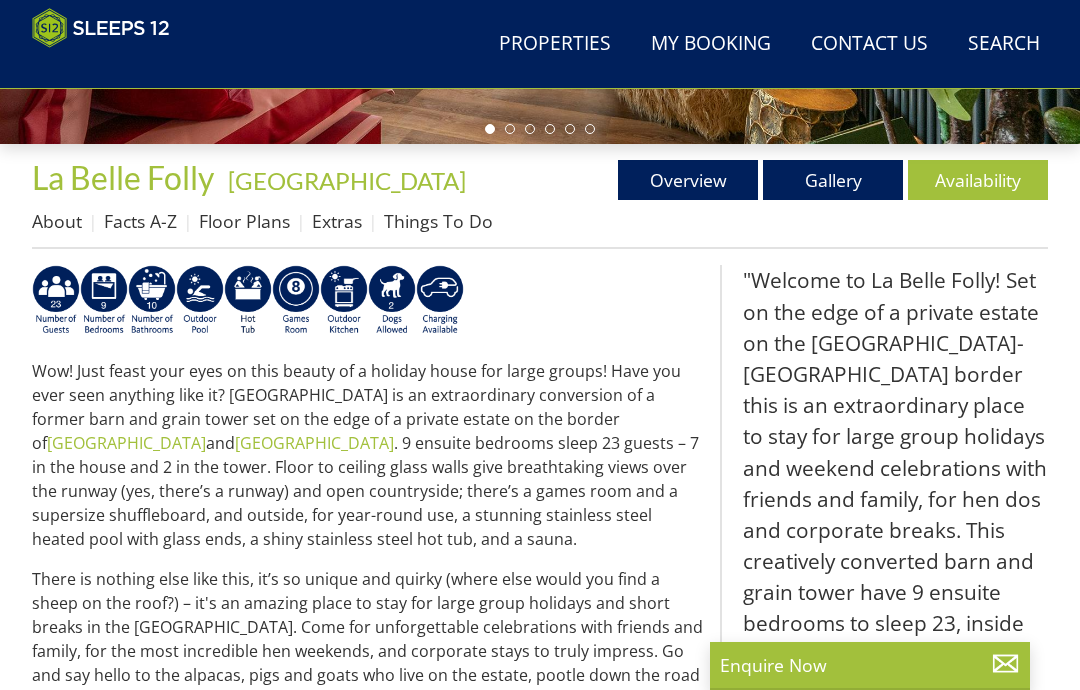 scroll, scrollTop: 590, scrollLeft: 0, axis: vertical 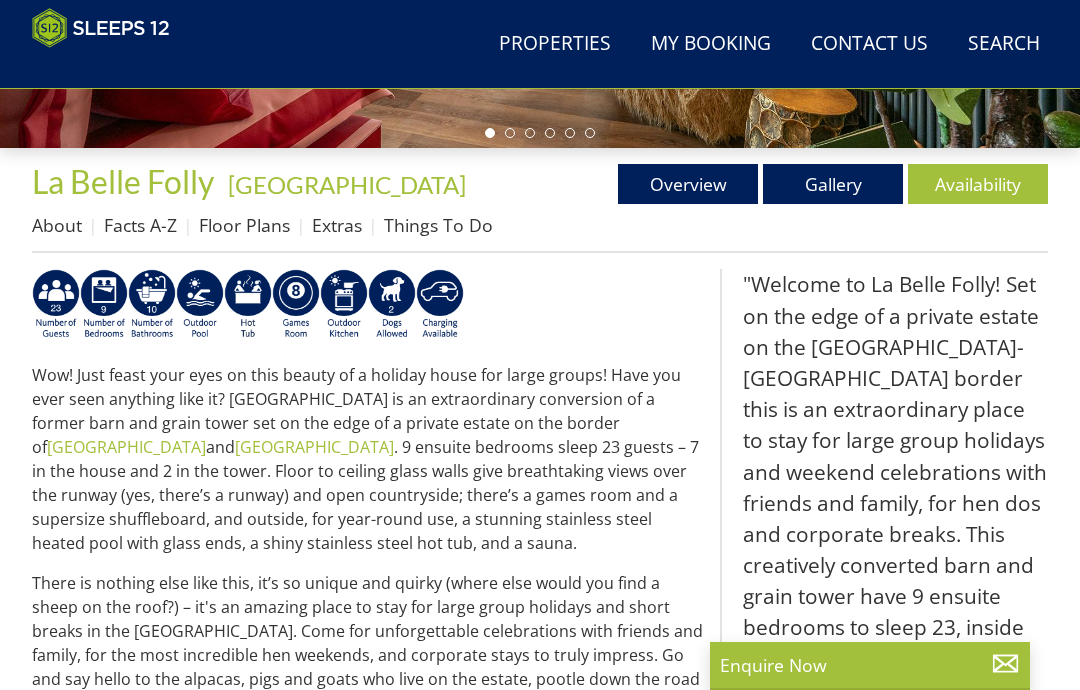 click on "Availability" at bounding box center (978, 184) 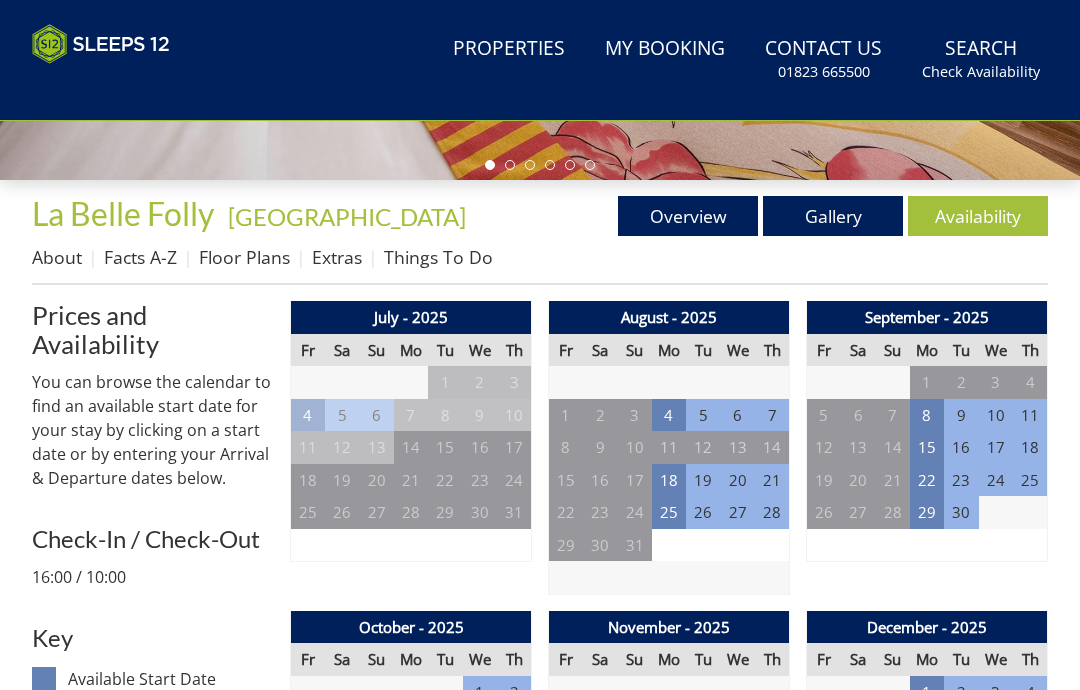 scroll, scrollTop: 0, scrollLeft: 0, axis: both 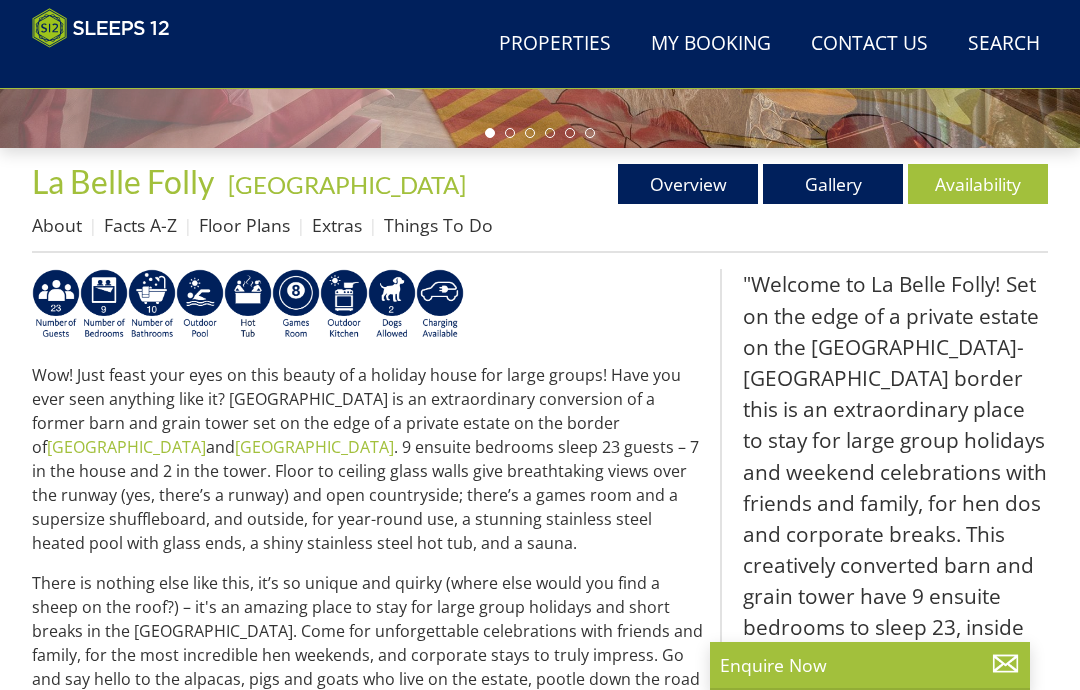 select on "23" 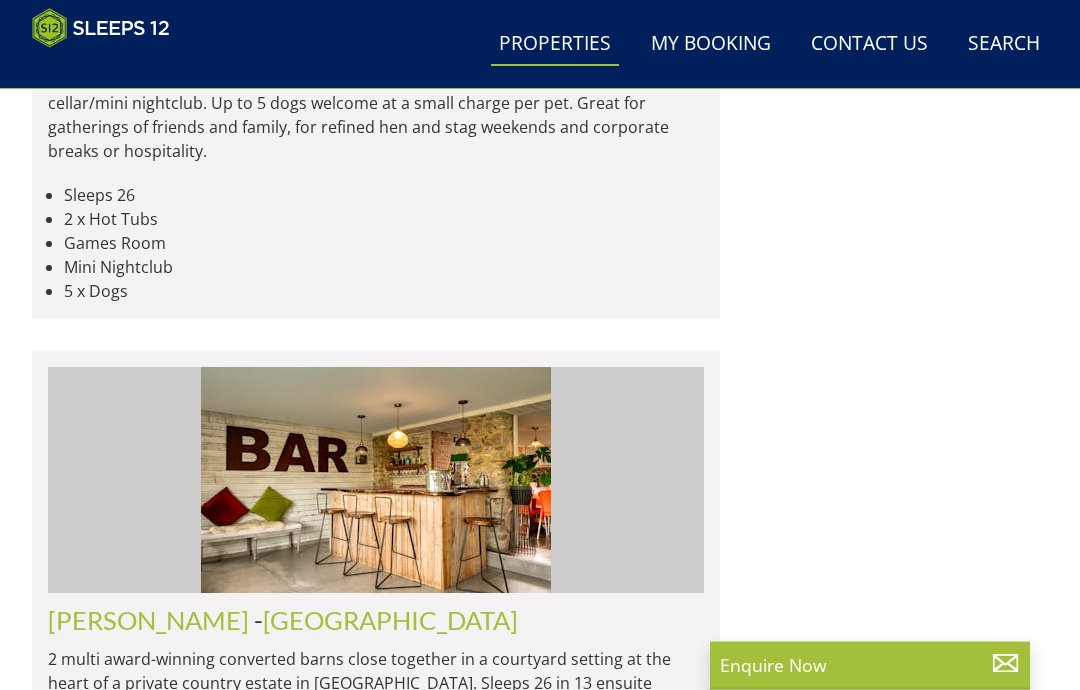 scroll, scrollTop: 4048, scrollLeft: 0, axis: vertical 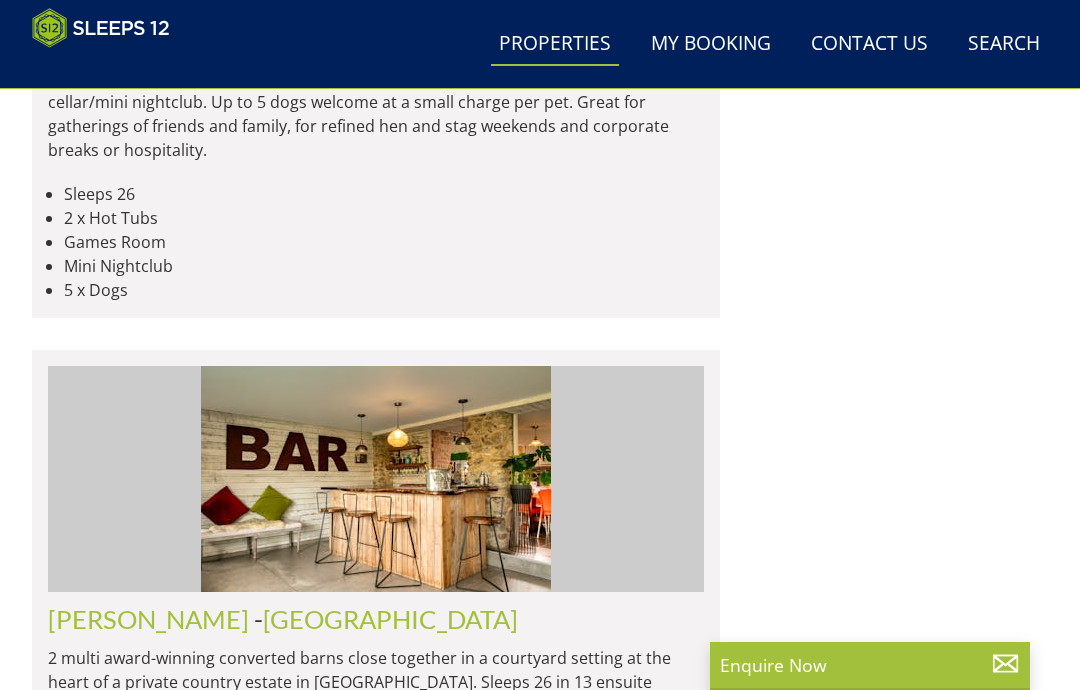 click at bounding box center [376, -601] 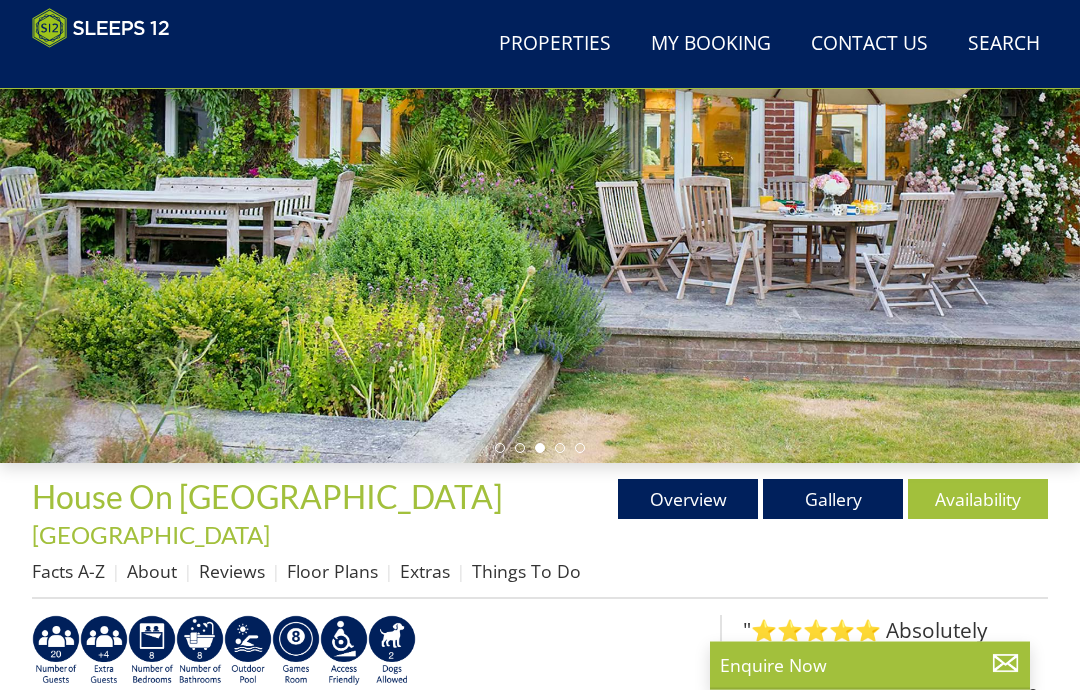 scroll, scrollTop: 275, scrollLeft: 0, axis: vertical 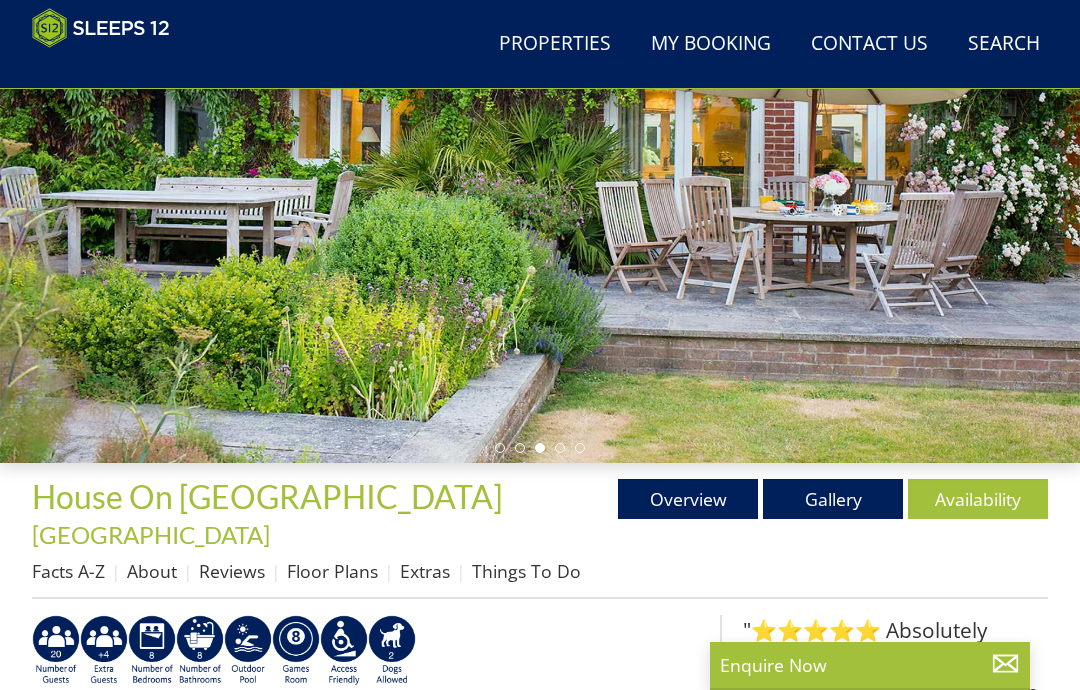 click on "Availability" at bounding box center [978, 499] 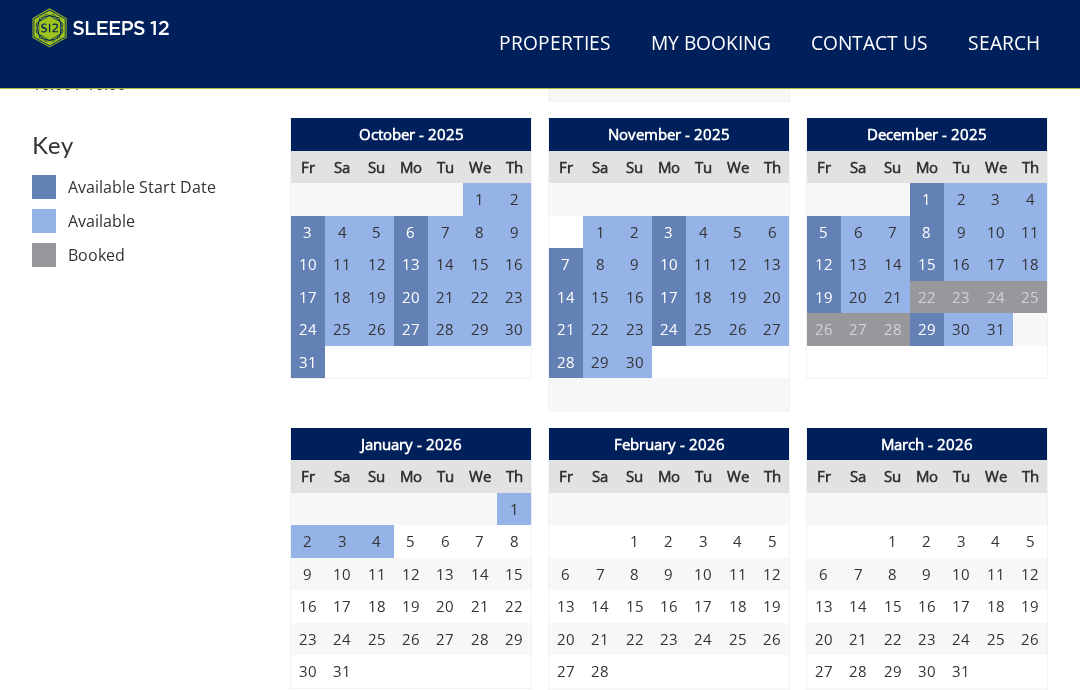 scroll, scrollTop: 1076, scrollLeft: 0, axis: vertical 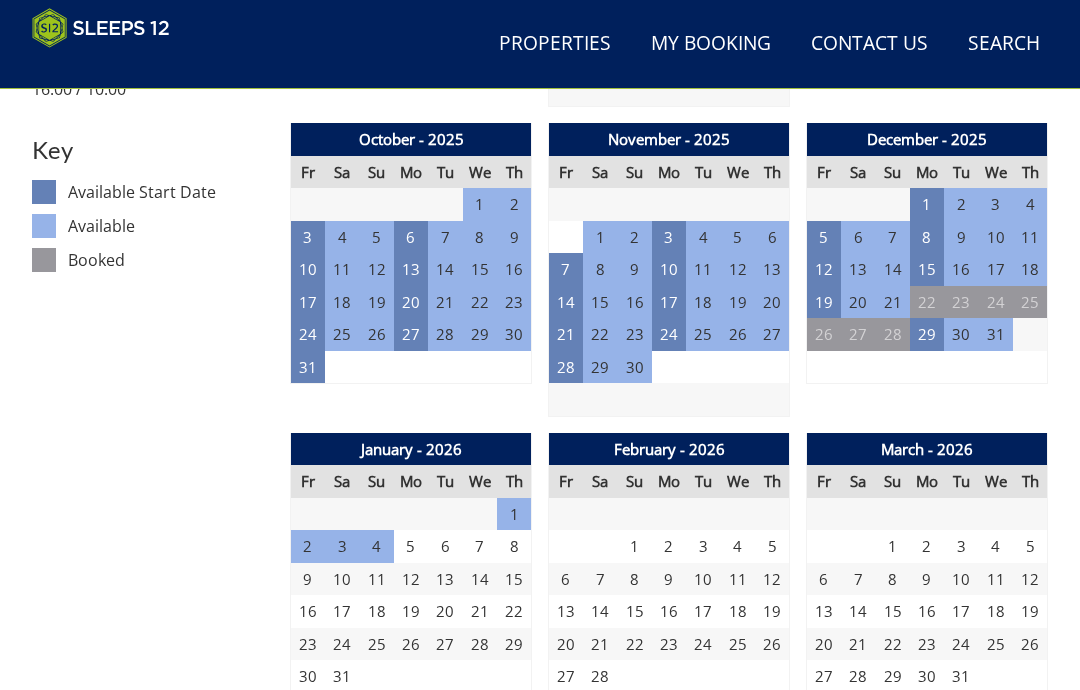 click on "29" at bounding box center (927, 334) 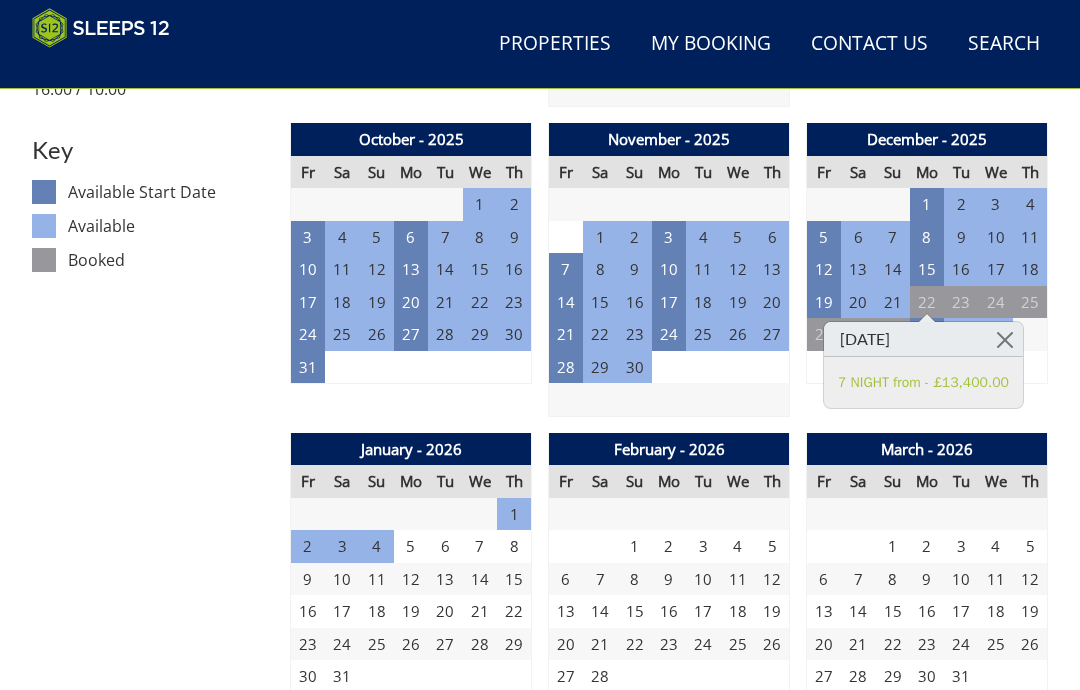 click on "Prices and Availability
You can browse the calendar to find an available start date for your stay by clicking on a start date or by entering your Arrival & Departure dates below.
Search for a Stay
Search
Check-In / Check-Out
16:00 / 10:00
Key
Available Start Date
Available
Booked" at bounding box center (153, 1818) 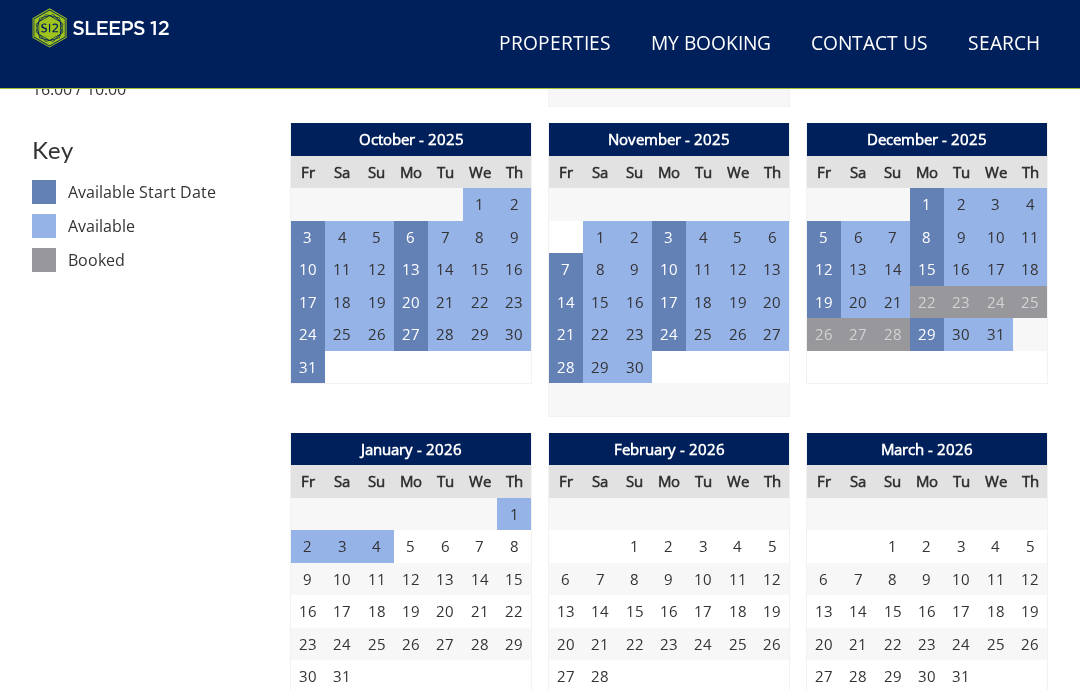 click on "27" at bounding box center (411, 334) 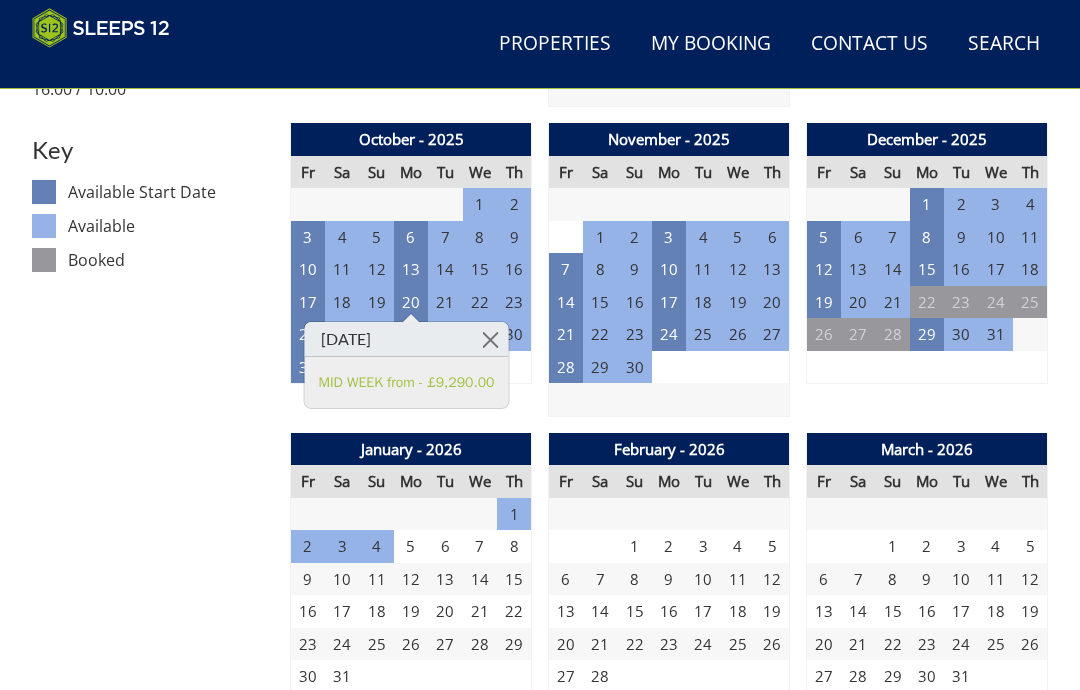 click at bounding box center [490, 339] 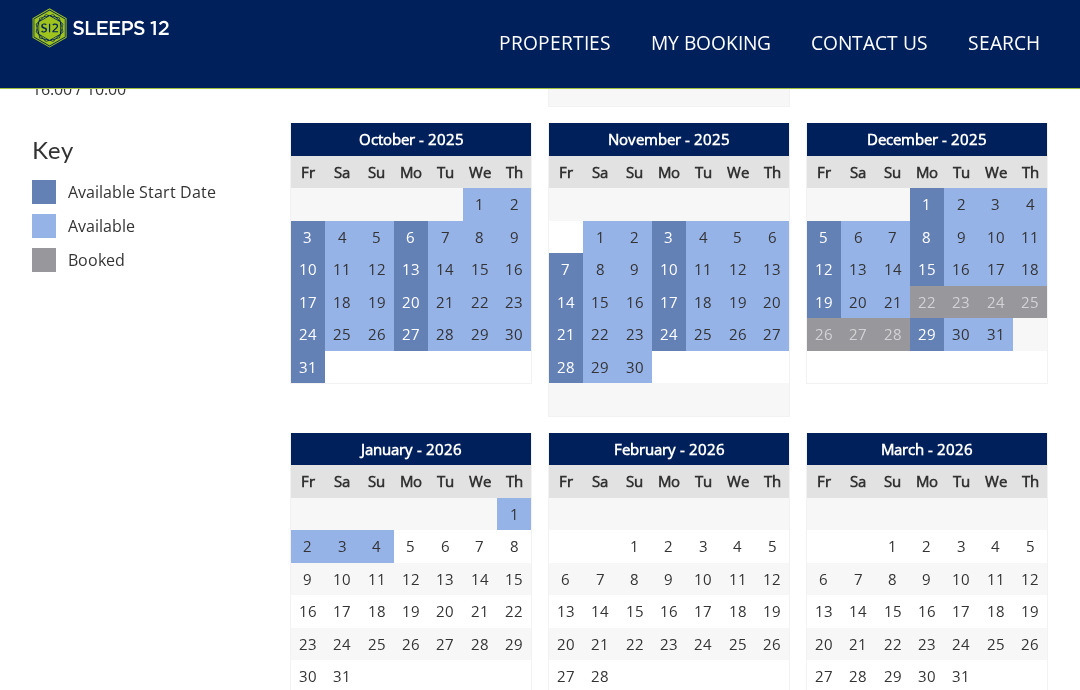 click on "20" at bounding box center [411, 302] 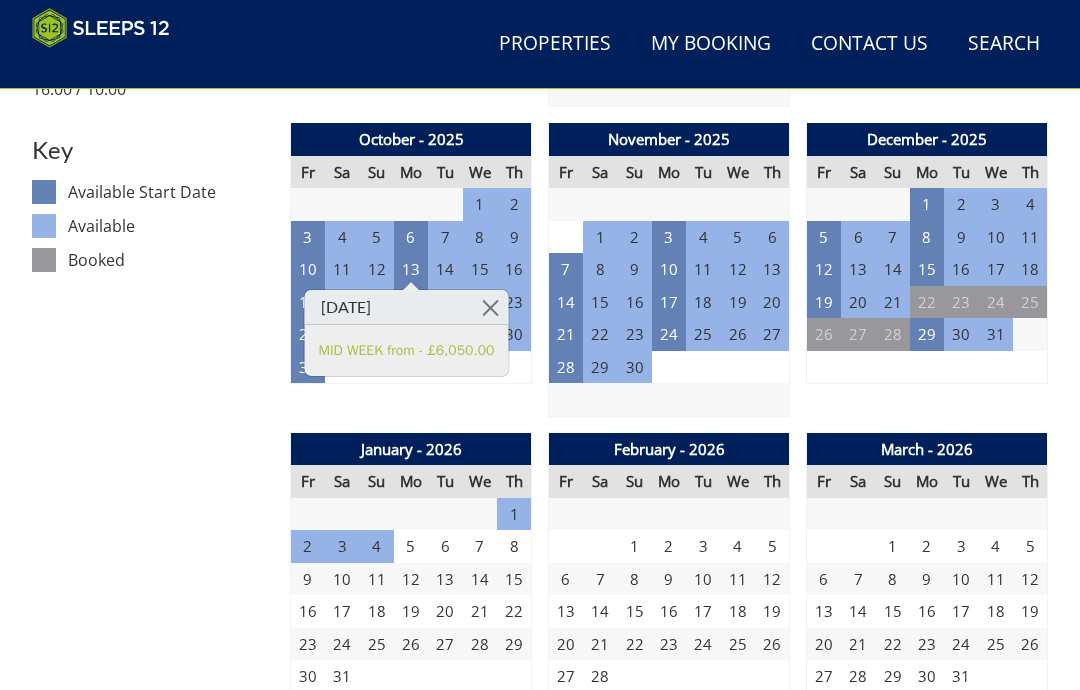 click at bounding box center [490, 307] 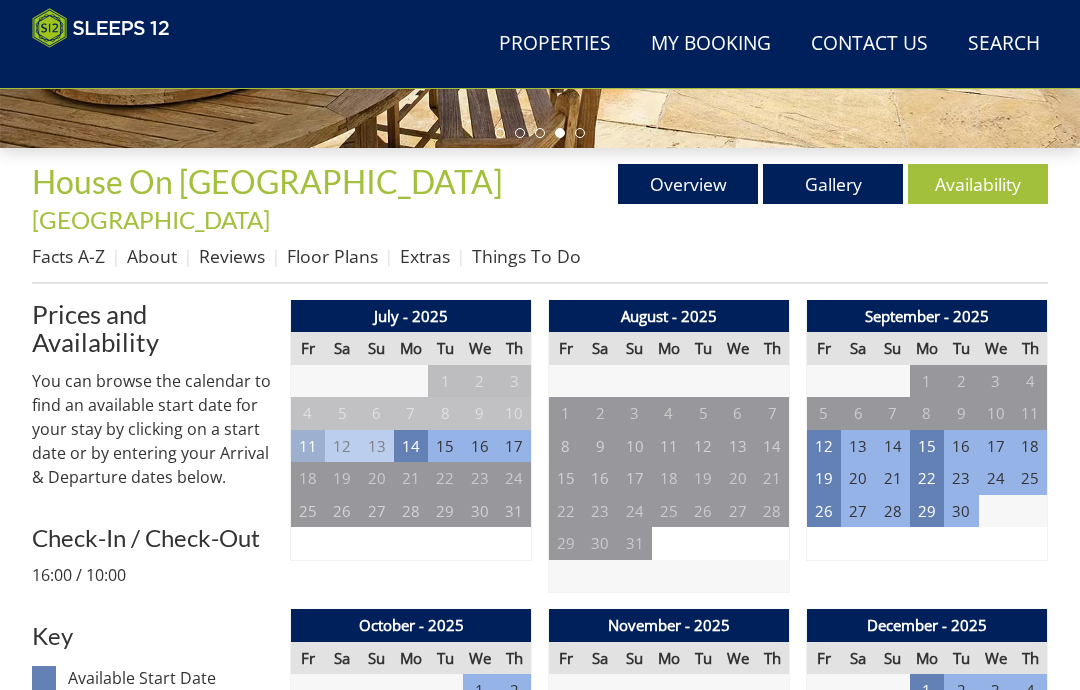 scroll, scrollTop: 590, scrollLeft: 0, axis: vertical 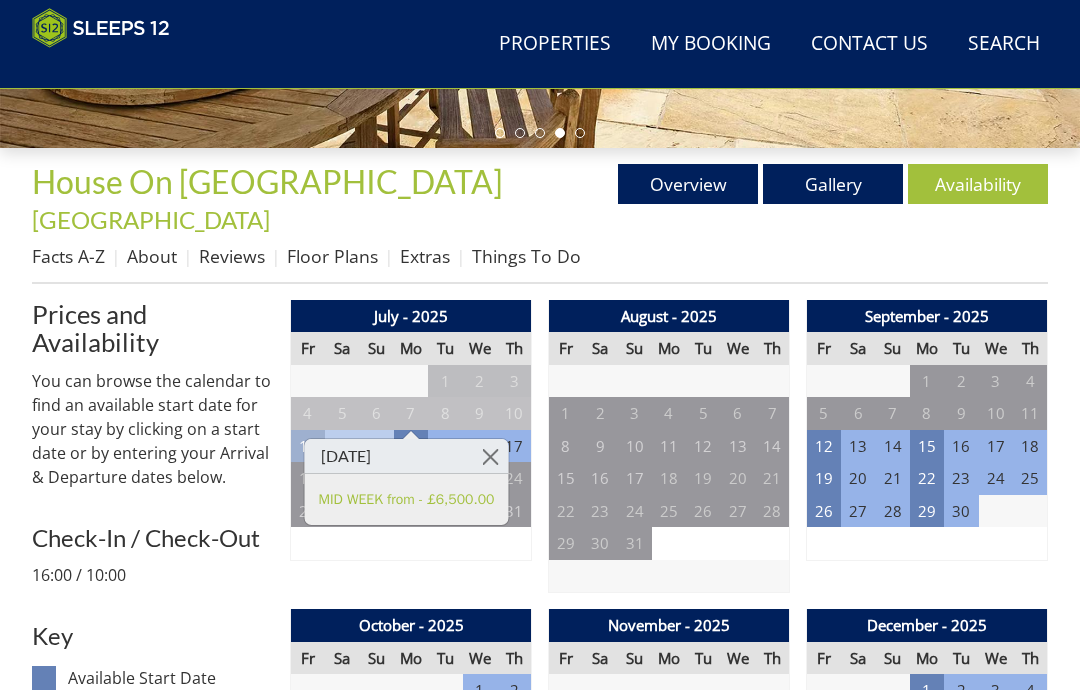 click at bounding box center (490, 456) 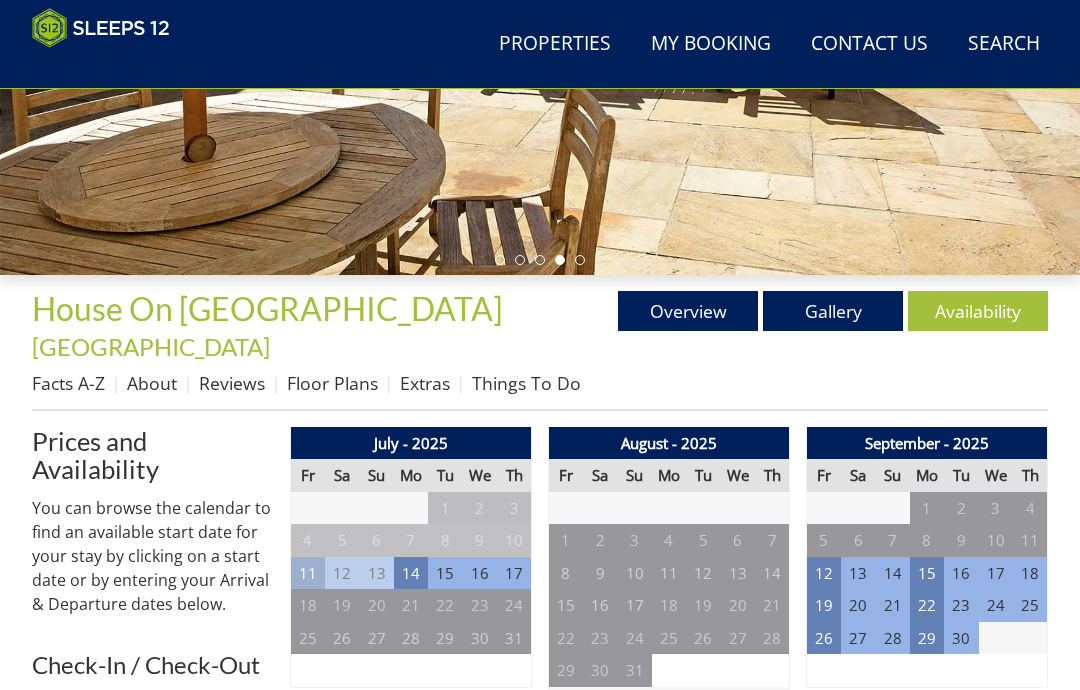 scroll, scrollTop: 458, scrollLeft: 0, axis: vertical 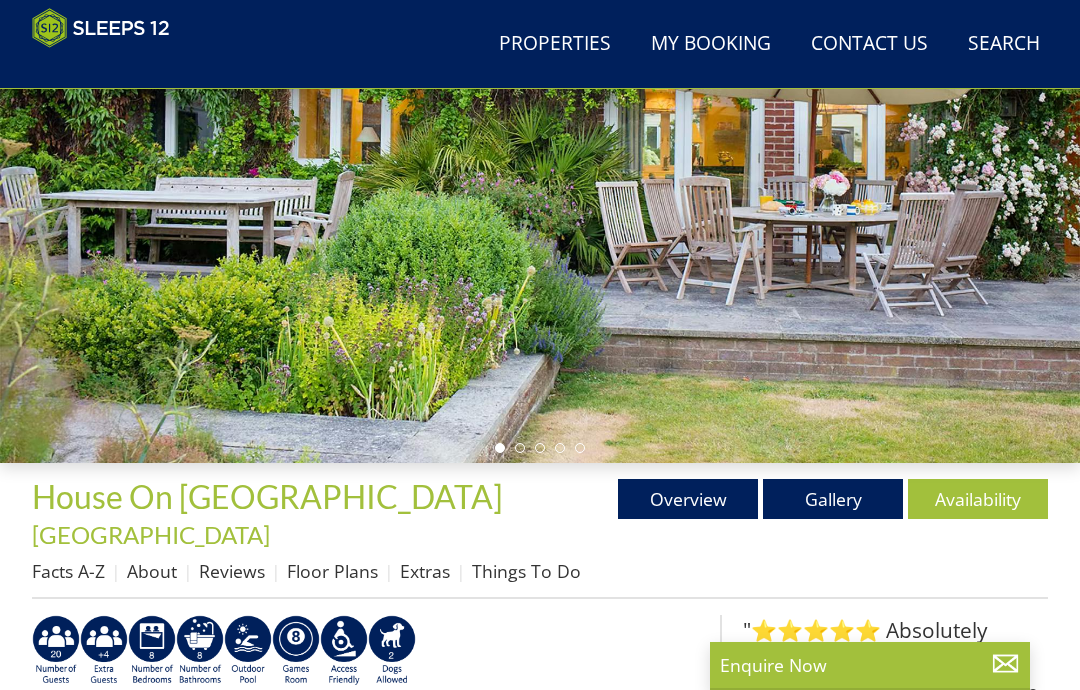 select on "23" 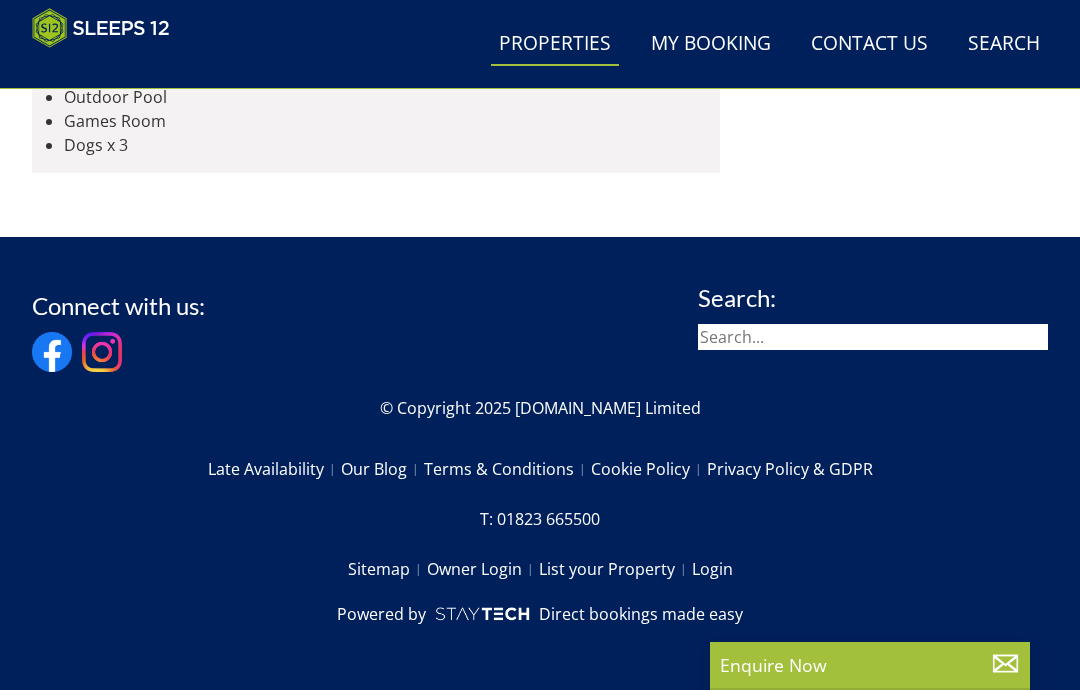scroll, scrollTop: 8266, scrollLeft: 0, axis: vertical 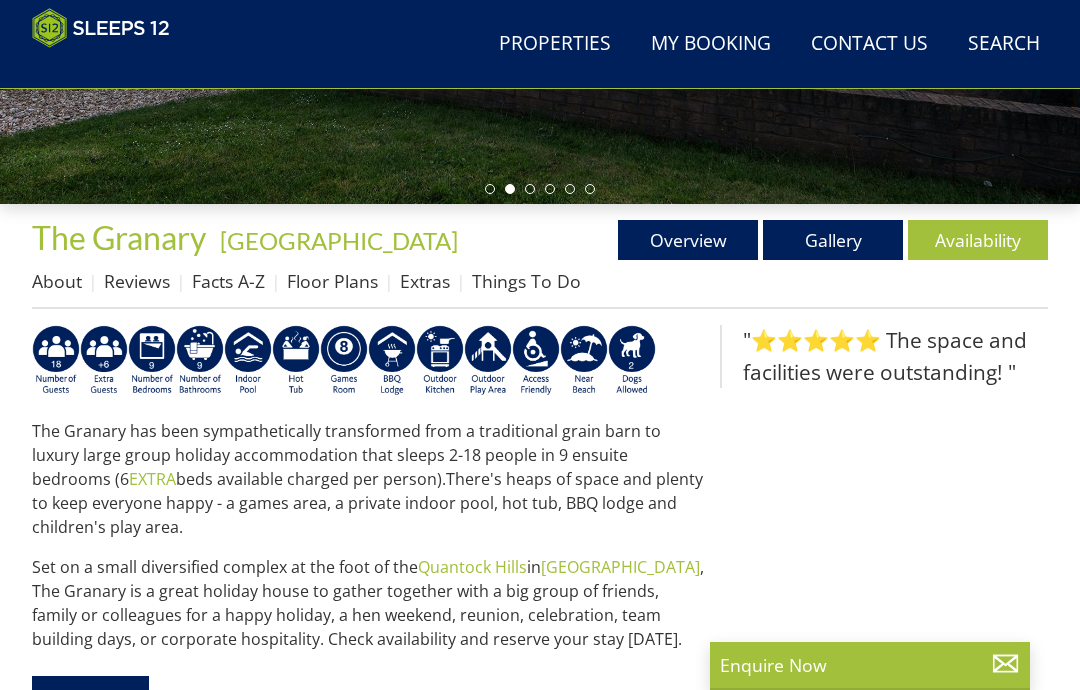 click on "Availability" at bounding box center (978, 240) 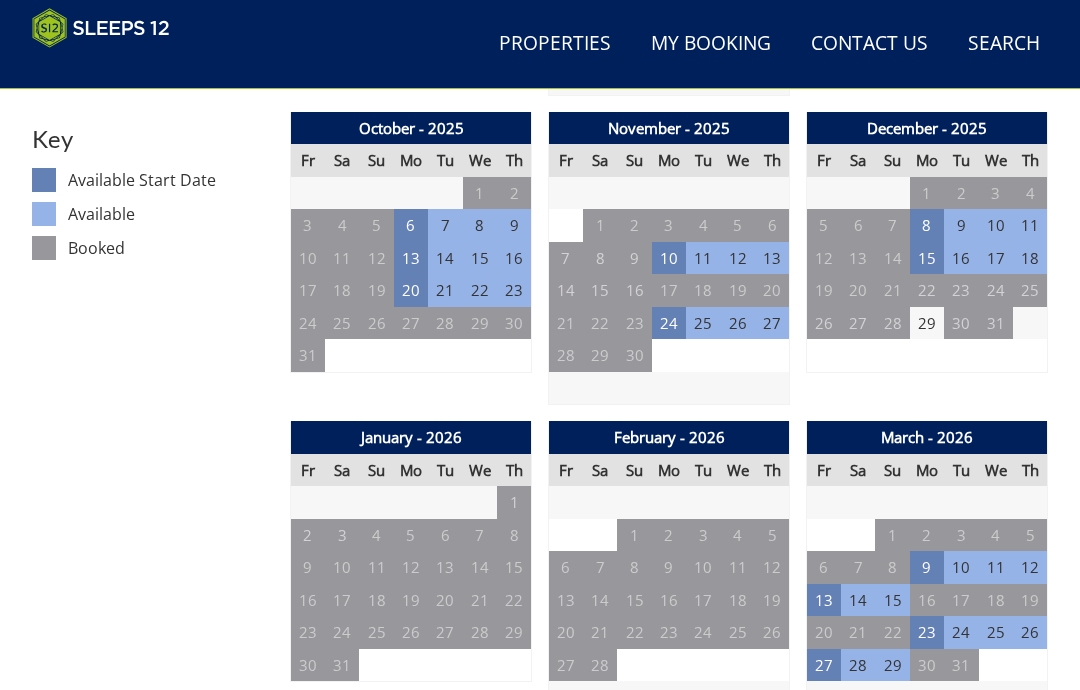 scroll, scrollTop: 1058, scrollLeft: 0, axis: vertical 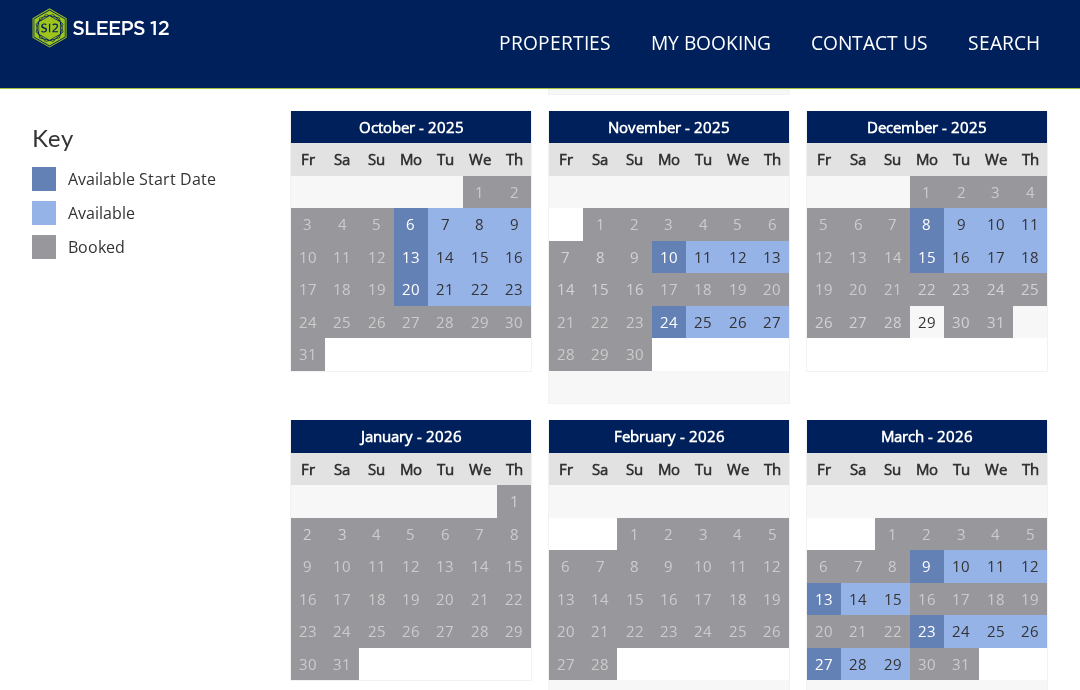 click on "9" at bounding box center [927, 566] 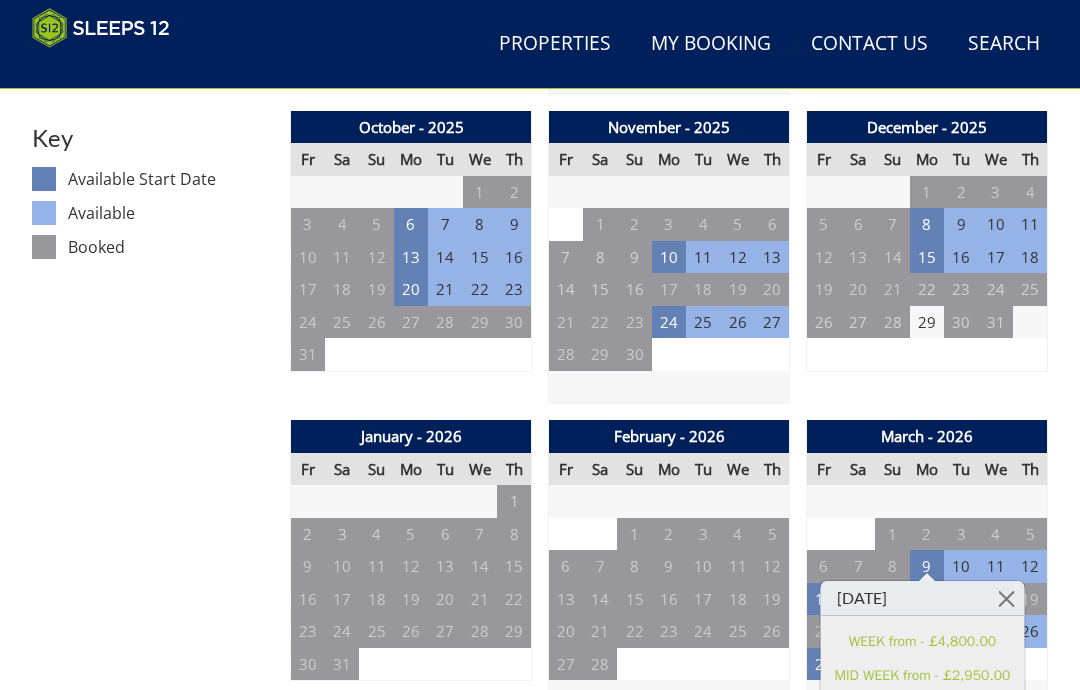 click at bounding box center (1006, 598) 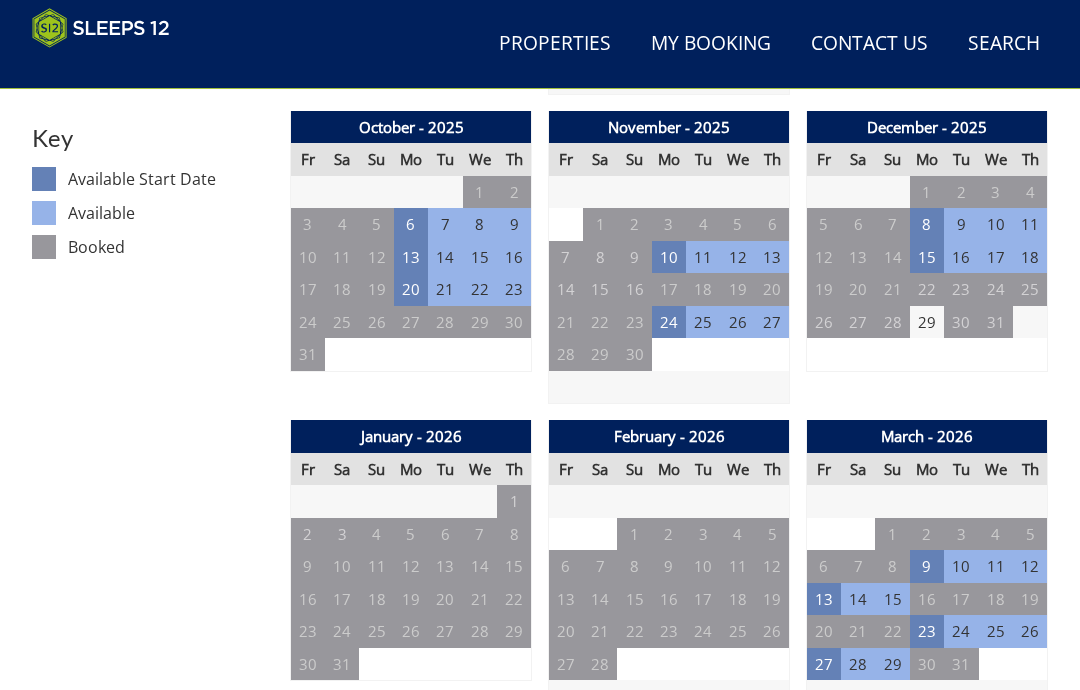 click on "23" at bounding box center (927, 631) 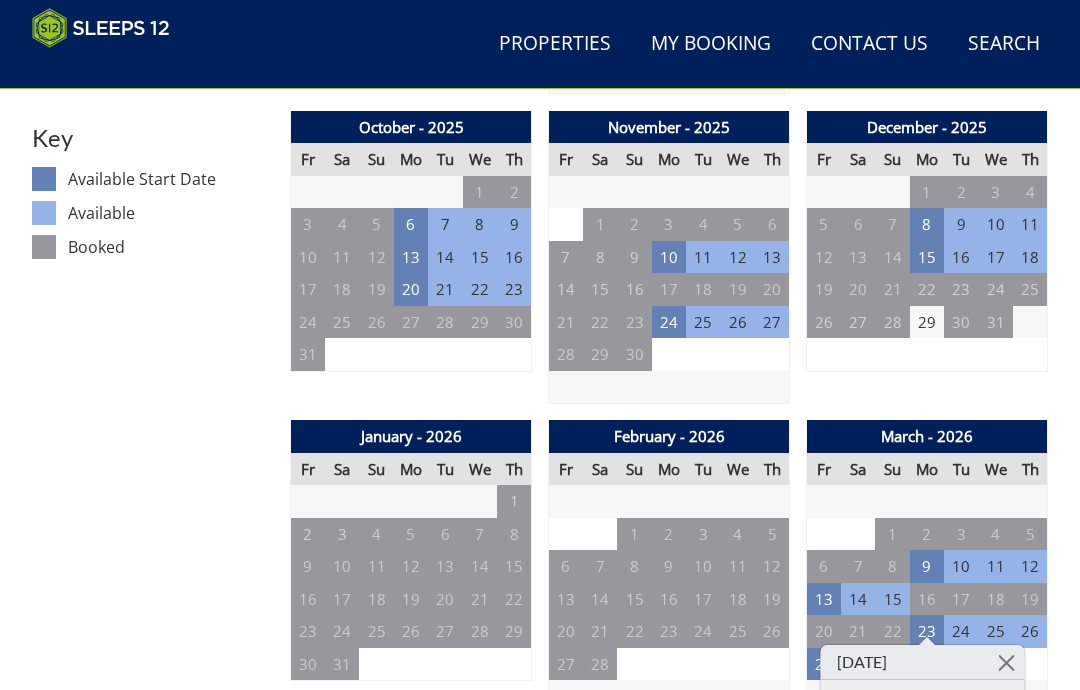 click at bounding box center (1006, 662) 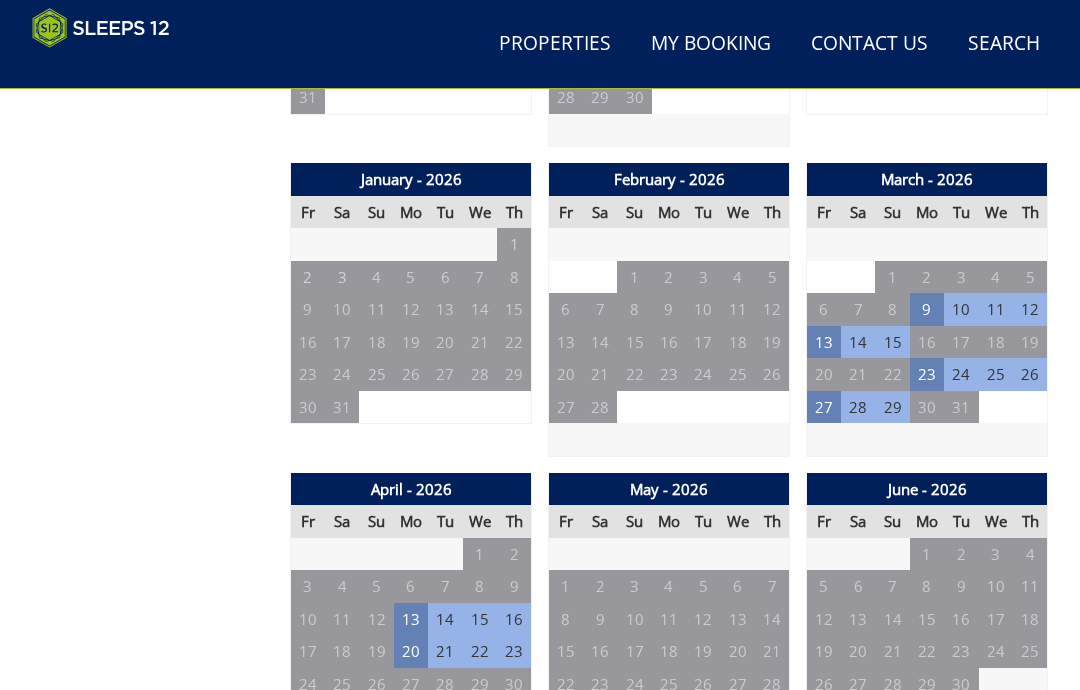 scroll, scrollTop: 1315, scrollLeft: 0, axis: vertical 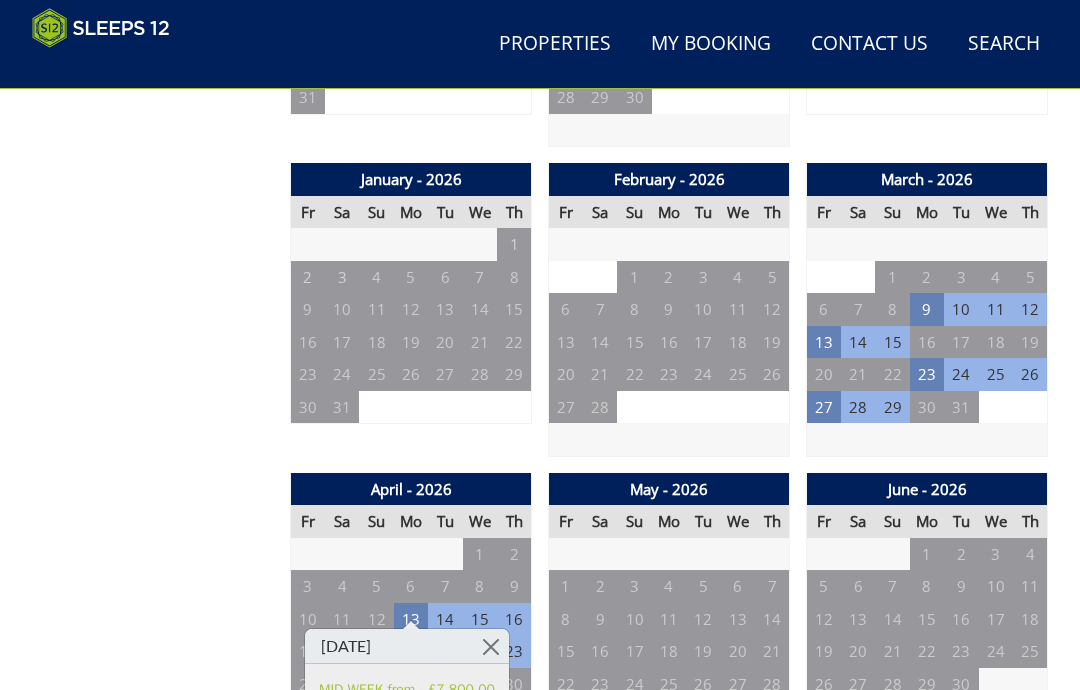 click at bounding box center (491, 646) 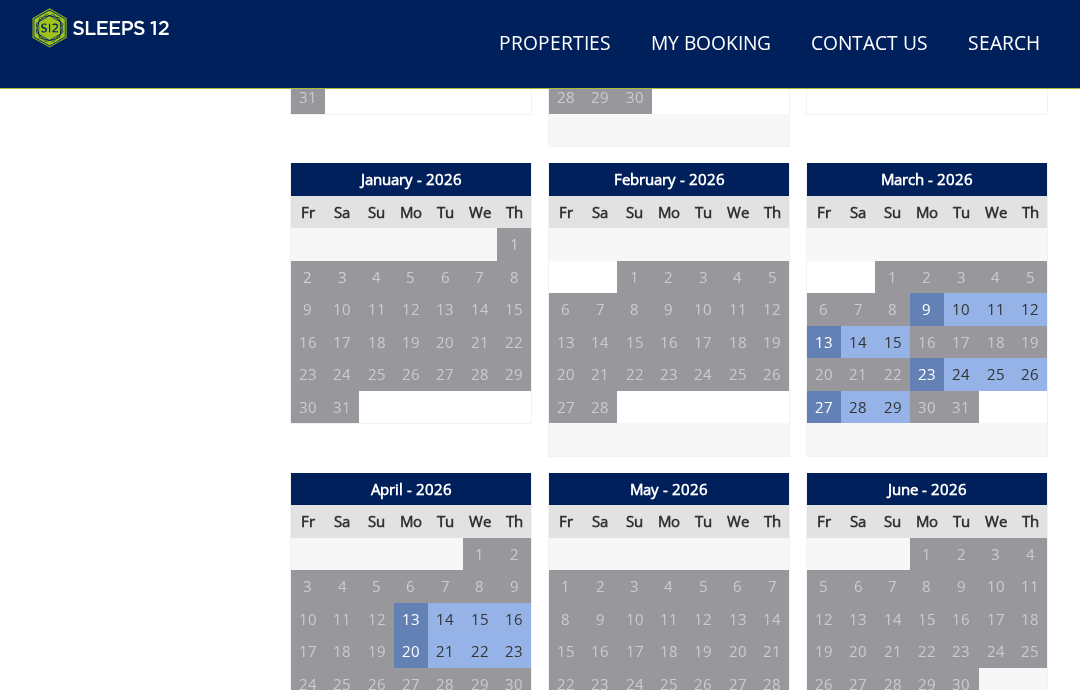 click on "20" at bounding box center [411, 651] 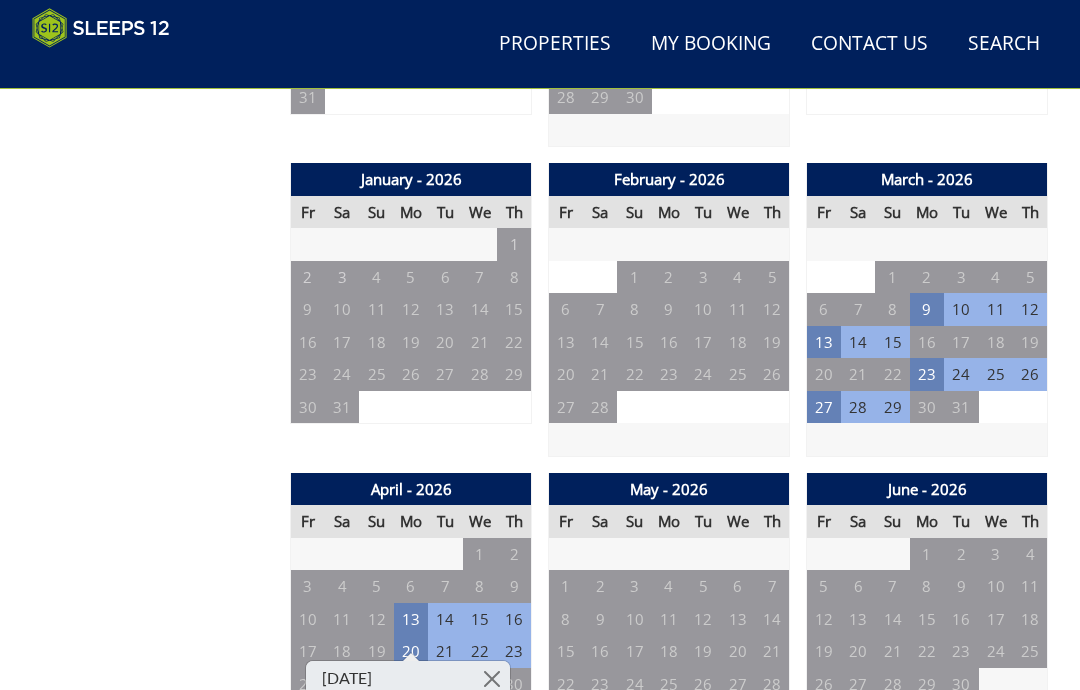 click on "9" at bounding box center (927, 309) 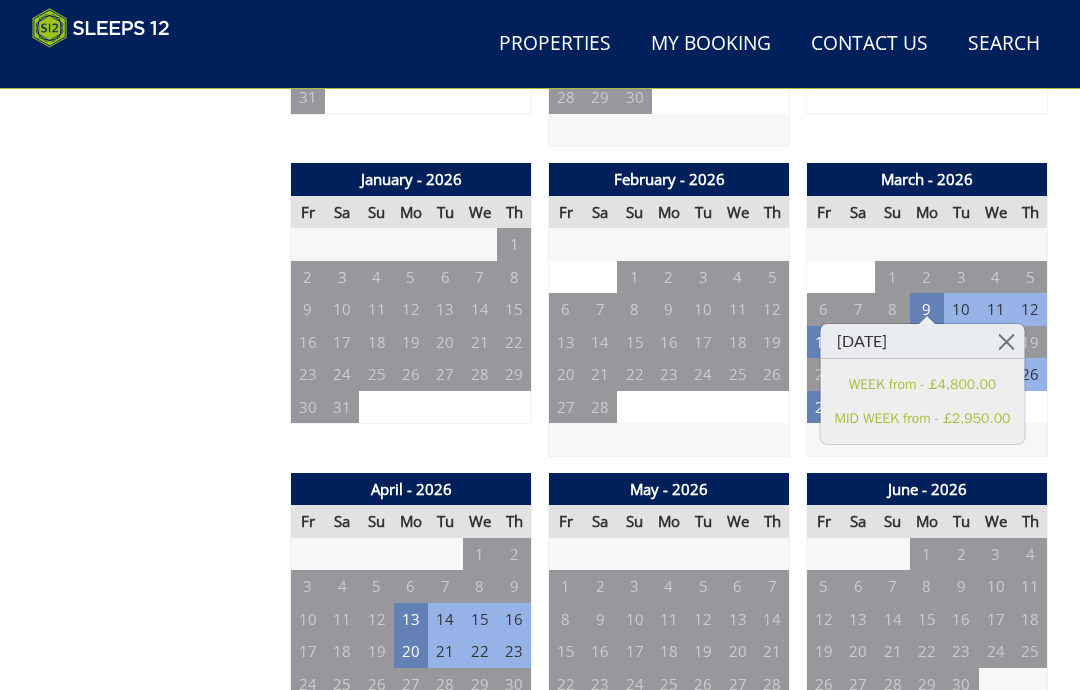 click at bounding box center [1006, 341] 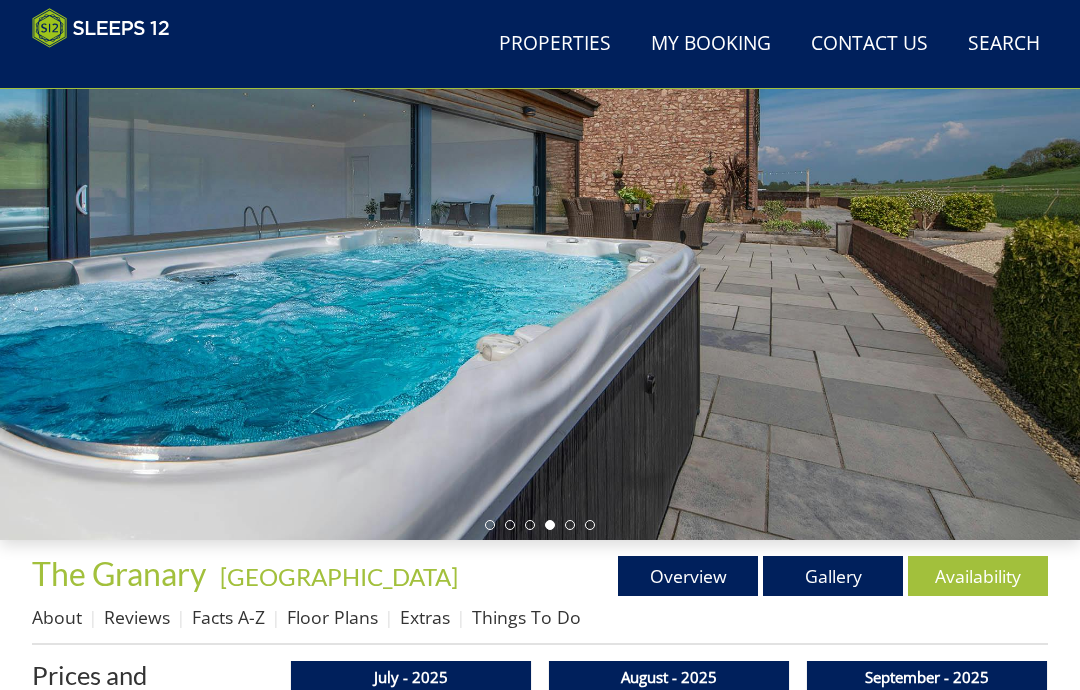 scroll, scrollTop: 198, scrollLeft: 0, axis: vertical 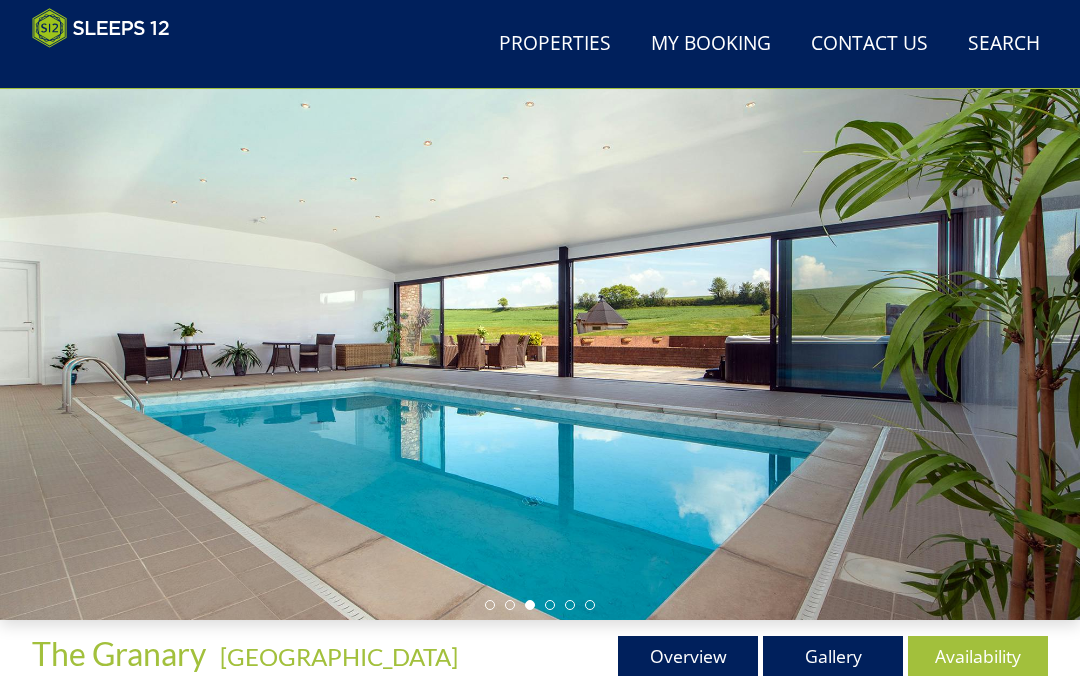 click on "Gallery" at bounding box center (833, 656) 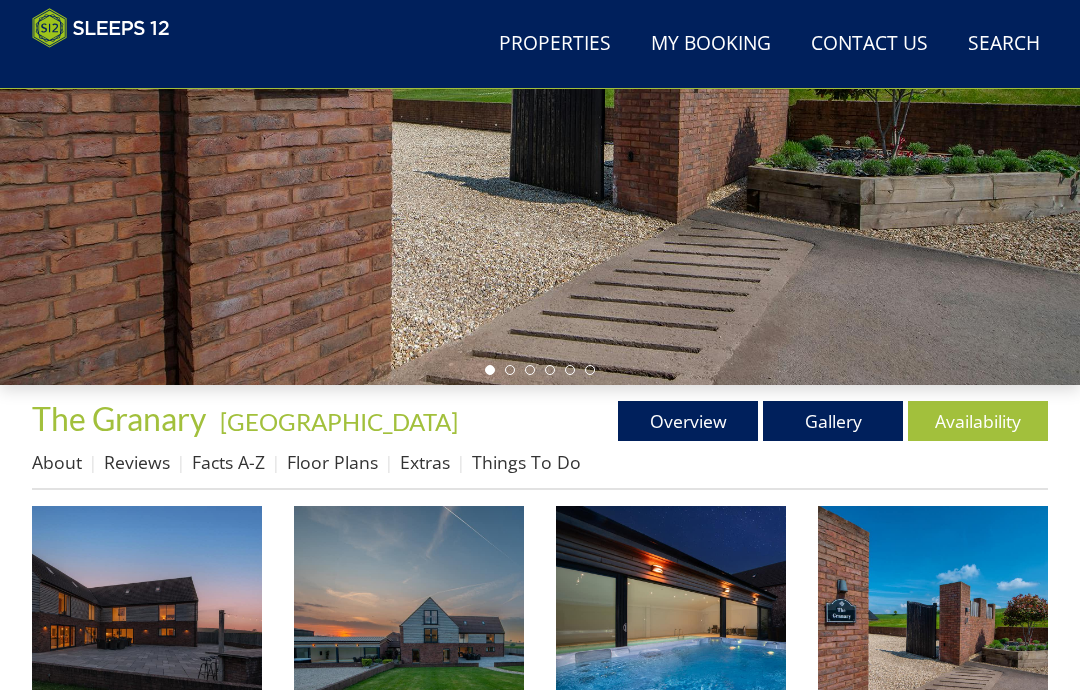 scroll, scrollTop: 384, scrollLeft: 0, axis: vertical 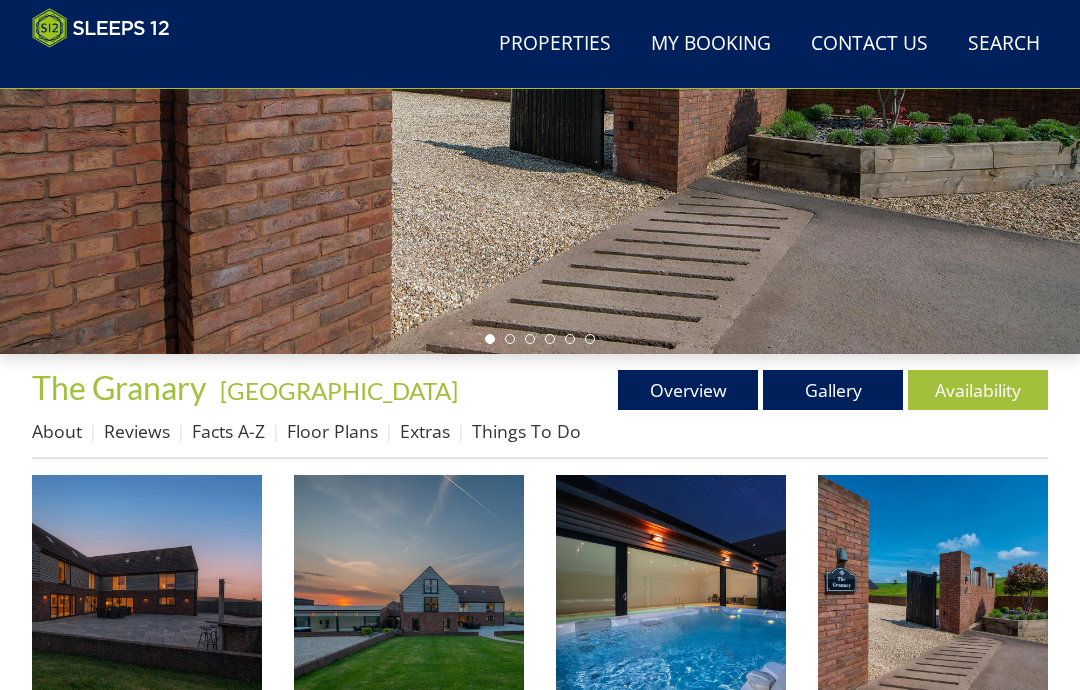 click at bounding box center (147, 590) 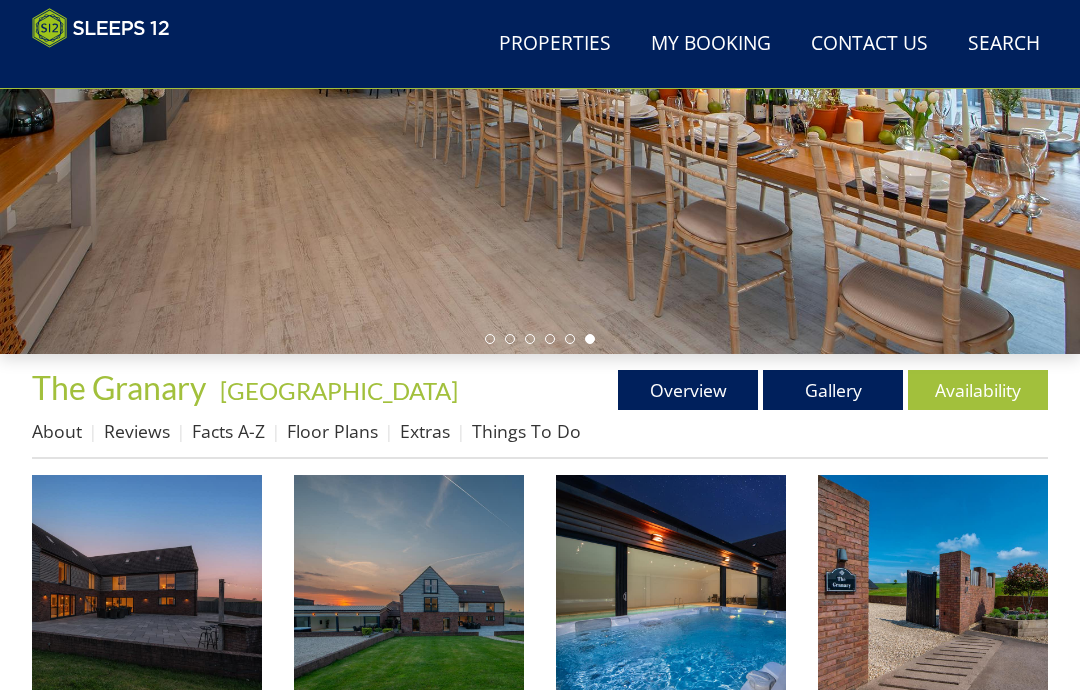 click on "Availability" at bounding box center (978, 390) 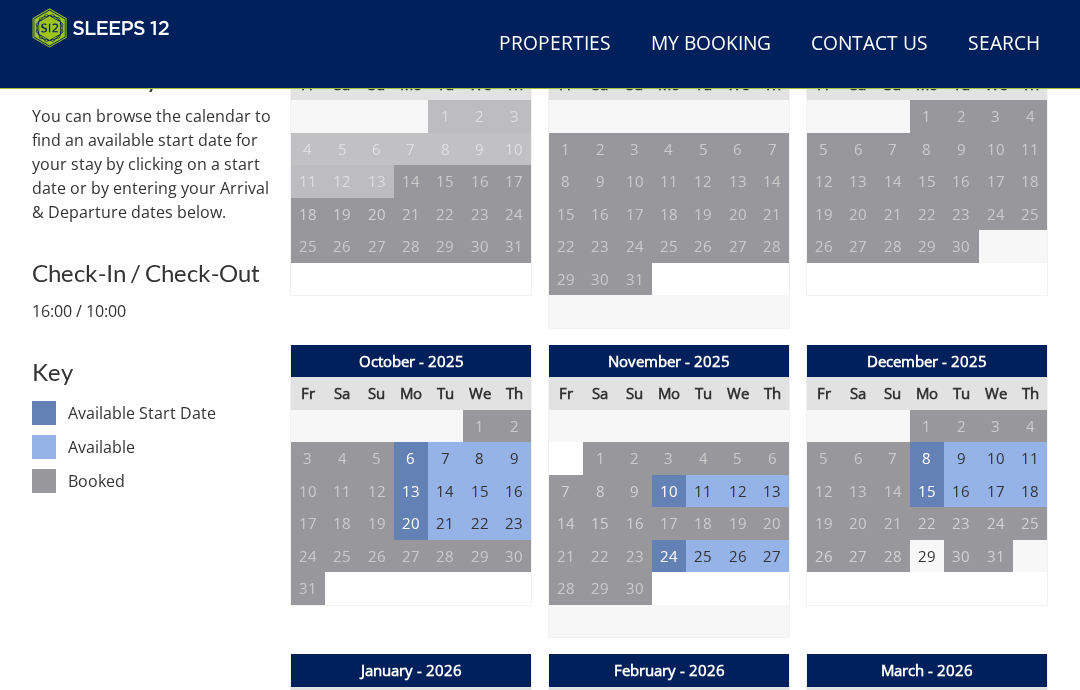 scroll, scrollTop: 824, scrollLeft: 0, axis: vertical 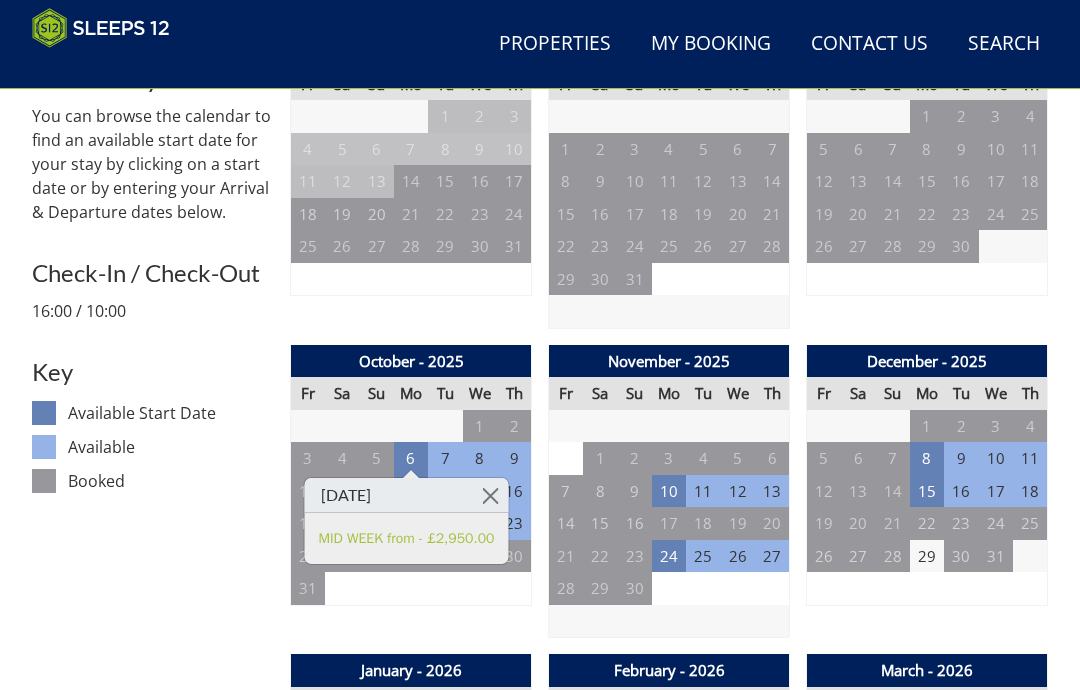 click at bounding box center [490, 495] 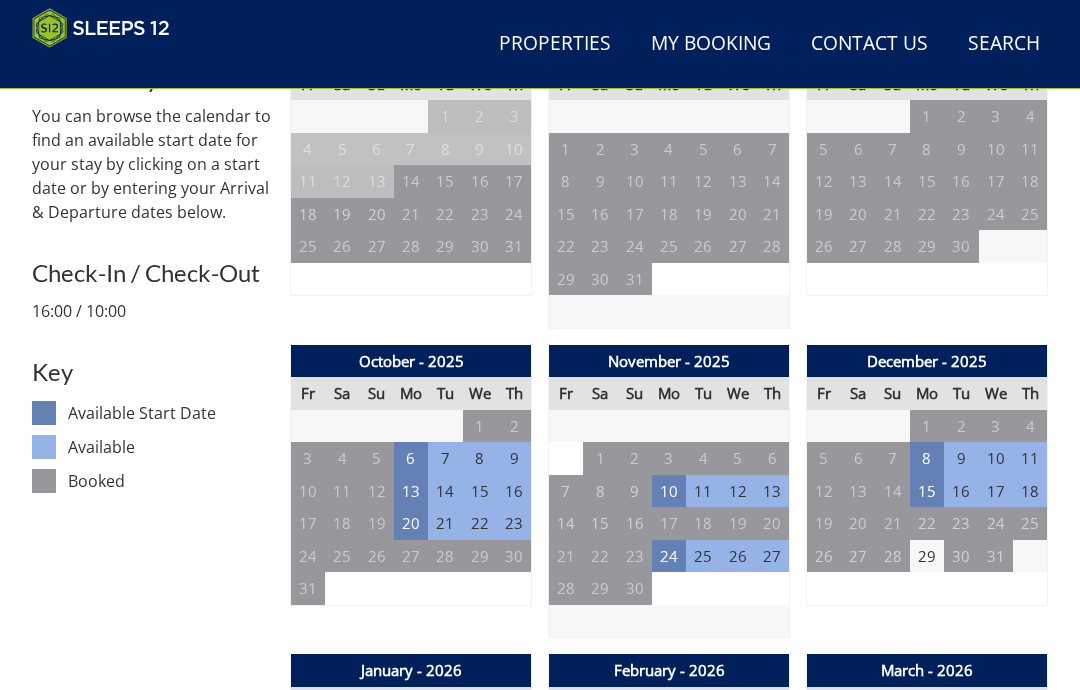 click on "13" at bounding box center (411, 491) 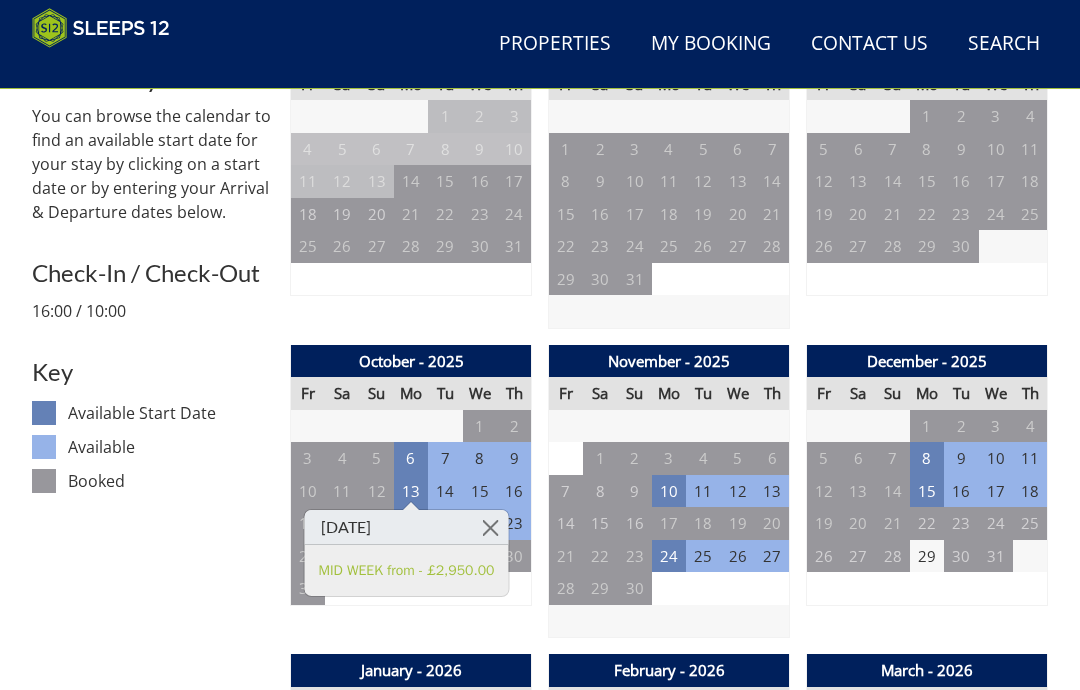 click at bounding box center (490, 527) 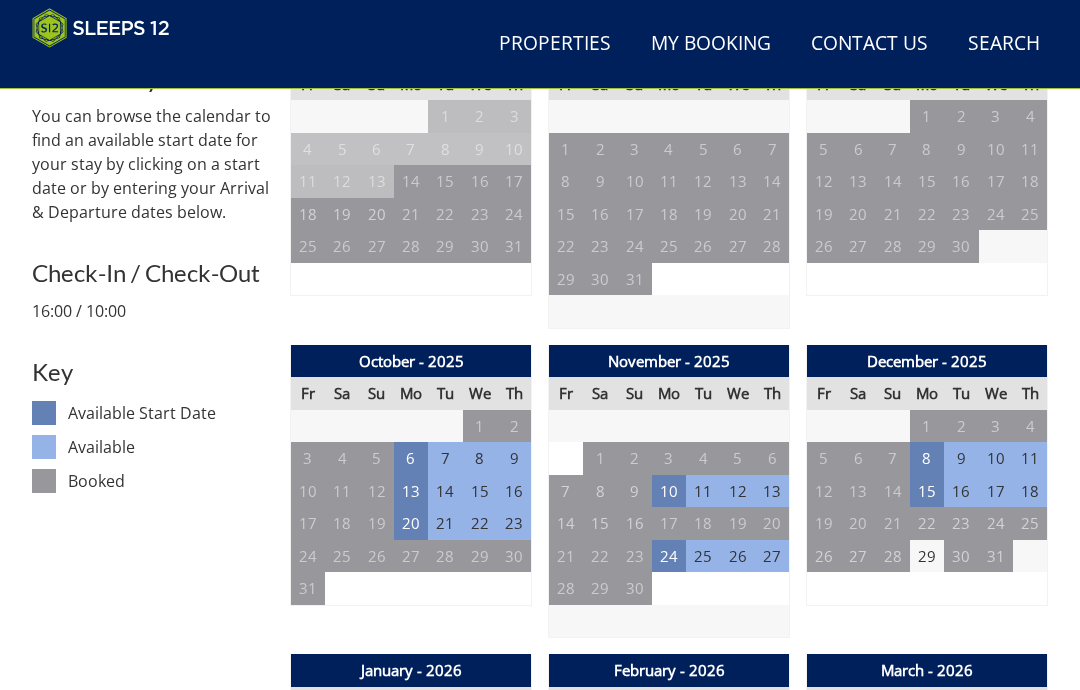click on "20" at bounding box center [411, 523] 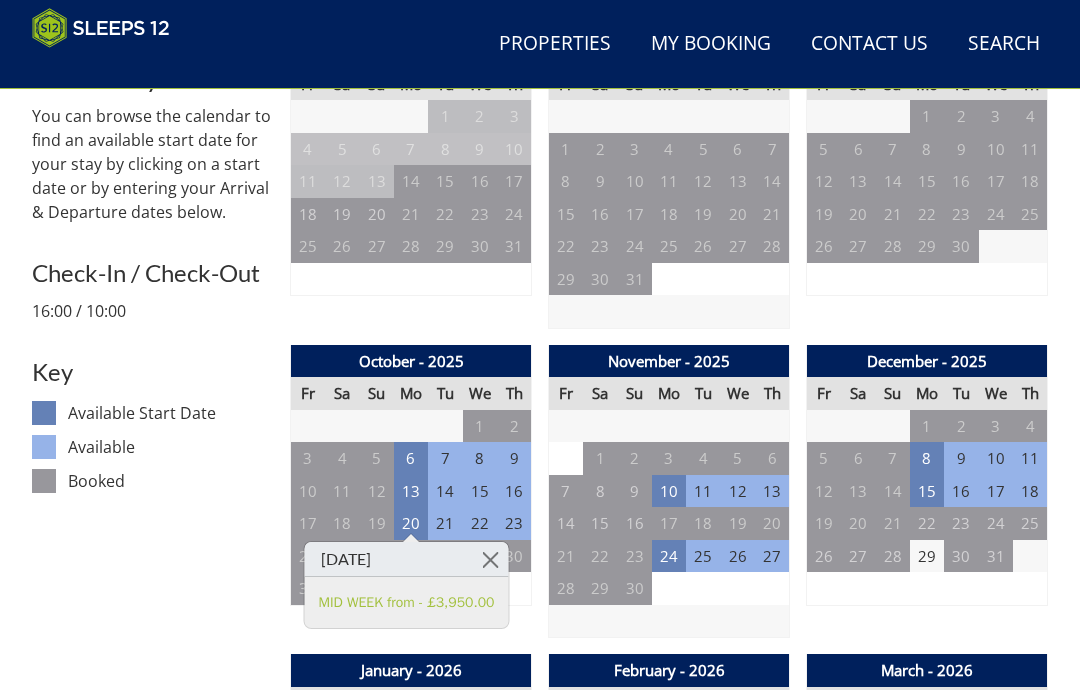 click at bounding box center [490, 559] 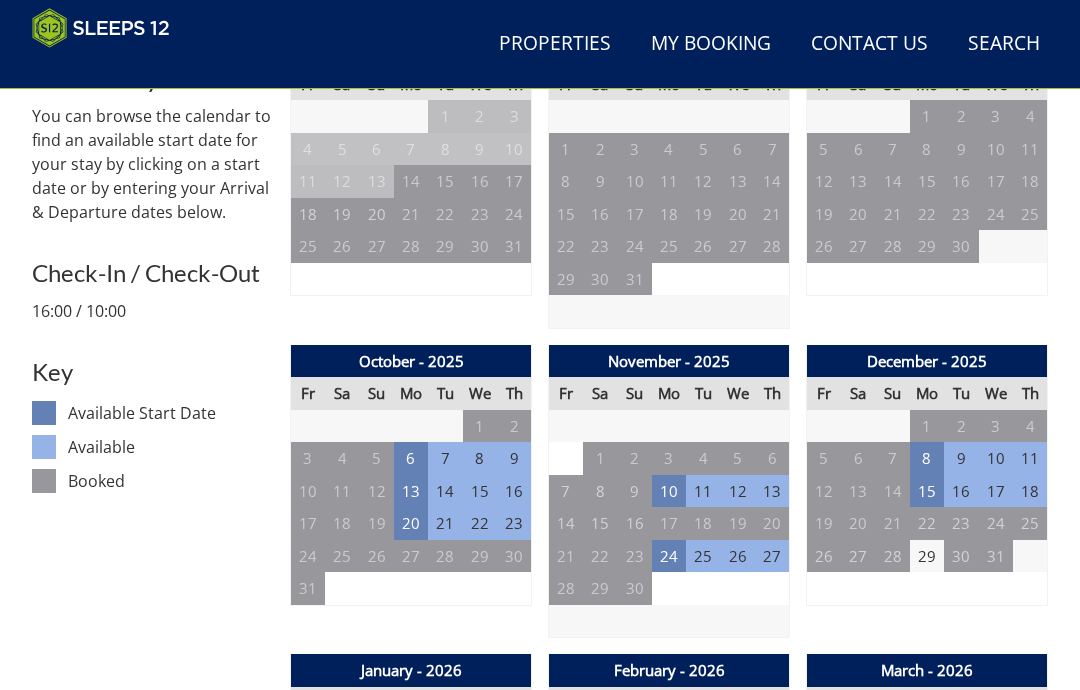 click on "8" at bounding box center [927, 458] 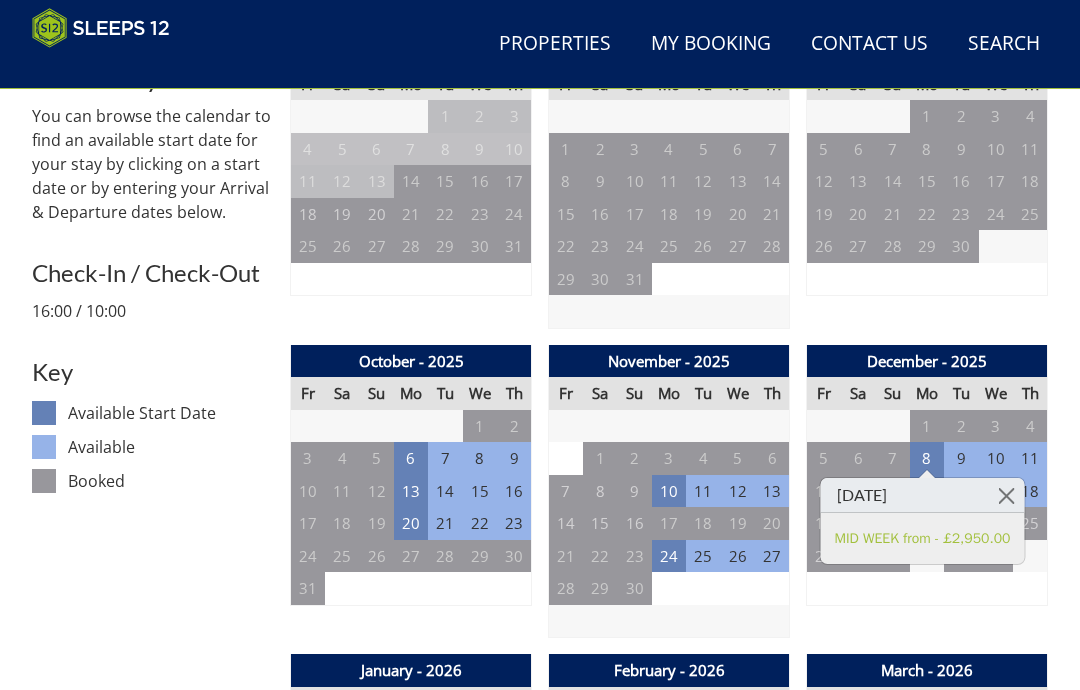 click at bounding box center (1006, 495) 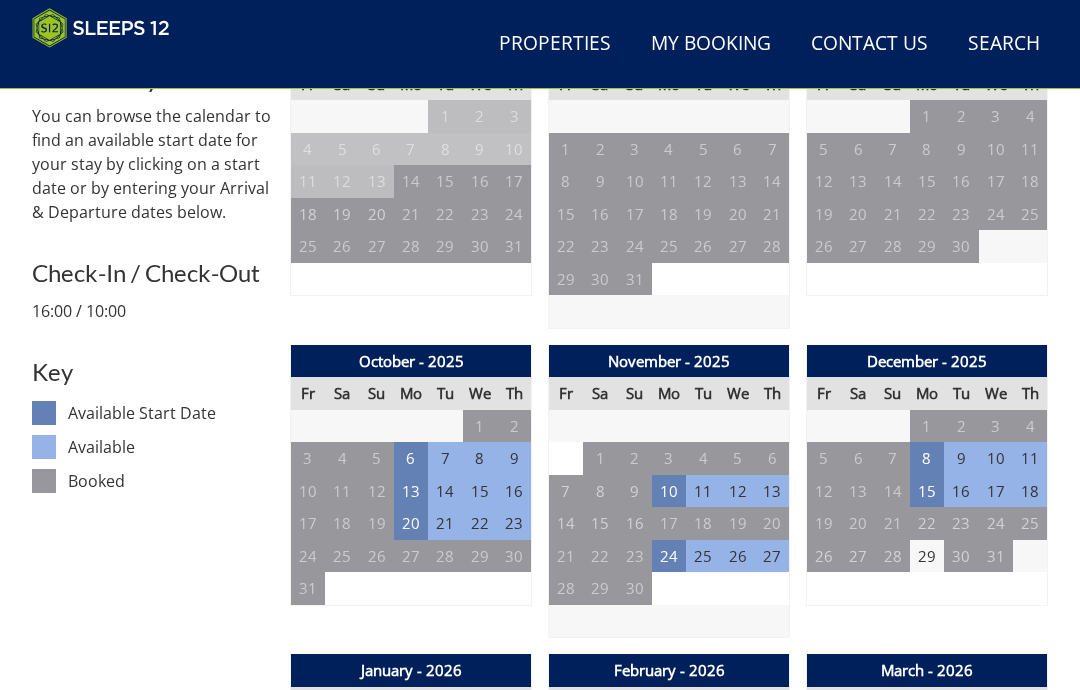 click on "15" at bounding box center (927, 491) 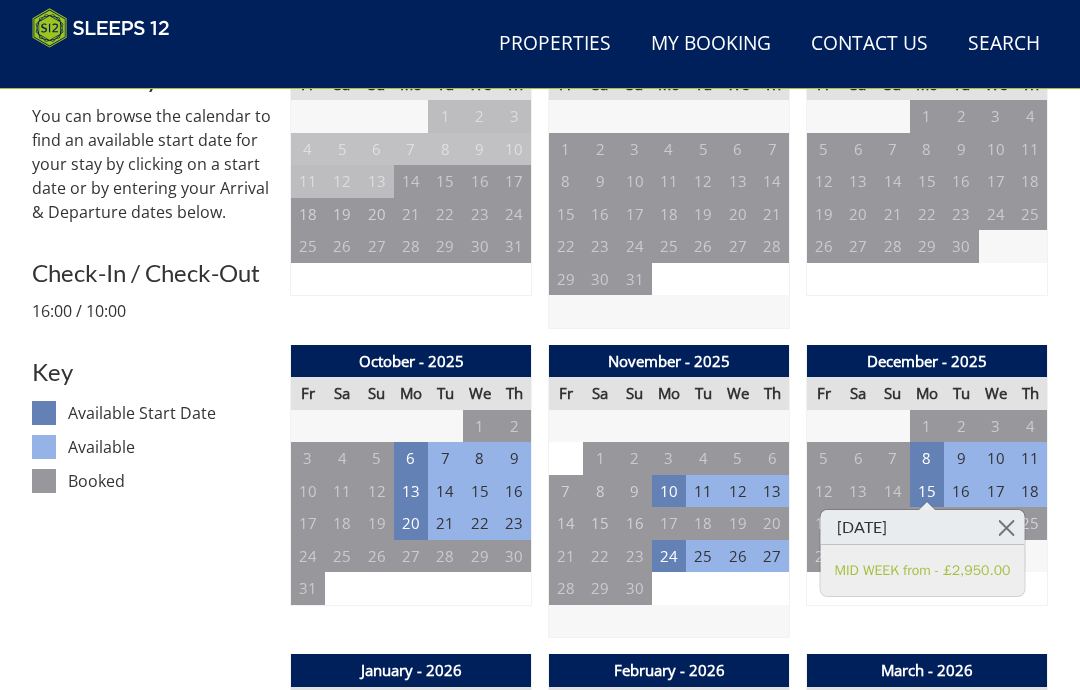 click at bounding box center (1006, 527) 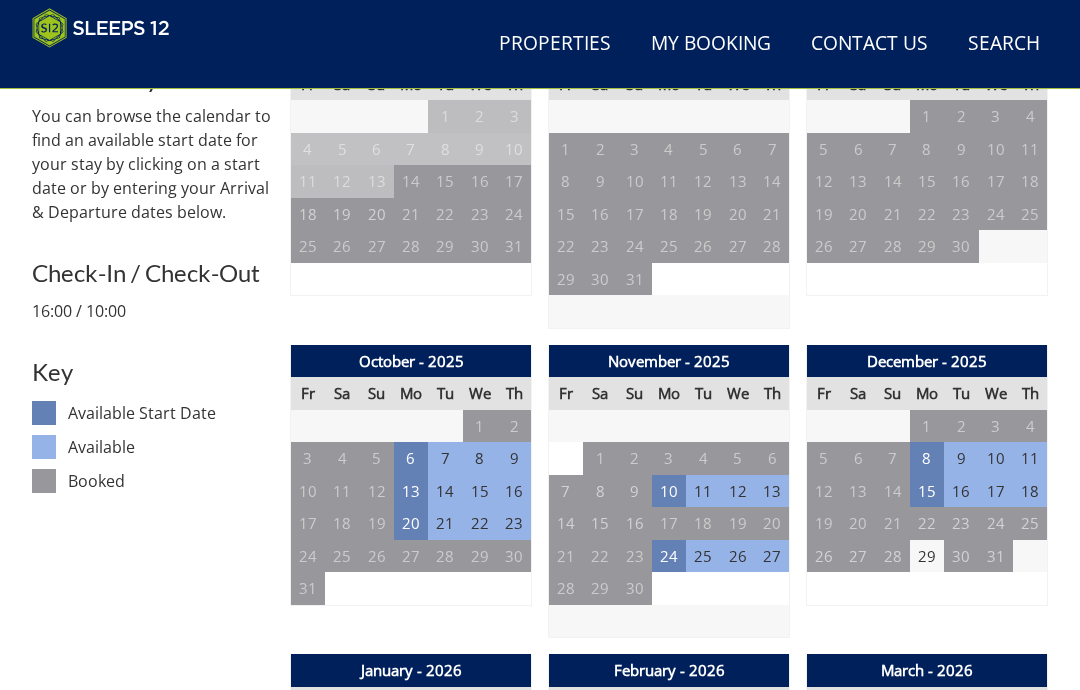 click on "29" at bounding box center (927, 556) 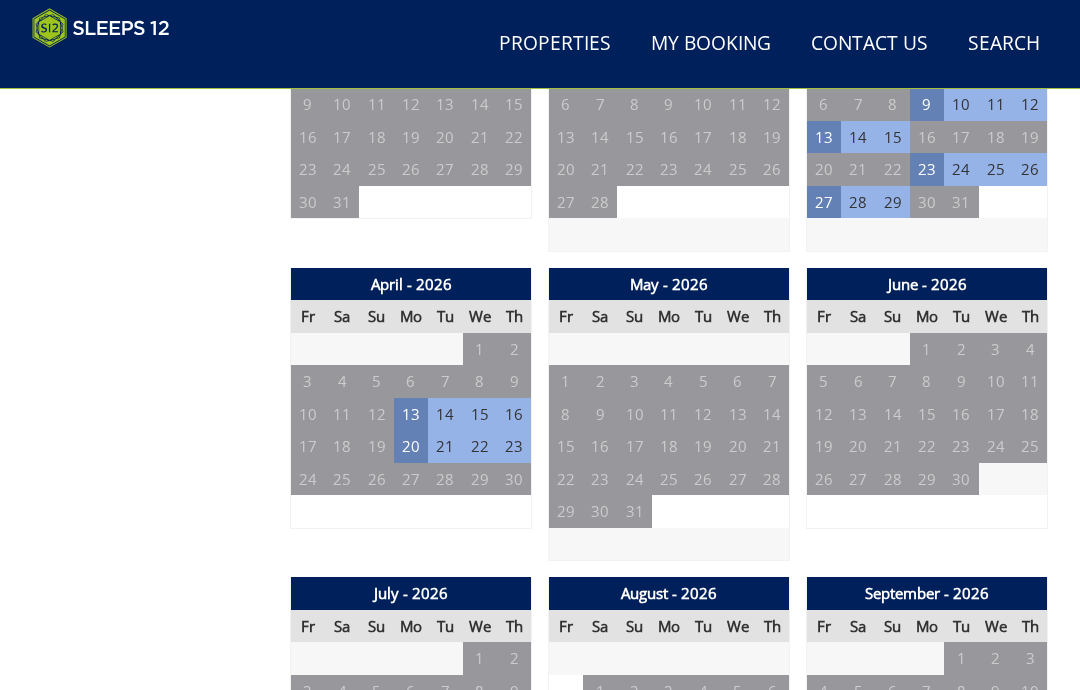 scroll, scrollTop: 1520, scrollLeft: 0, axis: vertical 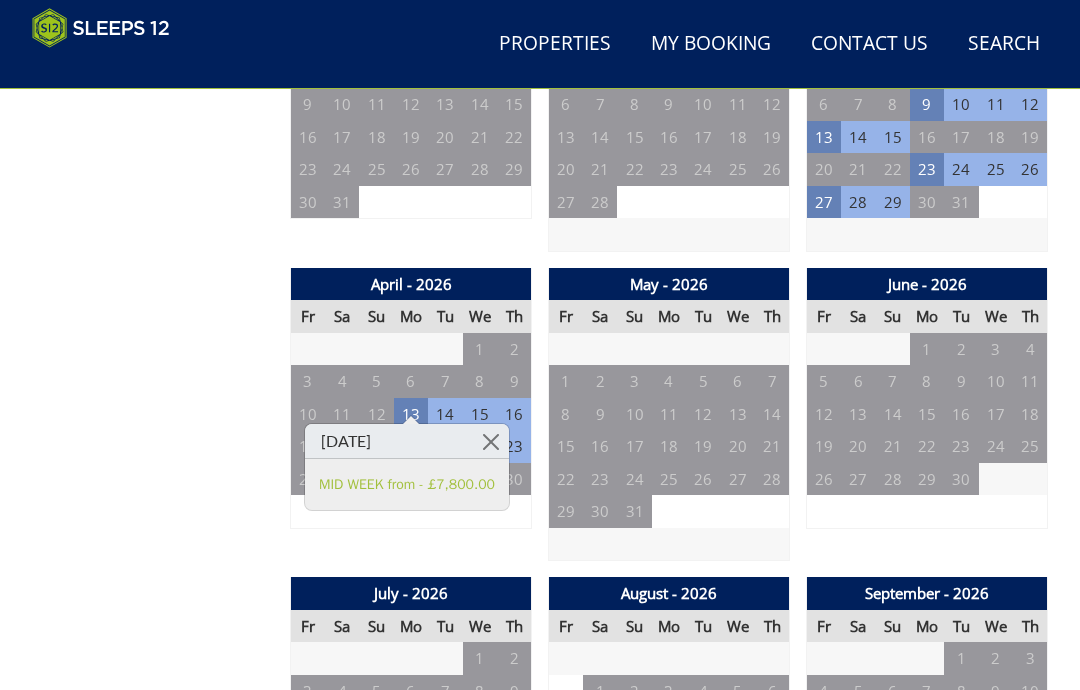 click at bounding box center (491, 441) 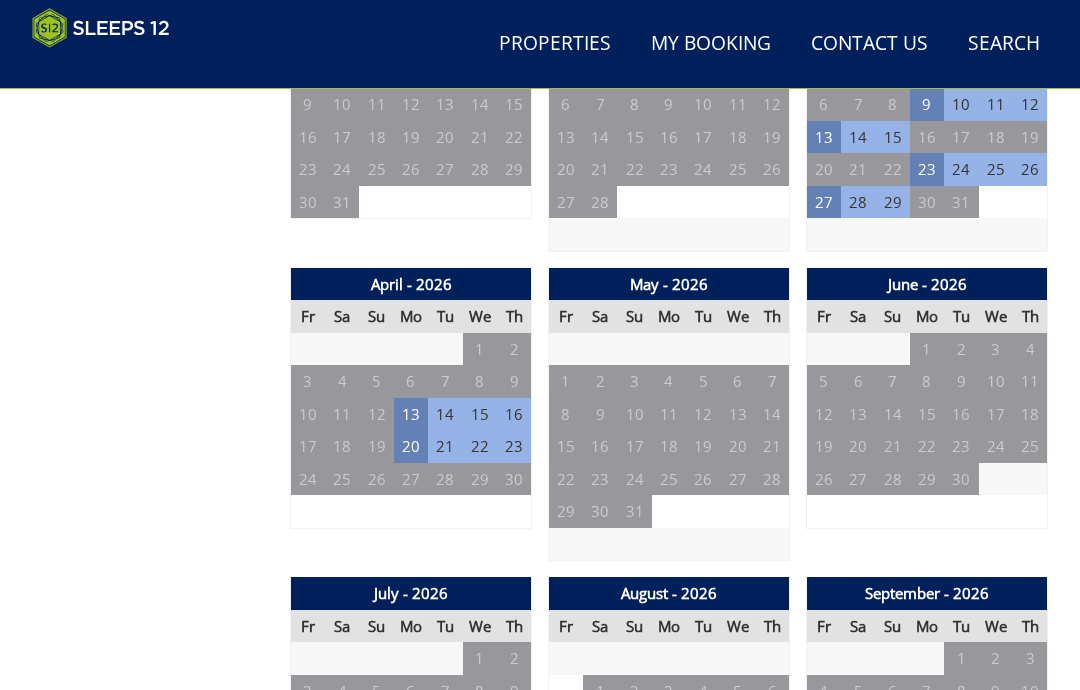 click on "13" at bounding box center [411, 414] 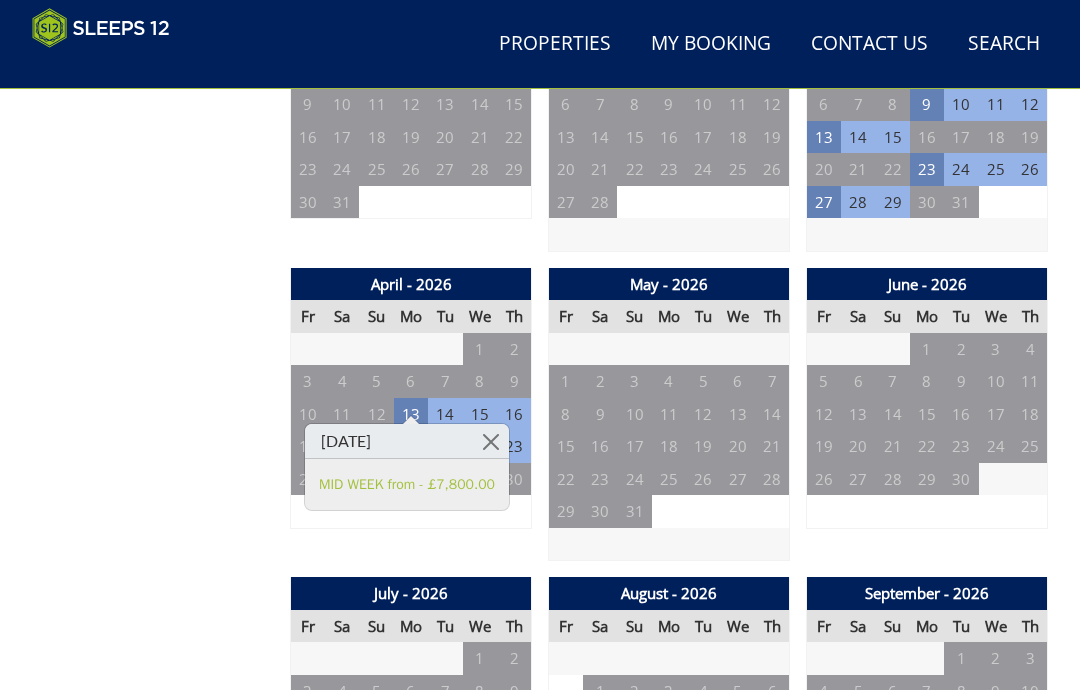 click at bounding box center (491, 441) 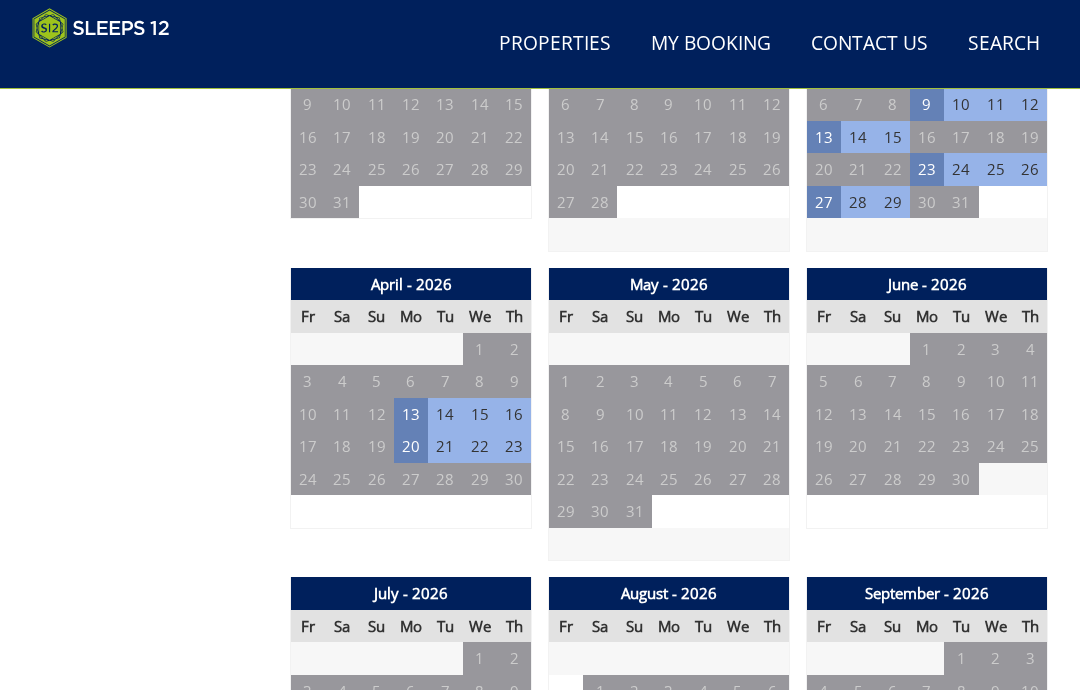 click on "20" at bounding box center [411, 446] 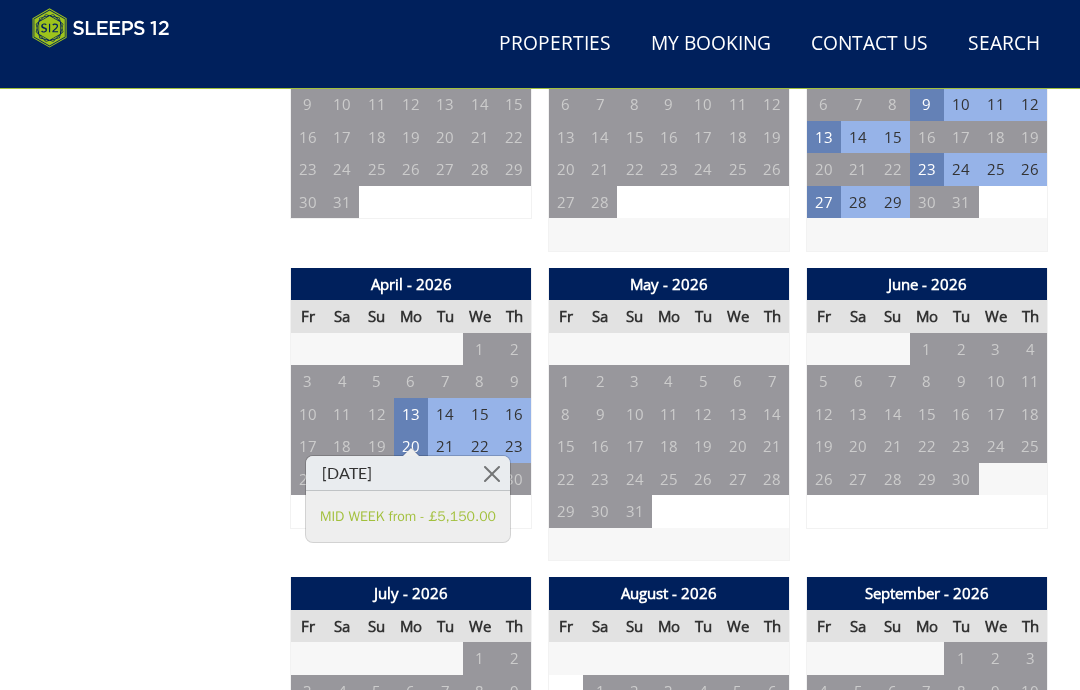click at bounding box center [492, 473] 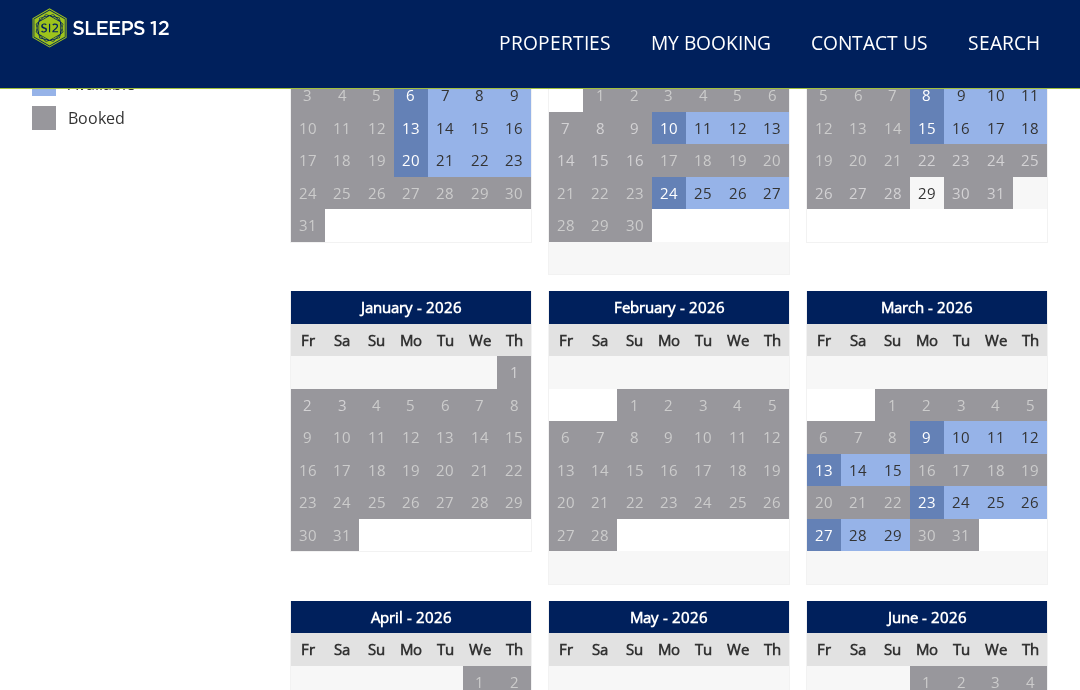 scroll, scrollTop: 1186, scrollLeft: 0, axis: vertical 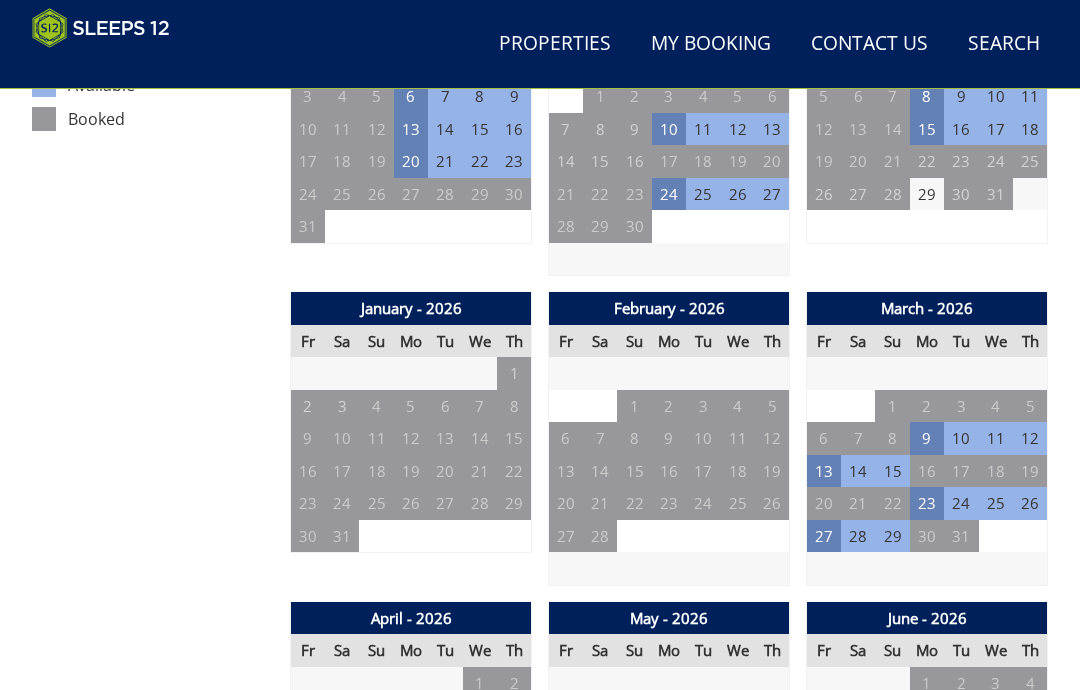 click on "23" at bounding box center [927, 503] 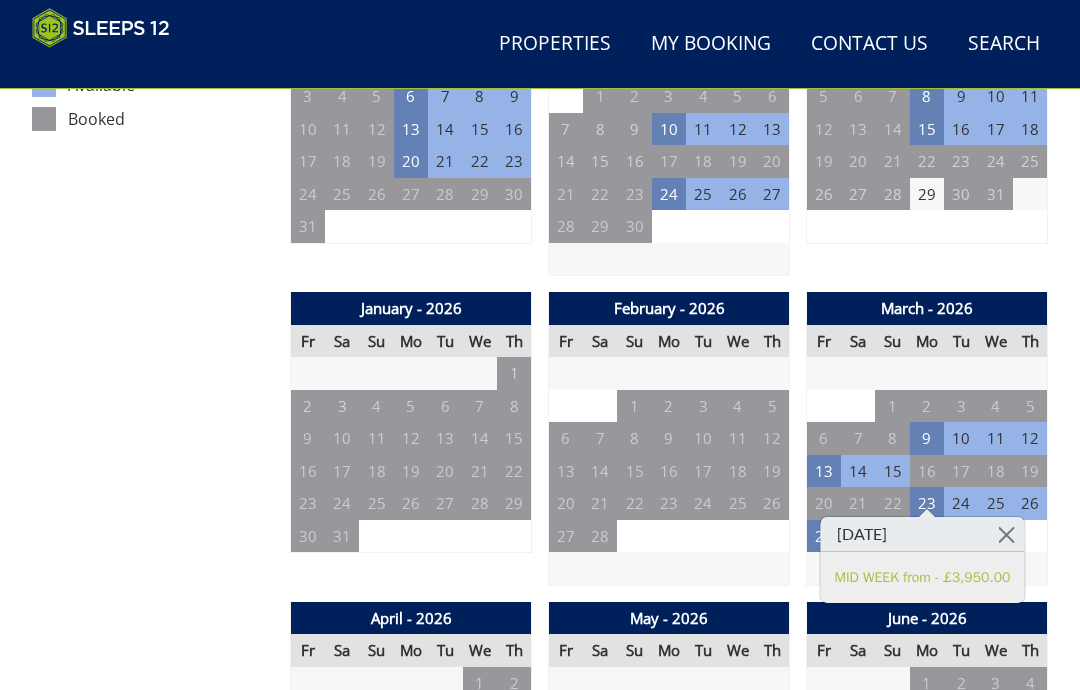 click at bounding box center [1006, 534] 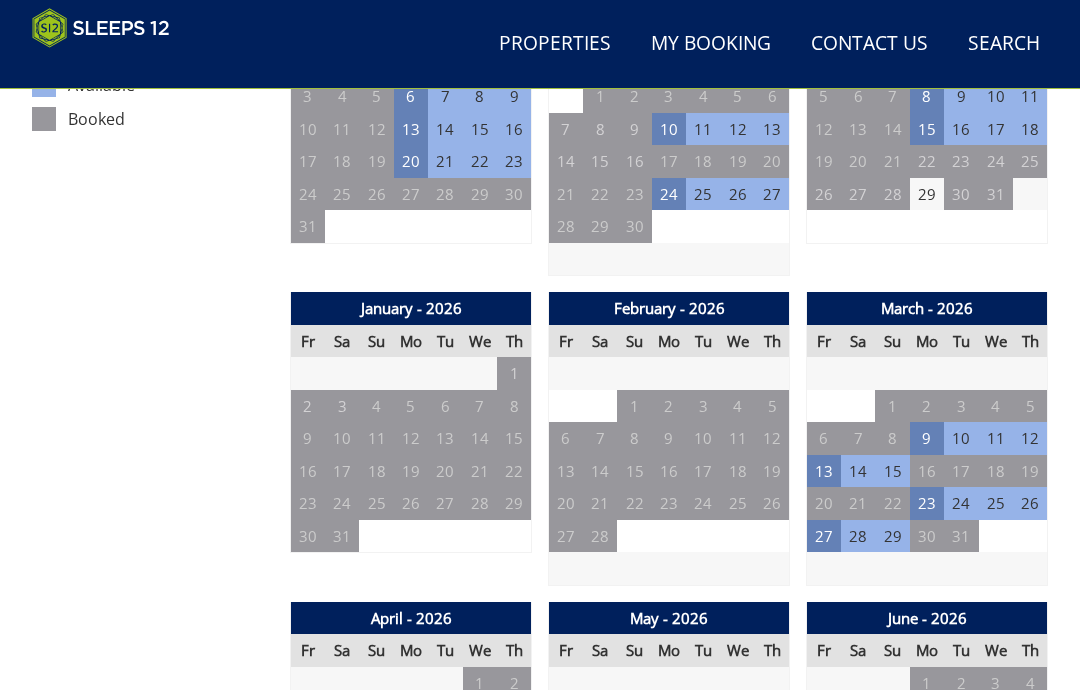 click on "9" at bounding box center [927, 438] 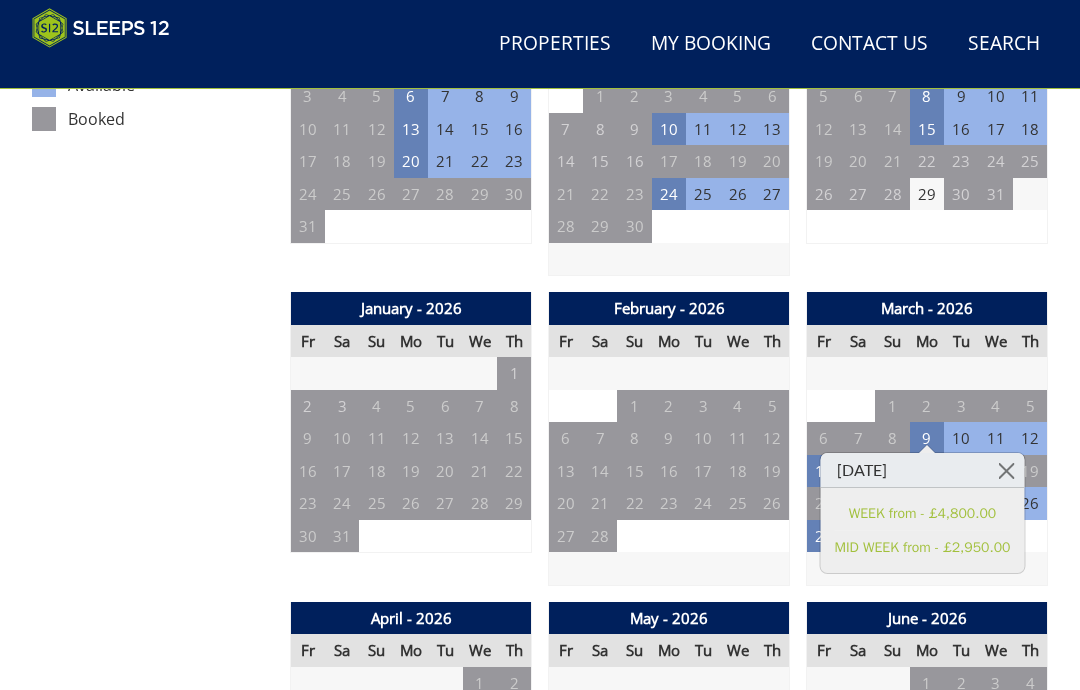 click at bounding box center (1006, 470) 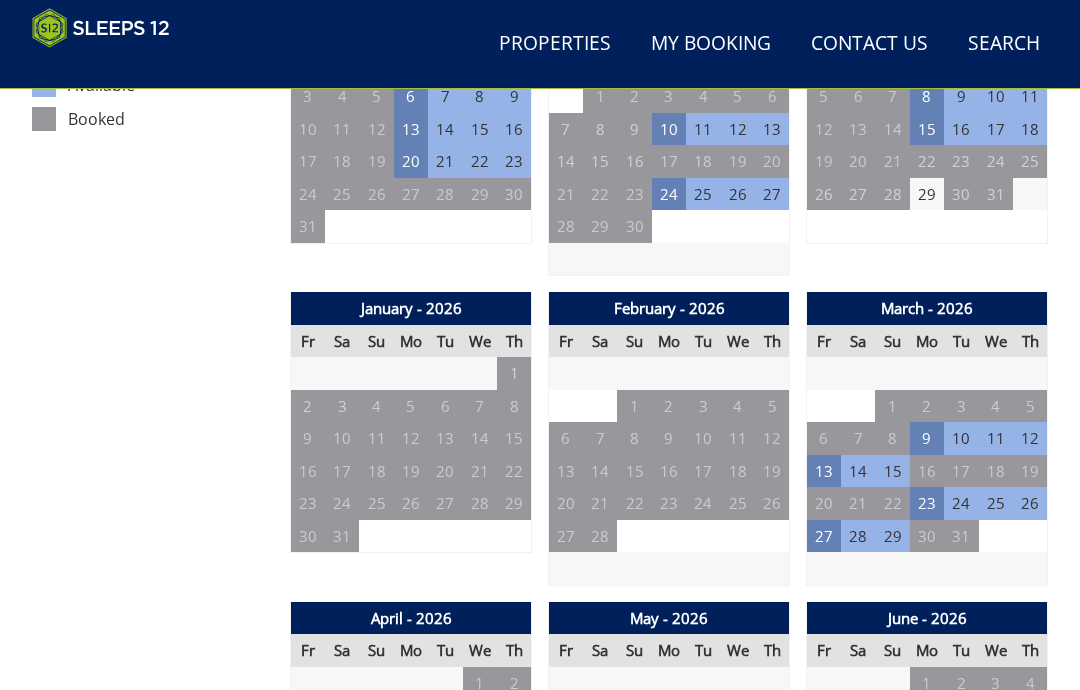 click on "23" at bounding box center (927, 503) 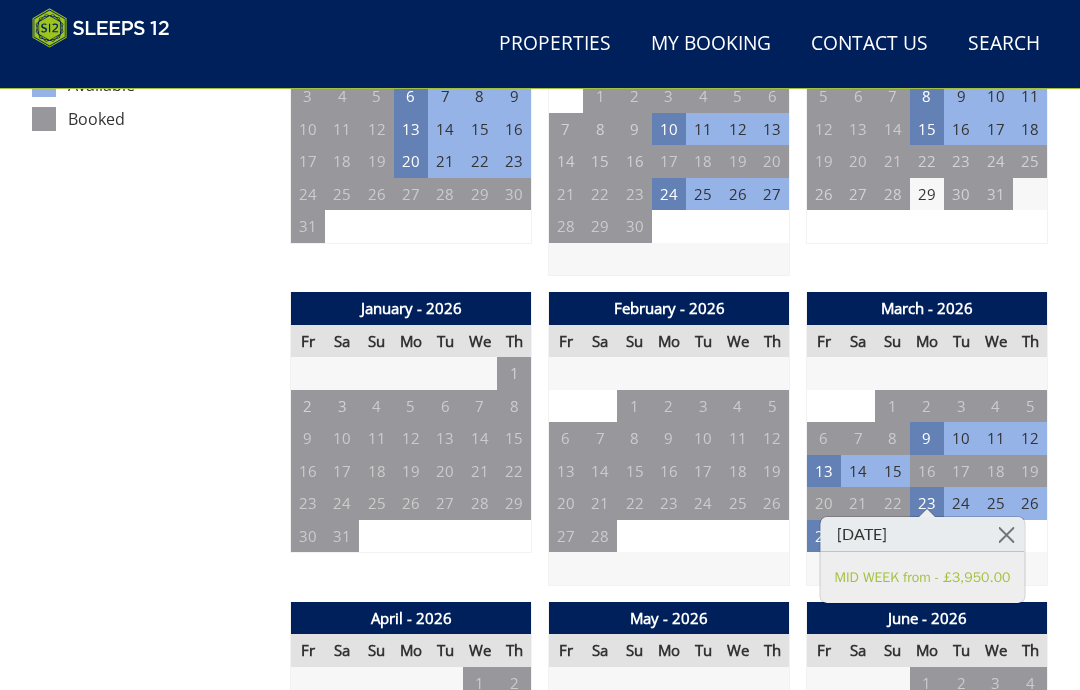 click at bounding box center [1006, 534] 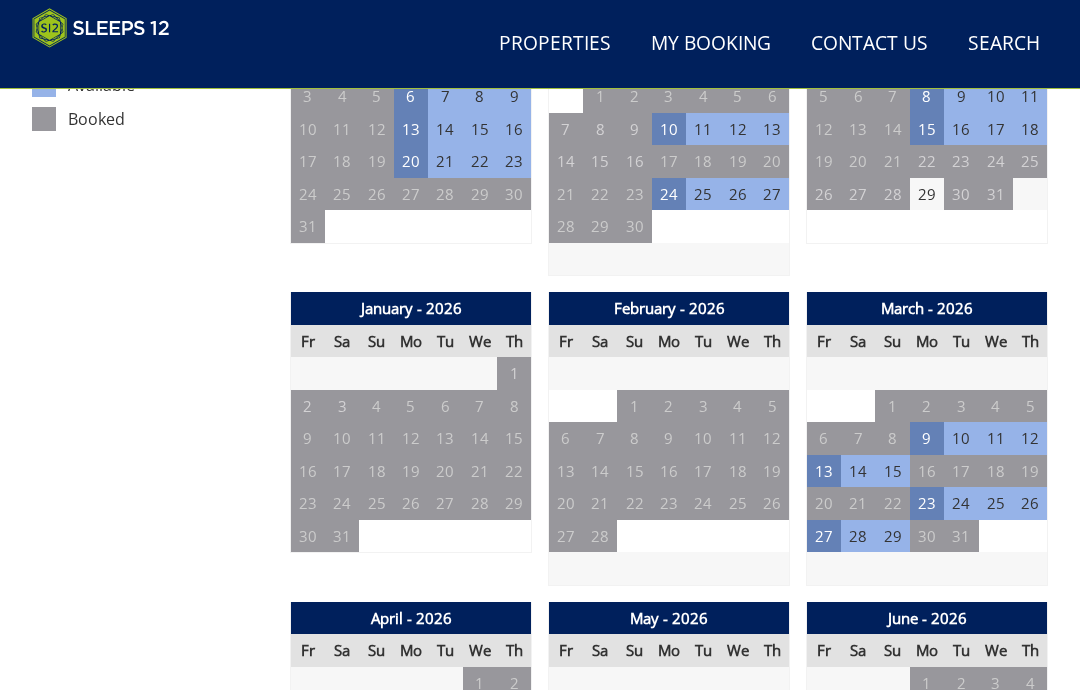 click on "9" at bounding box center [927, 438] 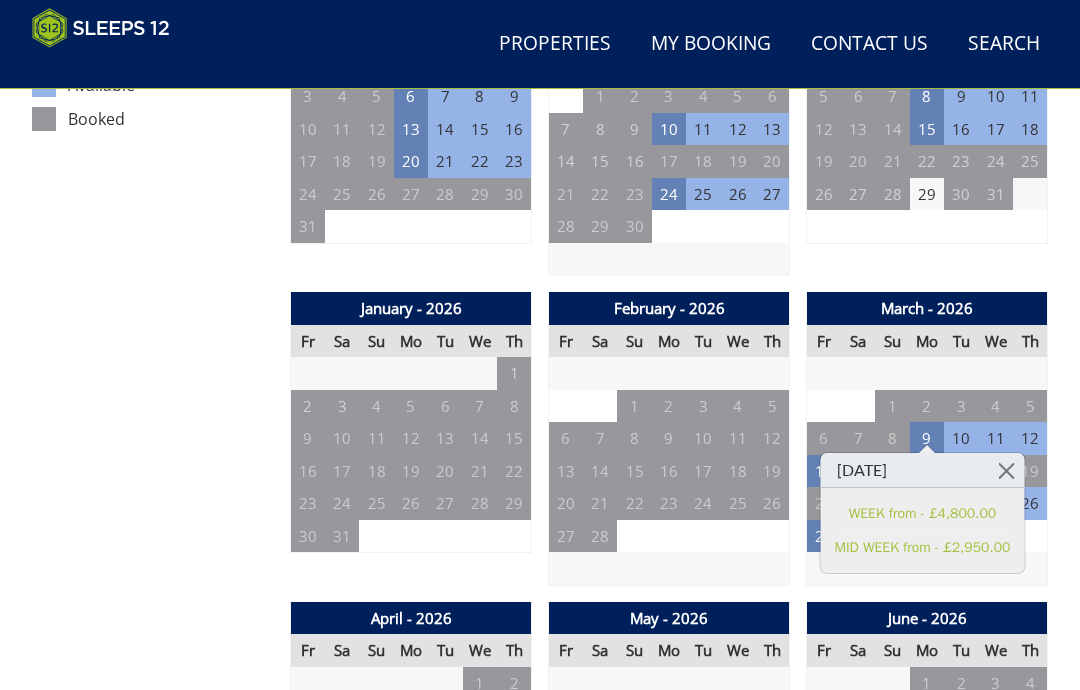 click at bounding box center (1006, 470) 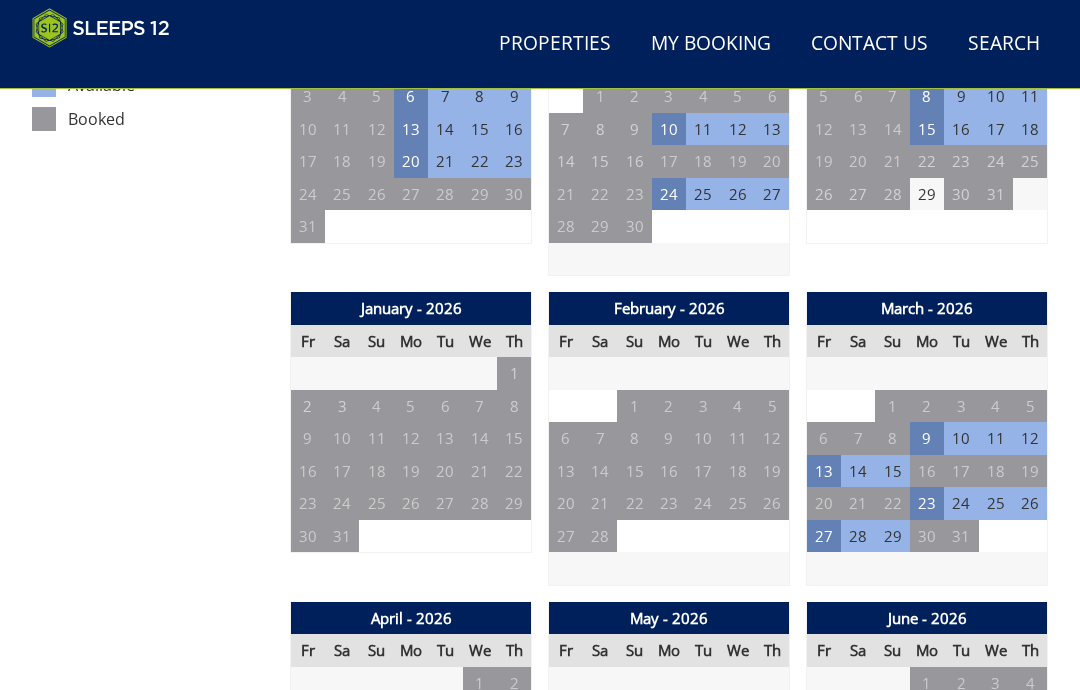 click on "23" at bounding box center (927, 503) 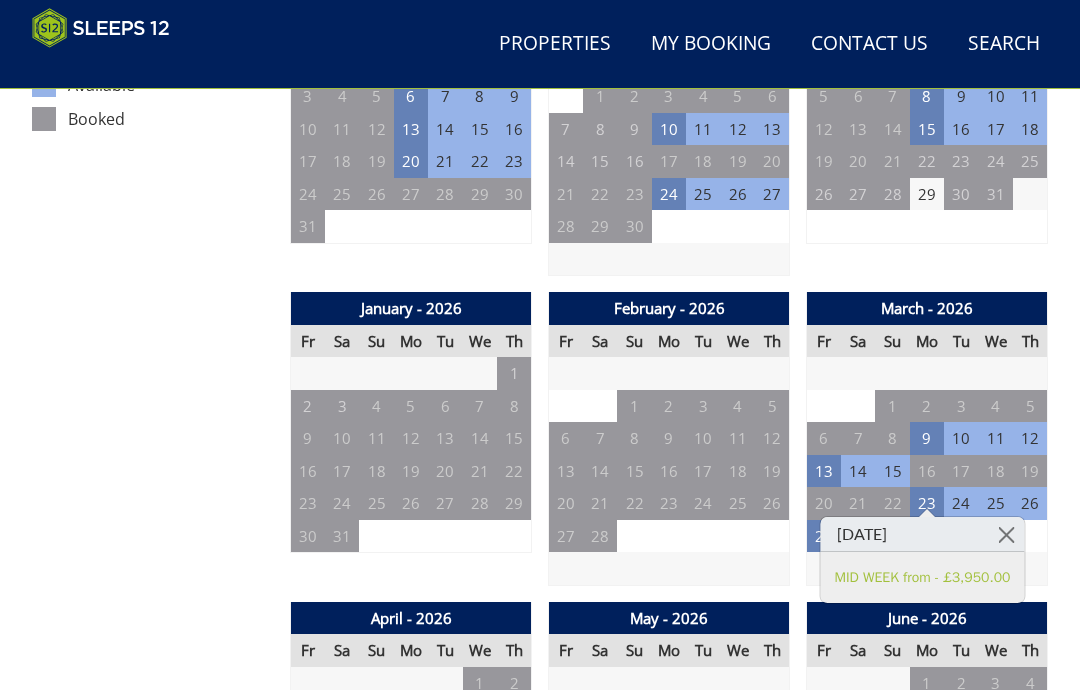 click on "1" at bounding box center (996, 536) 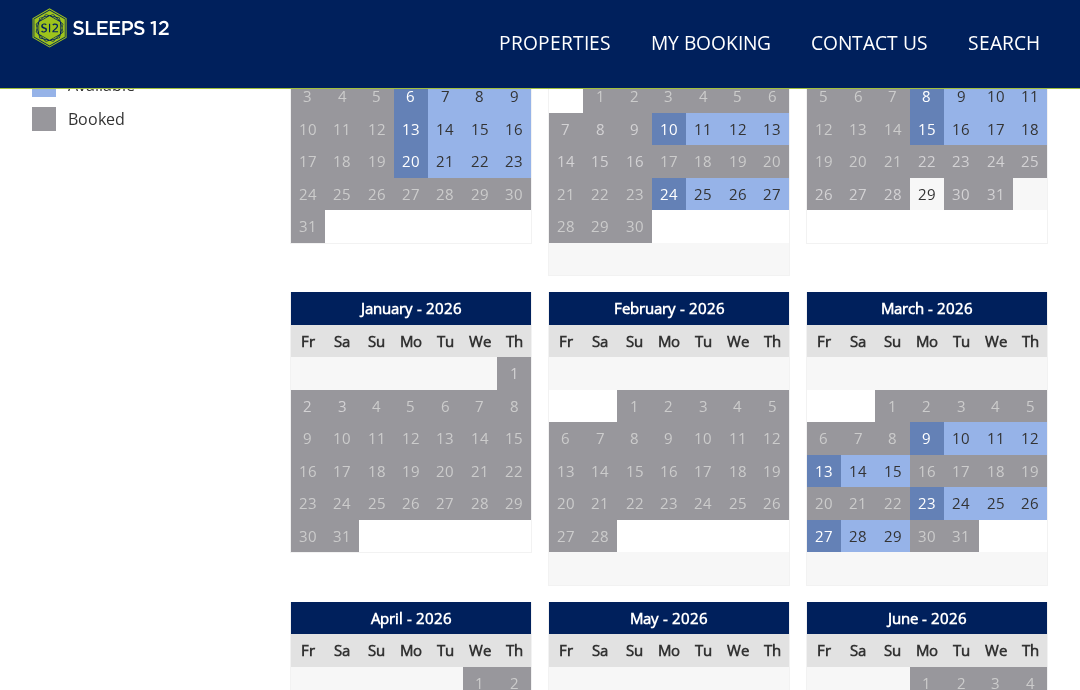 click on "27" at bounding box center (824, 536) 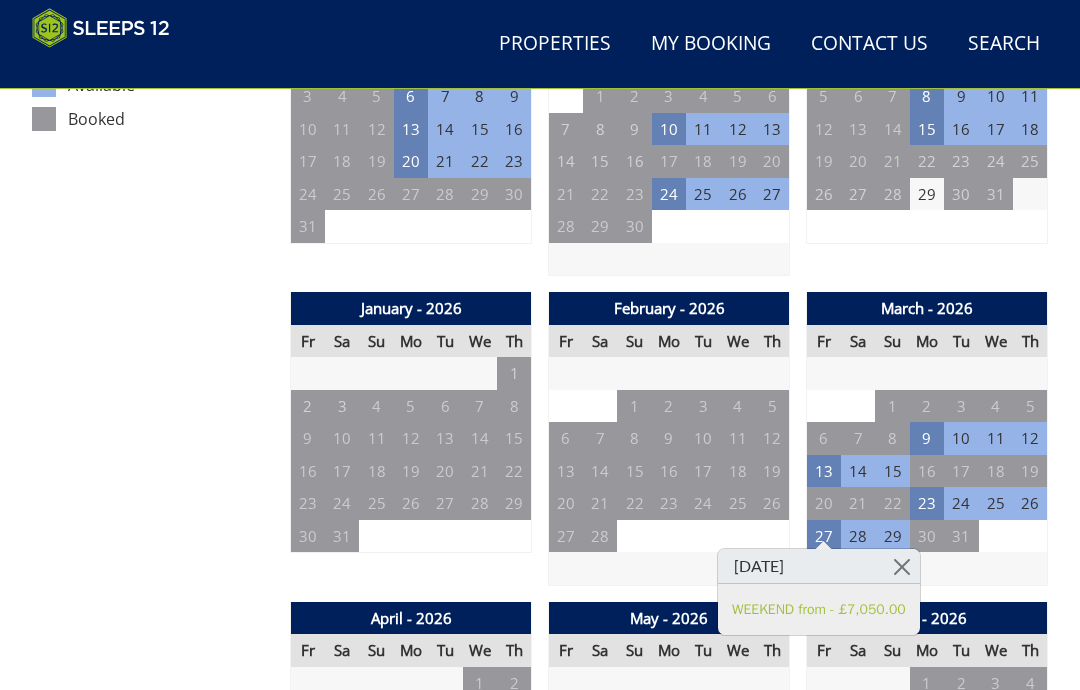 click at bounding box center (902, 566) 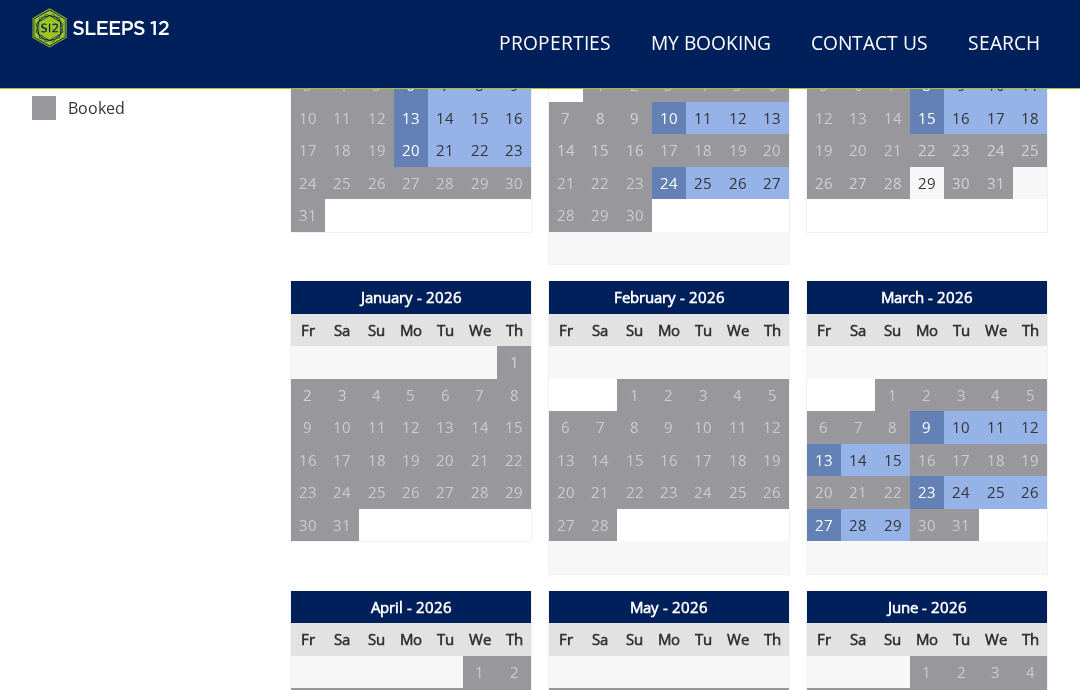 scroll, scrollTop: 1168, scrollLeft: 0, axis: vertical 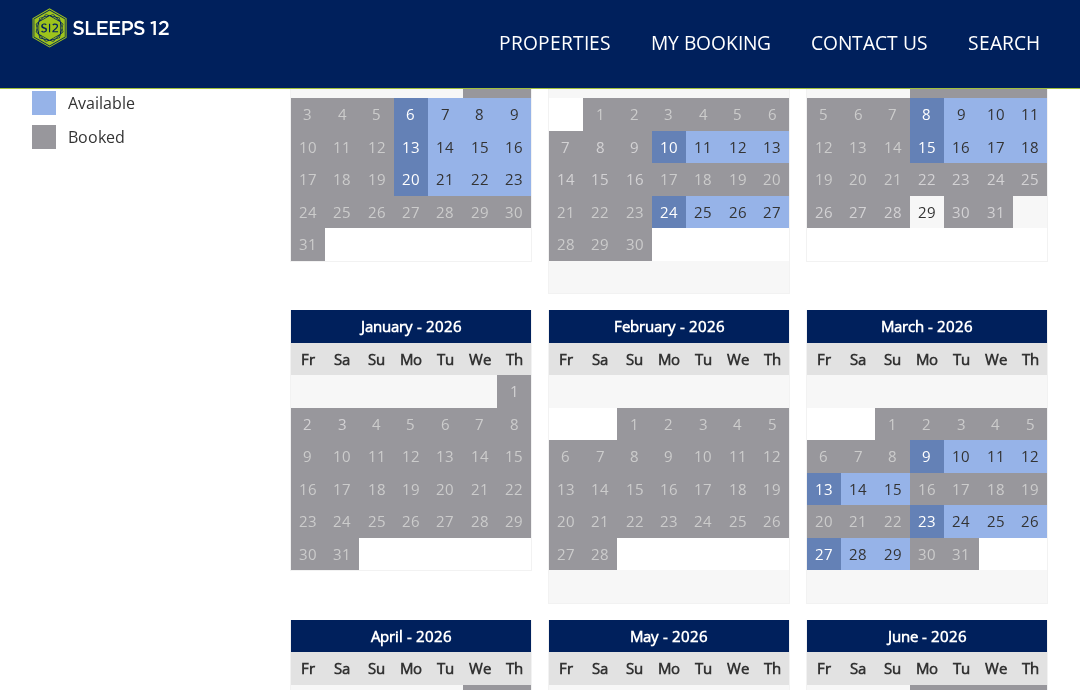 click on "9" at bounding box center [927, 456] 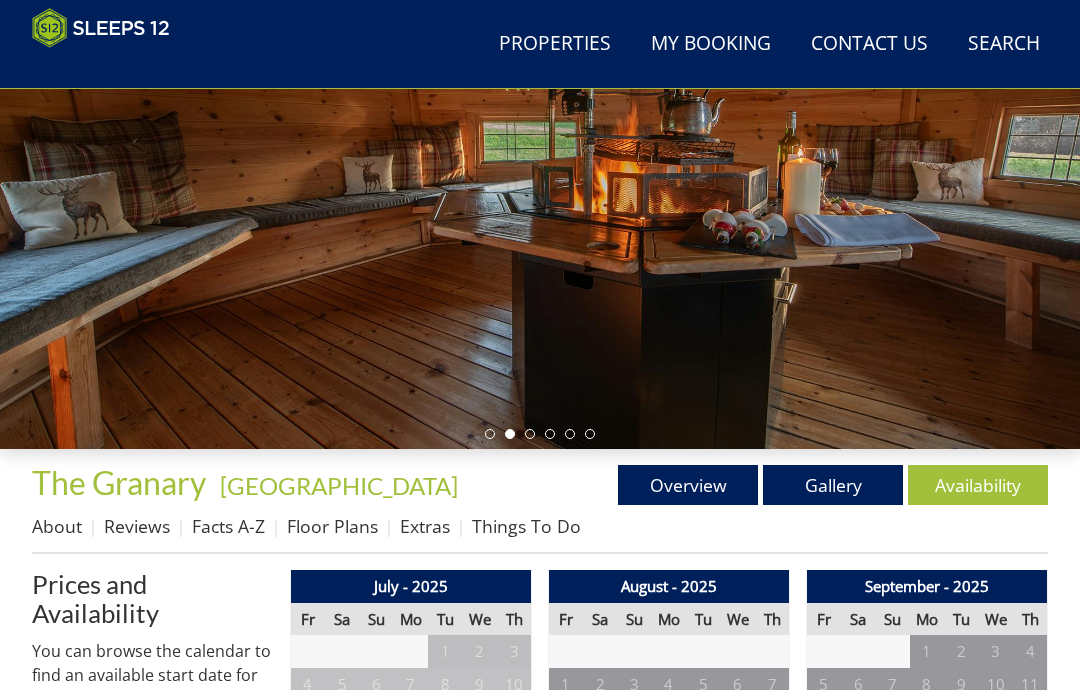 scroll, scrollTop: 362, scrollLeft: 0, axis: vertical 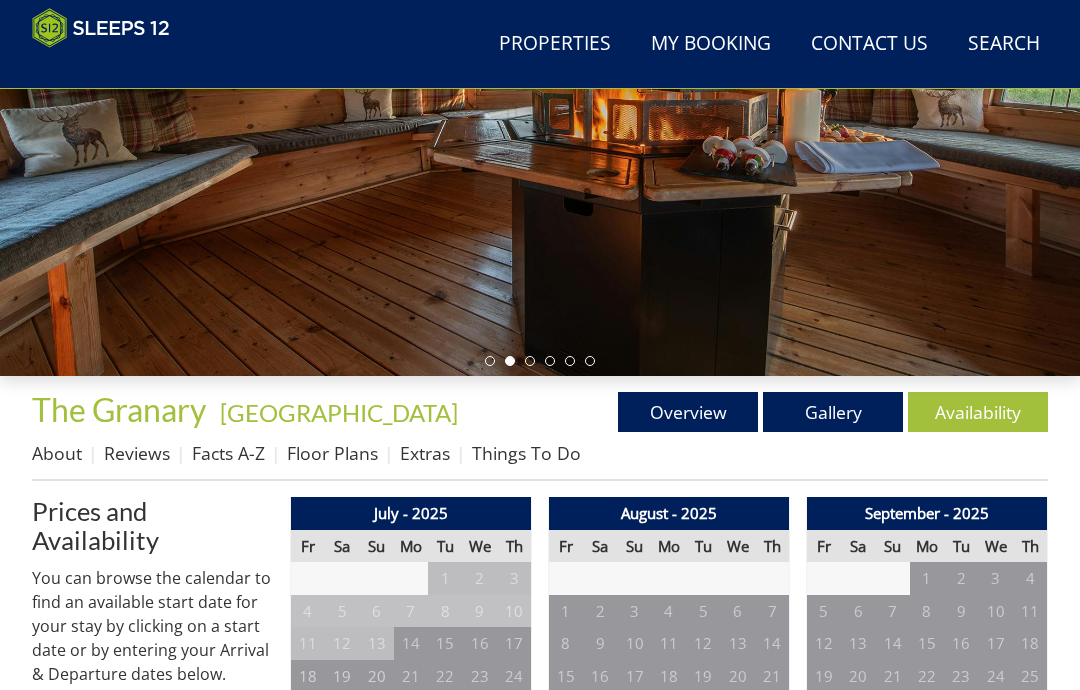 click on "Overview" at bounding box center (688, 412) 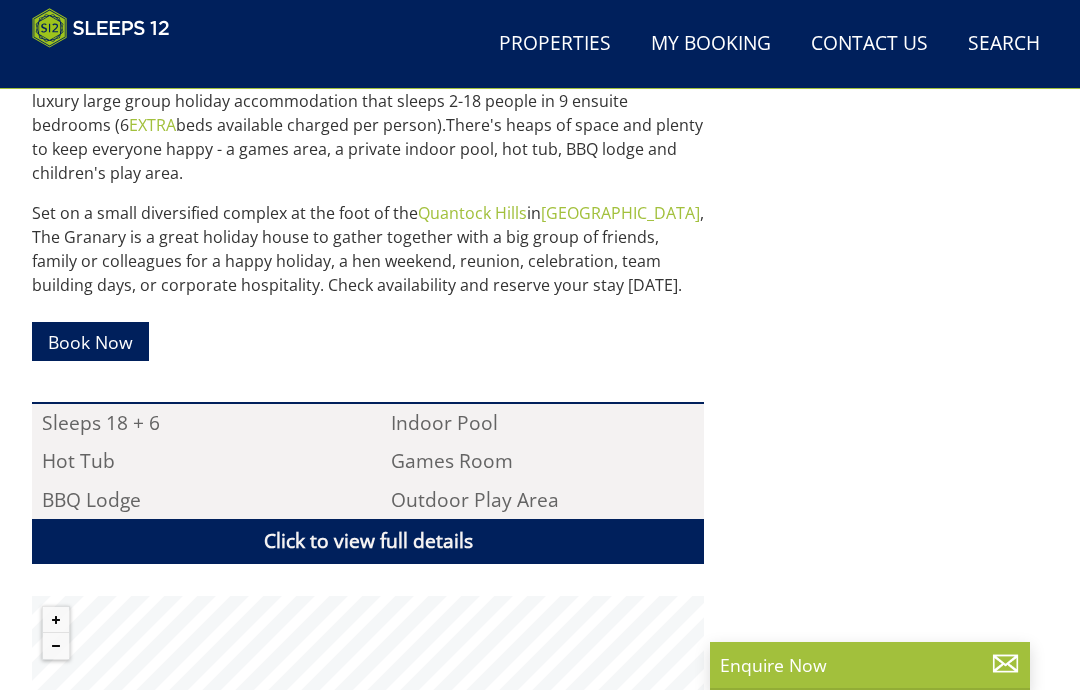 scroll, scrollTop: 895, scrollLeft: 0, axis: vertical 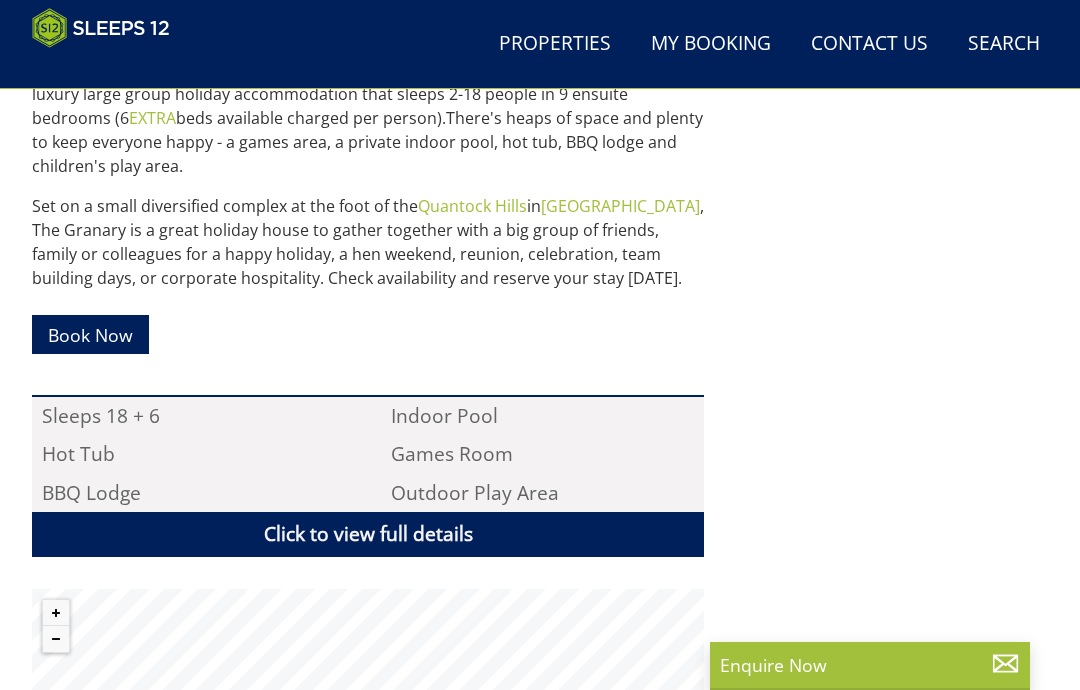 click on "Click to view full details" at bounding box center (368, 534) 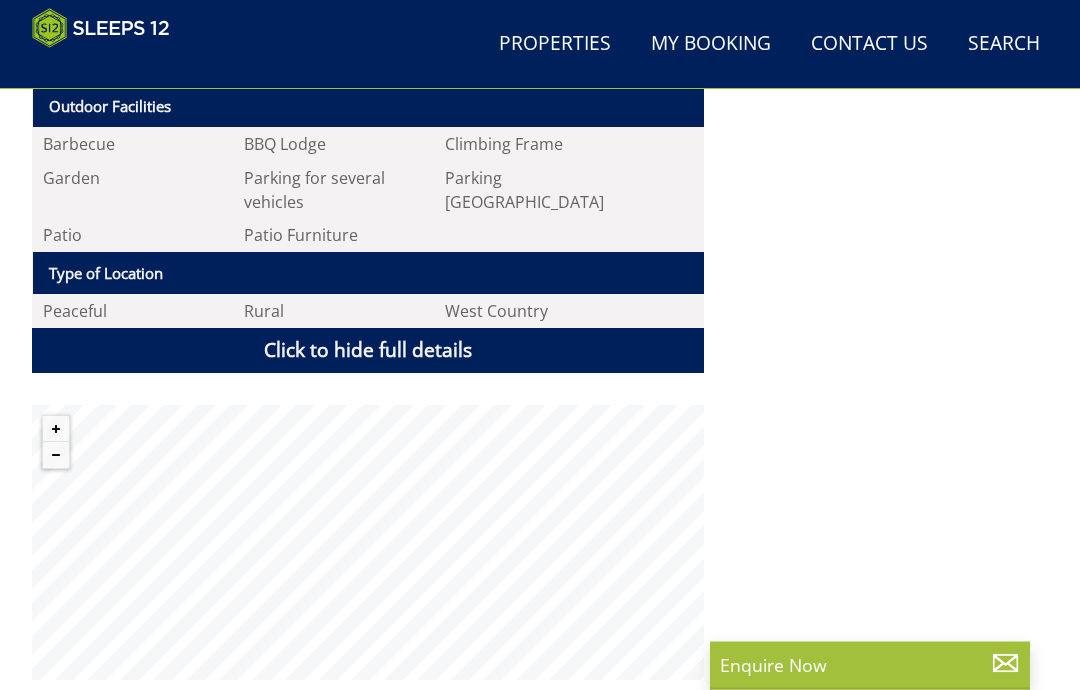 scroll, scrollTop: 2345, scrollLeft: 0, axis: vertical 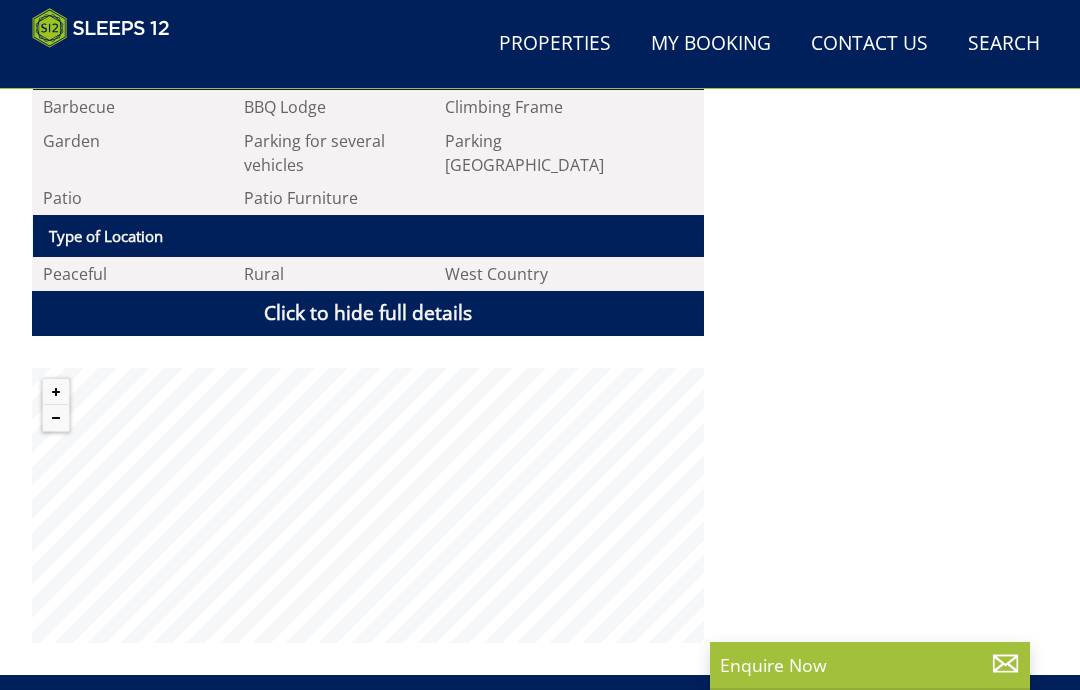click at bounding box center [56, 418] 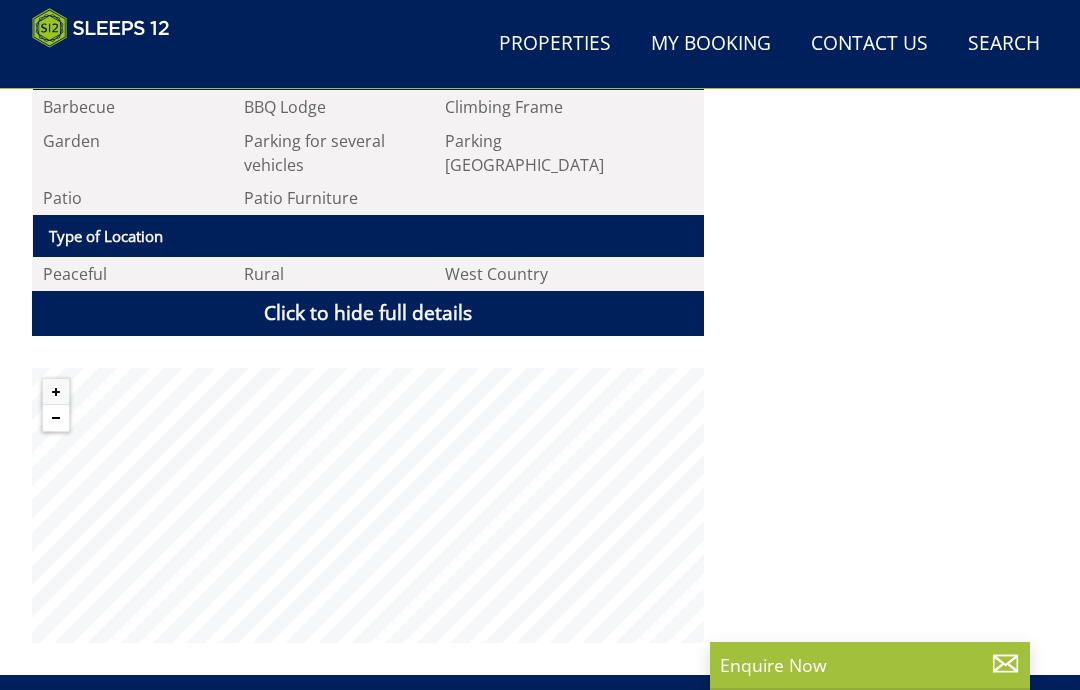 click at bounding box center [56, 418] 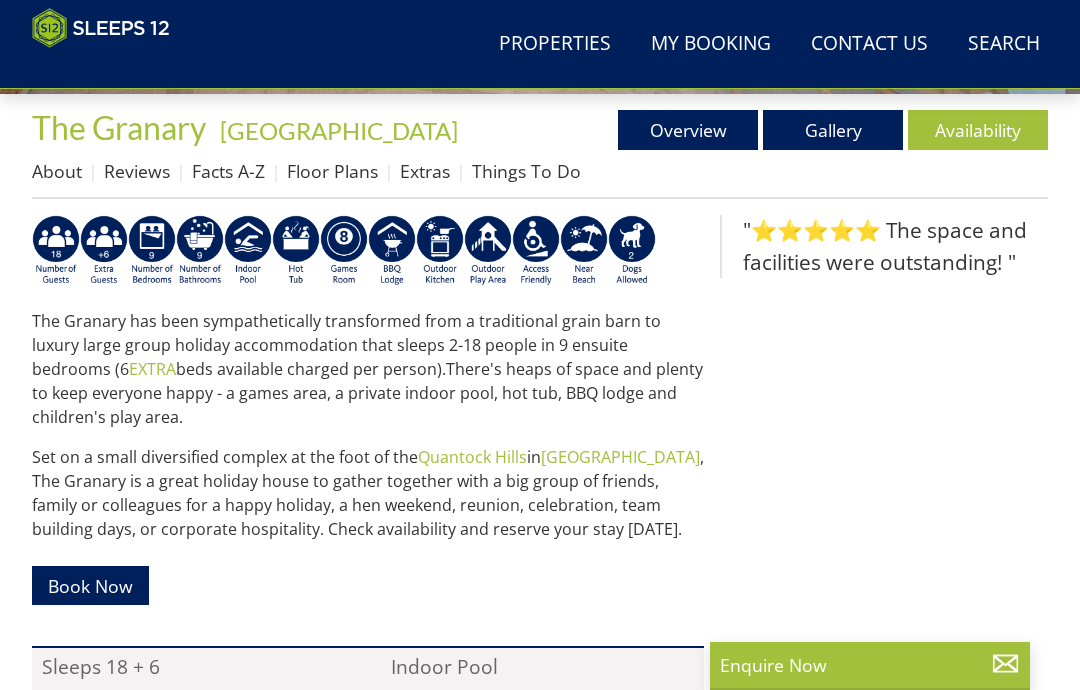 scroll, scrollTop: 640, scrollLeft: 0, axis: vertical 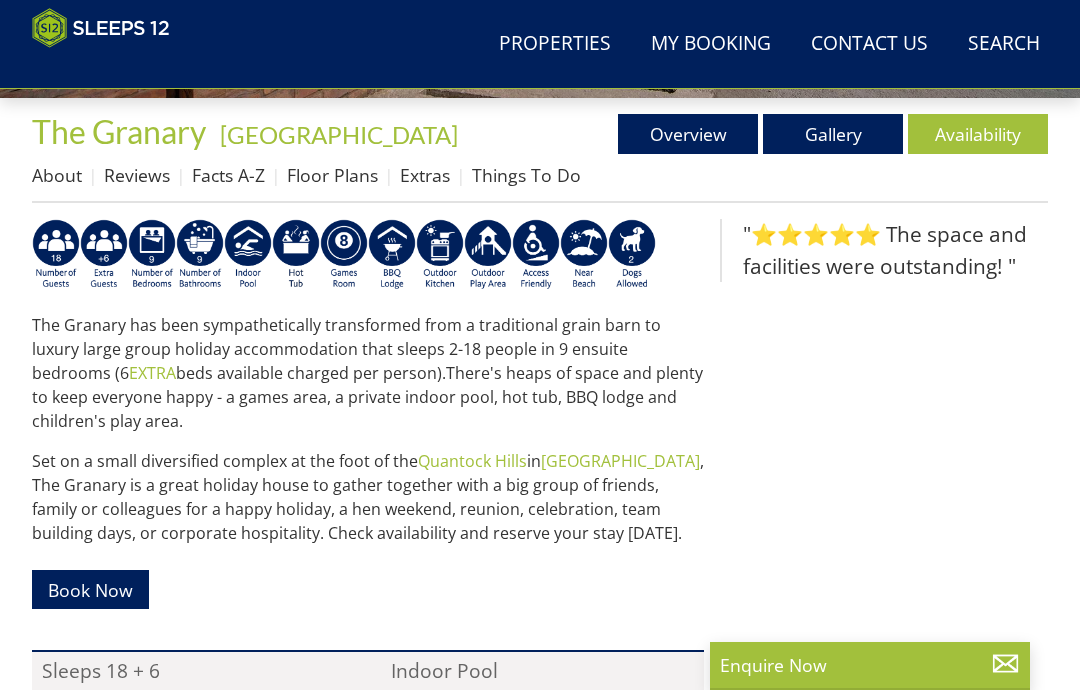 click on "About" at bounding box center [57, 175] 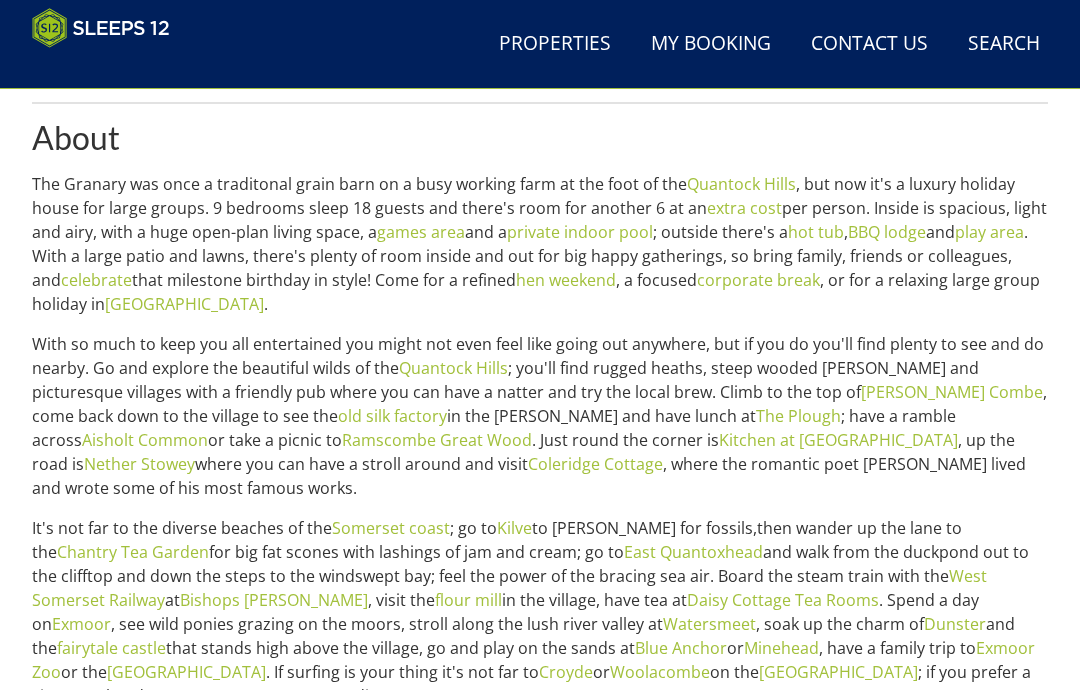 scroll, scrollTop: 751, scrollLeft: 0, axis: vertical 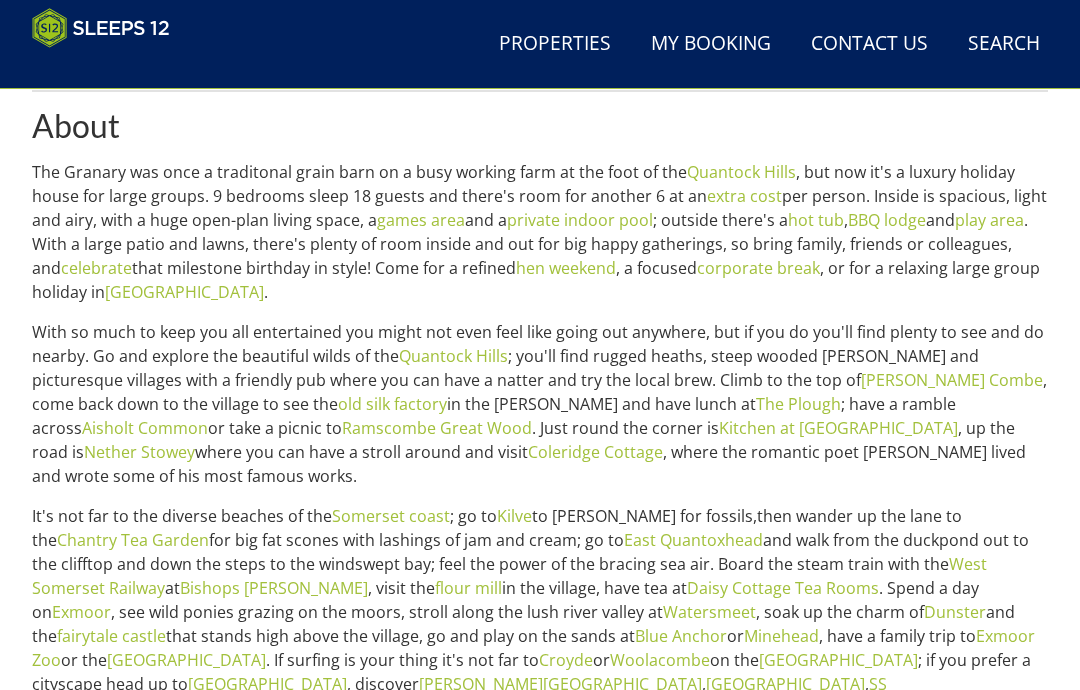 click on "extra cost" at bounding box center [744, 196] 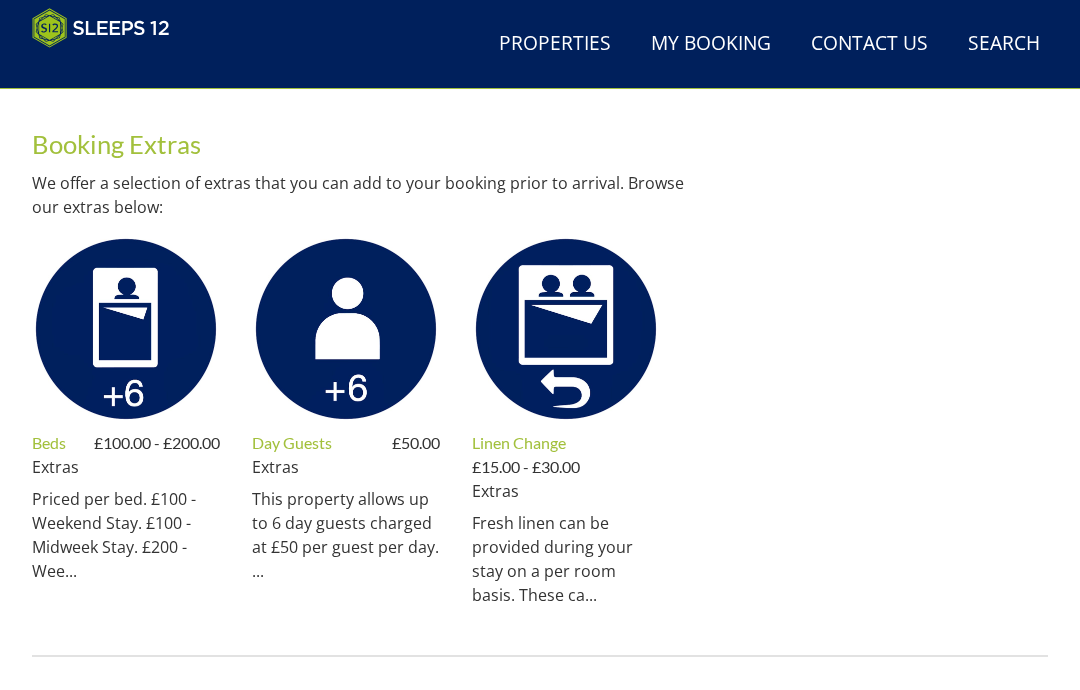 scroll, scrollTop: 768, scrollLeft: 0, axis: vertical 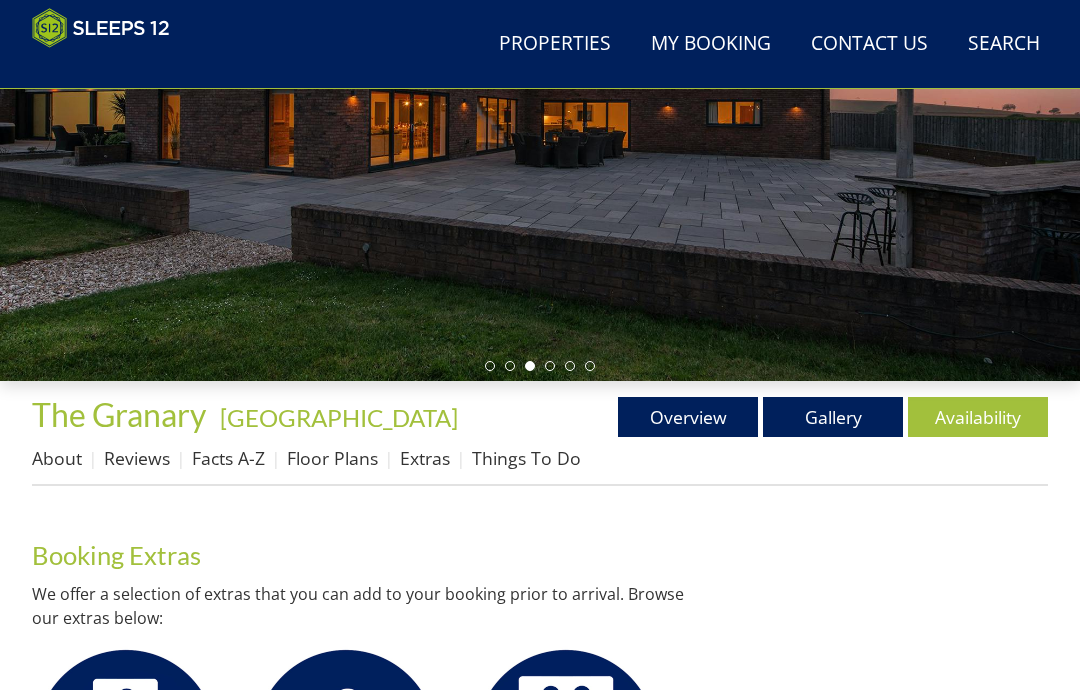 click on "Floor Plans" at bounding box center [332, 459] 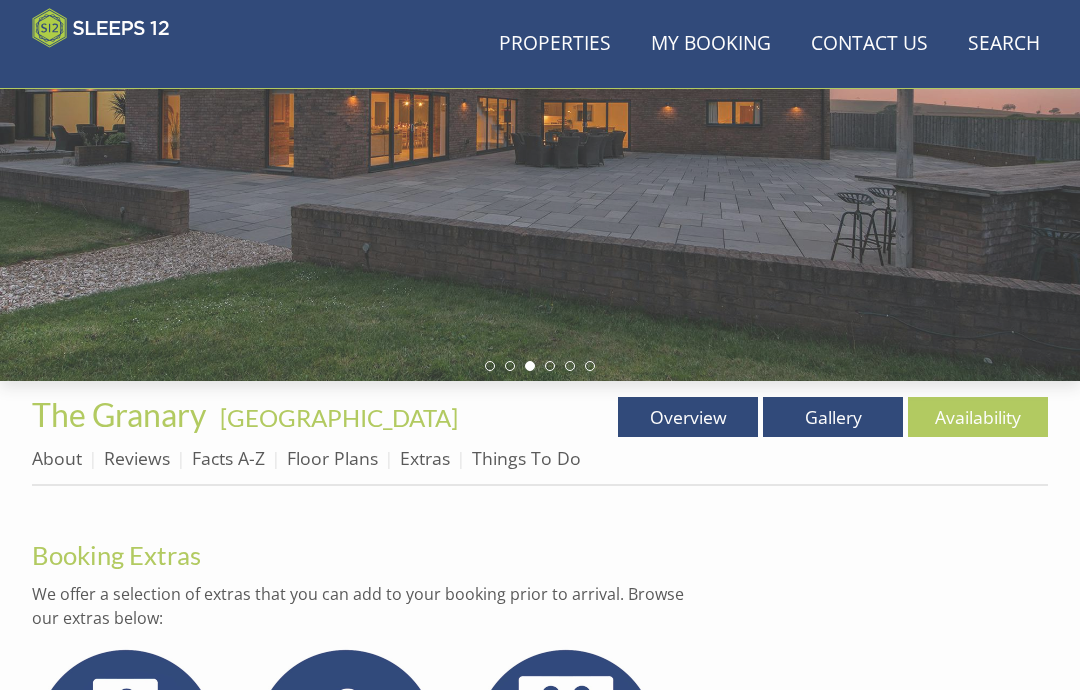 scroll, scrollTop: 357, scrollLeft: 0, axis: vertical 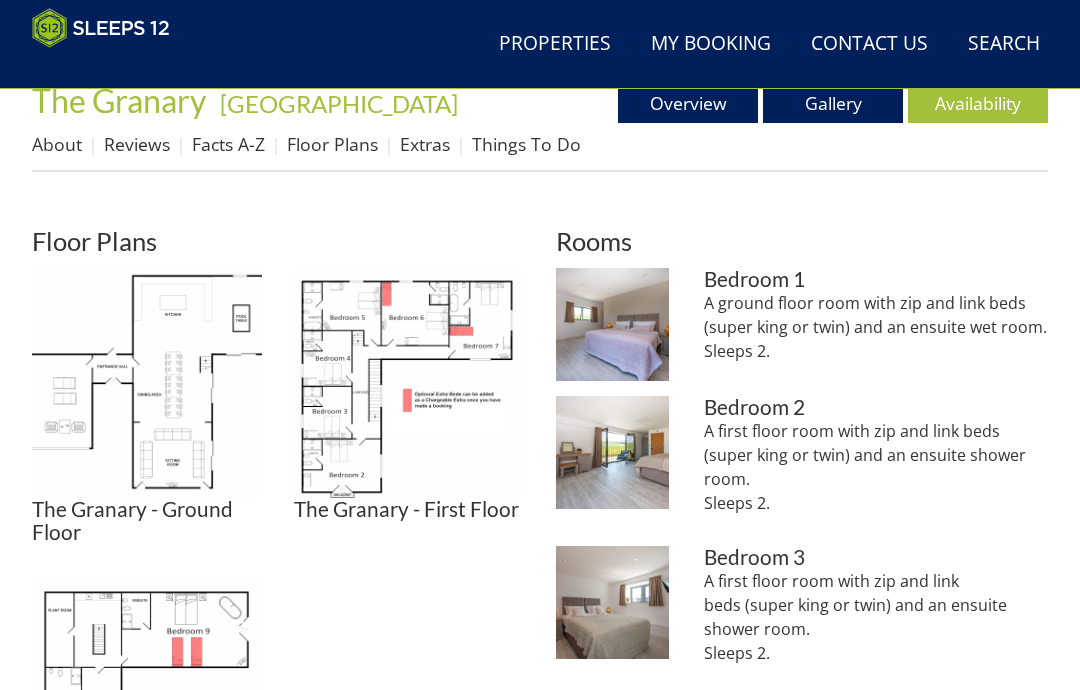 click at bounding box center [147, 383] 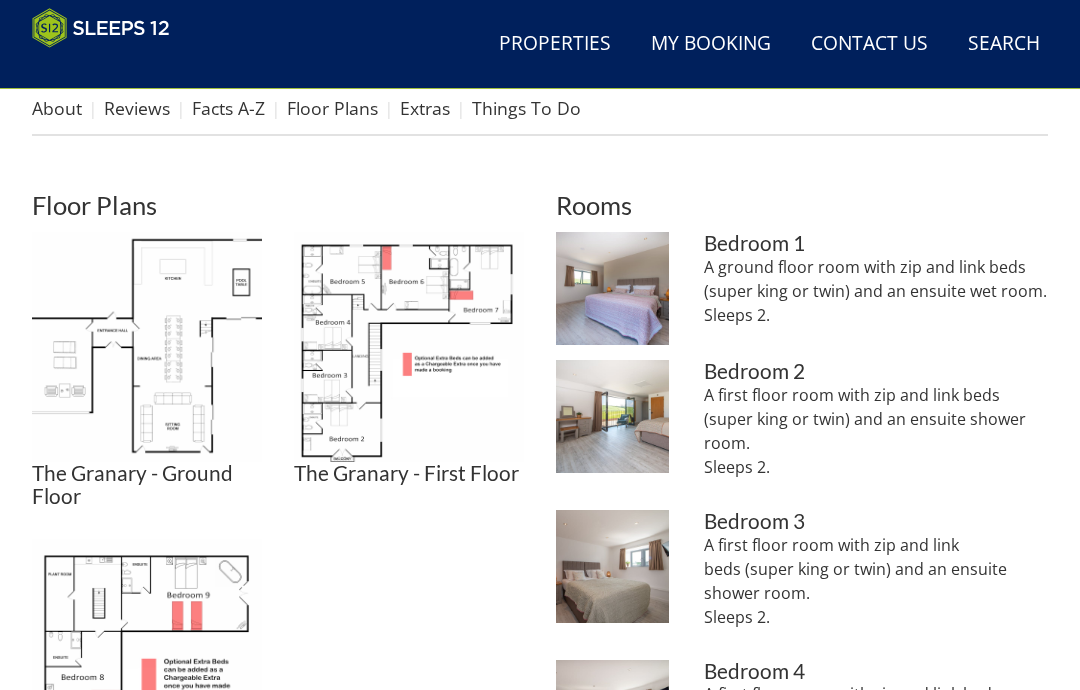 scroll, scrollTop: 706, scrollLeft: 0, axis: vertical 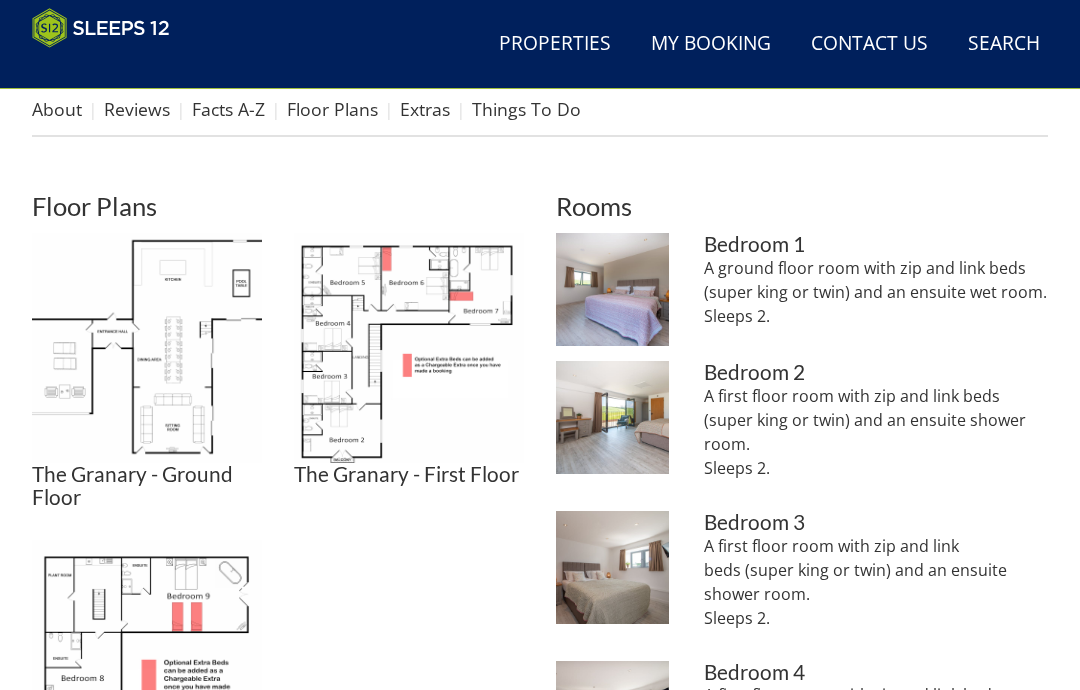 click at bounding box center (409, 348) 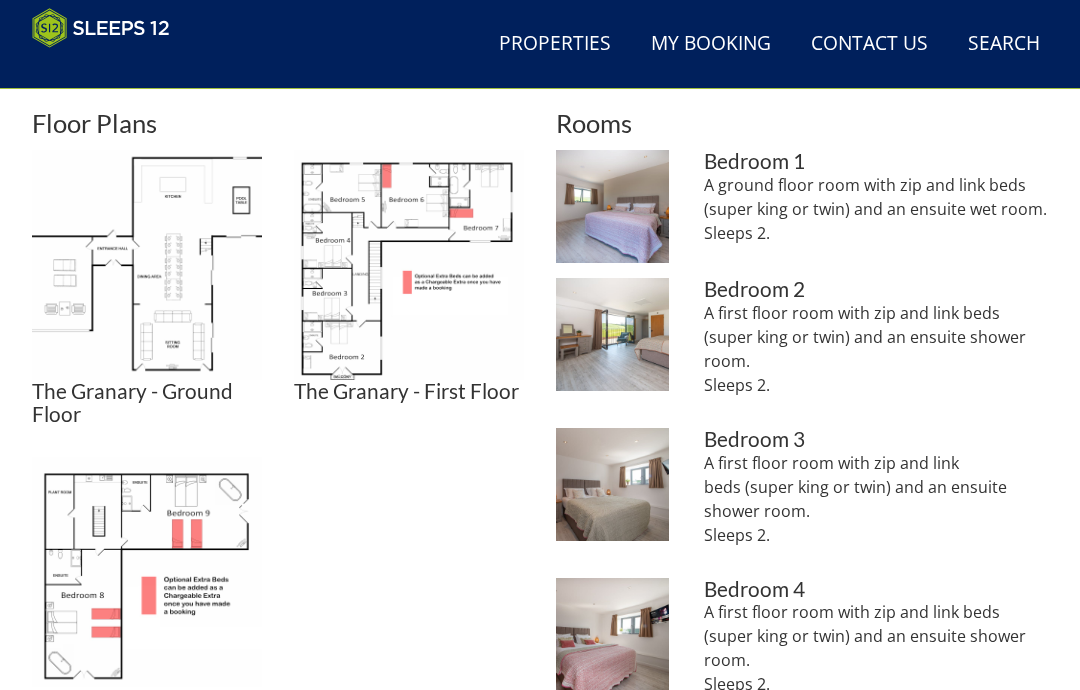 scroll, scrollTop: 789, scrollLeft: 0, axis: vertical 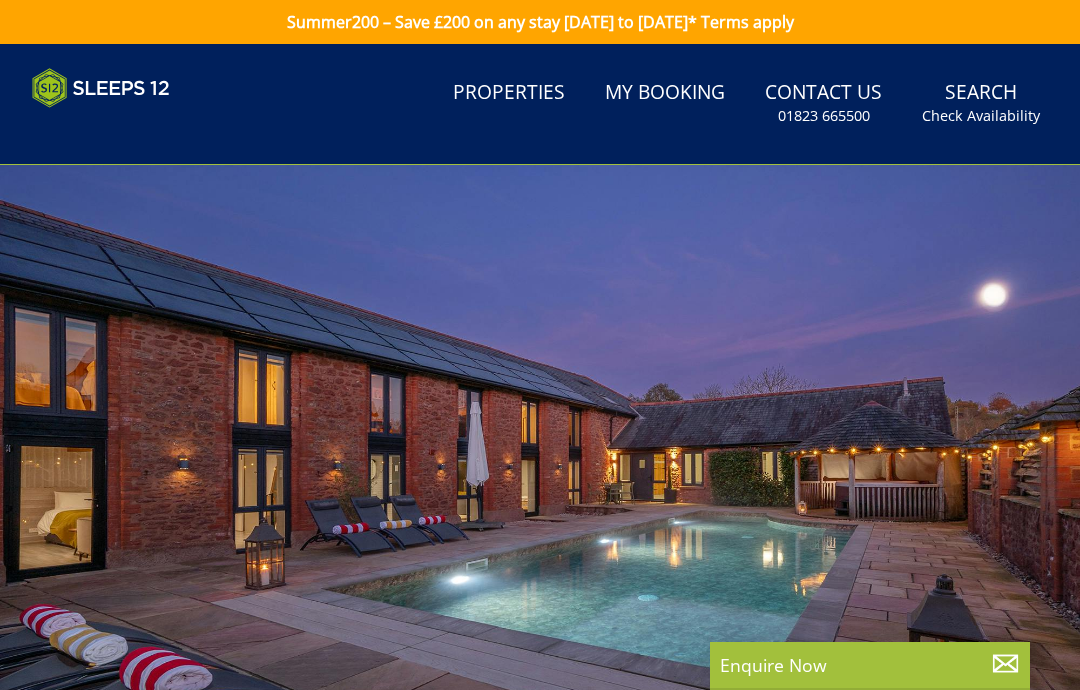 select 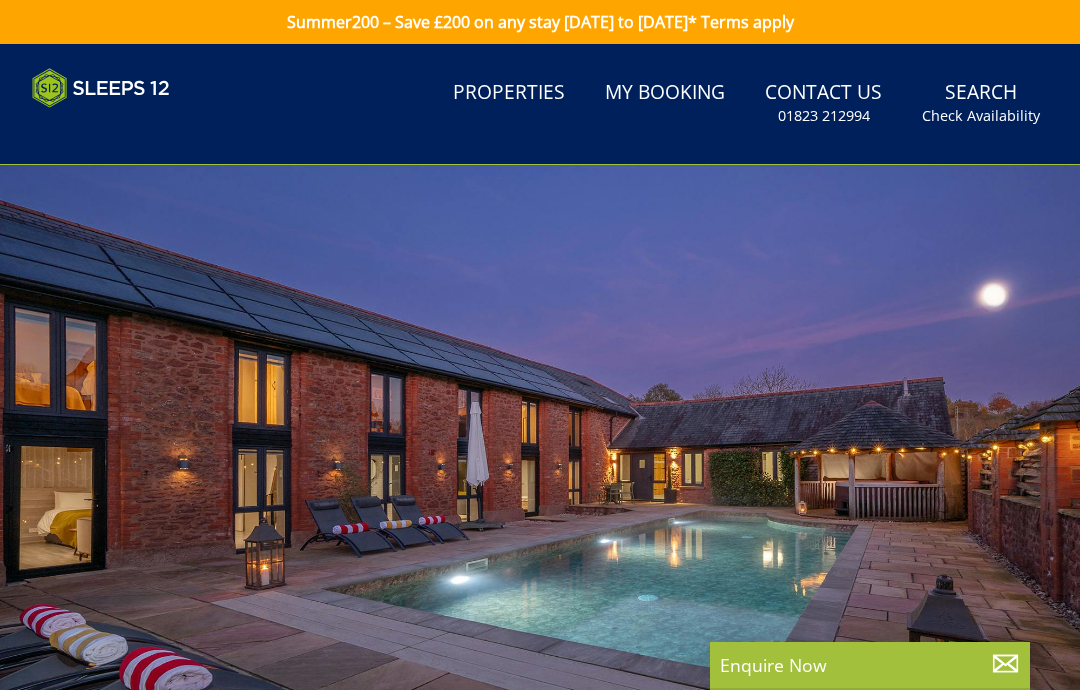 scroll, scrollTop: 0, scrollLeft: 0, axis: both 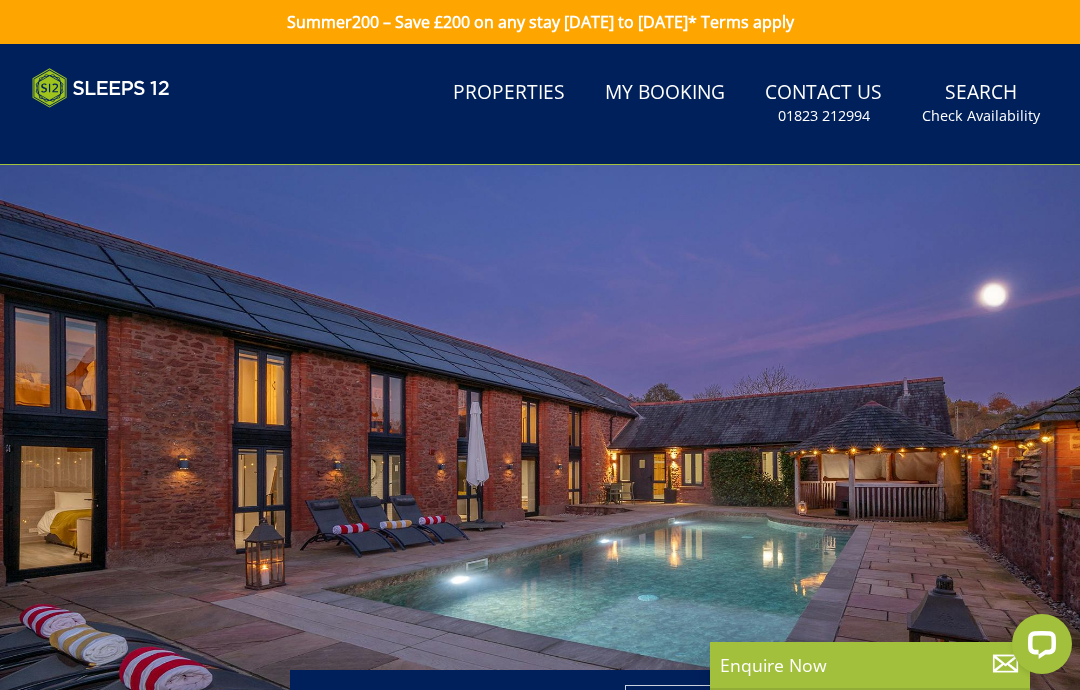 click on "Search  Check Availability" at bounding box center (981, 103) 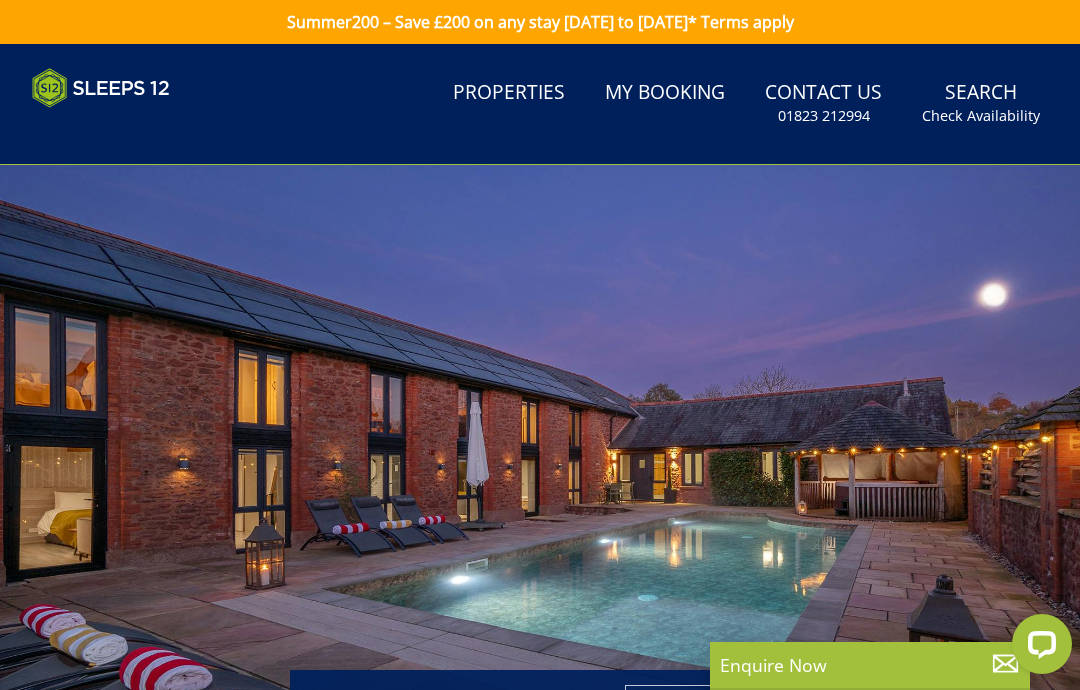 click on "Search  Check Availability" at bounding box center [981, 103] 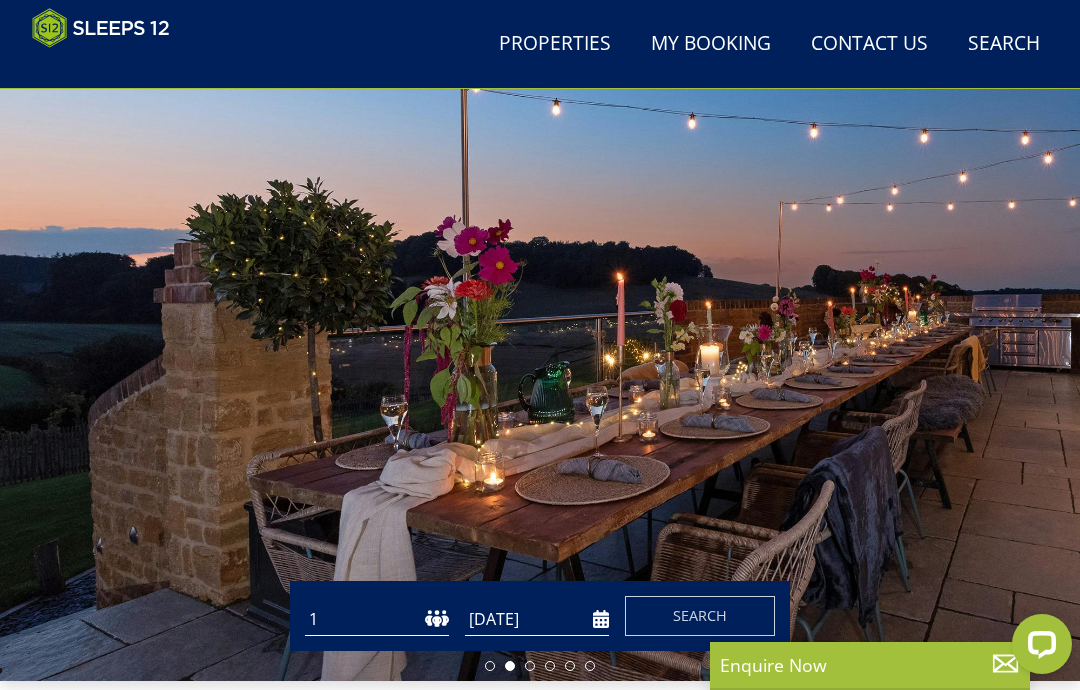 scroll, scrollTop: 168, scrollLeft: 0, axis: vertical 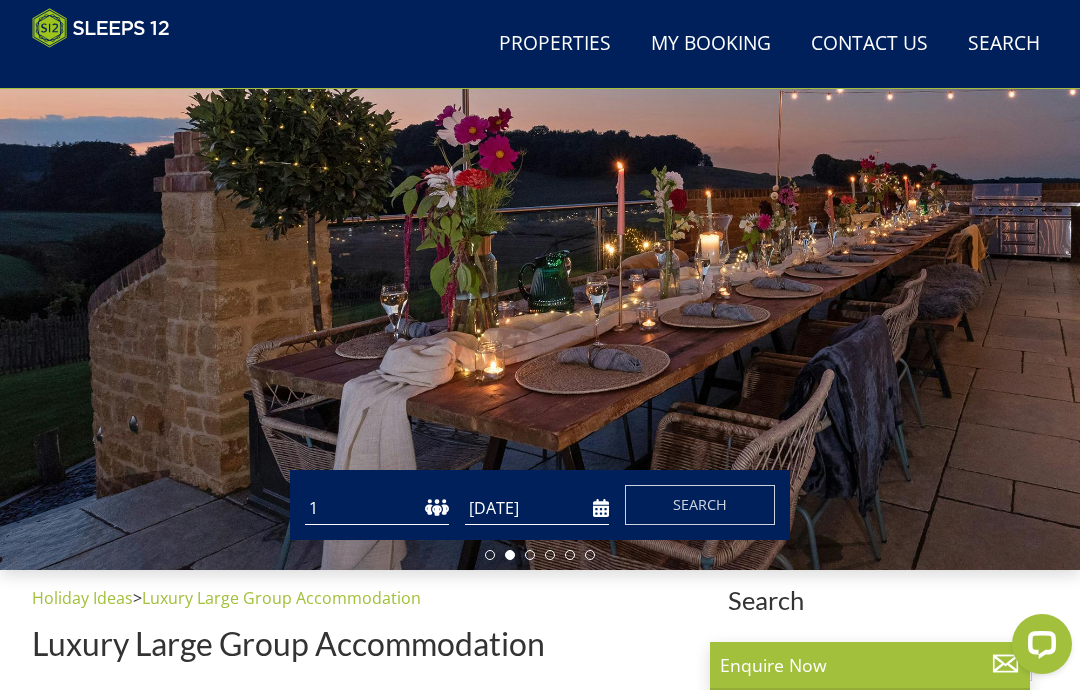 click on "1
2
3
4
5
6
7
8
9
10
11
12
13
14
15
16
17
18
19
20
21
22
23
24
25
26
27
28
29
30
31
32" at bounding box center [377, 508] 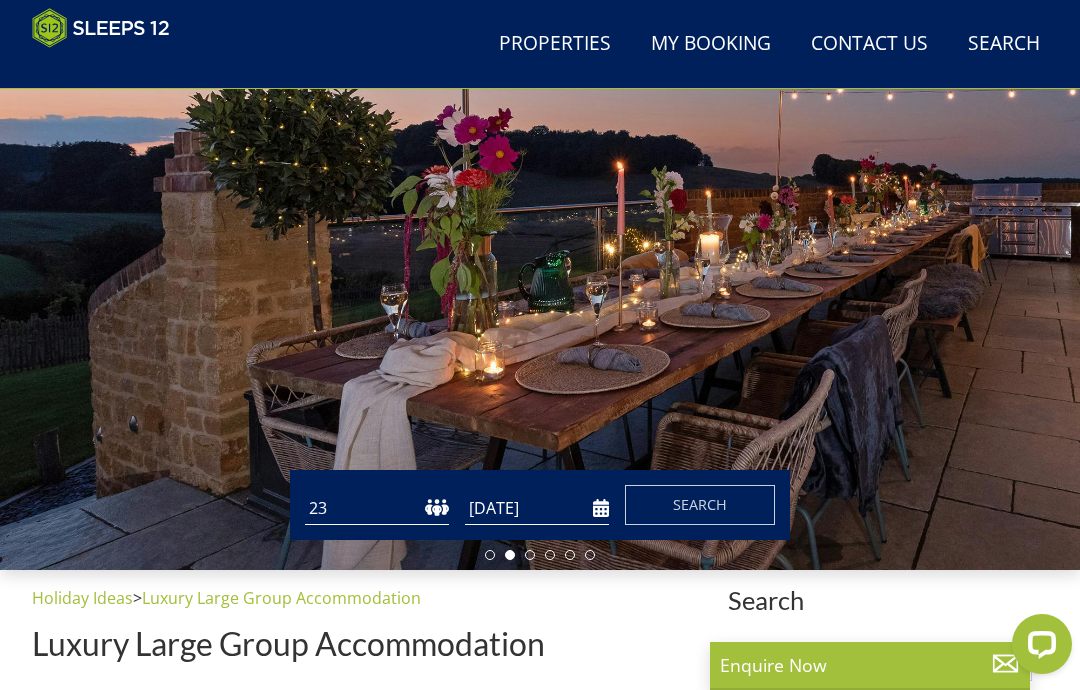 click on "[DATE]" at bounding box center [537, 508] 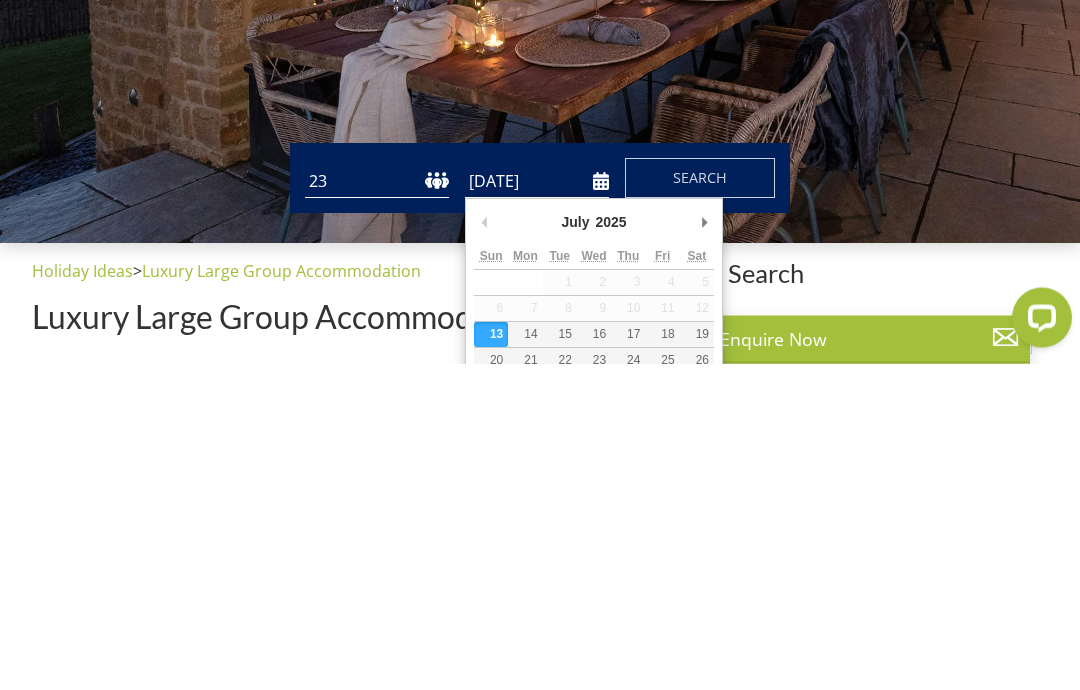 scroll, scrollTop: 495, scrollLeft: 0, axis: vertical 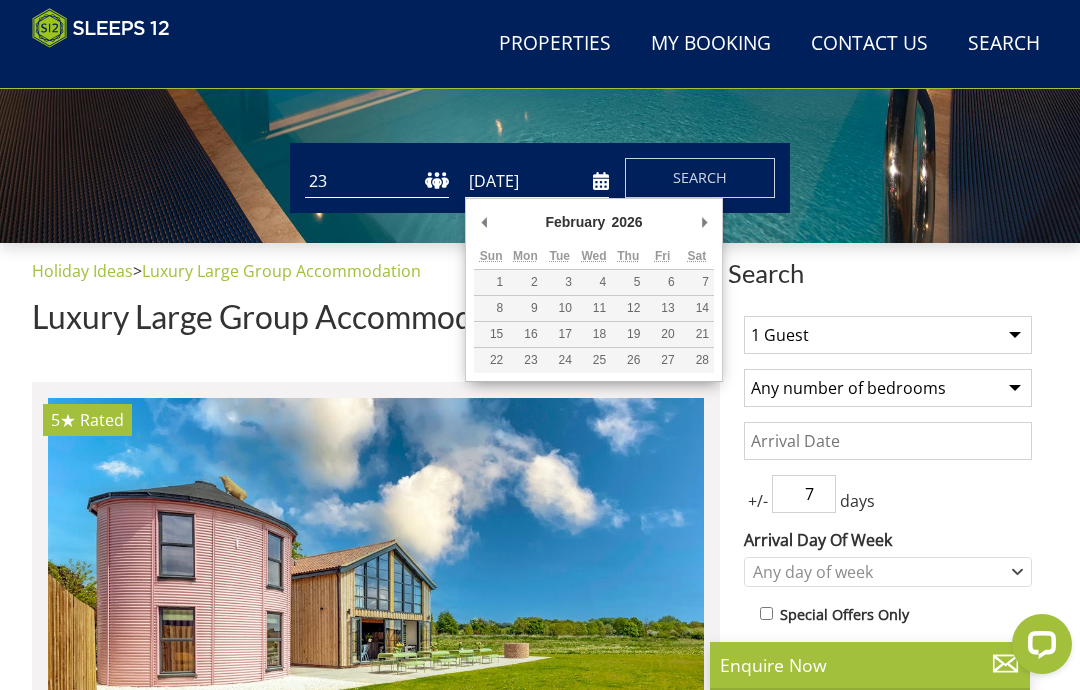 type on "[DATE]" 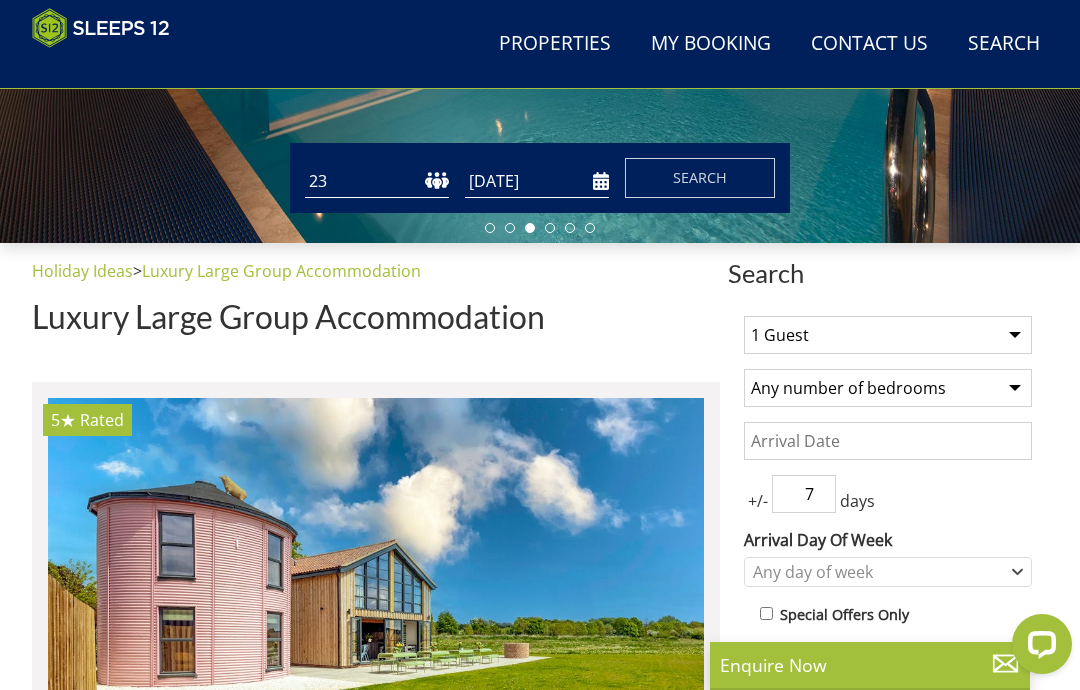 click on "Search" at bounding box center [700, 177] 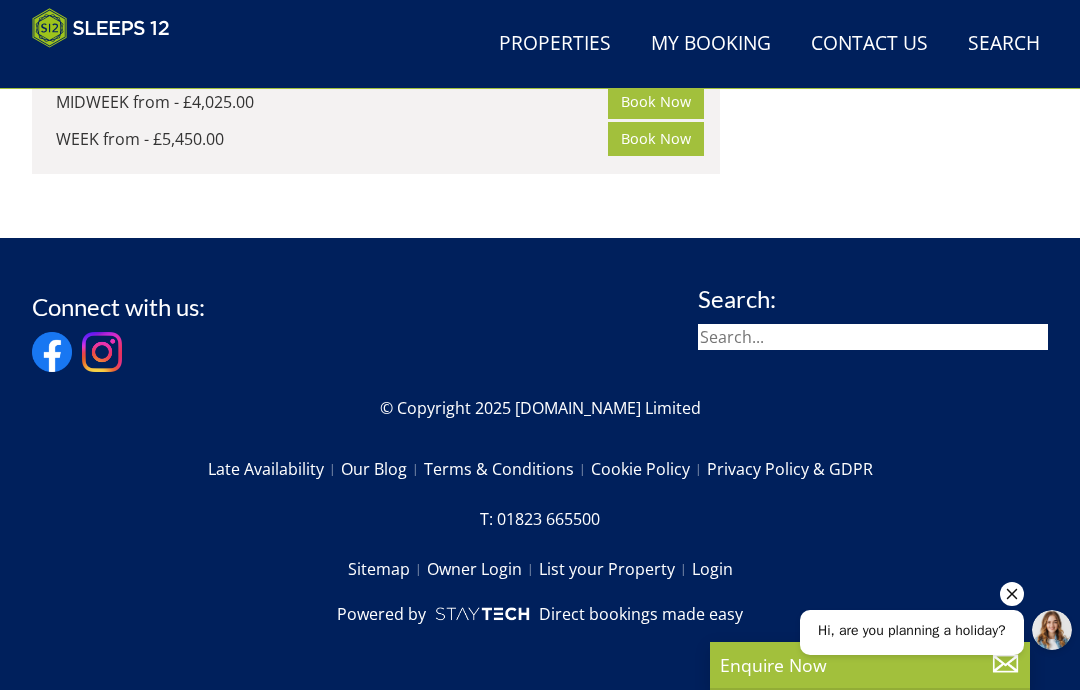 scroll, scrollTop: 7737, scrollLeft: 0, axis: vertical 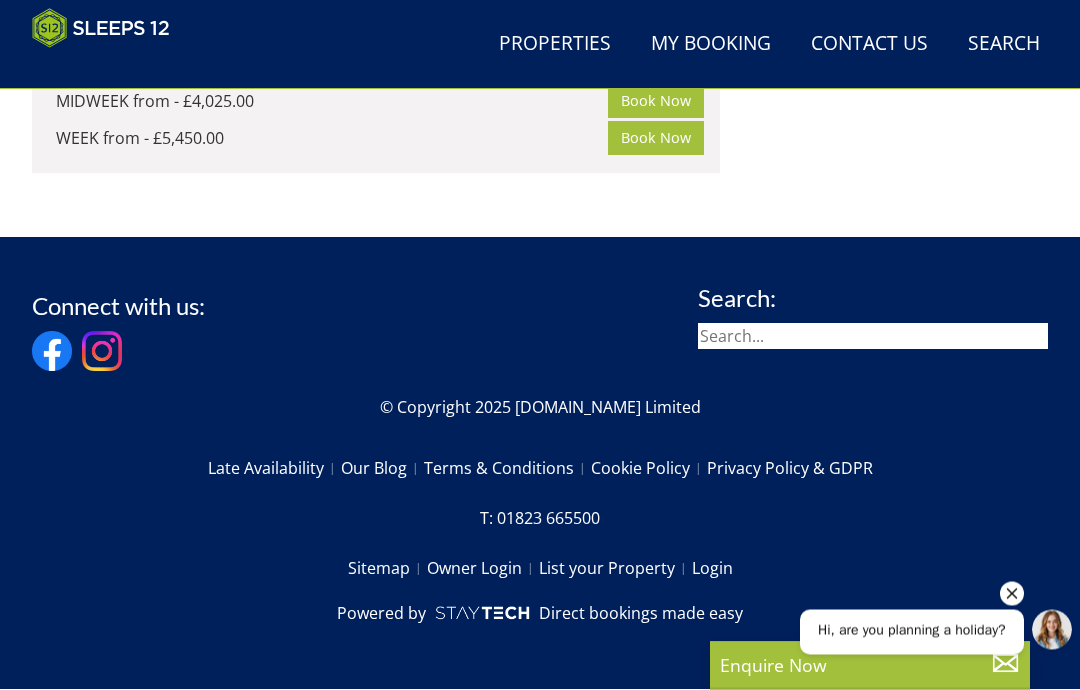 click on "Quantock Barns" at bounding box center [138, -1216] 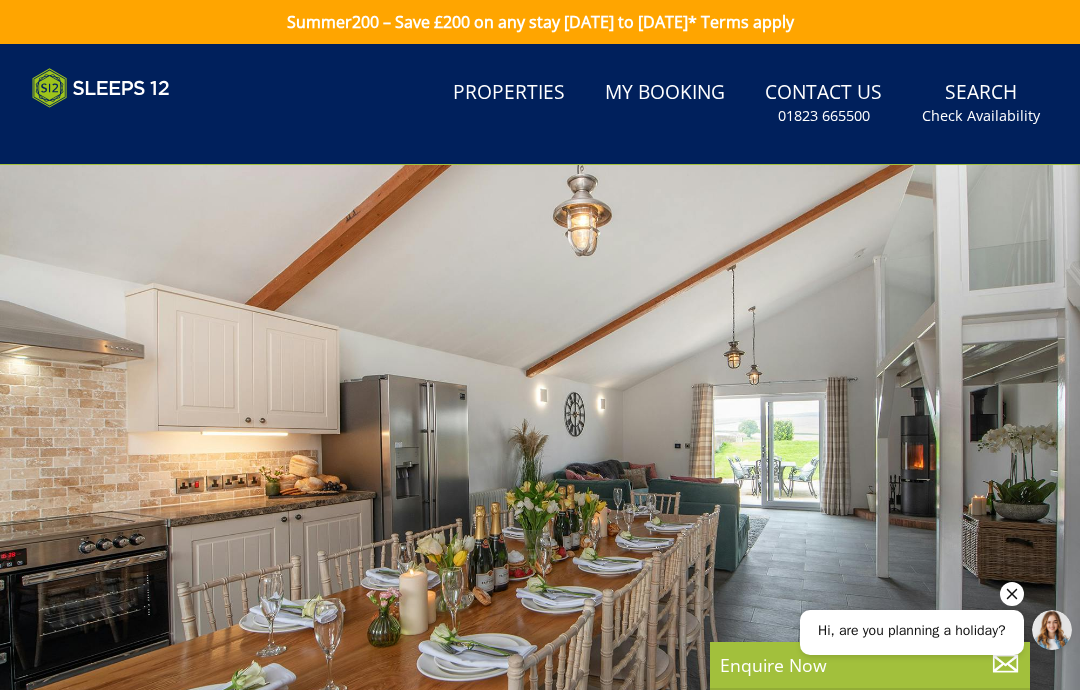 scroll, scrollTop: 194, scrollLeft: 0, axis: vertical 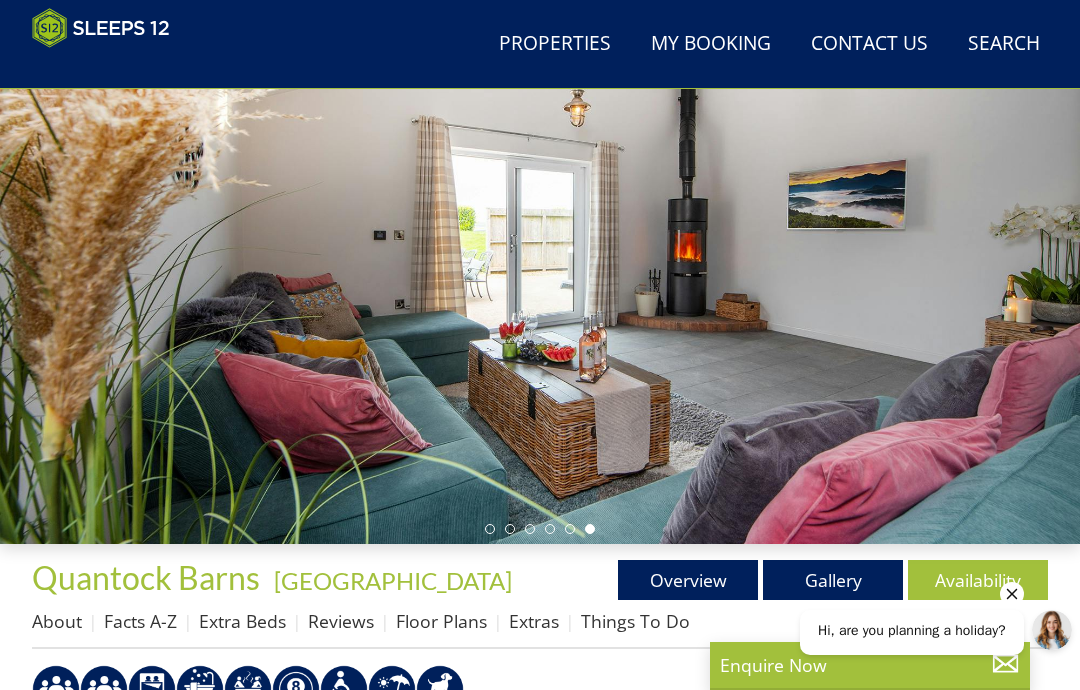click on "Gallery" at bounding box center [833, 580] 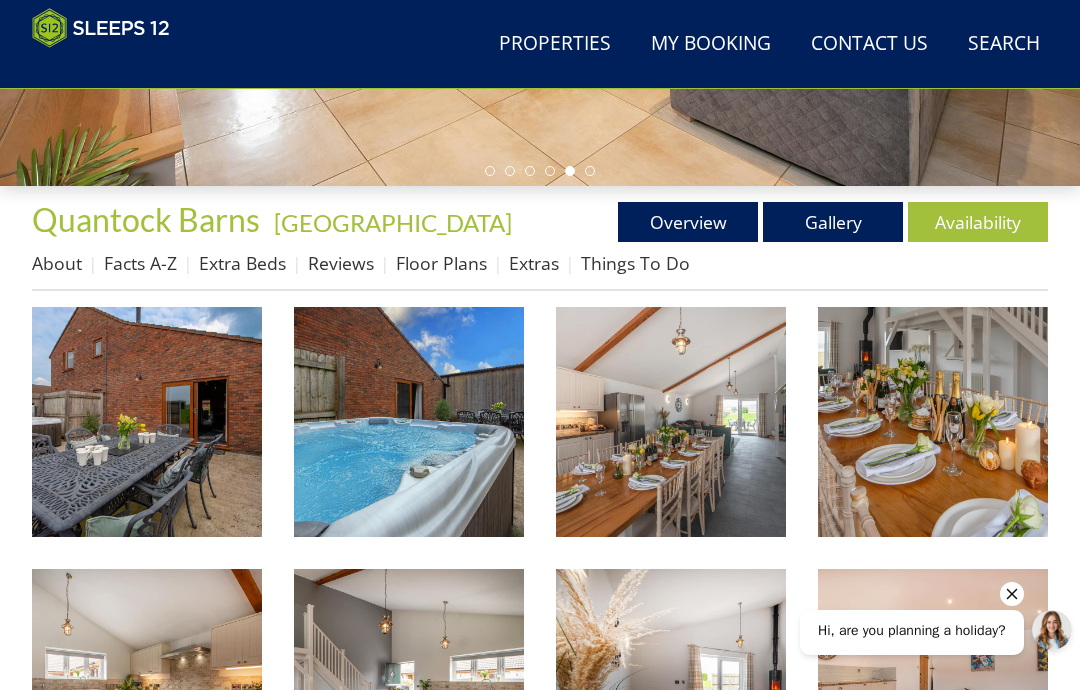 scroll, scrollTop: 547, scrollLeft: 0, axis: vertical 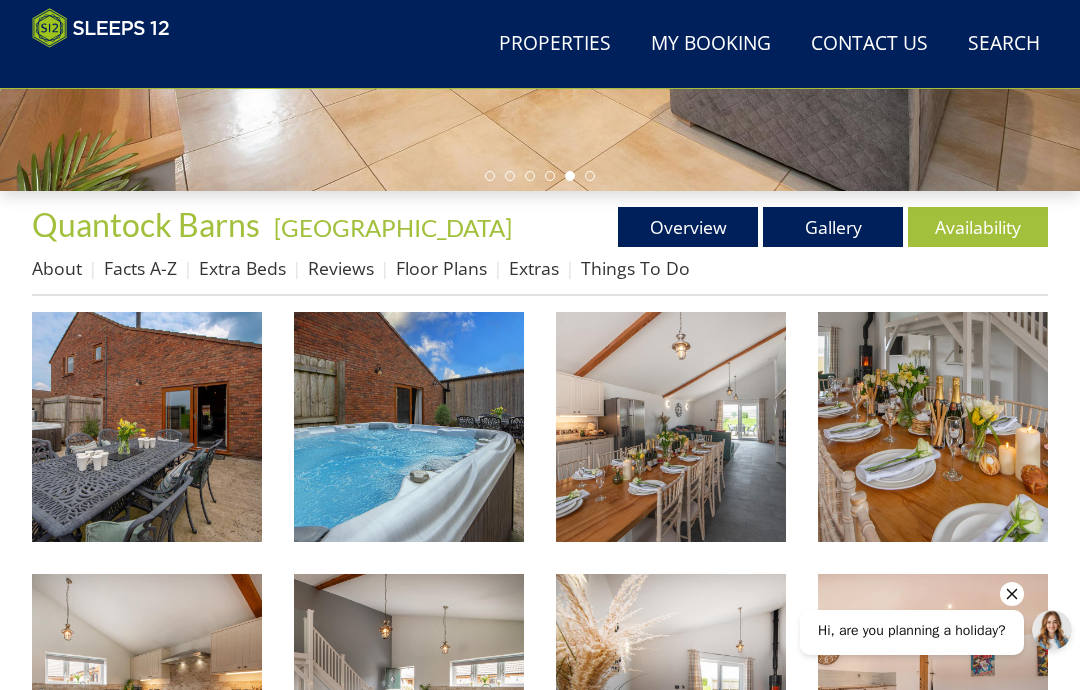 click on "Floor Plans" at bounding box center [441, 268] 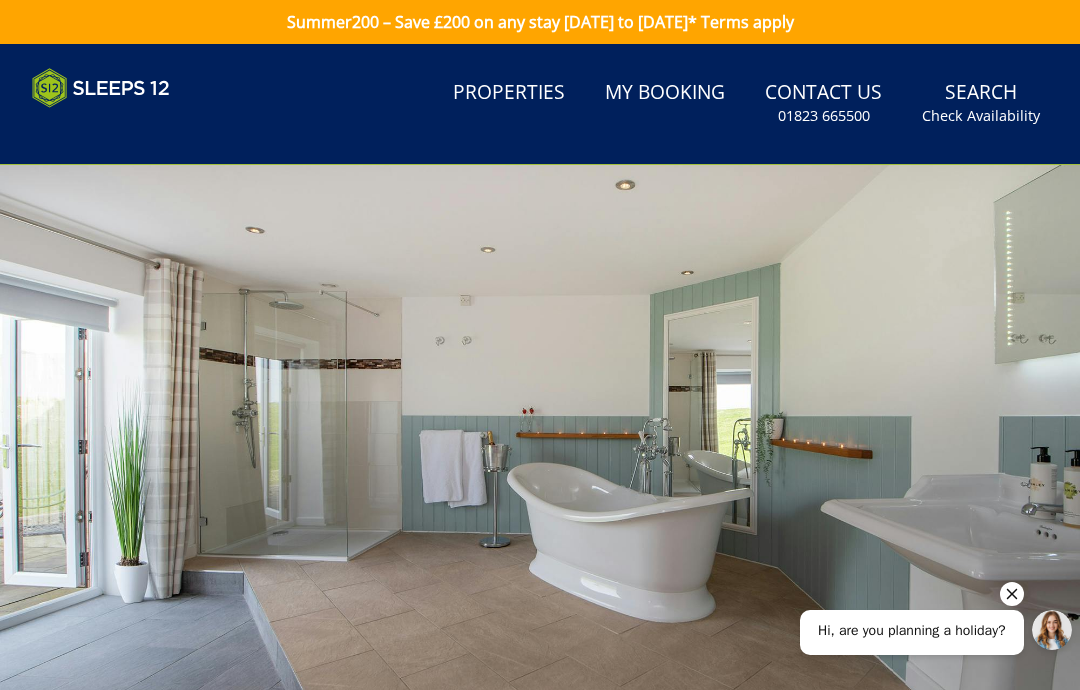 scroll, scrollTop: 0, scrollLeft: 0, axis: both 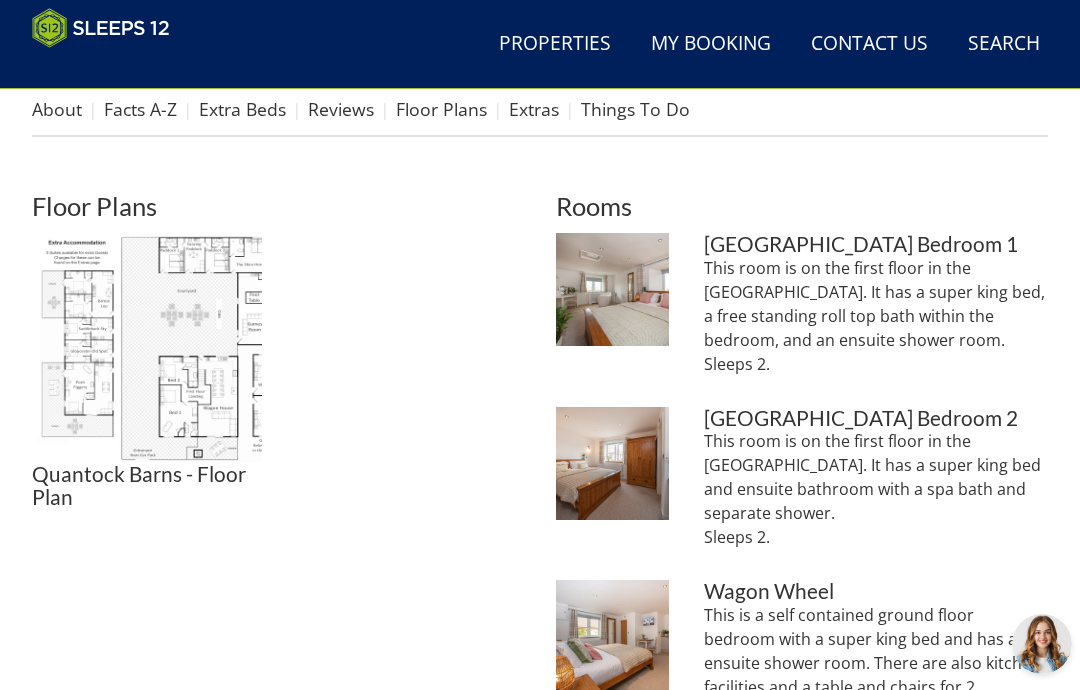click at bounding box center [147, 348] 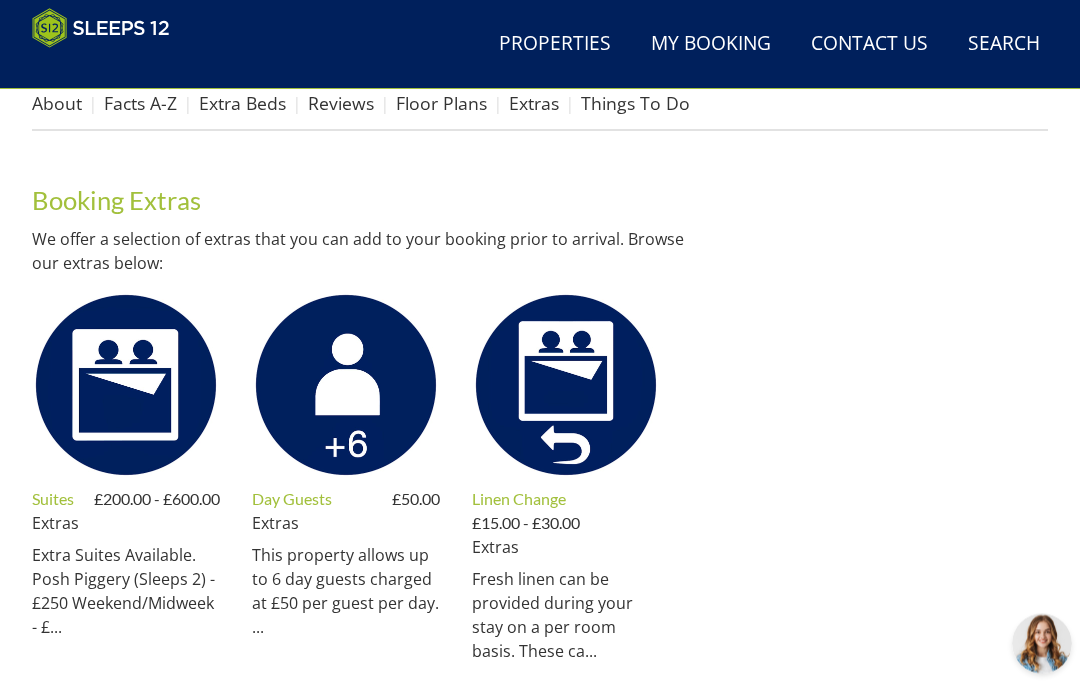 scroll, scrollTop: 712, scrollLeft: 0, axis: vertical 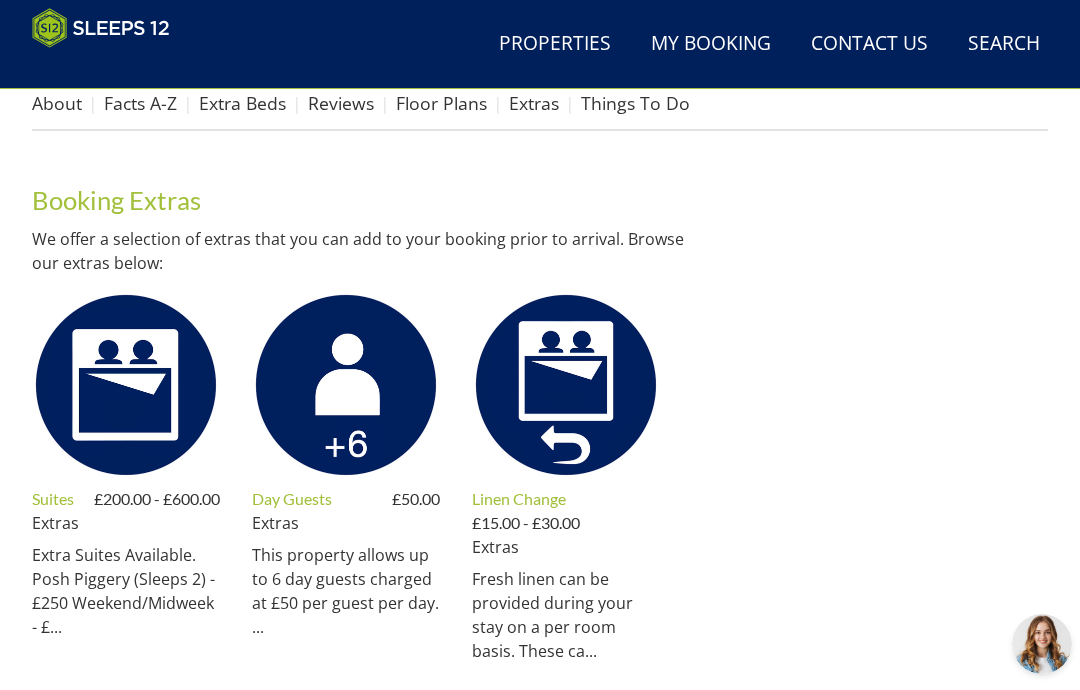 click at bounding box center [126, 385] 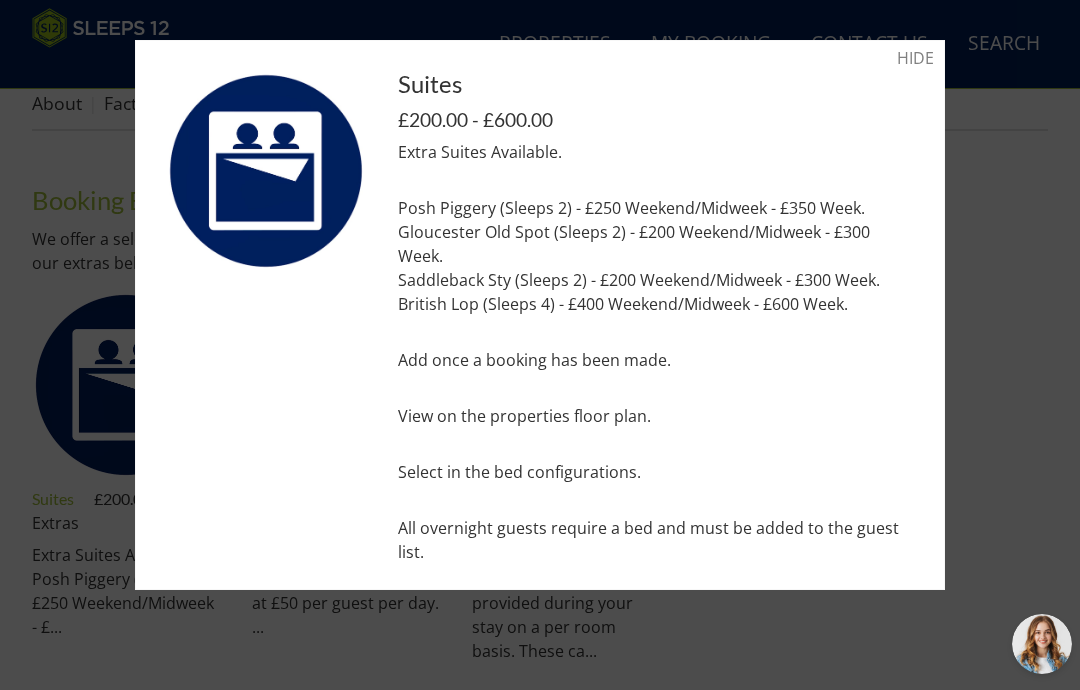 click on "HIDE" at bounding box center [915, 58] 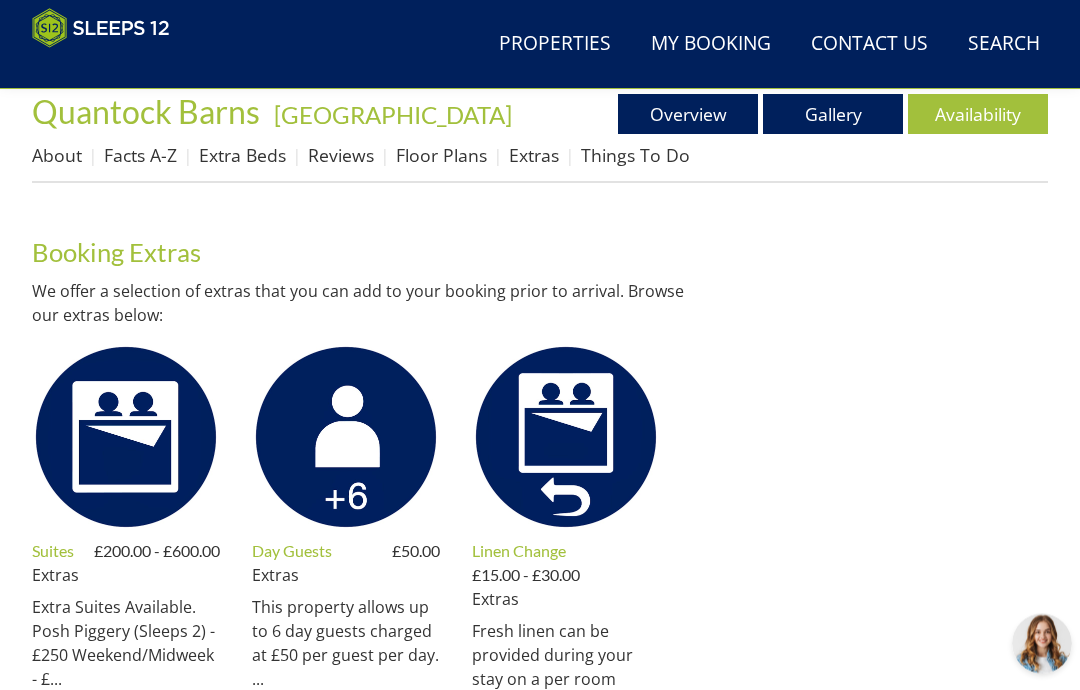 scroll, scrollTop: 657, scrollLeft: 0, axis: vertical 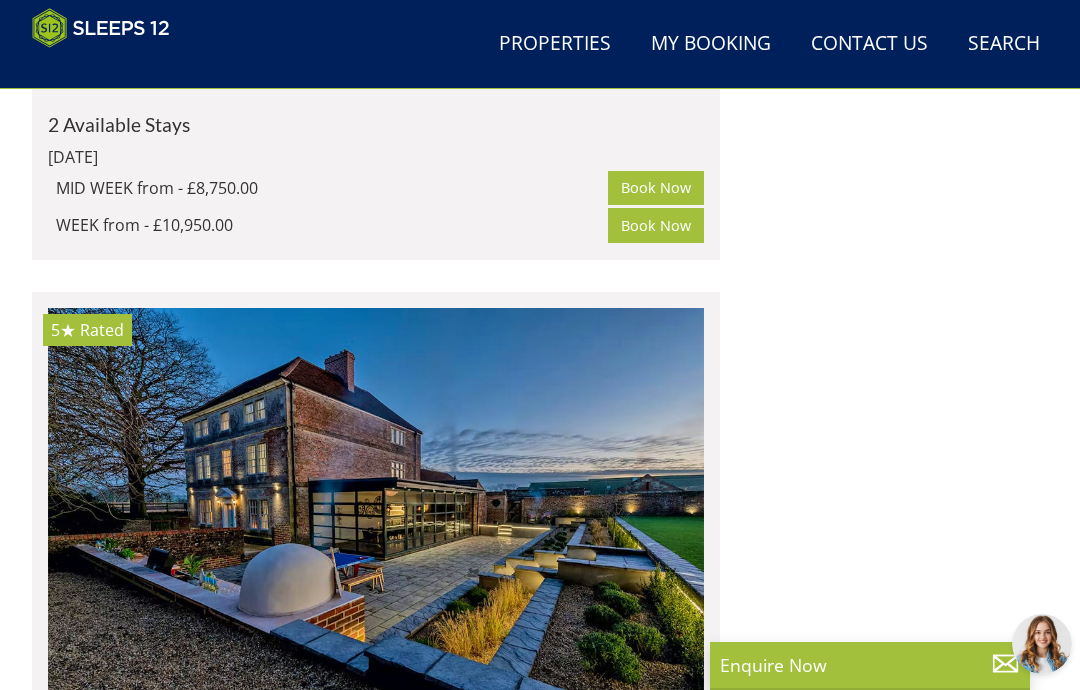 click at bounding box center [376, -795] 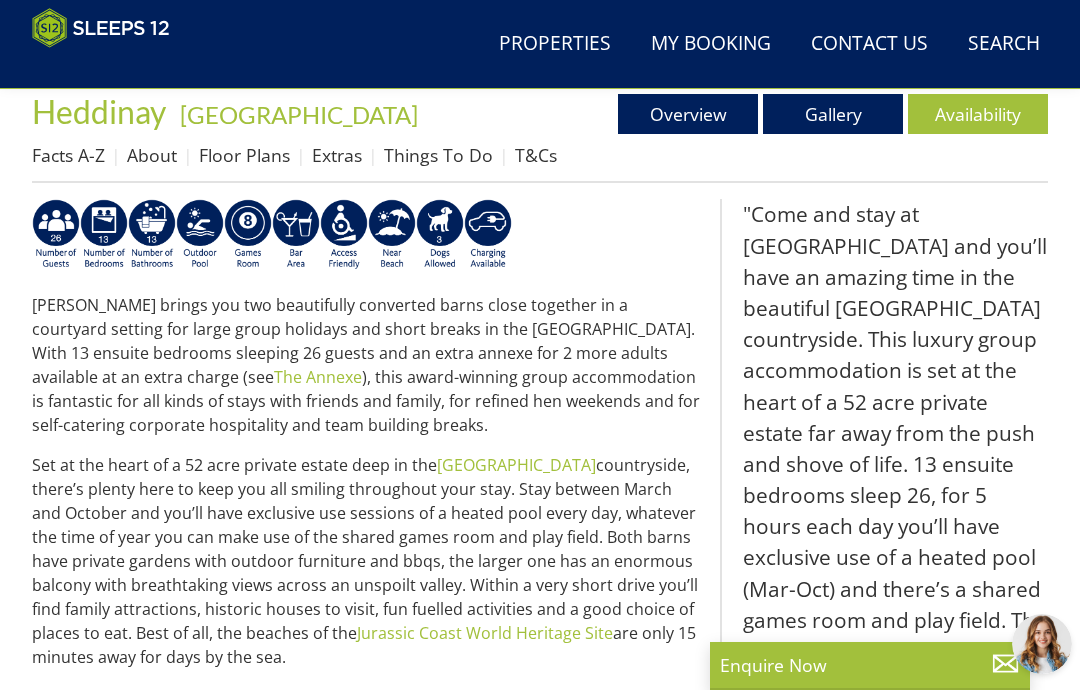 scroll, scrollTop: 515, scrollLeft: 0, axis: vertical 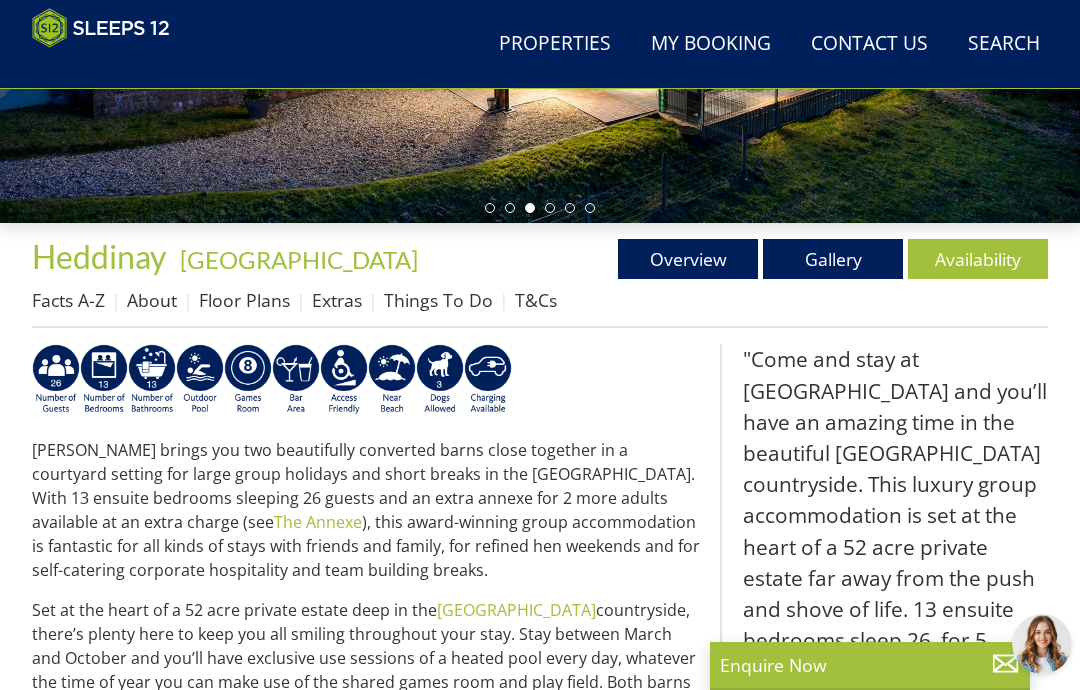 click on "Floor Plans" at bounding box center [244, 300] 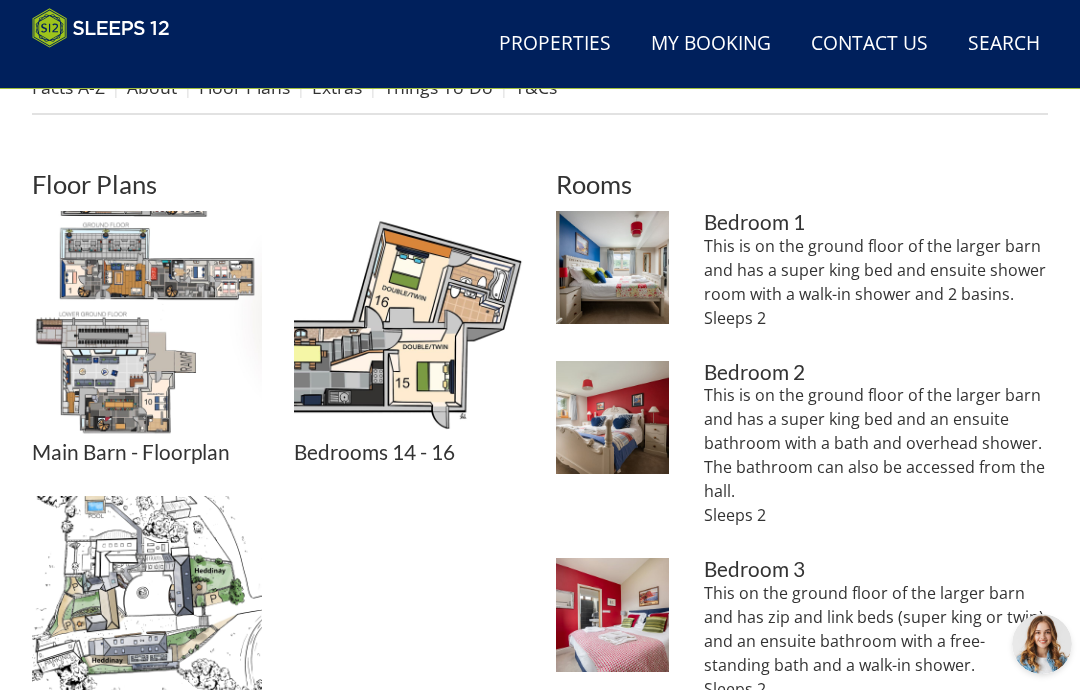 scroll, scrollTop: 727, scrollLeft: 0, axis: vertical 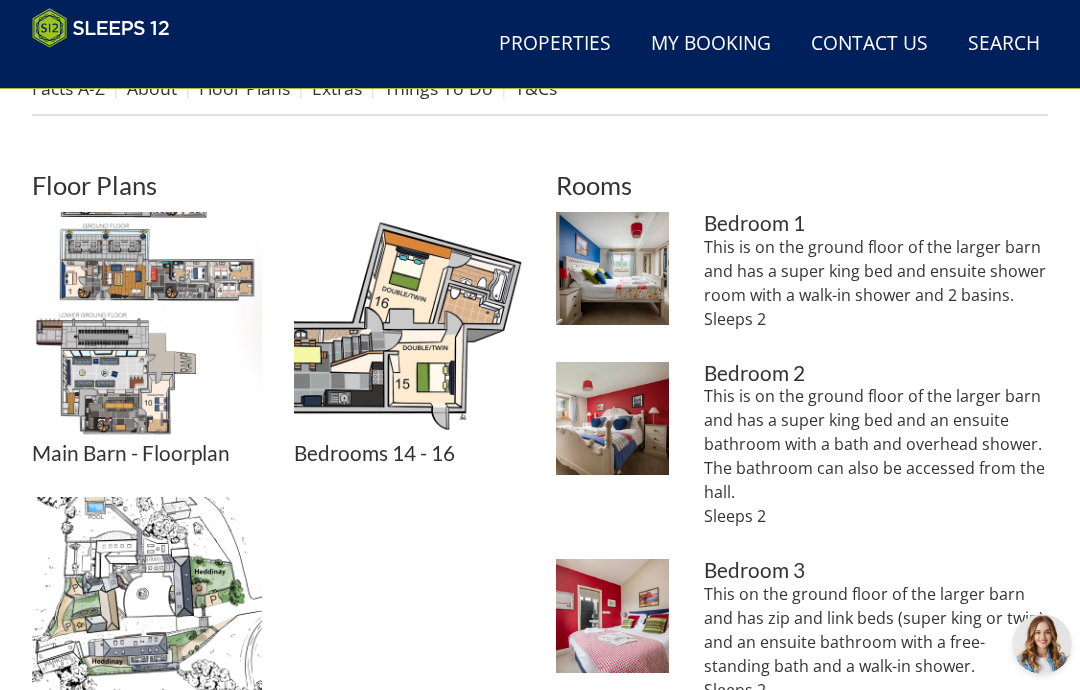 click at bounding box center (147, 327) 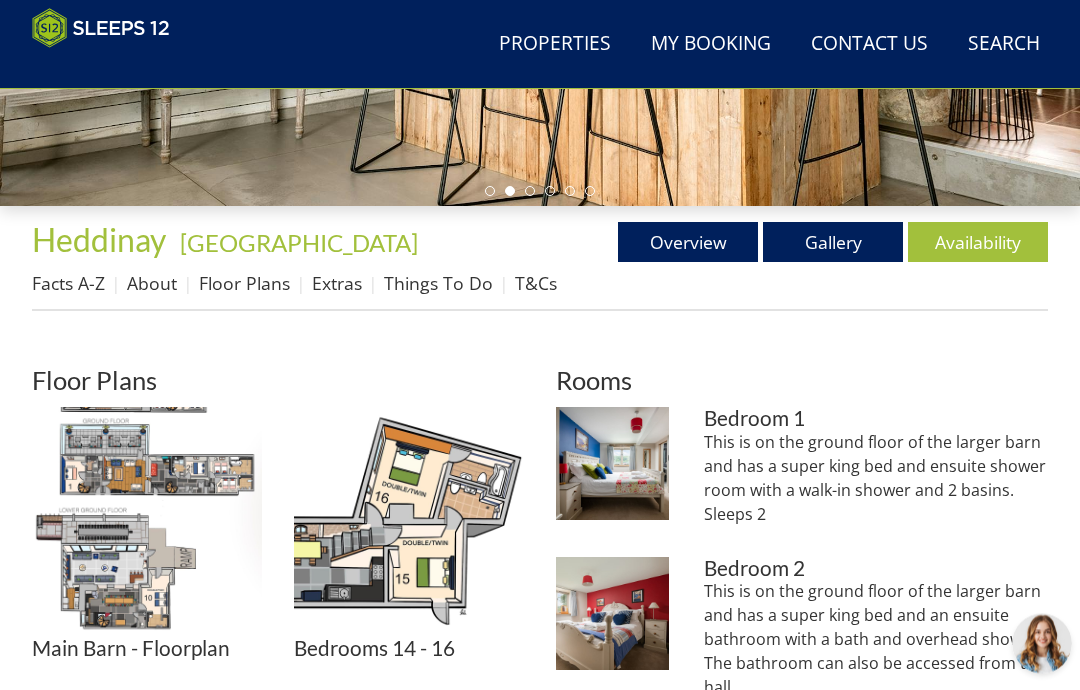 scroll, scrollTop: 532, scrollLeft: 0, axis: vertical 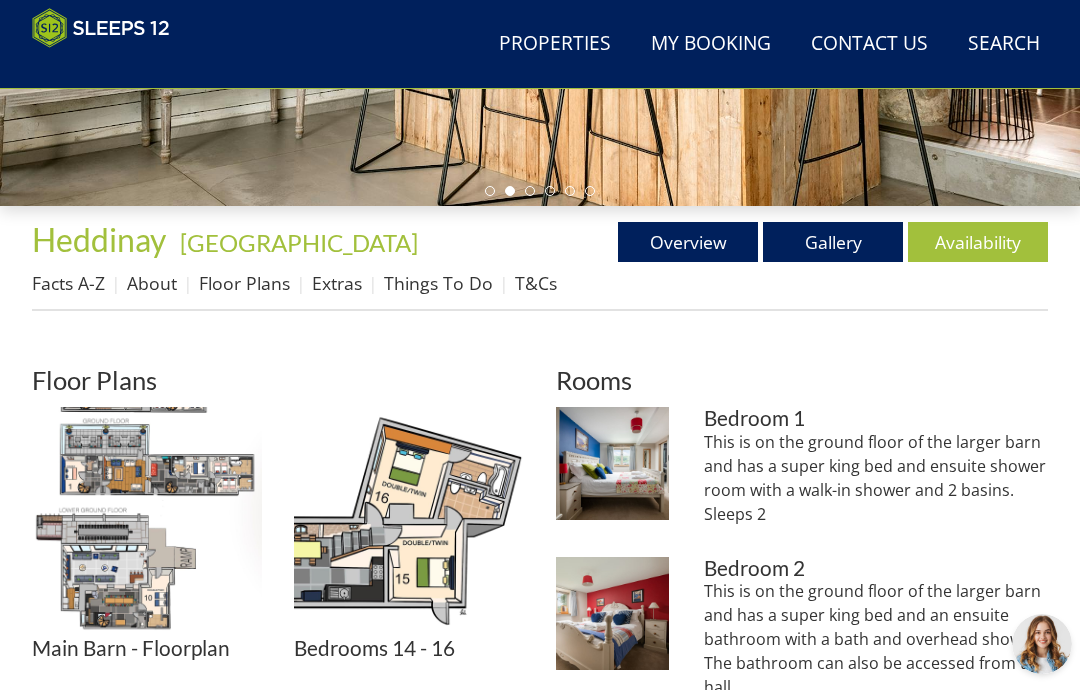 click on "Gallery" at bounding box center [833, 242] 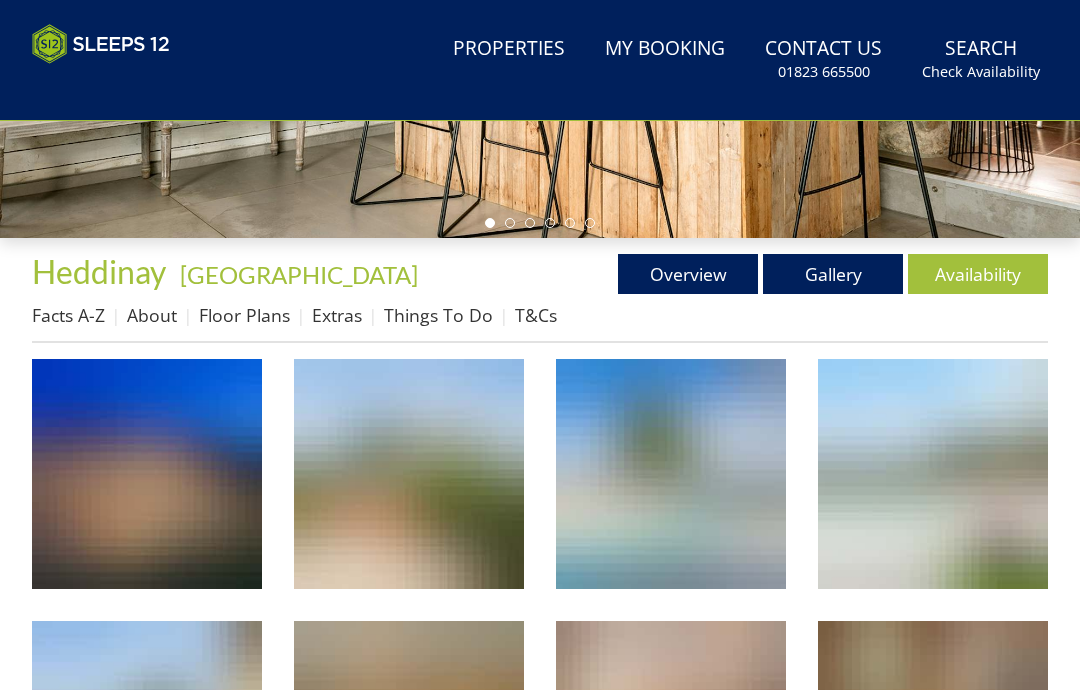 scroll, scrollTop: 0, scrollLeft: 0, axis: both 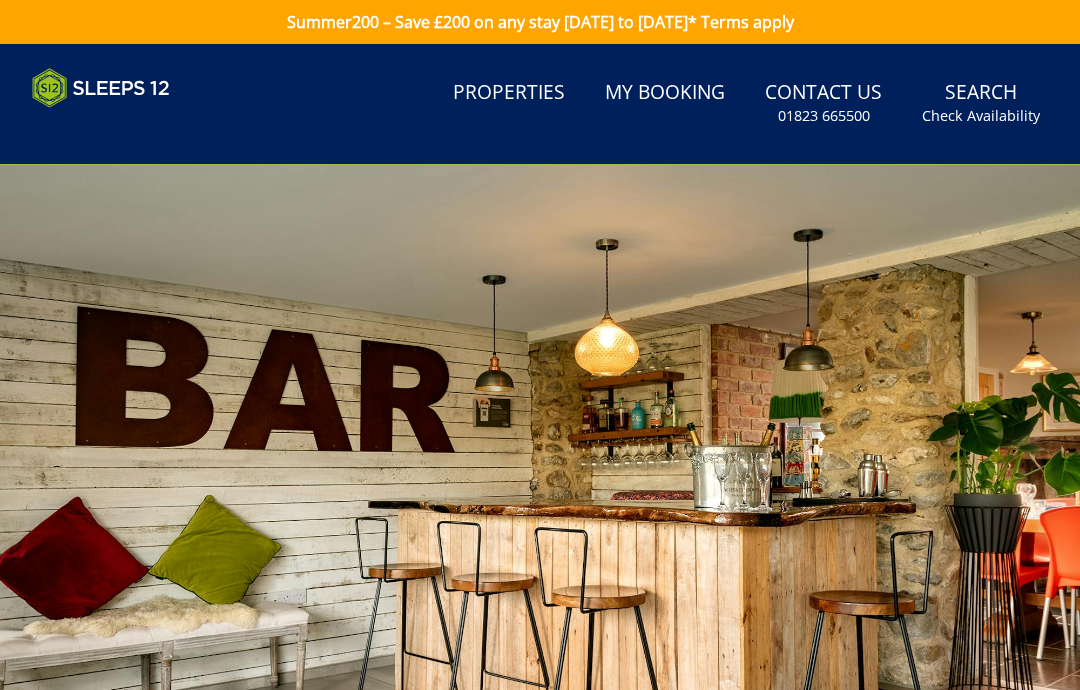 click at bounding box center [540, 467] 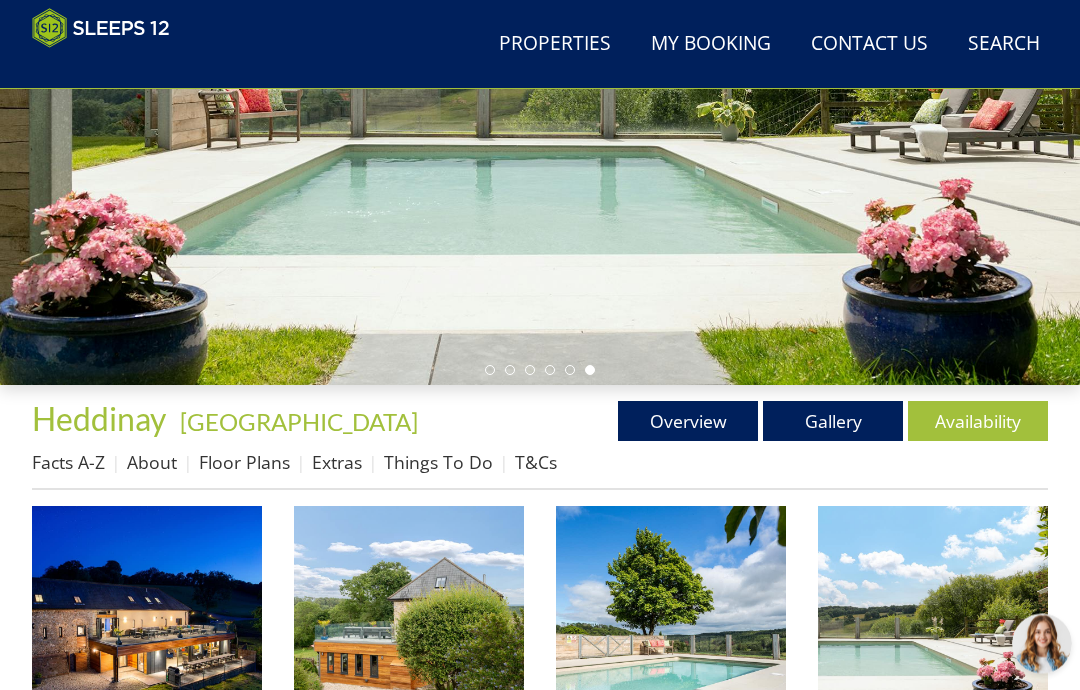 scroll, scrollTop: 353, scrollLeft: 0, axis: vertical 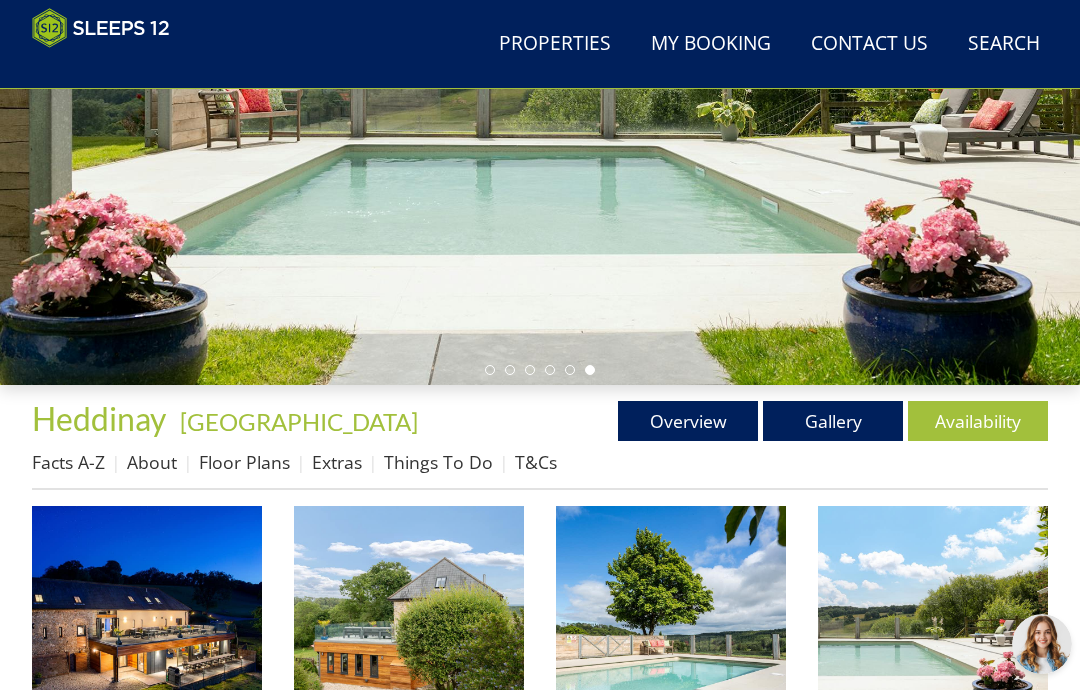 click at bounding box center (147, 621) 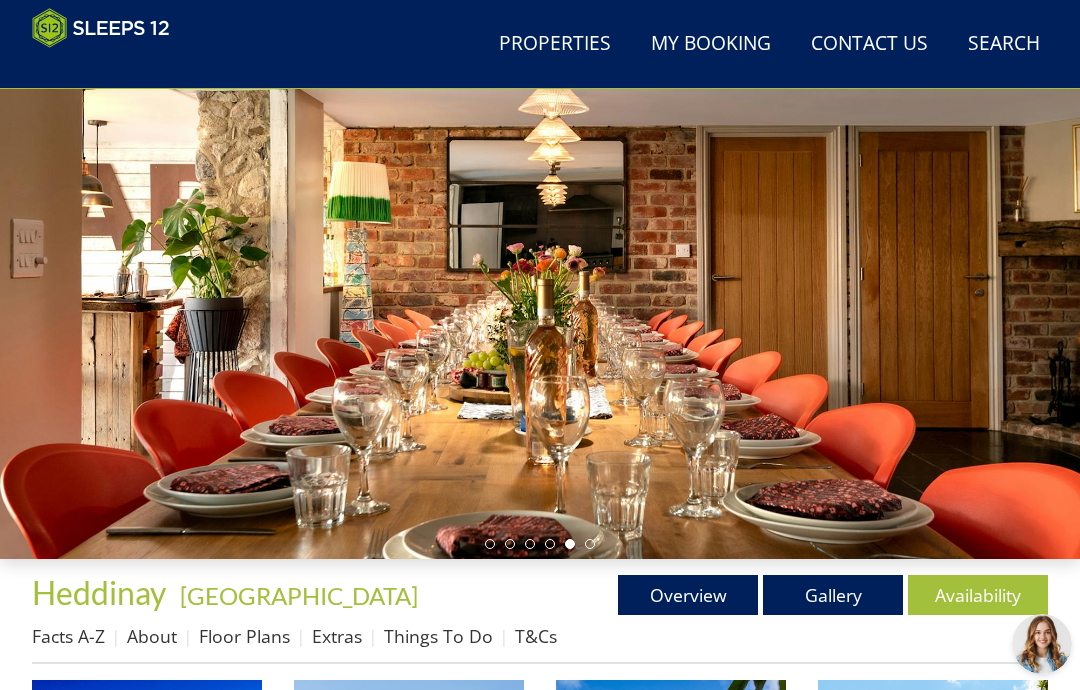 scroll, scrollTop: 161, scrollLeft: 0, axis: vertical 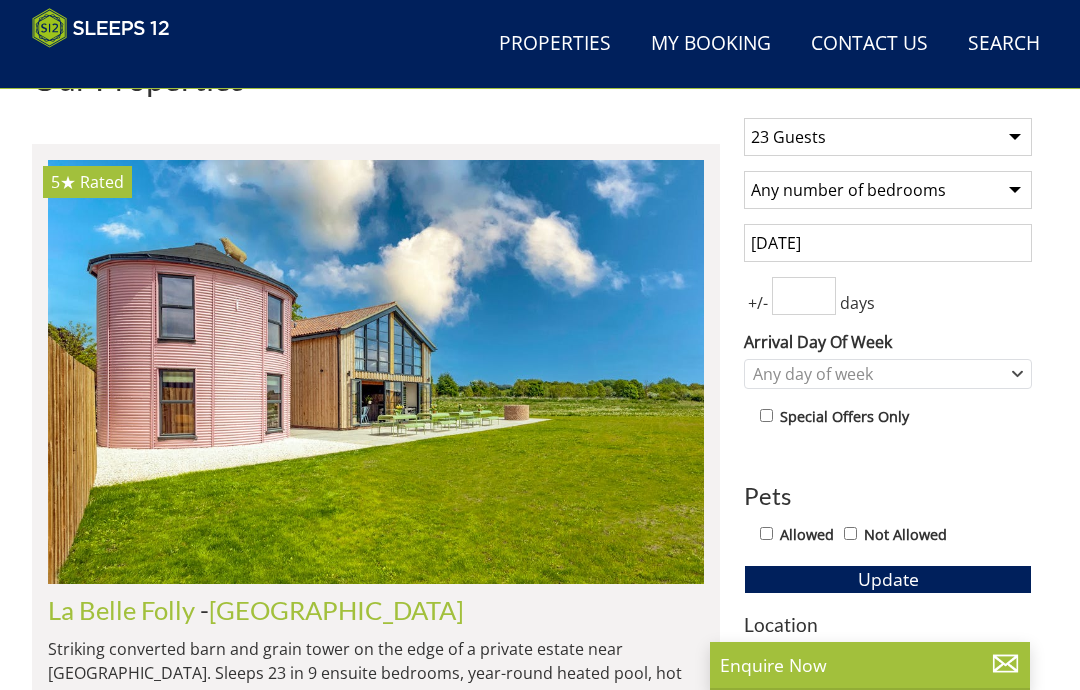 click on "Any number of bedrooms
4 Bedrooms
5 Bedrooms
6 Bedrooms
7 Bedrooms
8 Bedrooms
9 Bedrooms
10 Bedrooms
11 Bedrooms
12 Bedrooms
13 Bedrooms
14 Bedrooms
15 Bedrooms
16 Bedrooms" at bounding box center [888, 190] 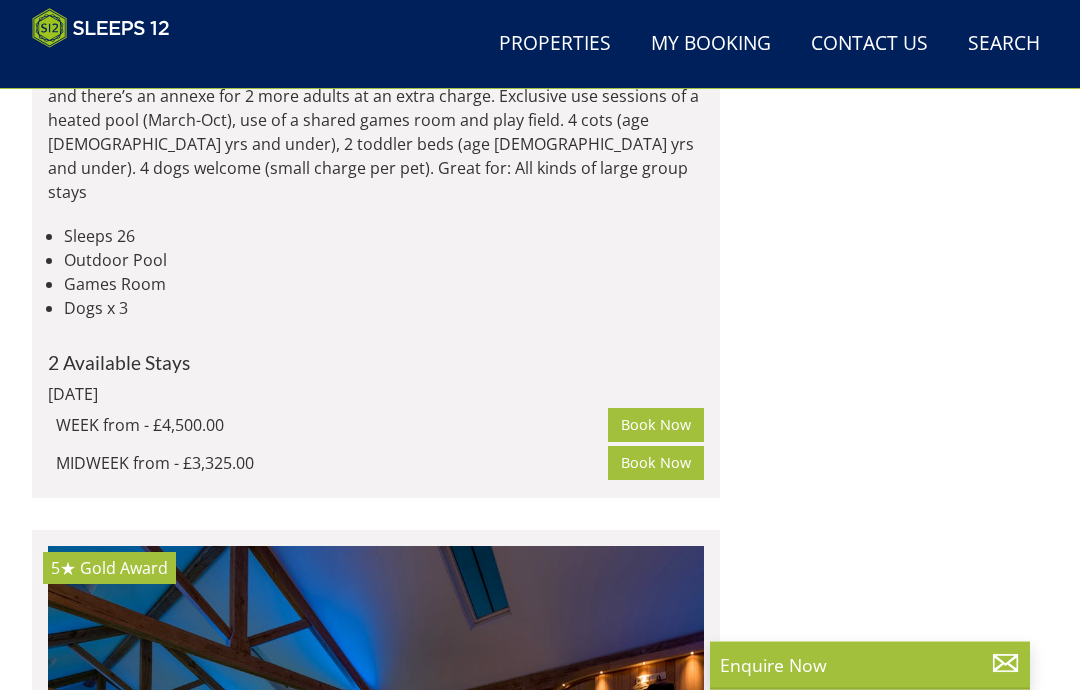 scroll, scrollTop: 4101, scrollLeft: 0, axis: vertical 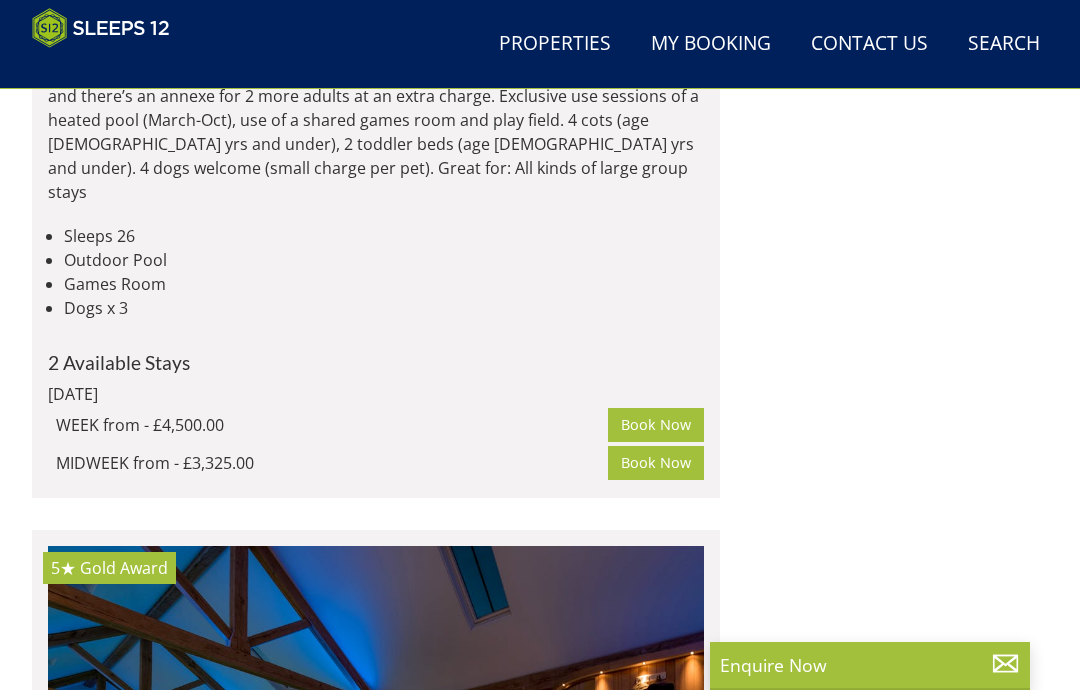 click at bounding box center (376, -582) 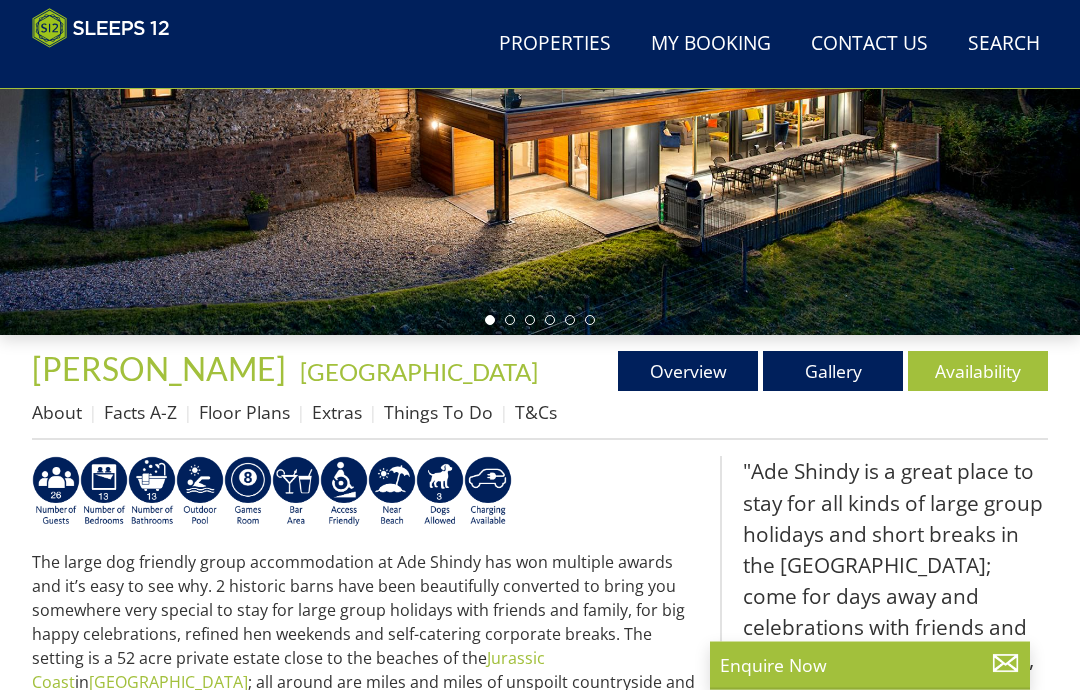 scroll, scrollTop: 404, scrollLeft: 0, axis: vertical 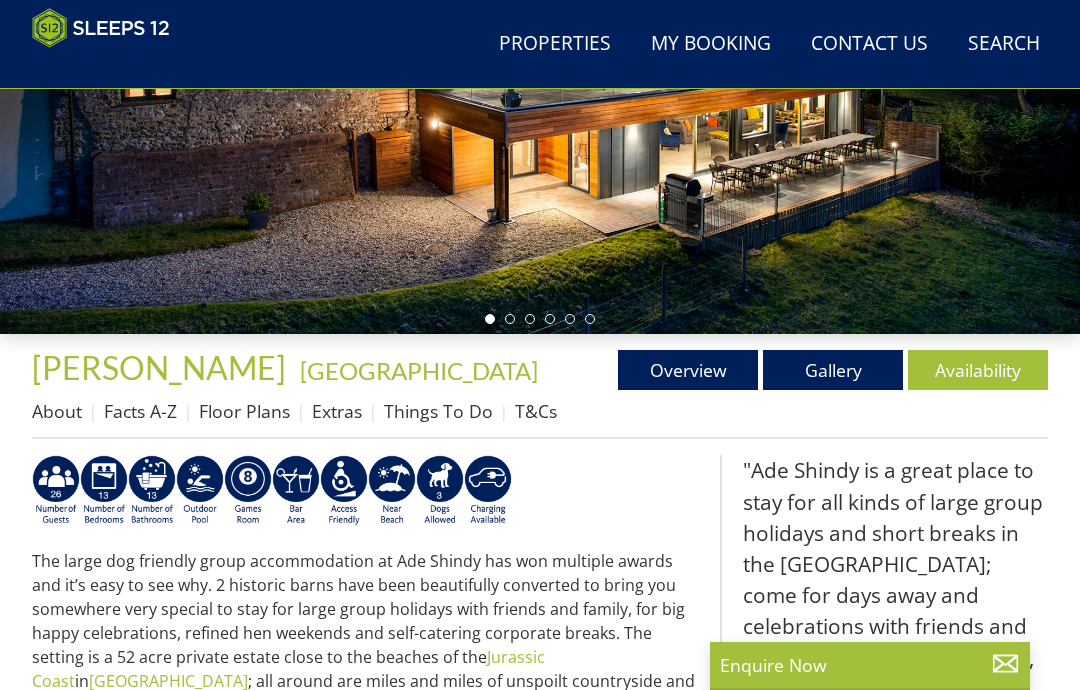 click on "Floor Plans" at bounding box center (244, 411) 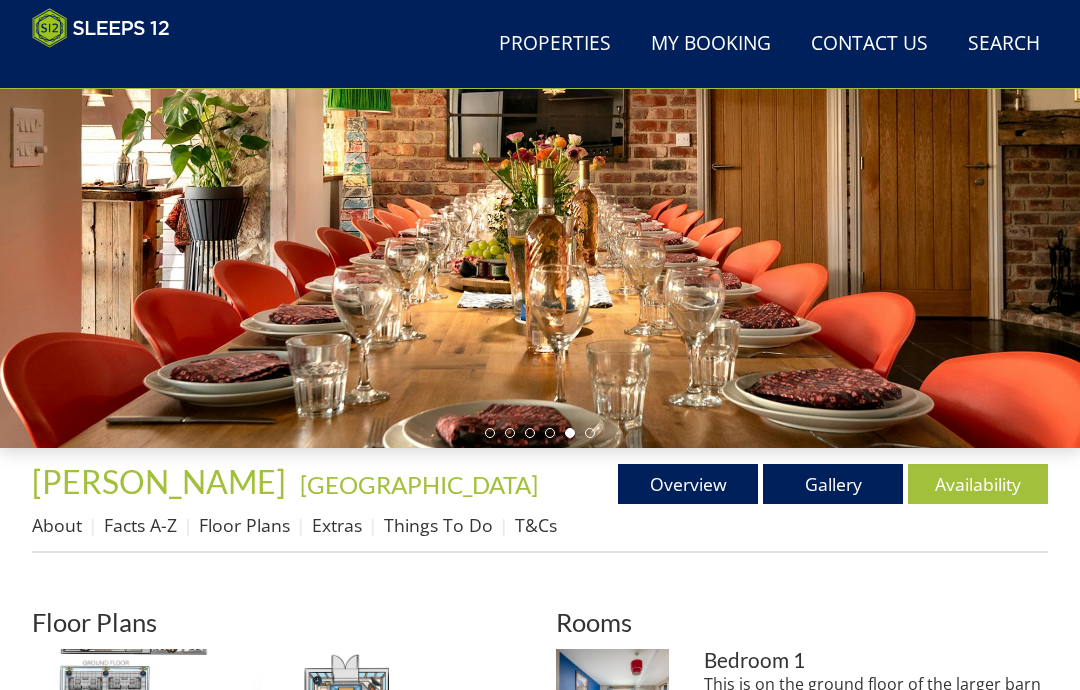 scroll, scrollTop: 293, scrollLeft: 0, axis: vertical 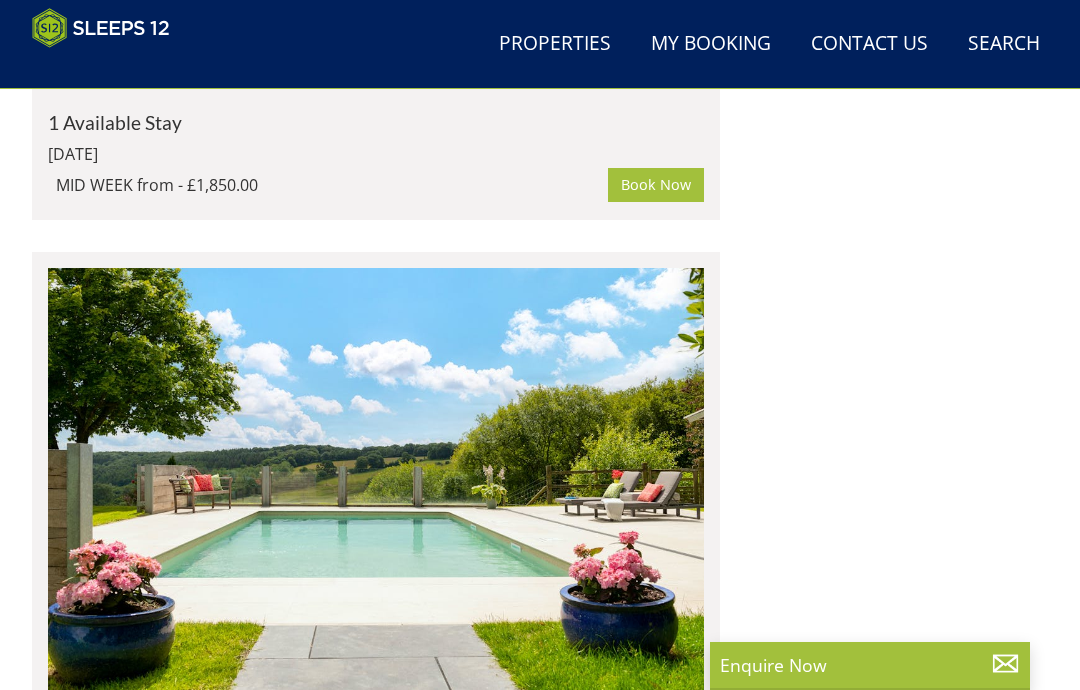click at bounding box center [376, -985] 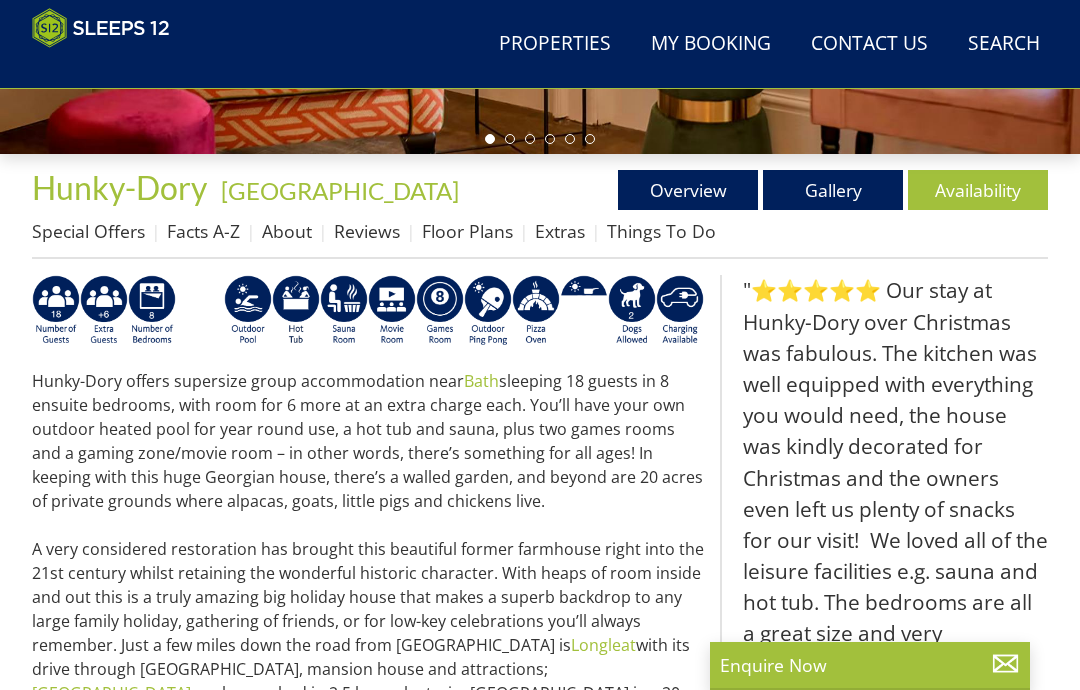 scroll, scrollTop: 578, scrollLeft: 0, axis: vertical 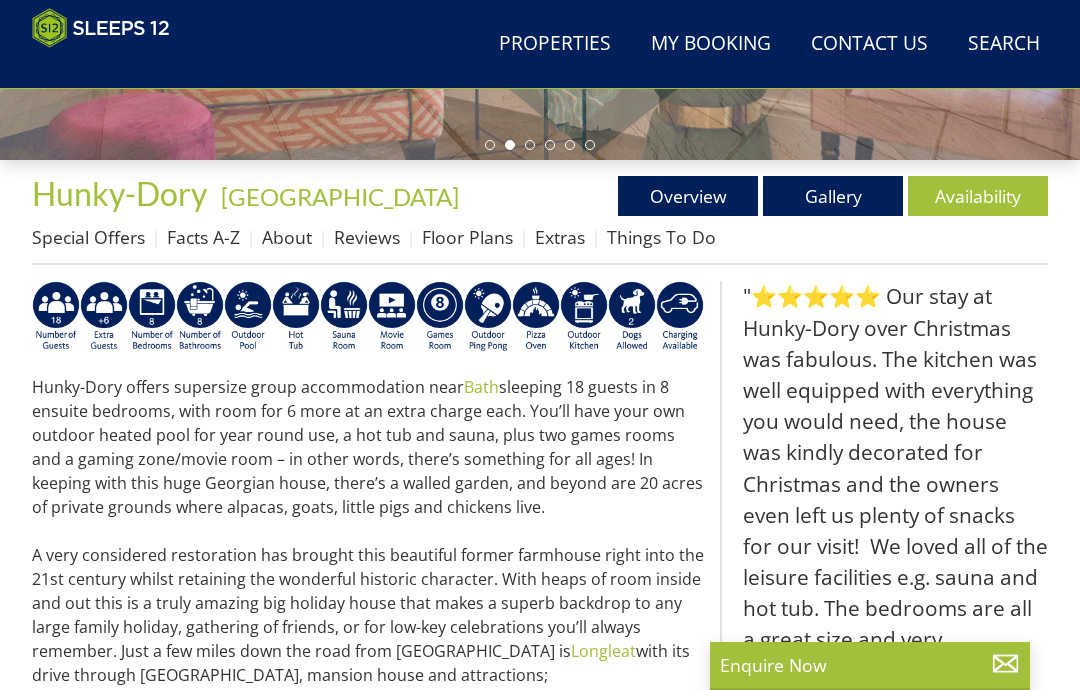 click on "Gallery" at bounding box center [833, 196] 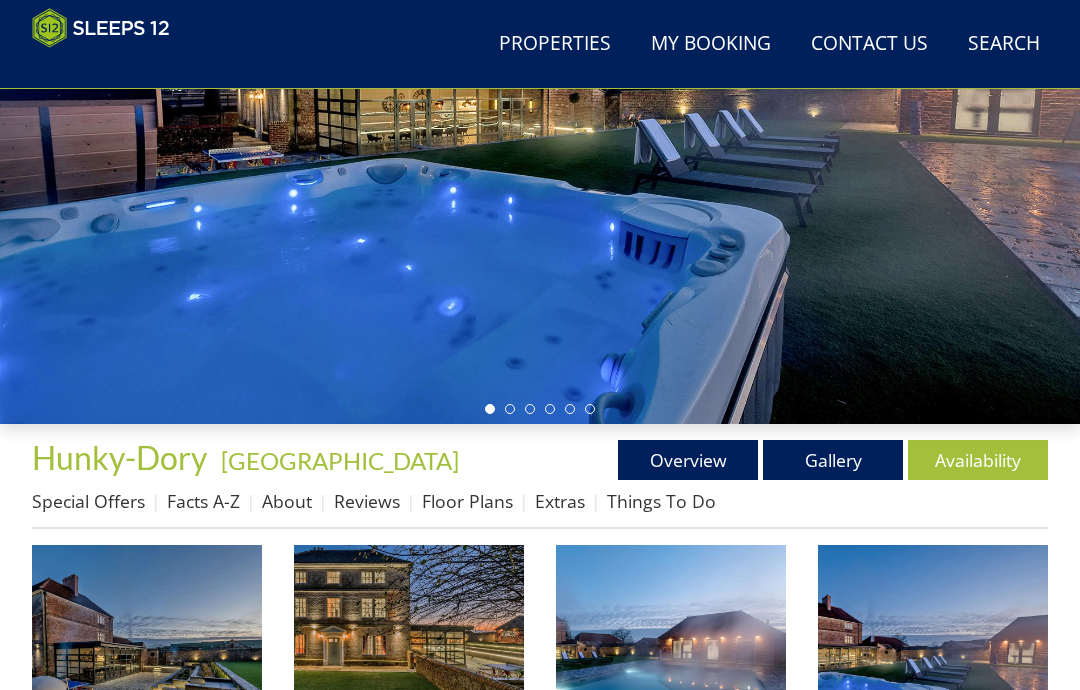 scroll, scrollTop: 361, scrollLeft: 0, axis: vertical 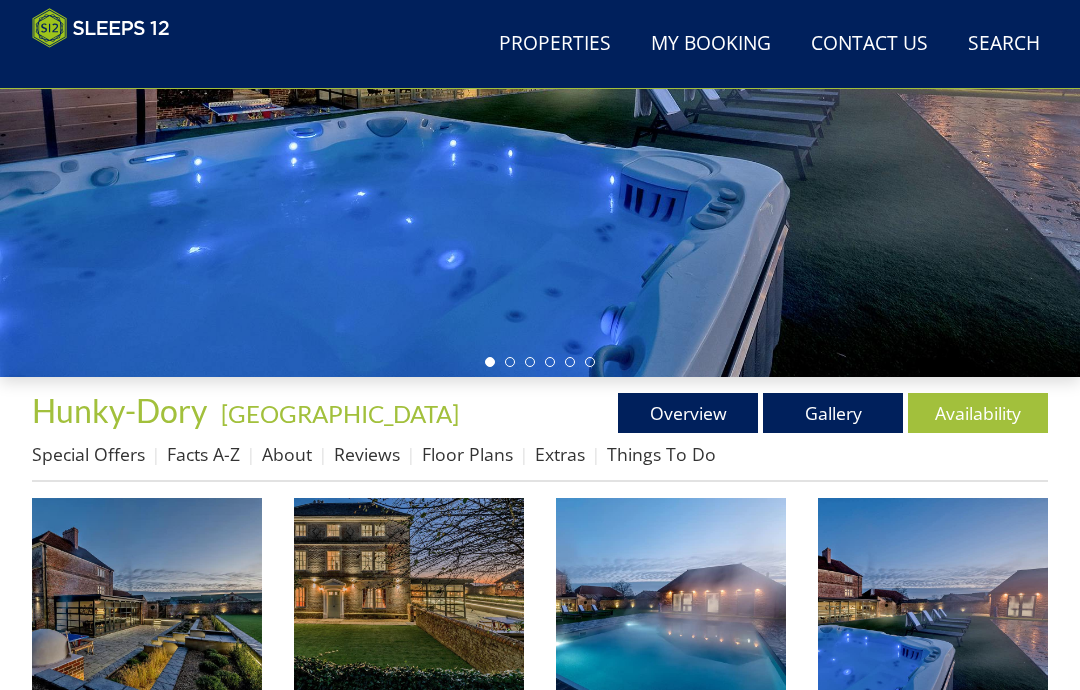 click at bounding box center [147, 613] 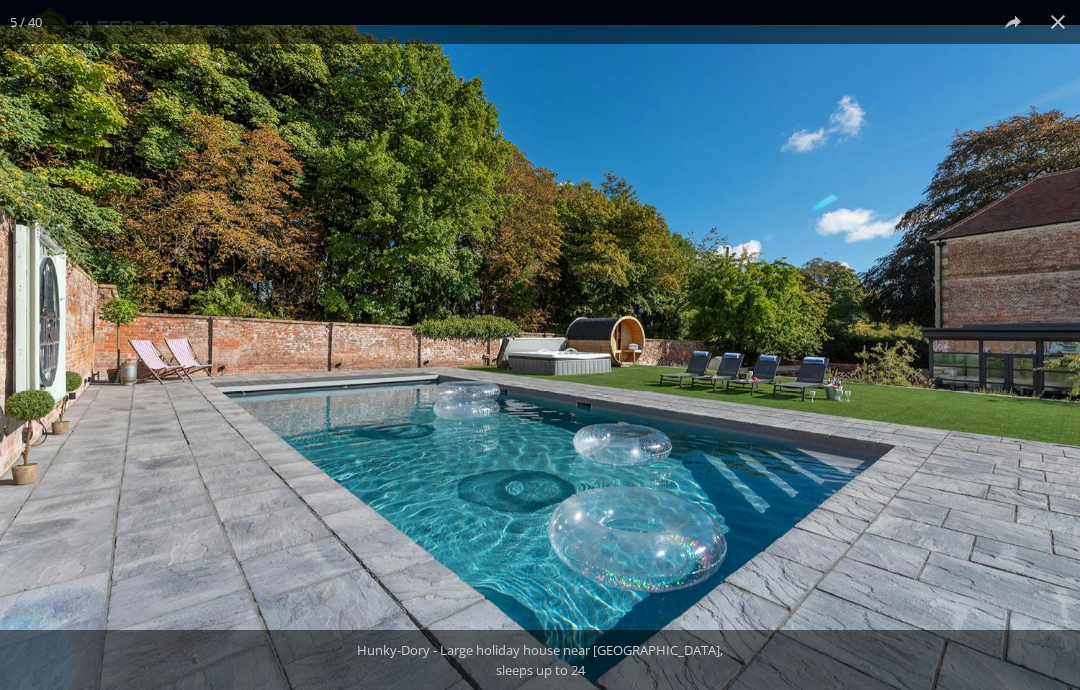 scroll, scrollTop: 441, scrollLeft: 0, axis: vertical 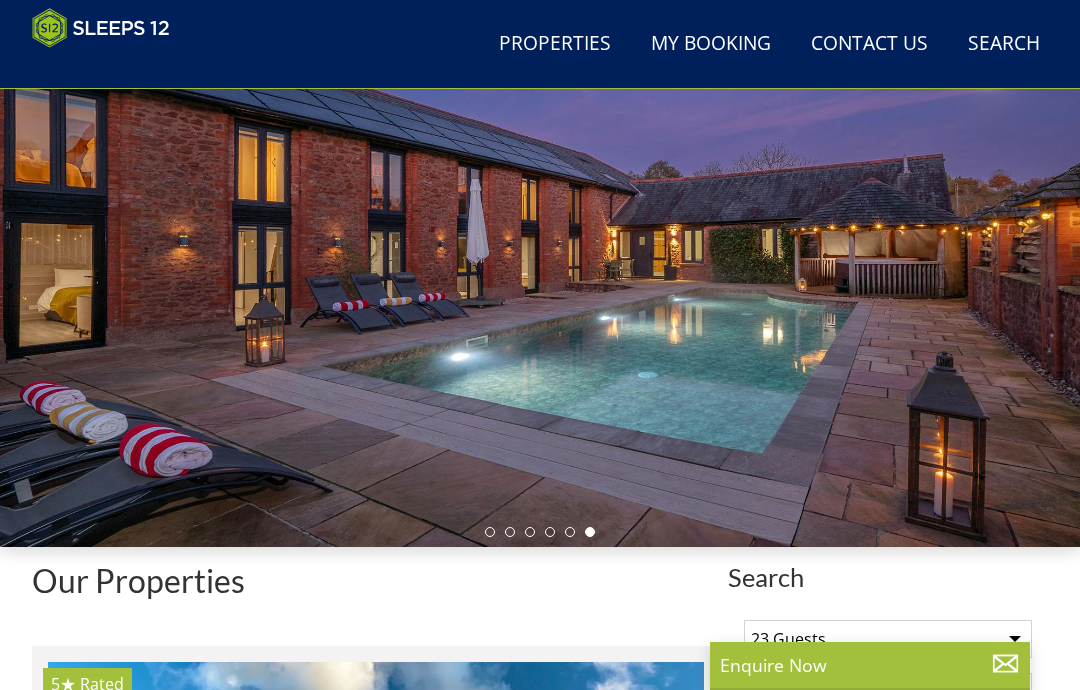 click on "Properties" at bounding box center [555, 44] 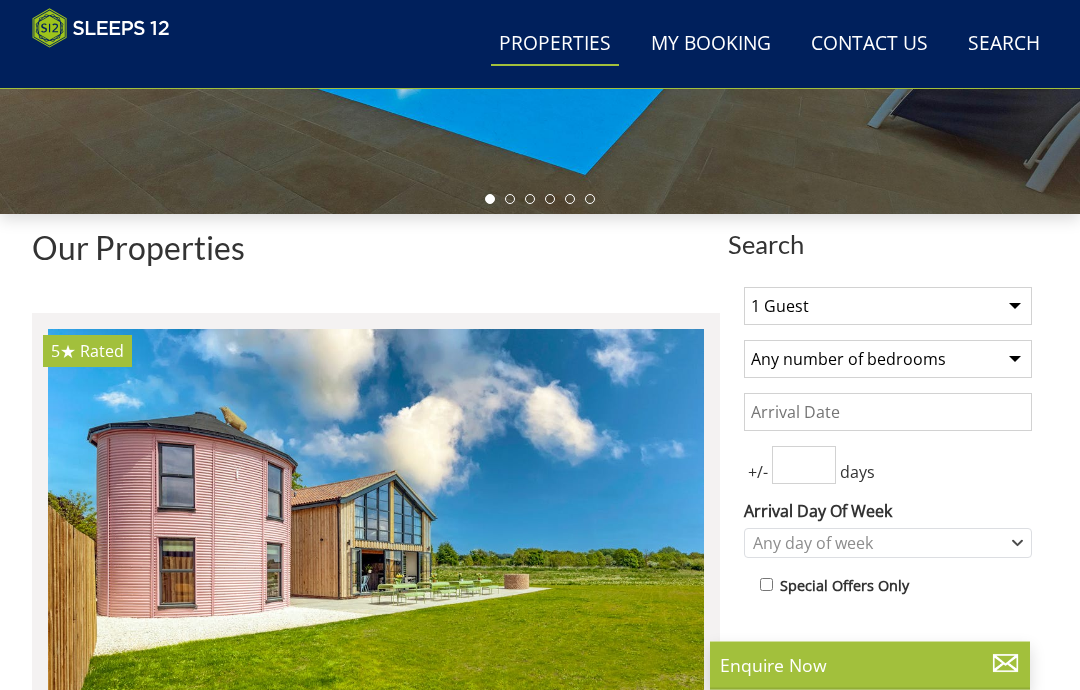 click on "1 Guest
2 Guests
3 Guests
4 Guests
5 Guests
6 Guests
7 Guests
8 Guests
9 Guests
10 Guests
11 Guests
12 Guests
13 Guests
14 Guests
15 Guests
16 Guests
17 Guests
18 Guests
19 Guests
20 Guests
21 Guests
22 Guests
23 Guests
24 Guests
25 Guests
26 Guests
27 Guests
28 Guests
29 Guests
30 Guests
31 Guests
32 Guests" at bounding box center [888, 307] 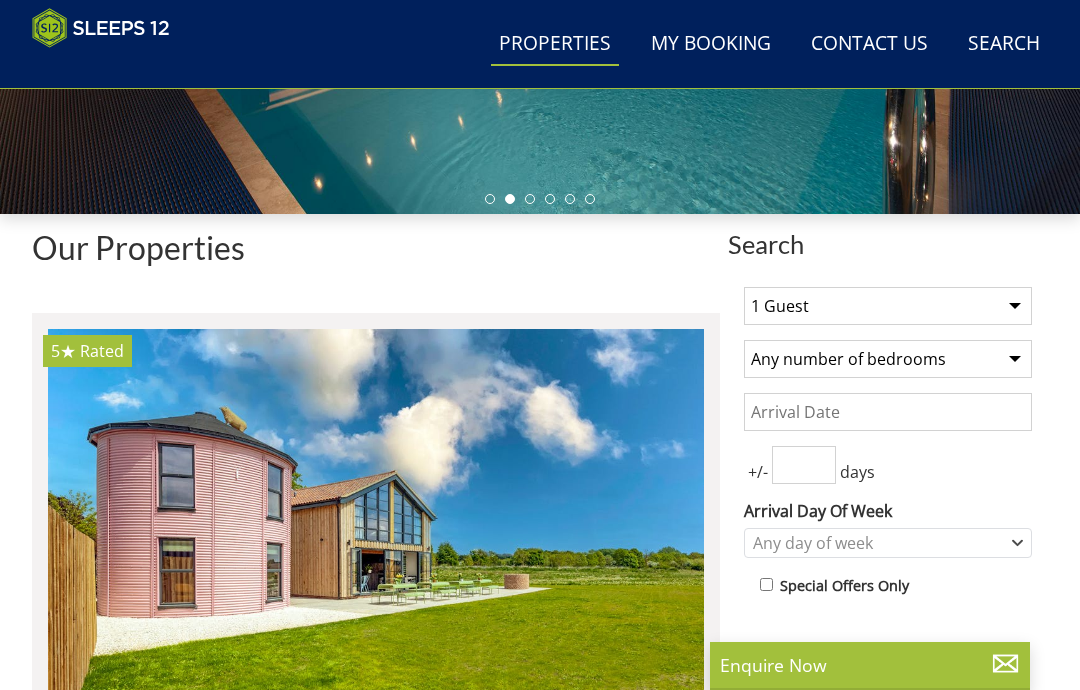 select on "23" 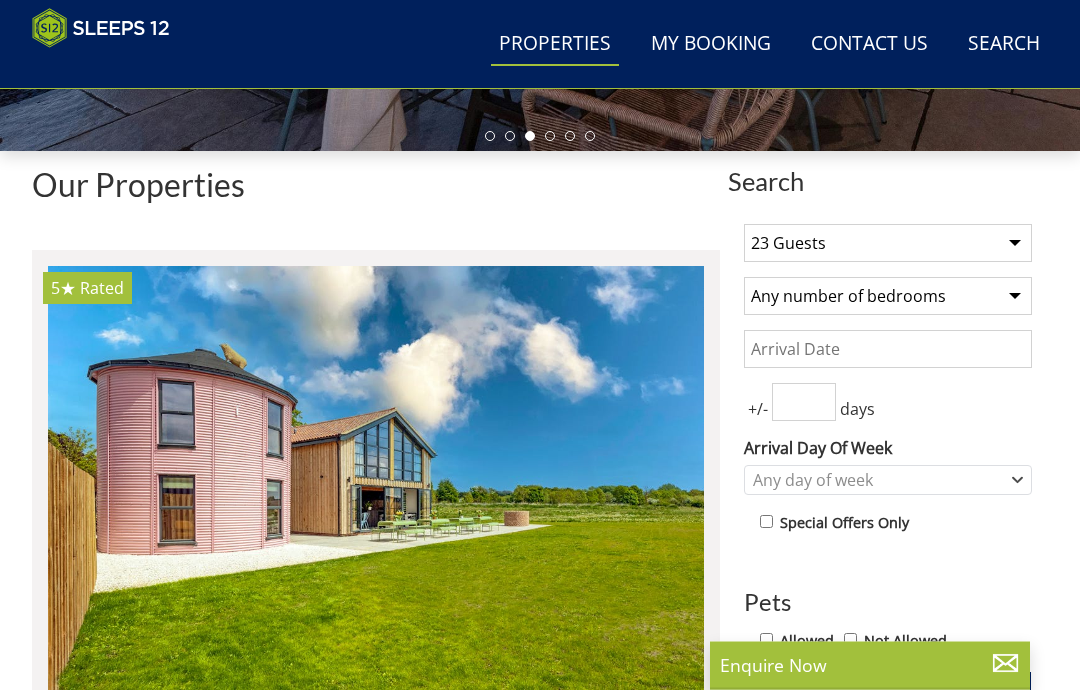 scroll, scrollTop: 587, scrollLeft: 0, axis: vertical 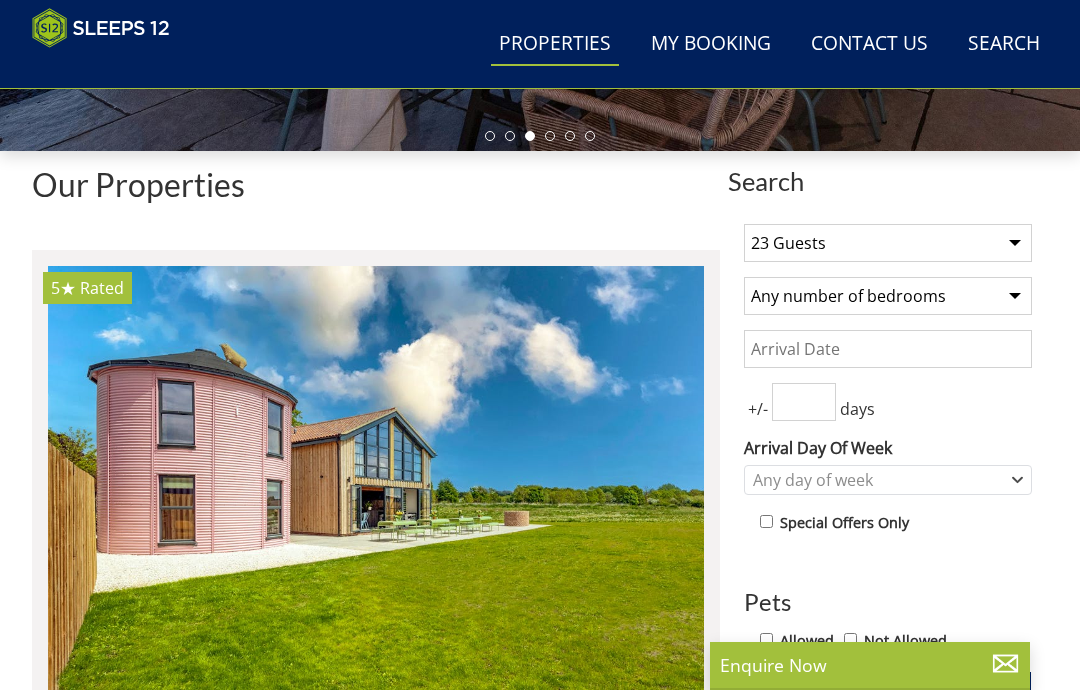 click on "Allowed" at bounding box center [807, 641] 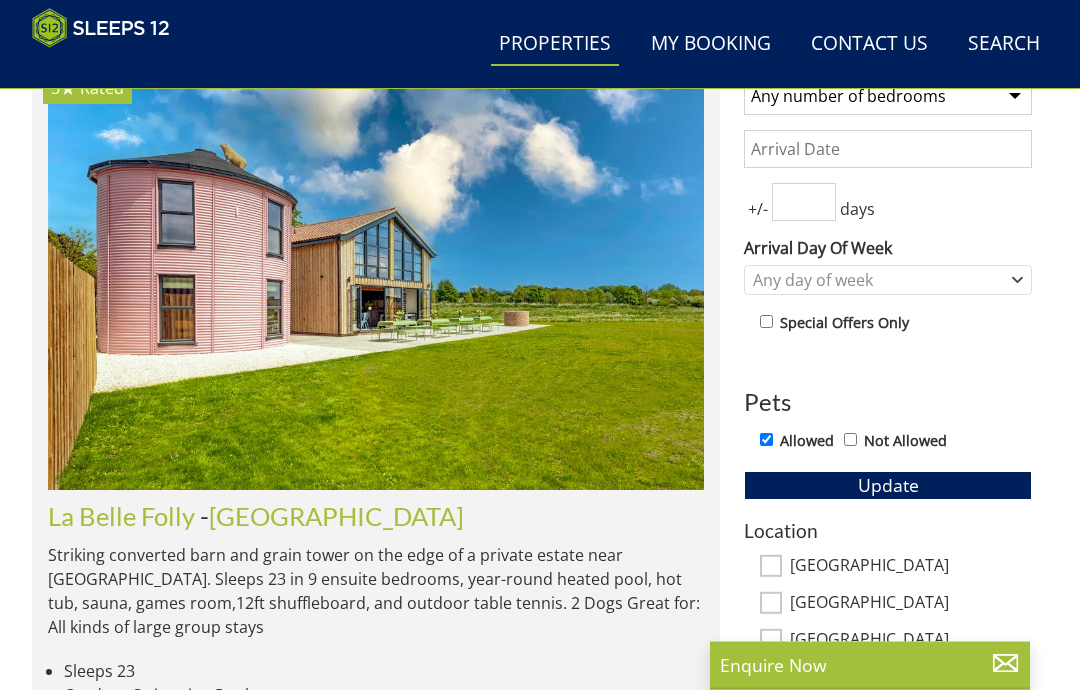 scroll, scrollTop: 787, scrollLeft: 0, axis: vertical 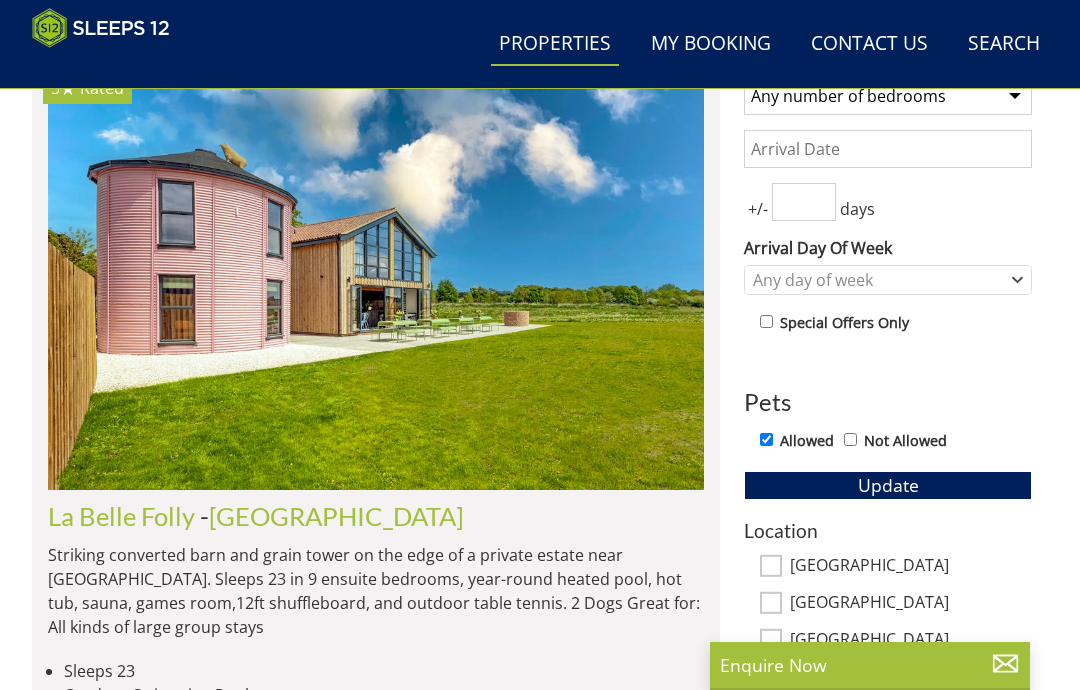 click on "Update" at bounding box center [888, 485] 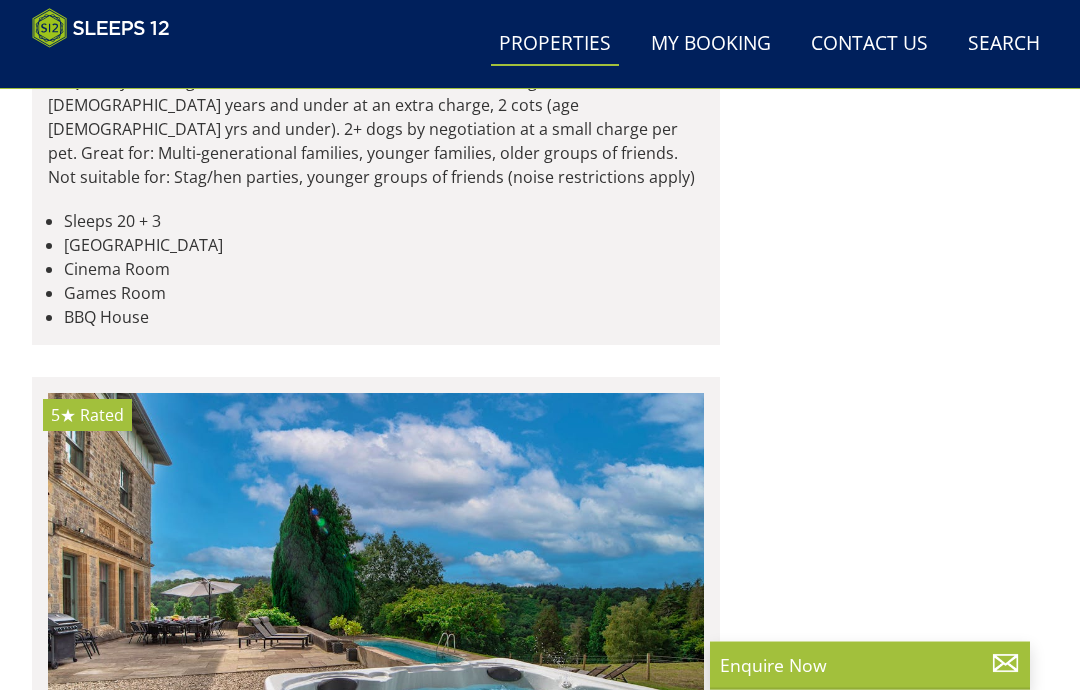 scroll, scrollTop: 2464, scrollLeft: 0, axis: vertical 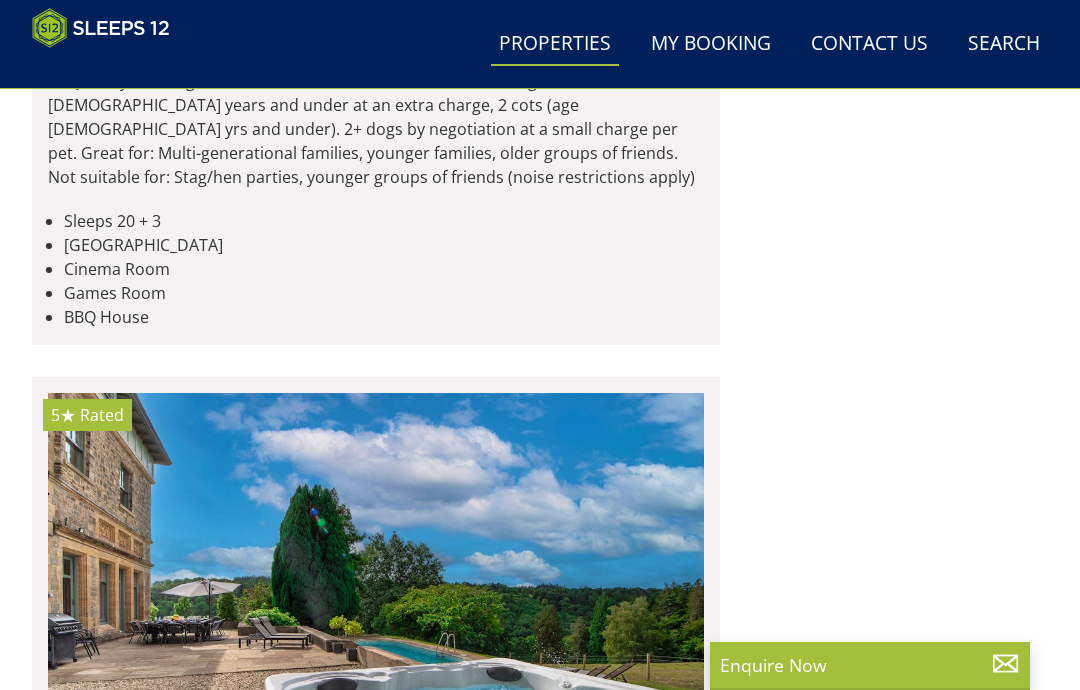 click at bounding box center [376, -32] 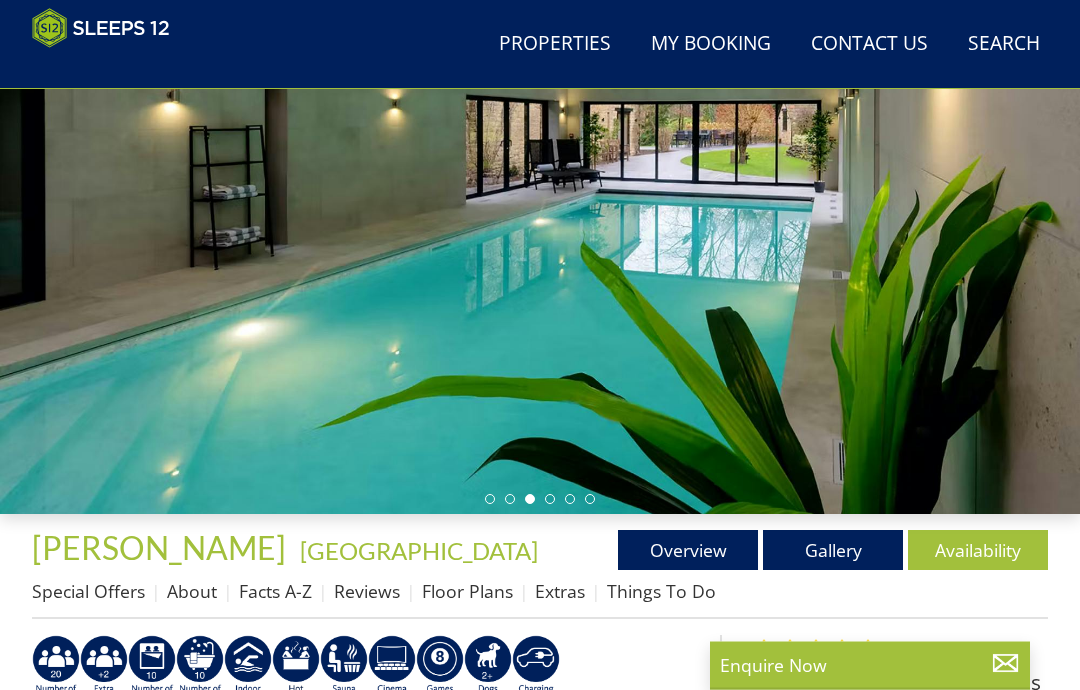 scroll, scrollTop: 224, scrollLeft: 0, axis: vertical 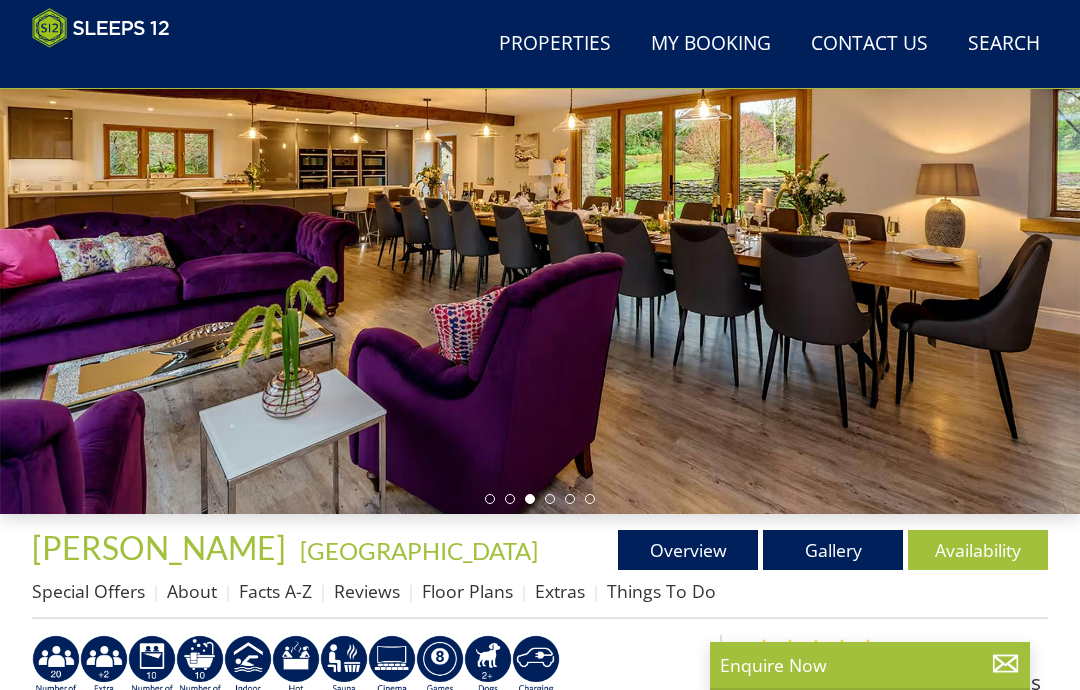click on "Availability" at bounding box center (978, 550) 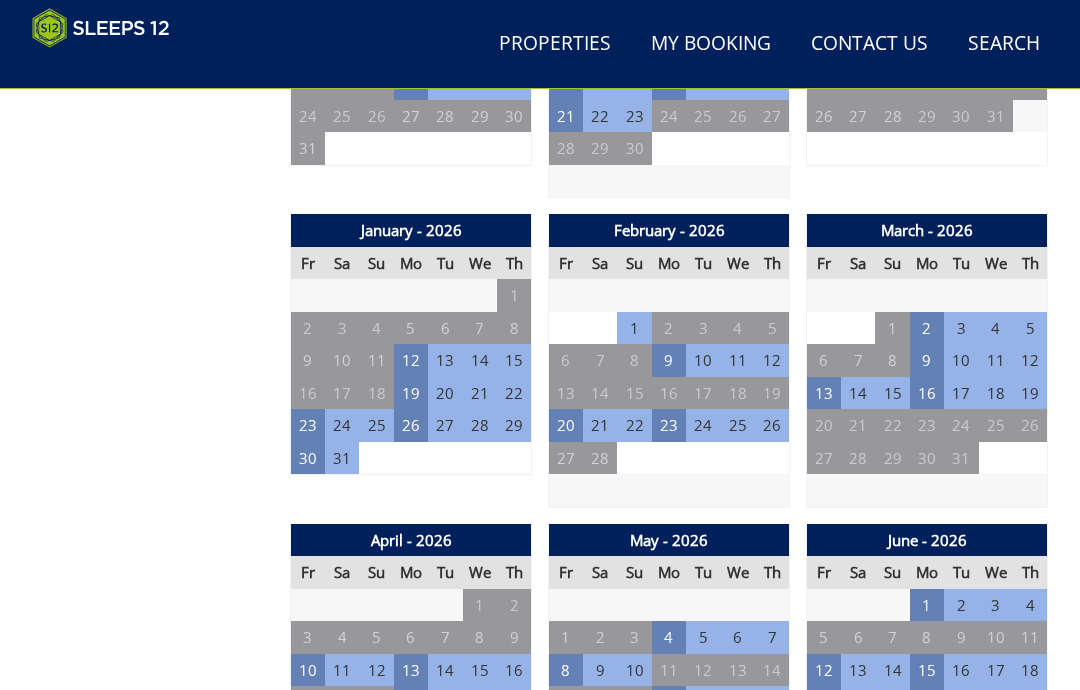 scroll, scrollTop: 1266, scrollLeft: 0, axis: vertical 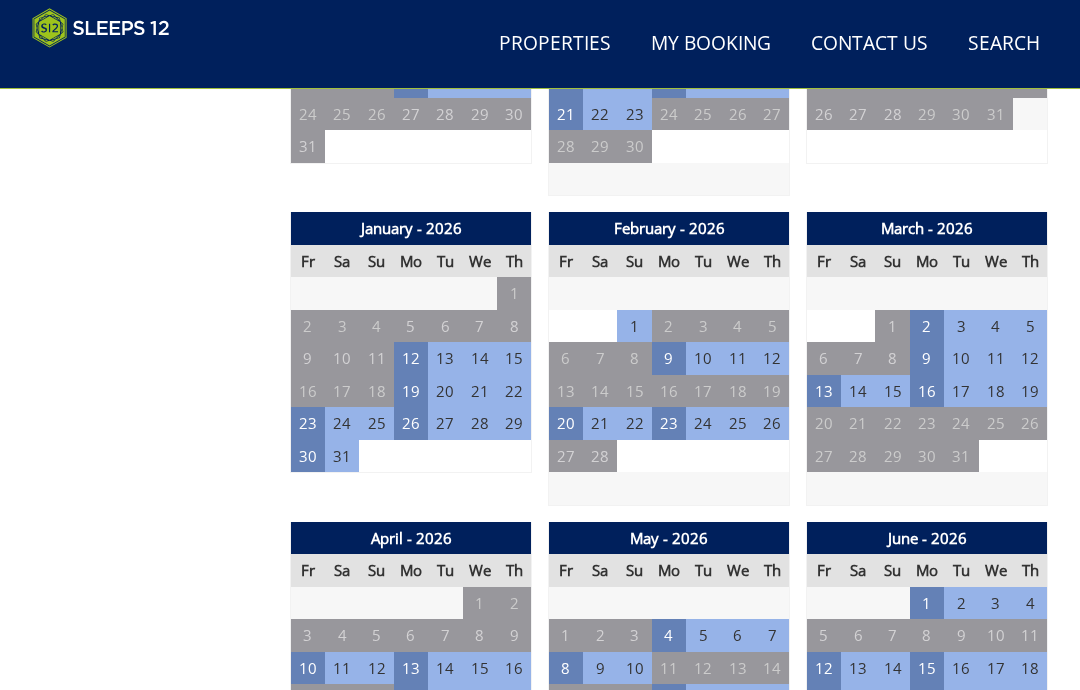 click on "9" at bounding box center [669, 358] 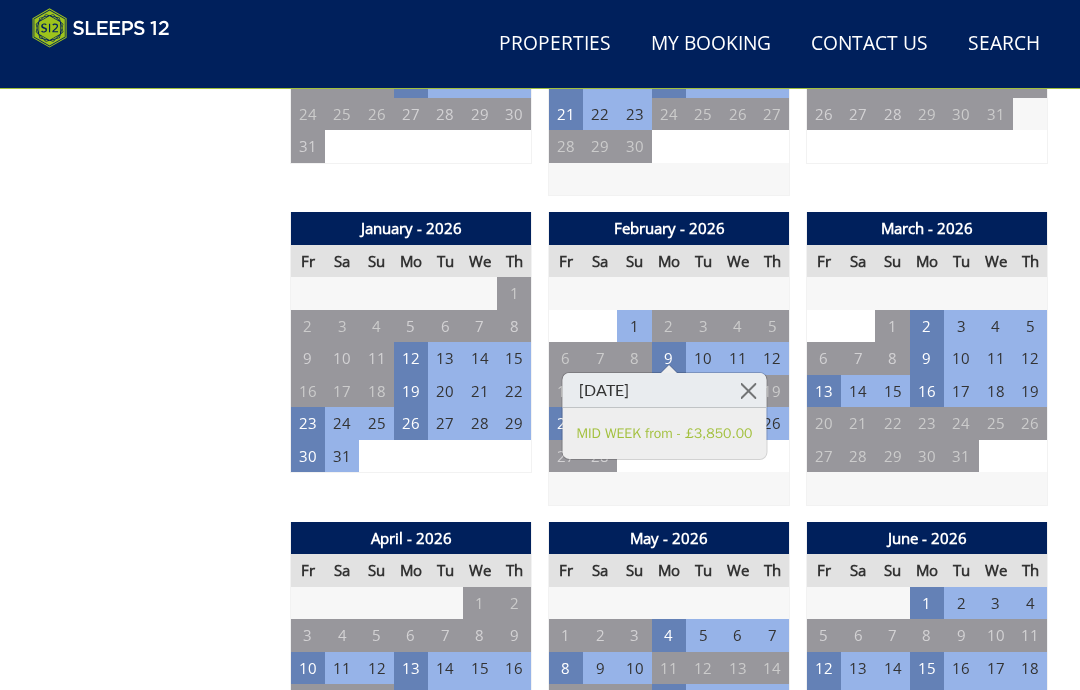 click at bounding box center [748, 390] 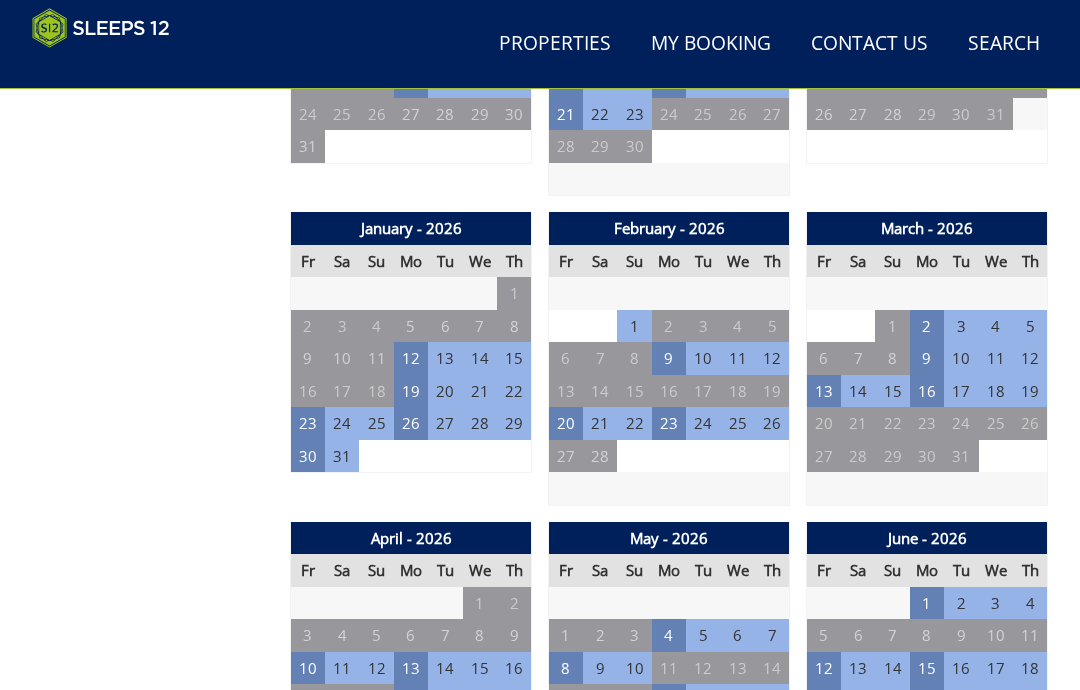click on "23" at bounding box center (669, 423) 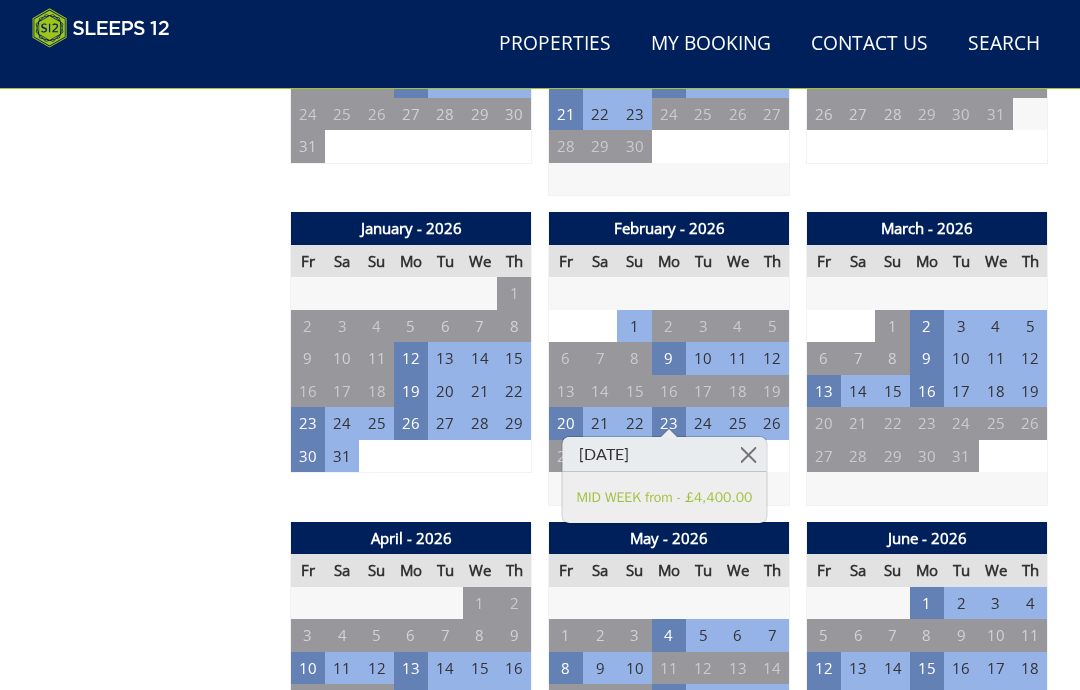 click on "Mon Feb 23 2026  MID WEEK from  - £4,400.00" at bounding box center (665, 480) 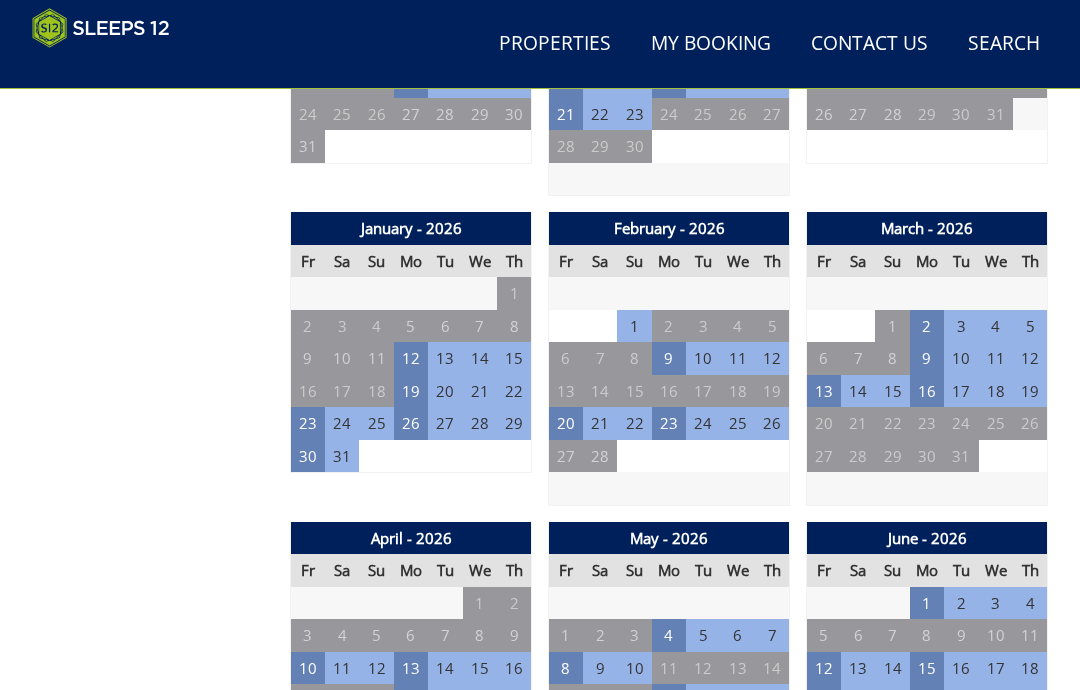 click on "13" at bounding box center [411, 668] 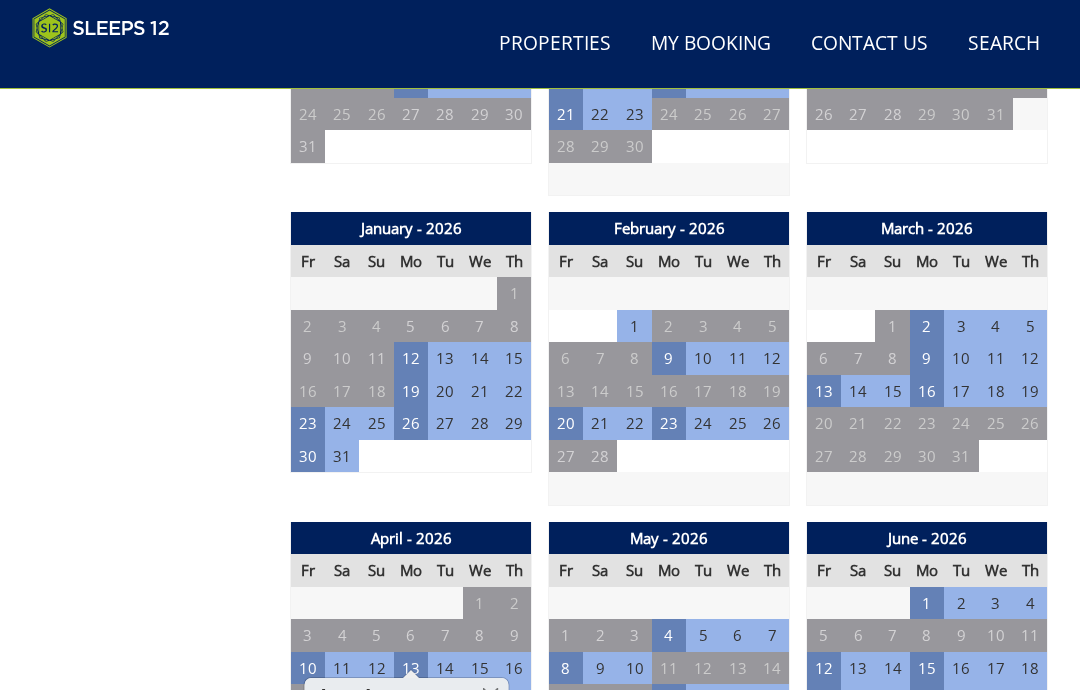 click at bounding box center (490, 695) 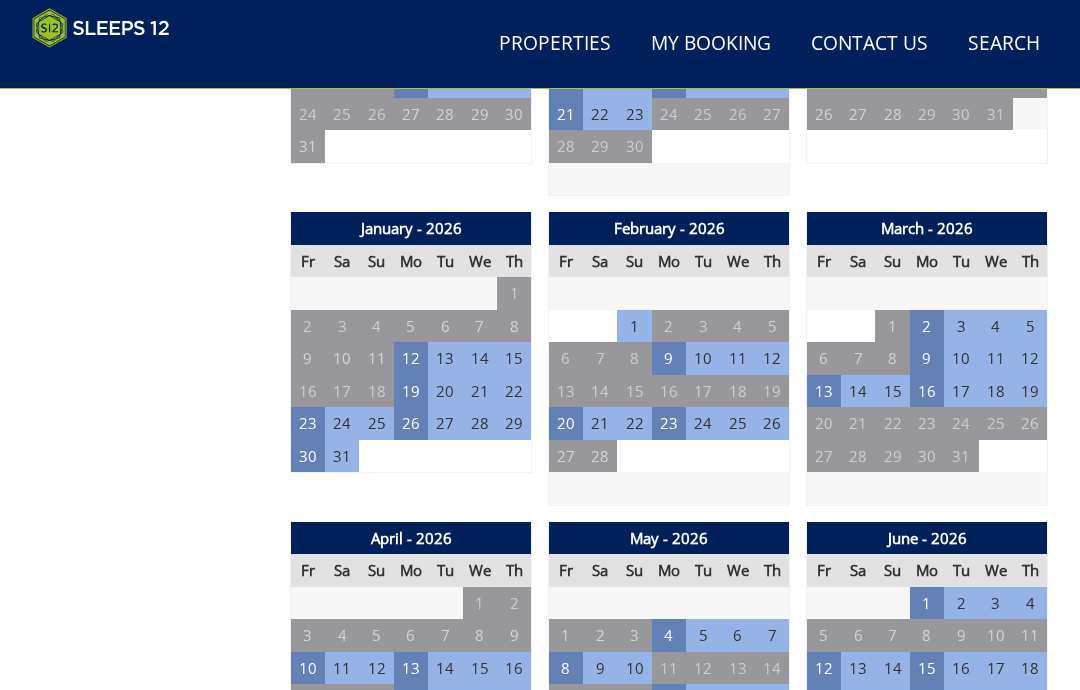 click on "10" at bounding box center [308, 668] 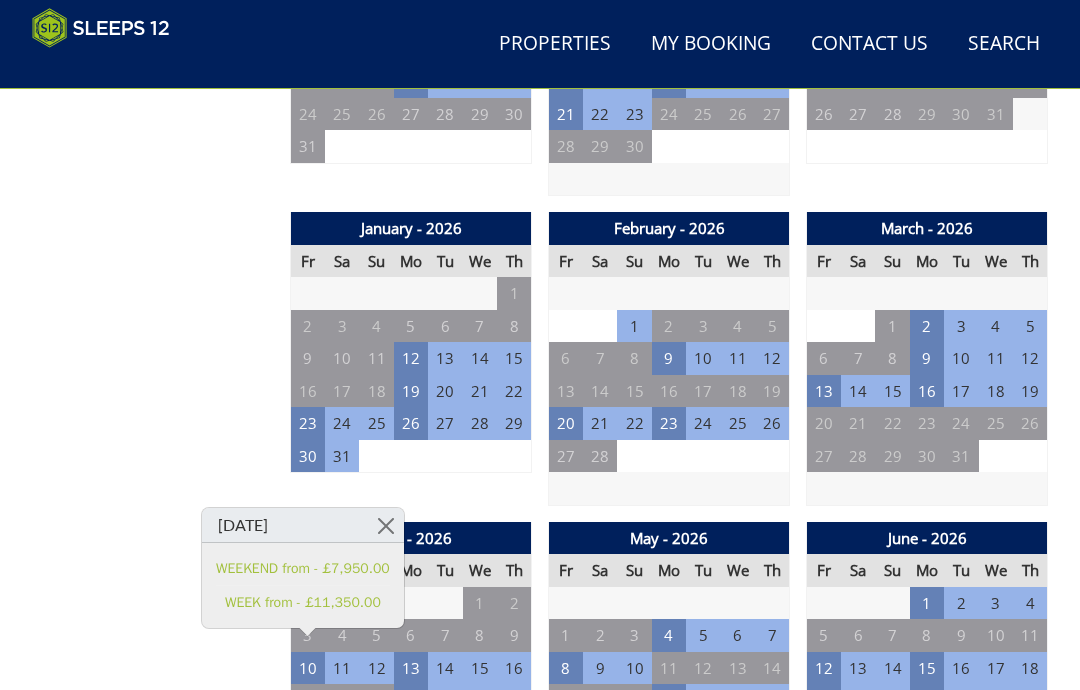 click at bounding box center (386, 525) 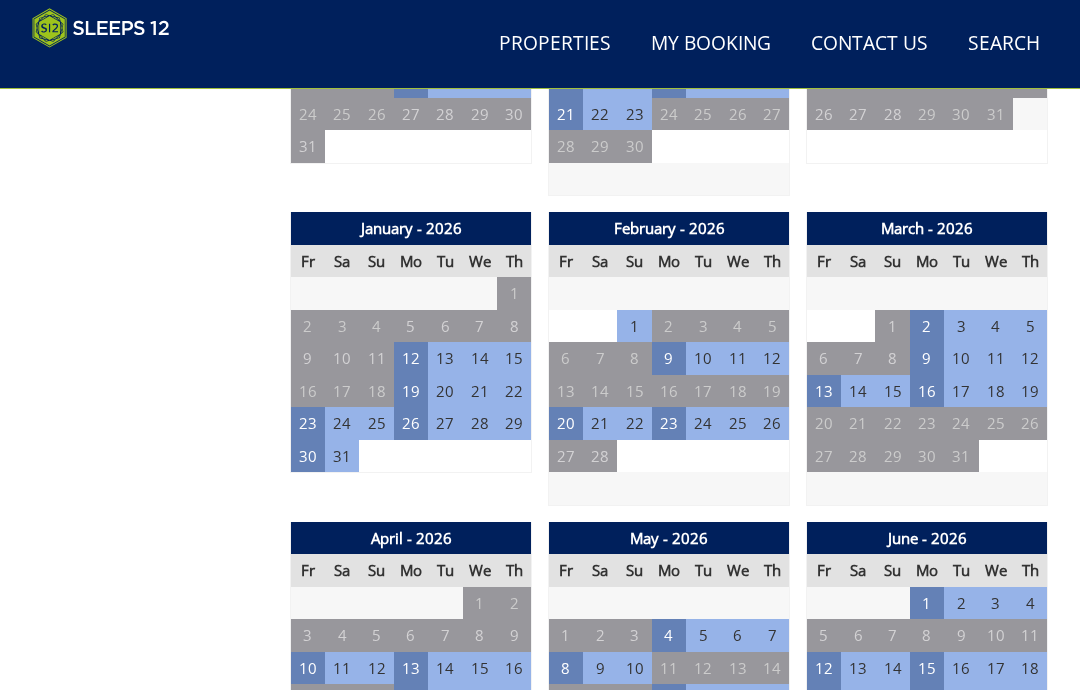 click on "20" at bounding box center (411, 700) 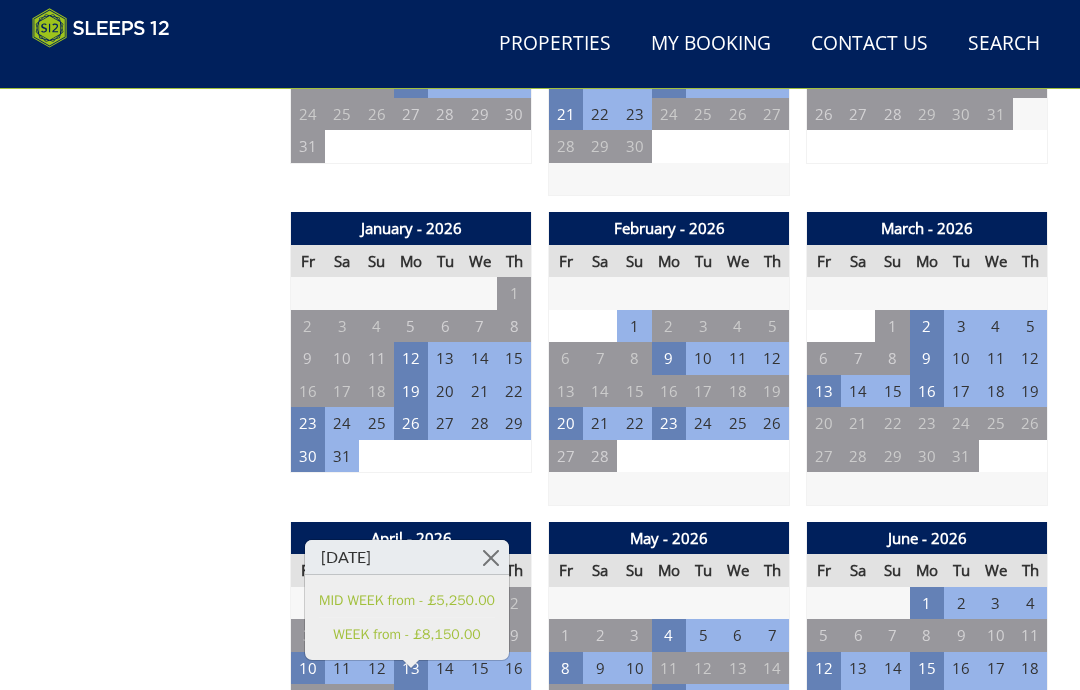 click at bounding box center (491, 557) 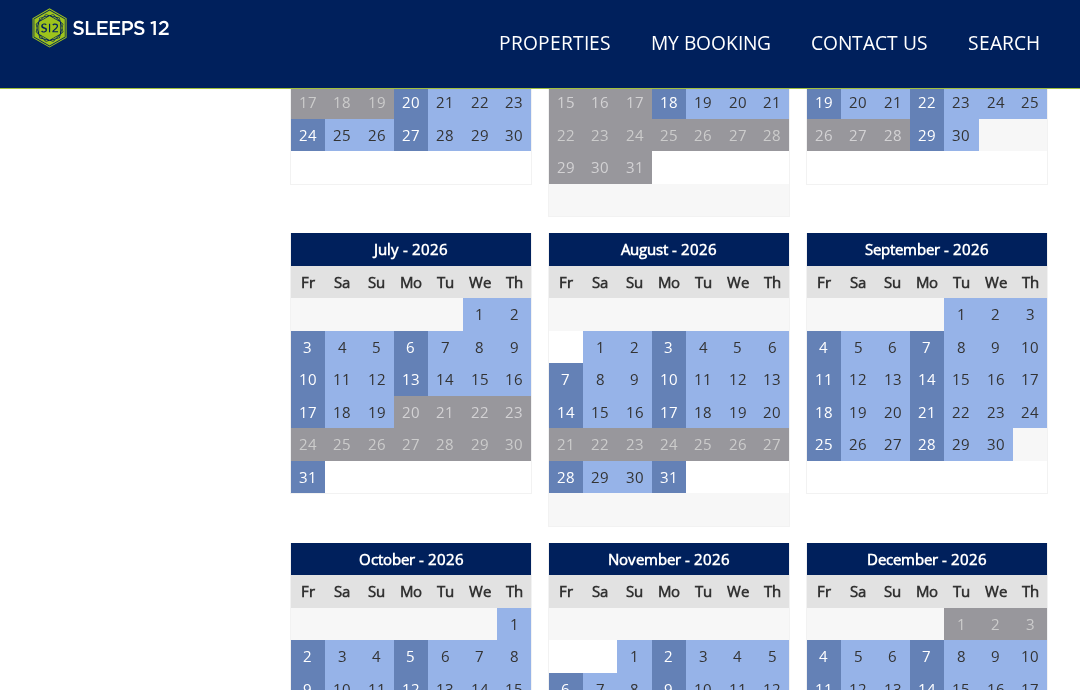 scroll, scrollTop: 1865, scrollLeft: 0, axis: vertical 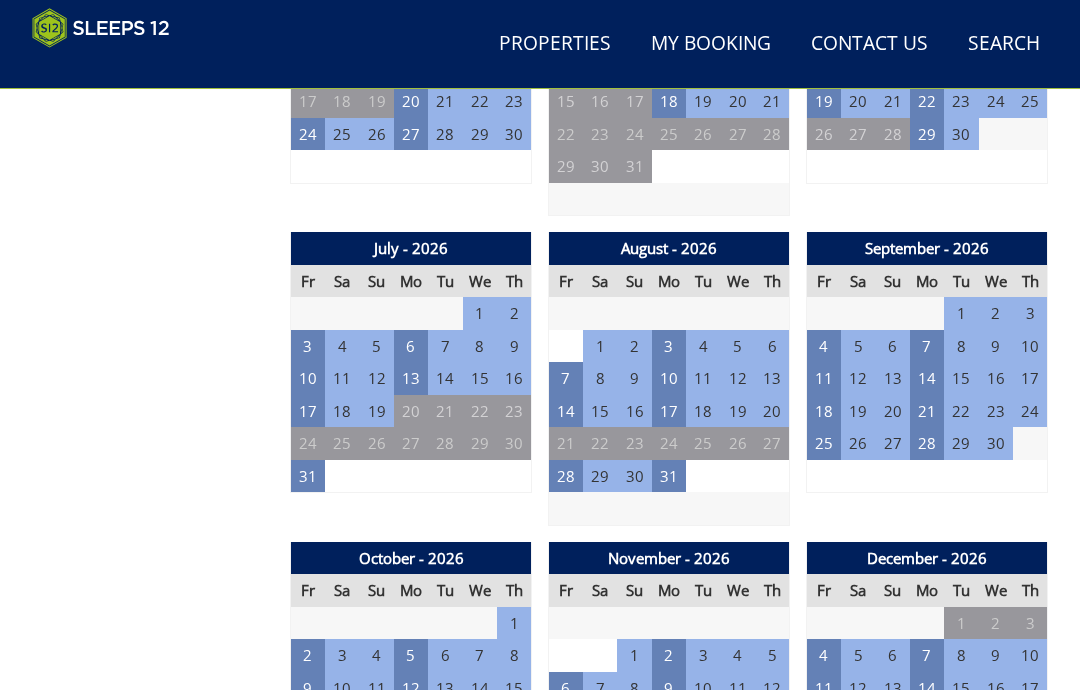 click on "3" at bounding box center (669, 346) 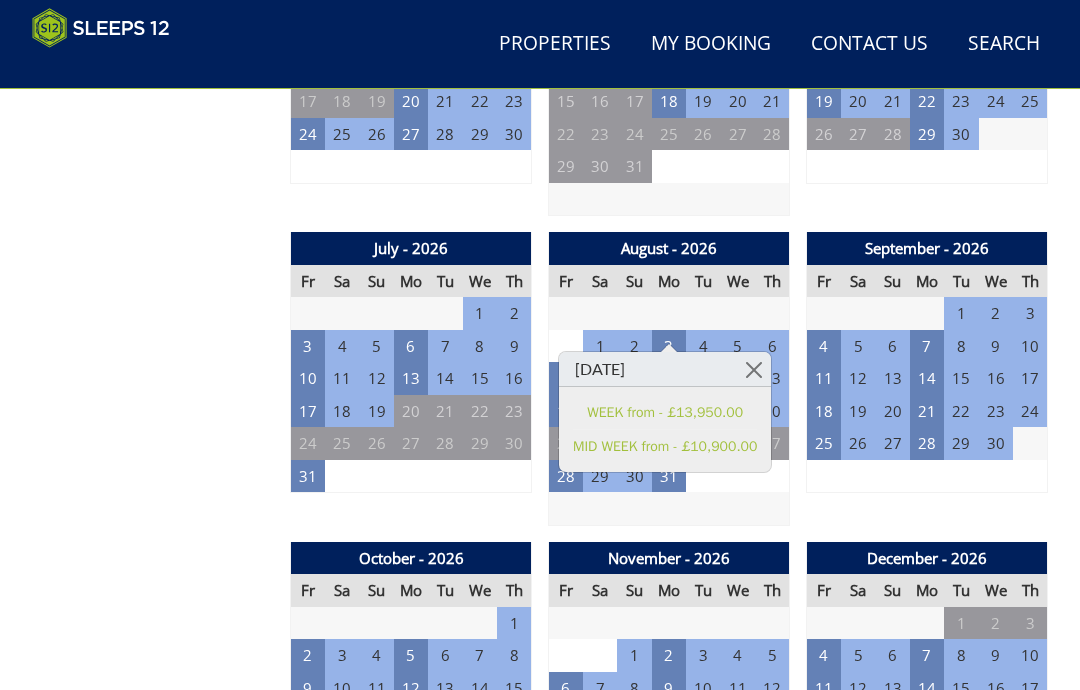 click at bounding box center [753, 369] 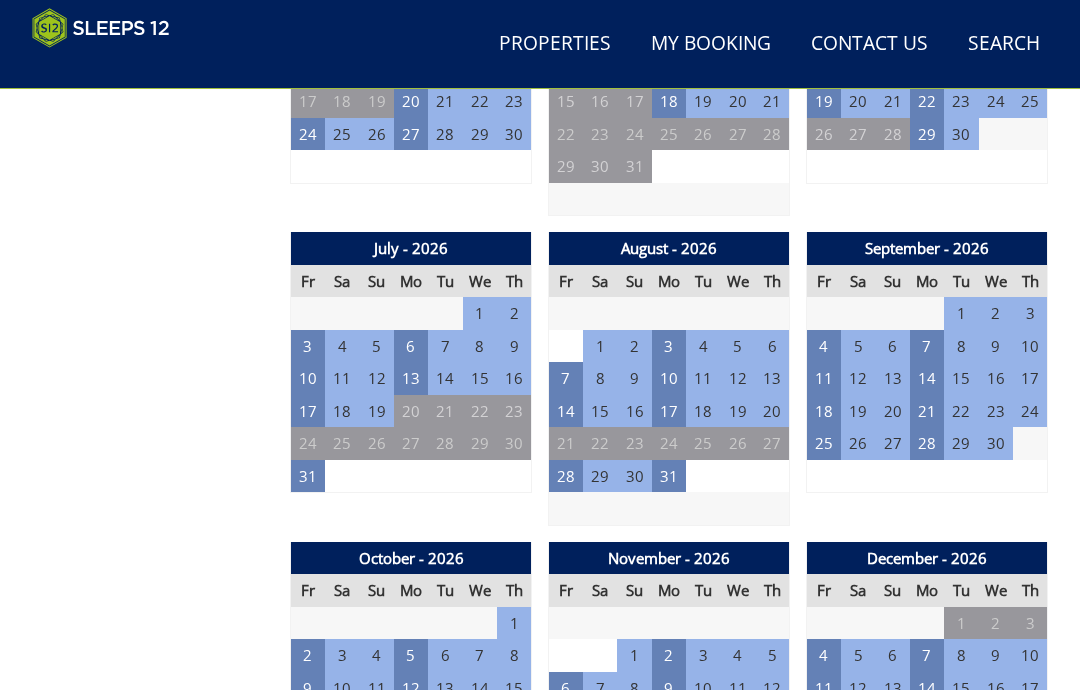 click on "3" at bounding box center (669, 346) 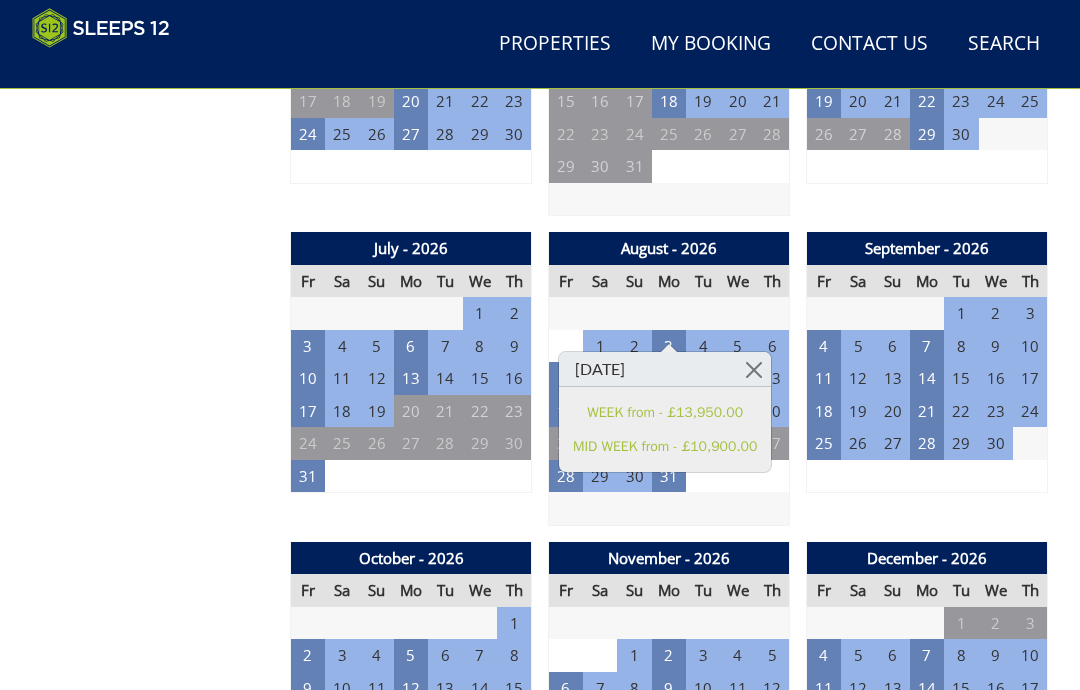 click at bounding box center (753, 369) 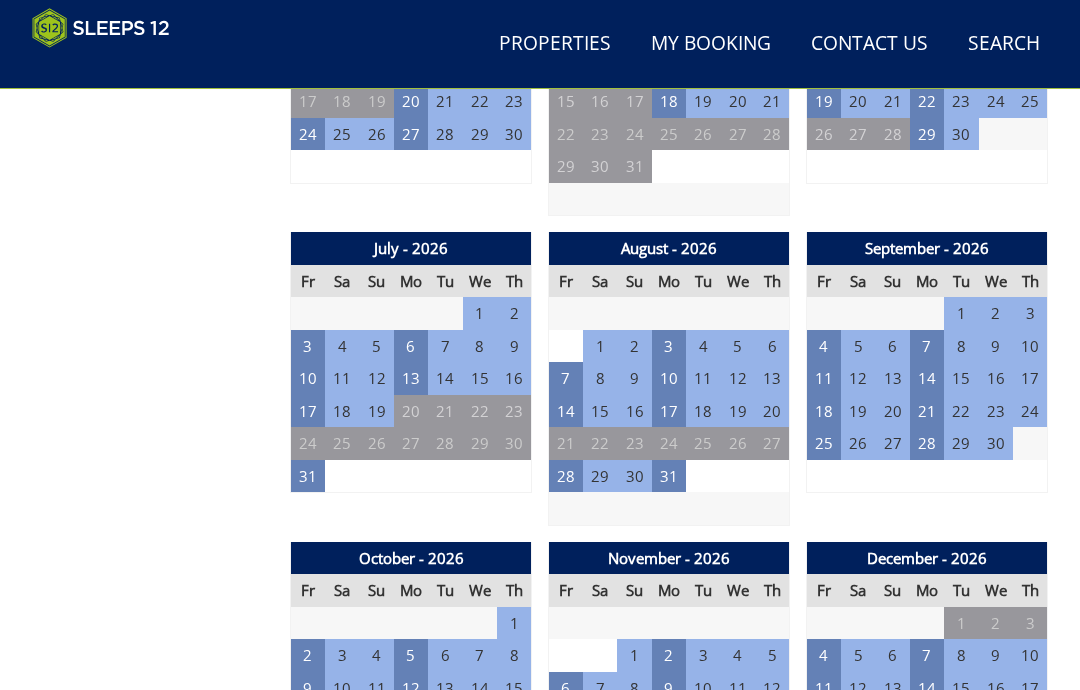 click on "31" at bounding box center [669, 476] 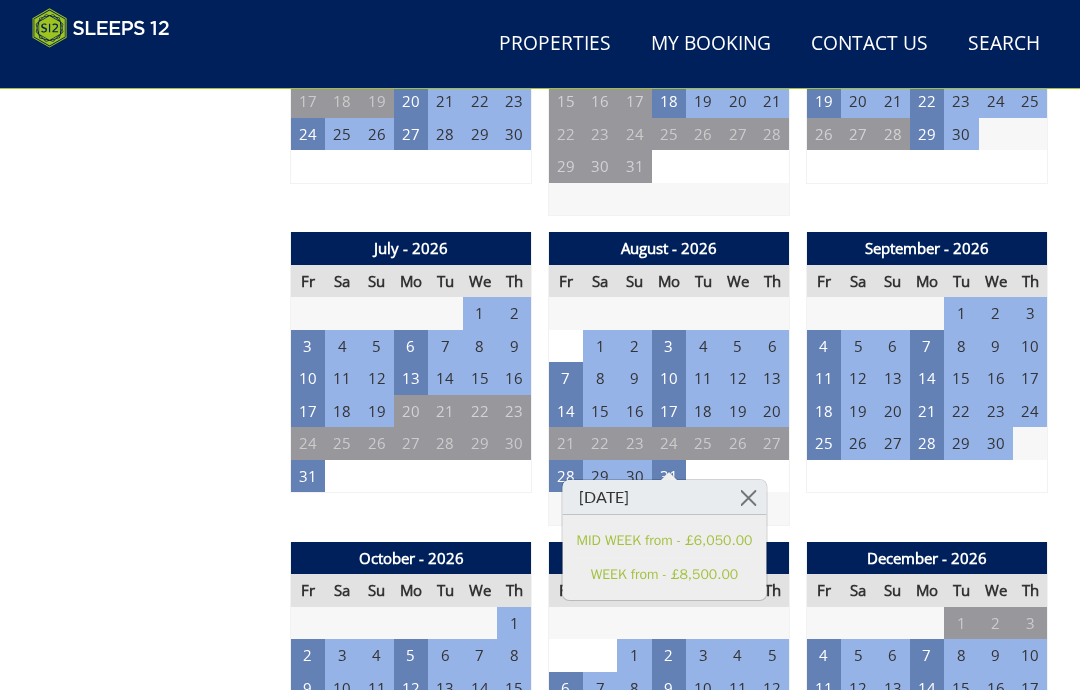 click at bounding box center (748, 497) 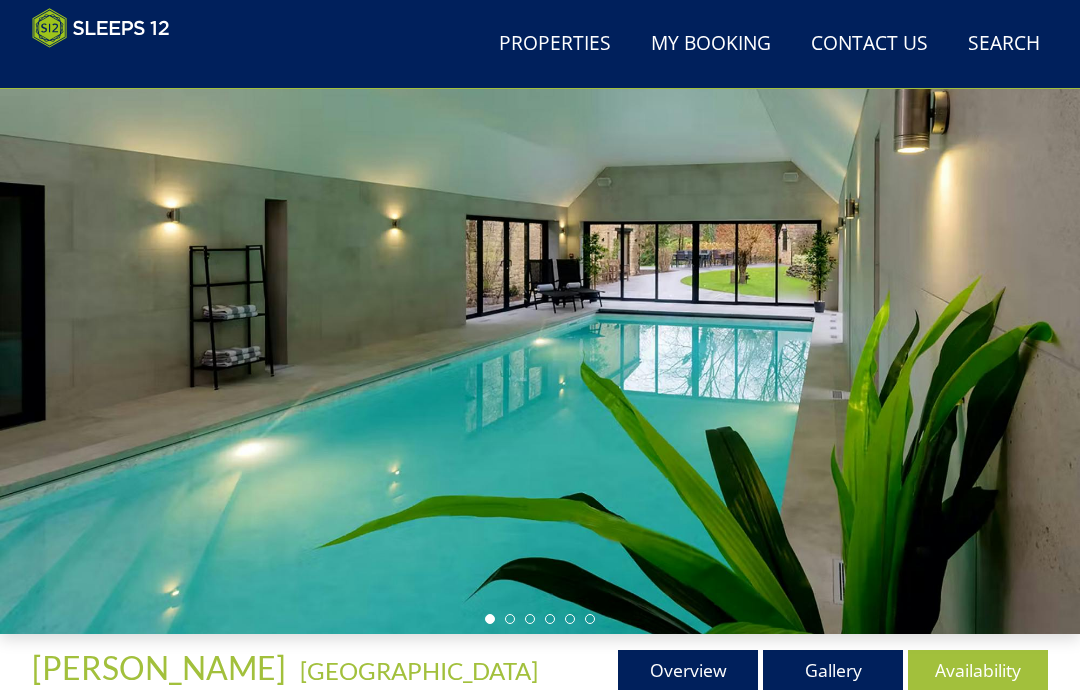 scroll, scrollTop: 0, scrollLeft: 0, axis: both 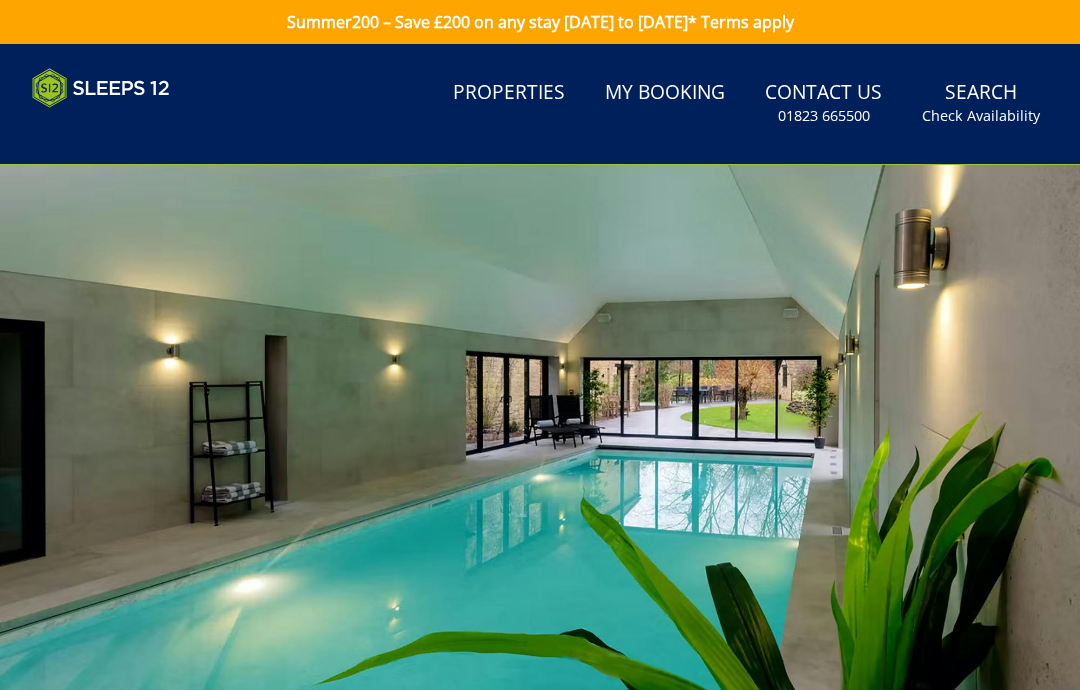 click on "Check Availability" at bounding box center (981, 116) 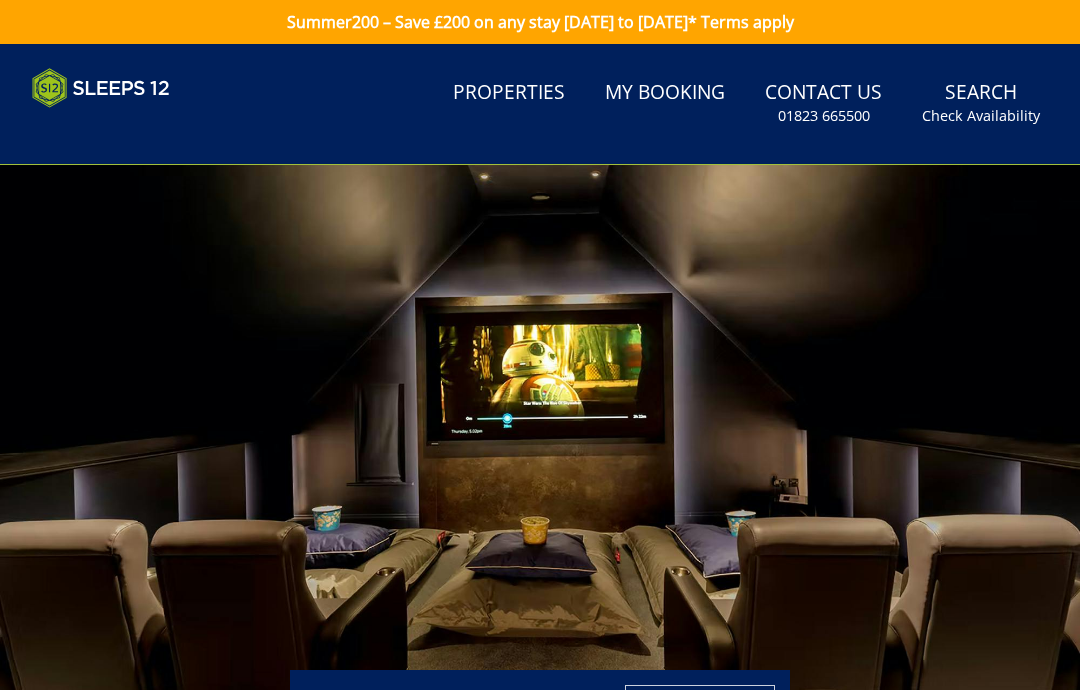click on "Check Availability" at bounding box center (981, 116) 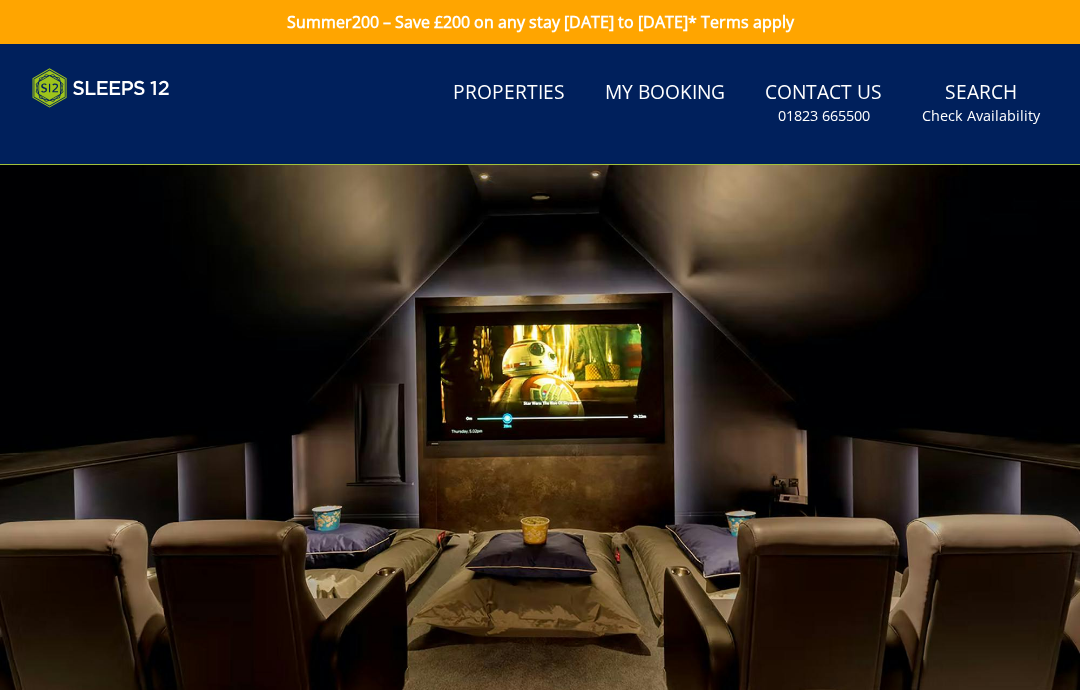click on "Search  Check Availability" at bounding box center [981, 103] 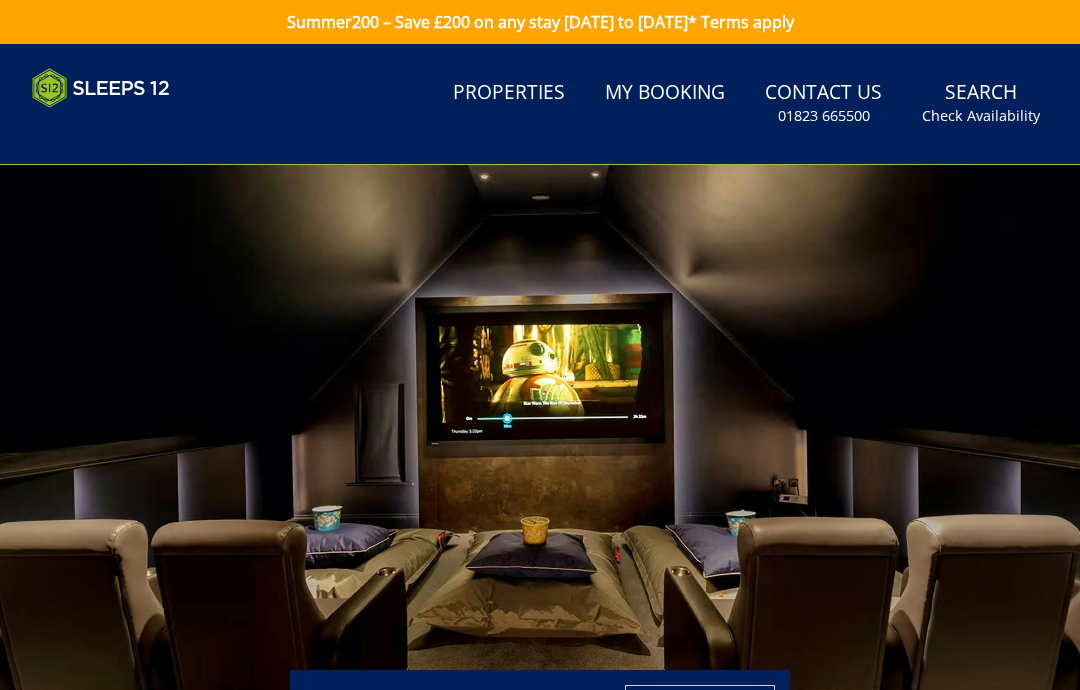 click on "Check Availability" at bounding box center (981, 116) 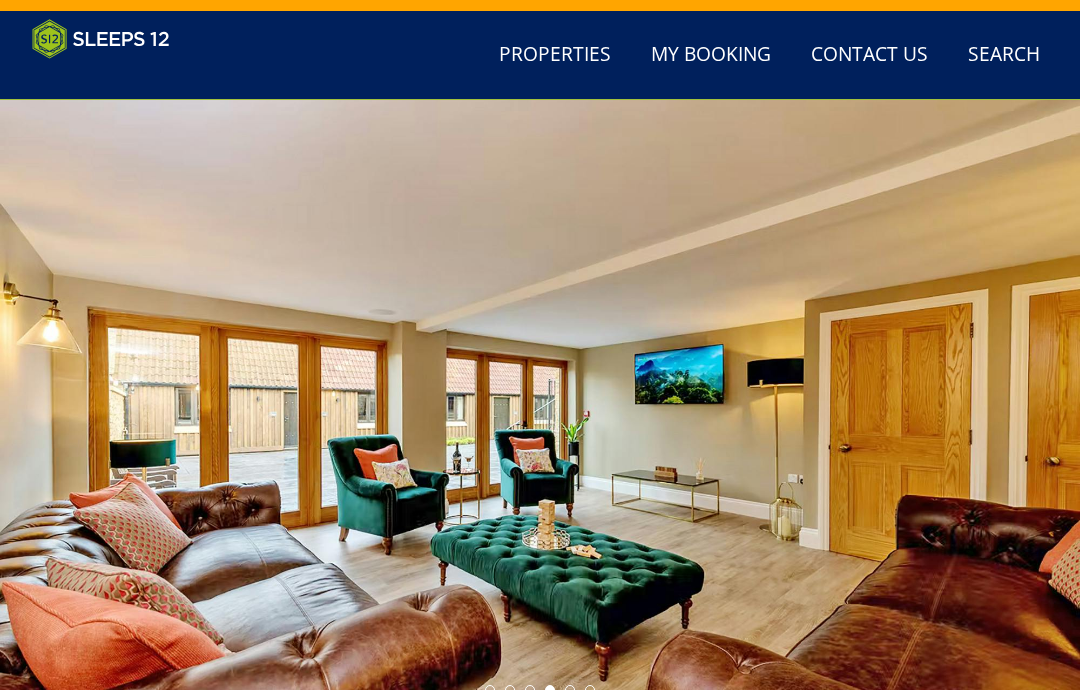 scroll, scrollTop: 0, scrollLeft: 0, axis: both 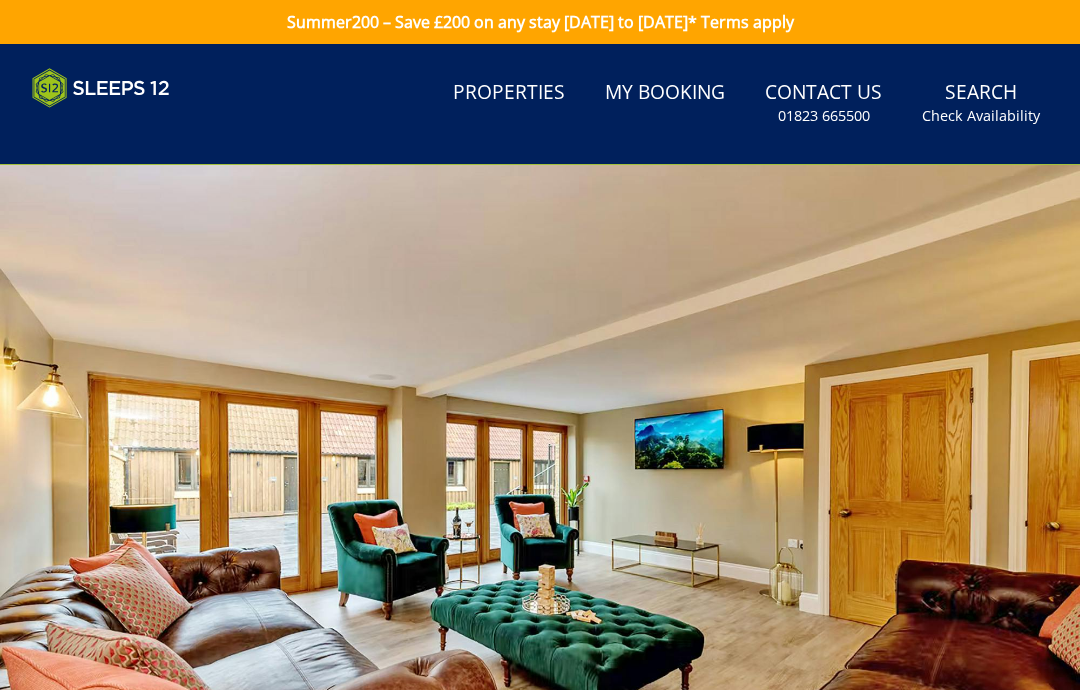 click on "Search  Check Availability" at bounding box center [981, 103] 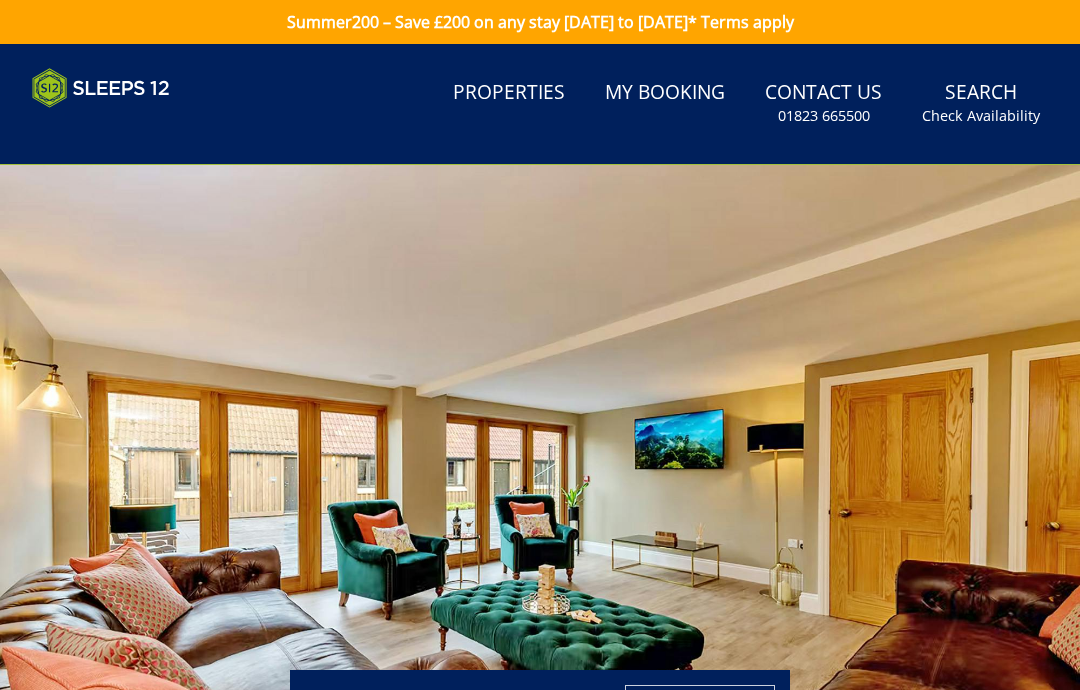 click on "Check Availability" at bounding box center (981, 116) 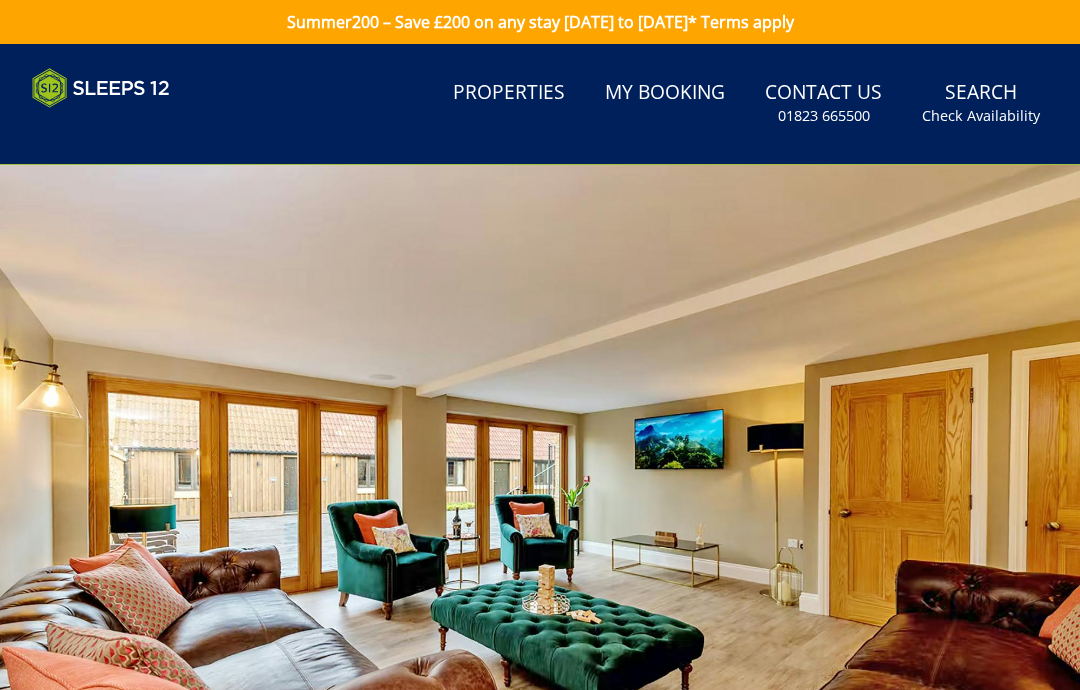 click at bounding box center (101, 88) 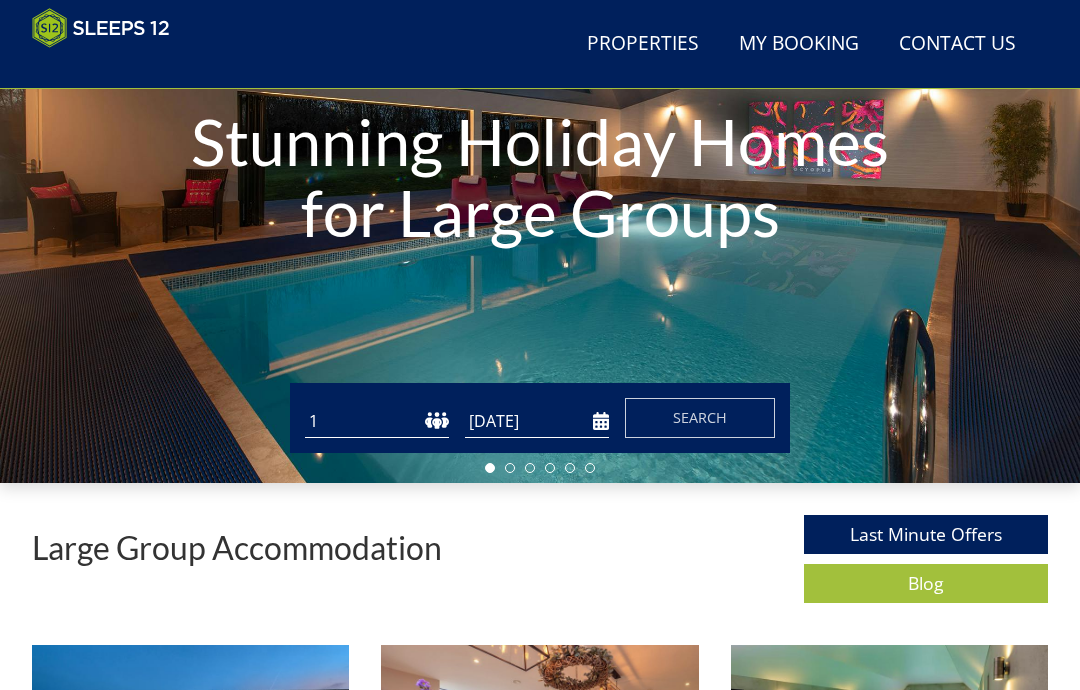 scroll, scrollTop: 512, scrollLeft: 0, axis: vertical 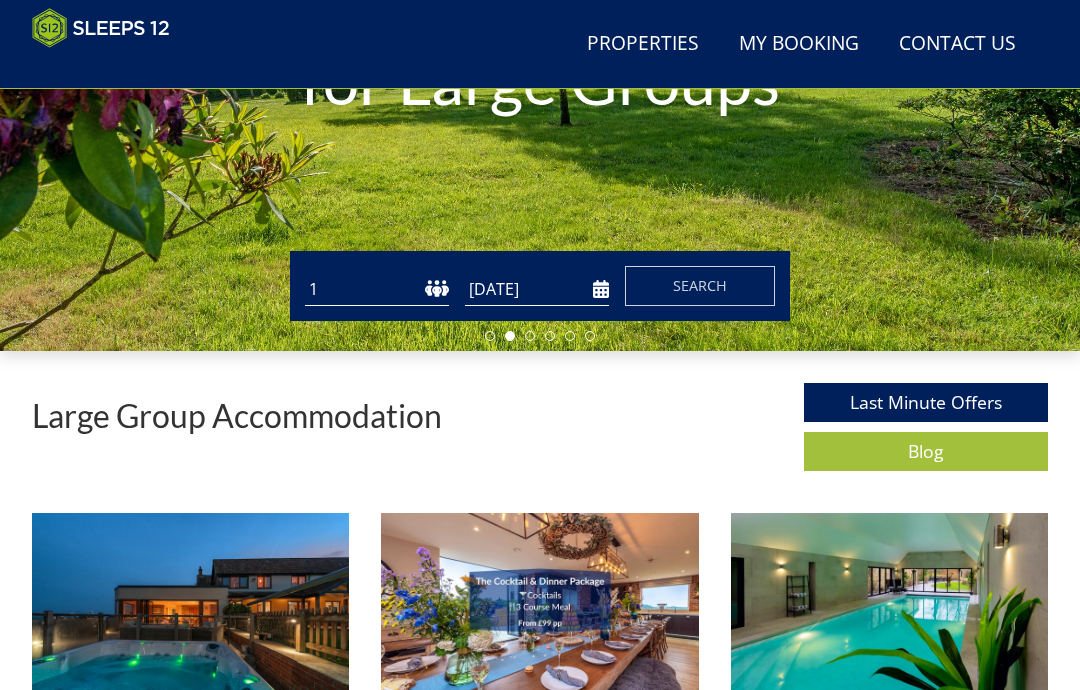 click on "1
2
3
4
5
6
7
8
9
10
11
12
13
14
15
16
17
18
19
20
21
22
23
24
25
26
27
28
29
30
31
32" at bounding box center [377, 290] 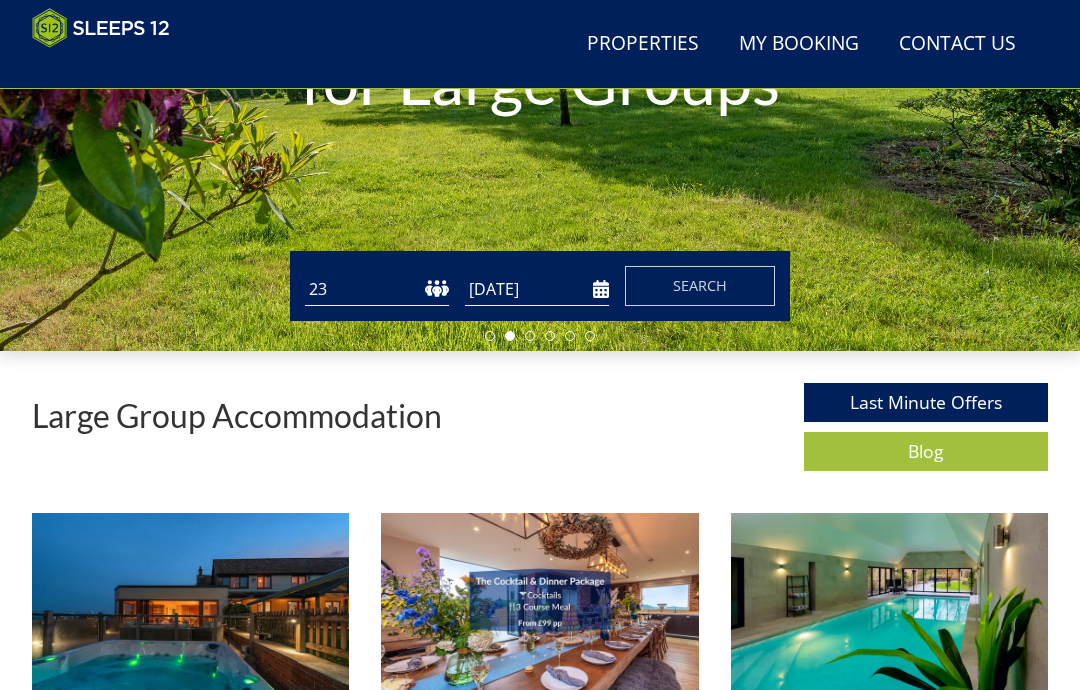 click on "[DATE]" at bounding box center (537, 289) 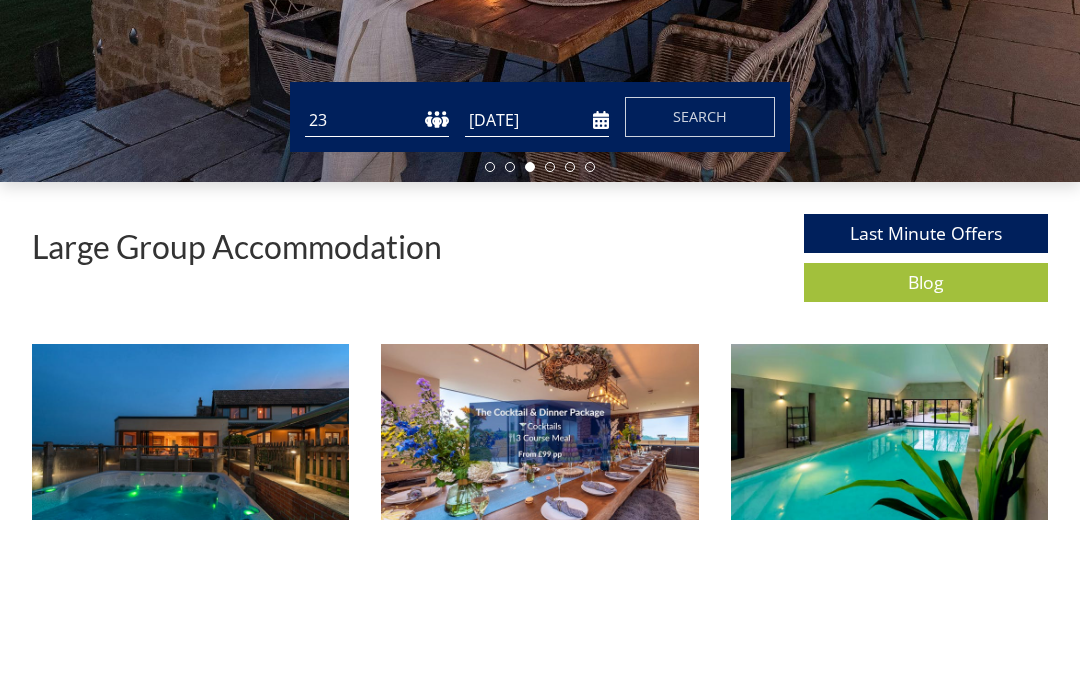 scroll, scrollTop: 557, scrollLeft: 0, axis: vertical 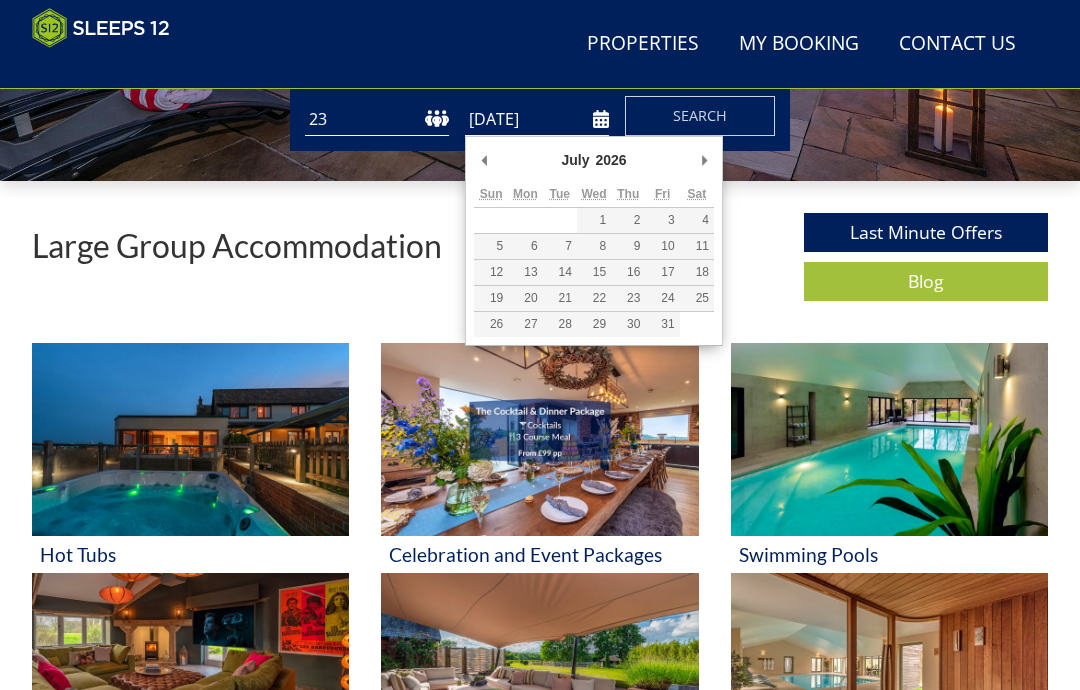 type on "20/07/2026" 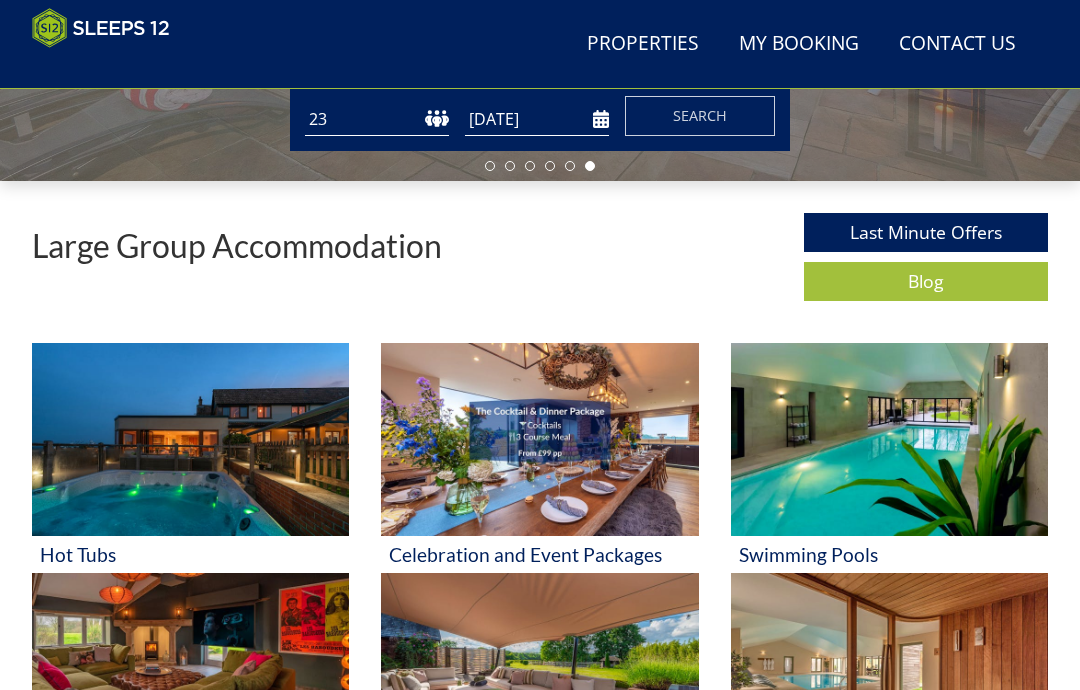 click on "Search" at bounding box center [700, 116] 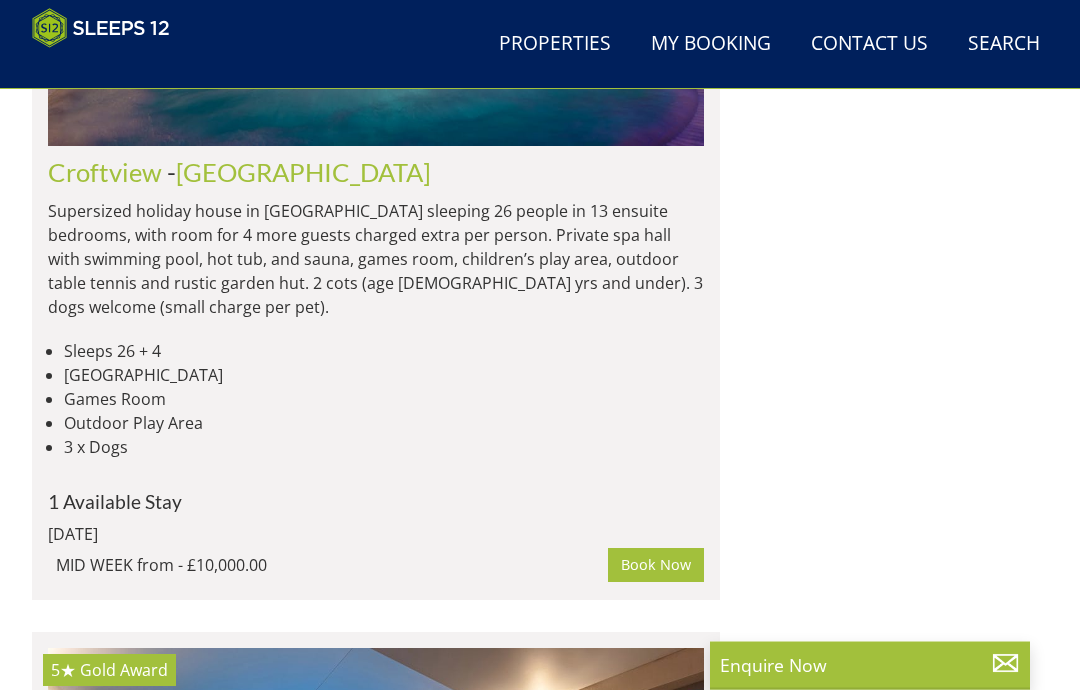 scroll, scrollTop: 5775, scrollLeft: 0, axis: vertical 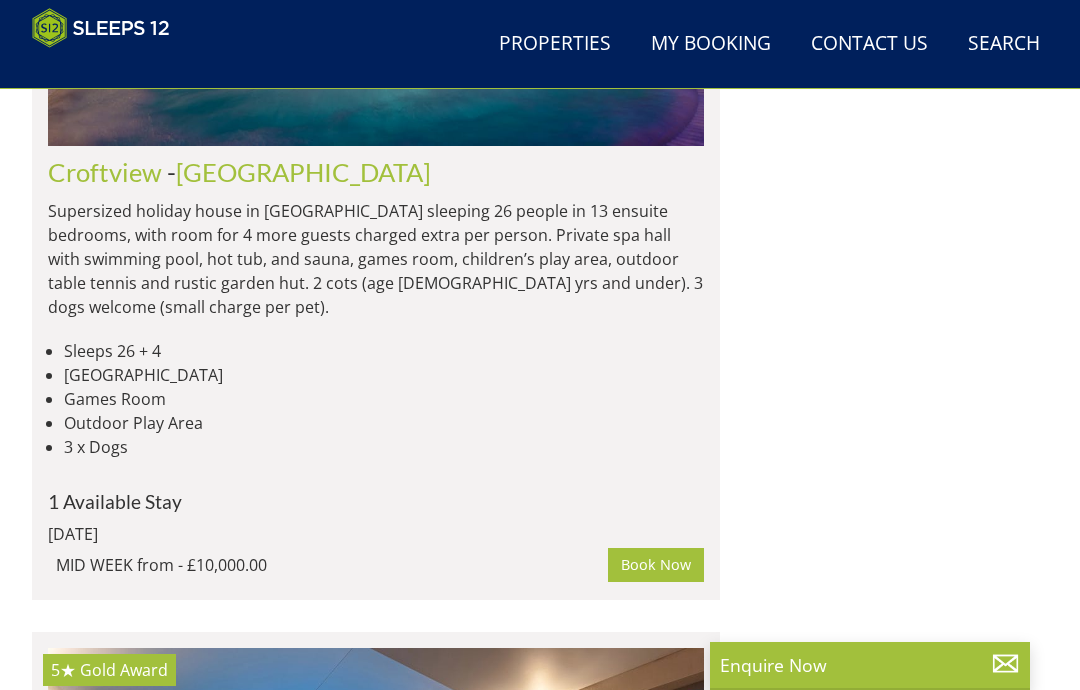 click on "Search  Check Availability" at bounding box center (1004, 44) 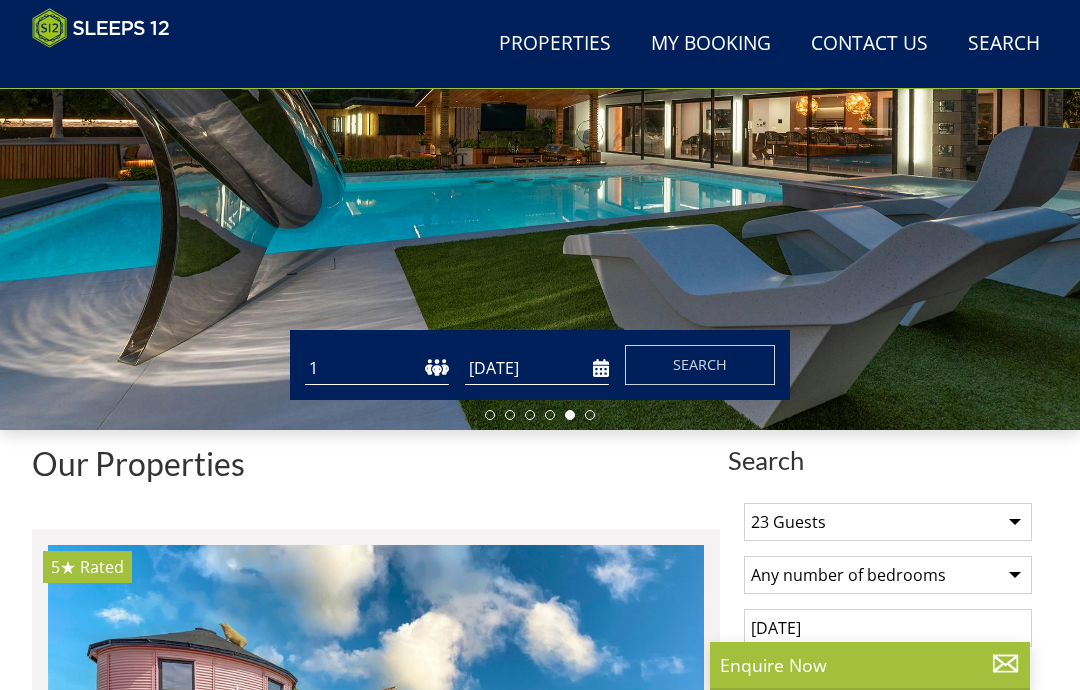 scroll, scrollTop: 311, scrollLeft: 0, axis: vertical 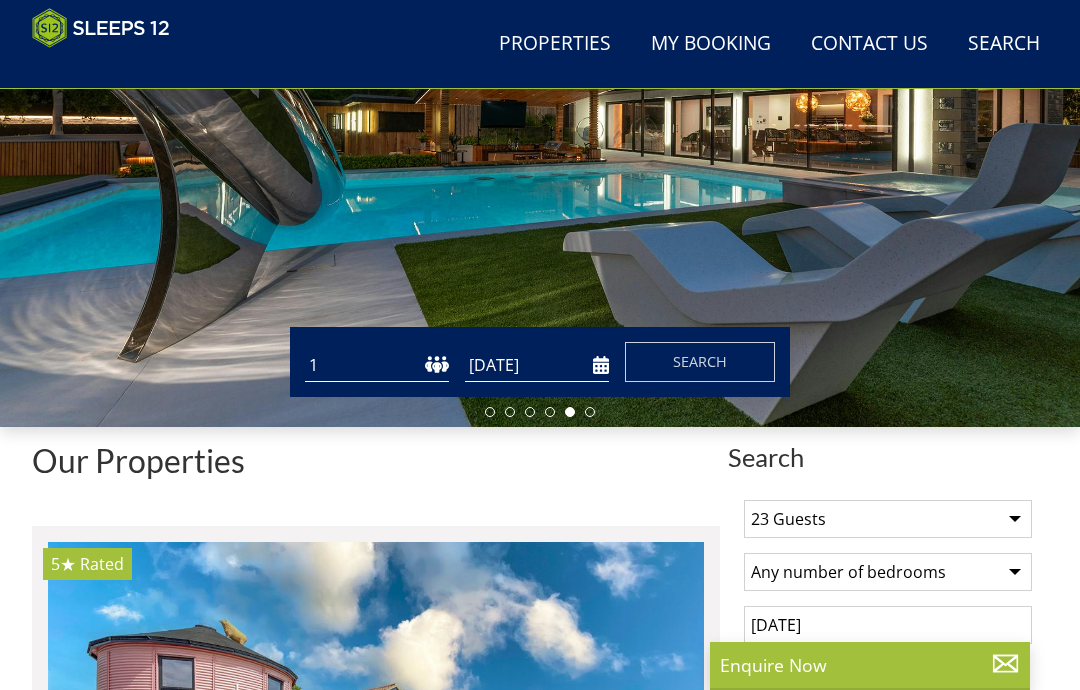 click on "20/07/2026" at bounding box center (537, 365) 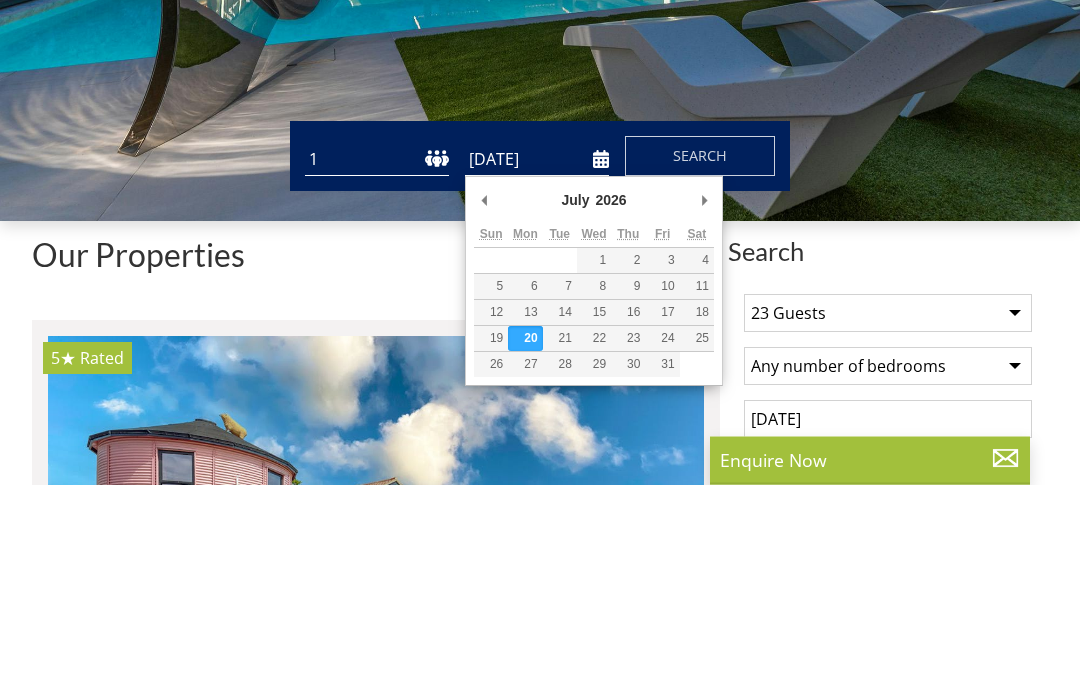 scroll, scrollTop: 517, scrollLeft: 0, axis: vertical 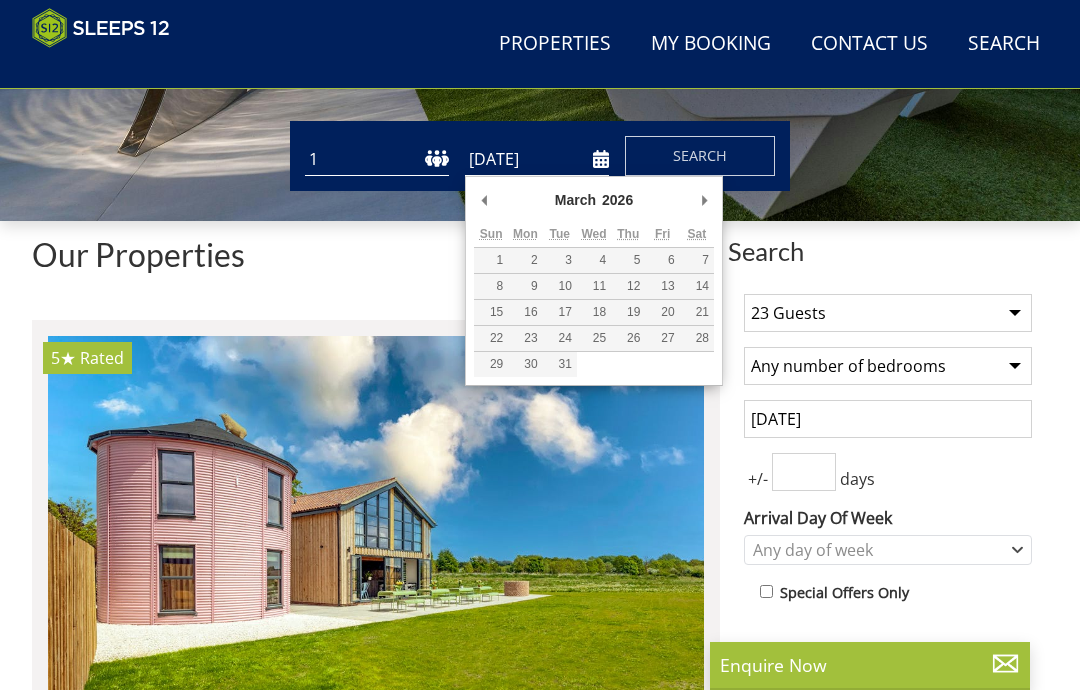 type on "06/03/2026" 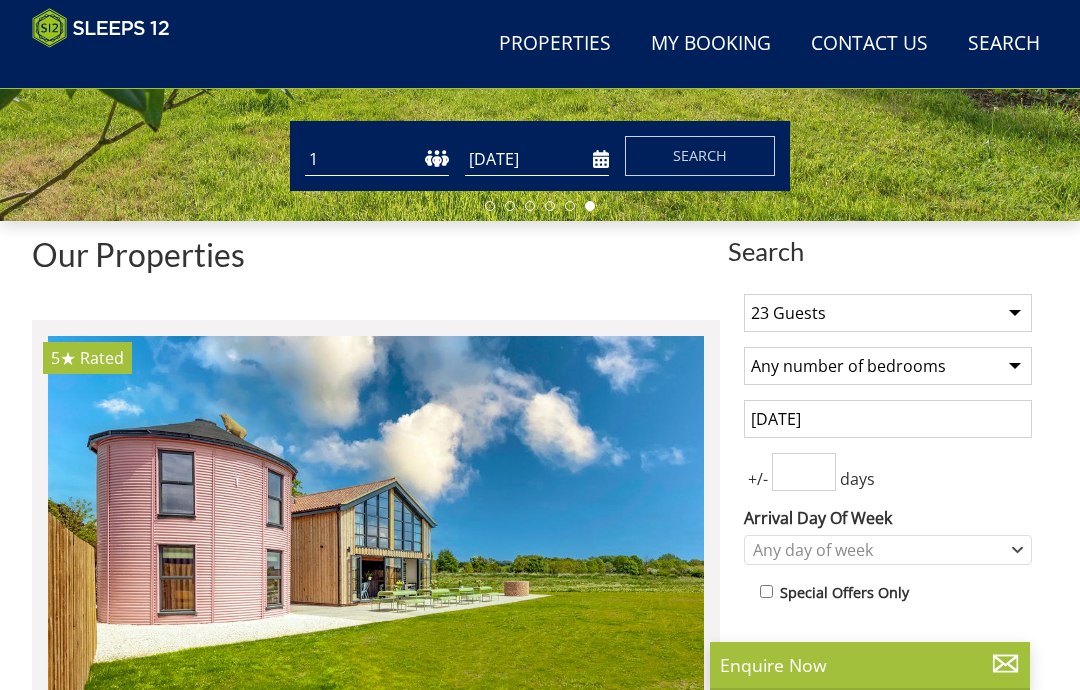 click on "Search" at bounding box center [700, 156] 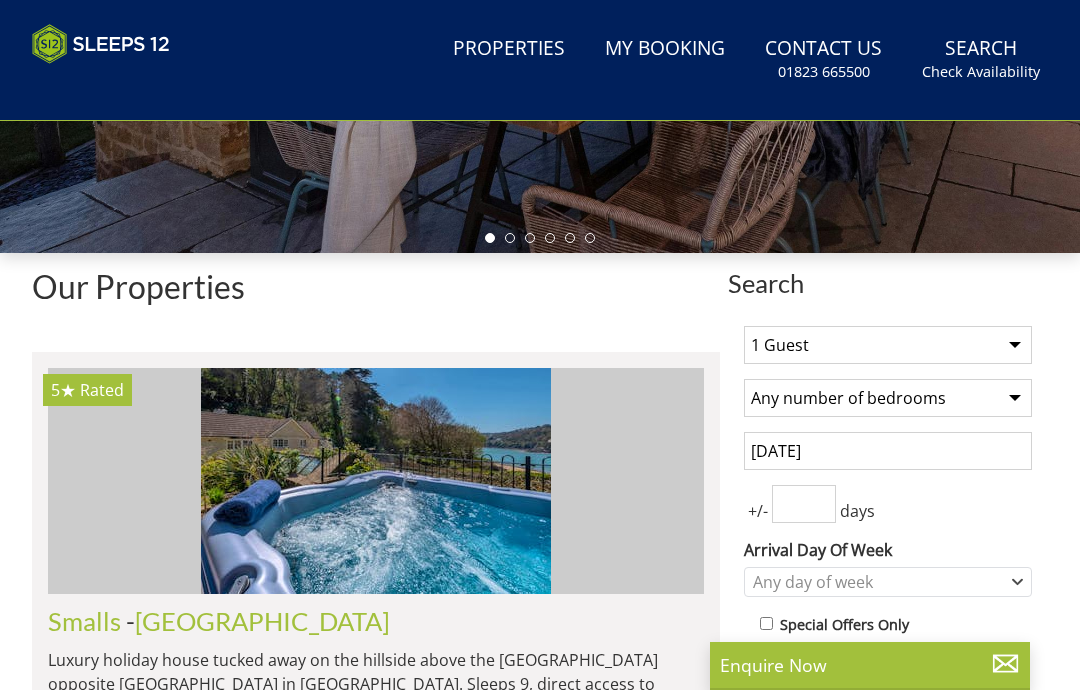 scroll, scrollTop: 0, scrollLeft: 0, axis: both 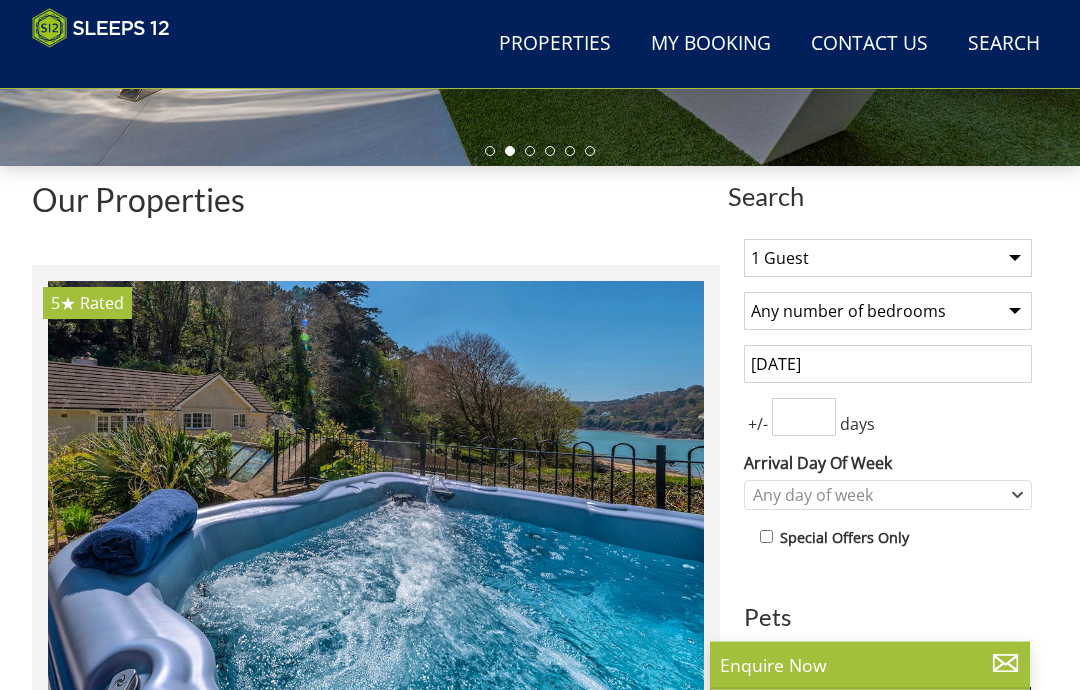 click on "1 Guest
2 Guests
3 Guests
4 Guests
5 Guests
6 Guests
7 Guests
8 Guests
9 Guests
10 Guests
11 Guests
12 Guests
13 Guests
14 Guests
15 Guests
16 Guests
17 Guests
18 Guests
19 Guests
20 Guests
21 Guests
22 Guests
23 Guests
24 Guests
25 Guests
26 Guests
27 Guests
28 Guests
29 Guests
30 Guests
31 Guests
32 Guests" at bounding box center [888, 259] 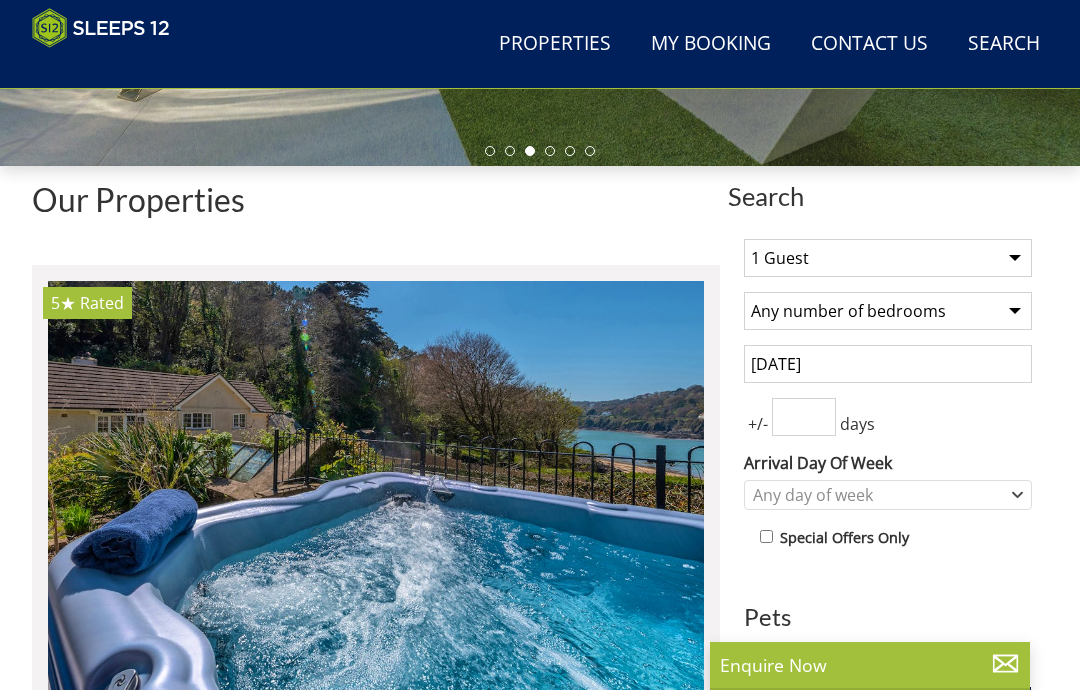 select on "23" 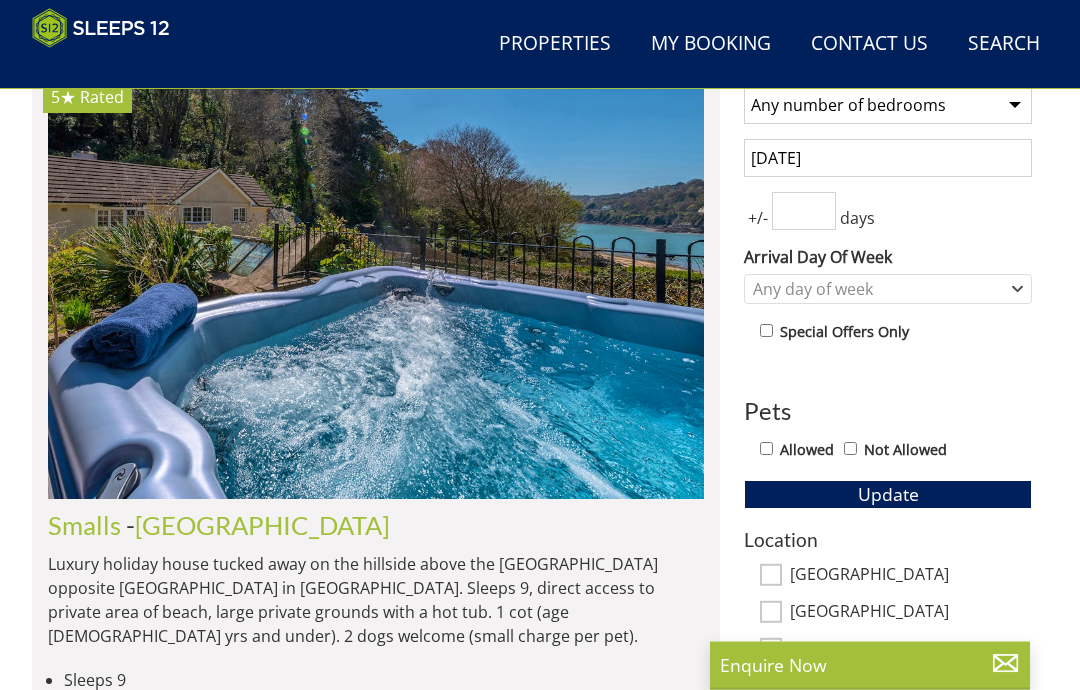 click on "Allowed" at bounding box center (807, 451) 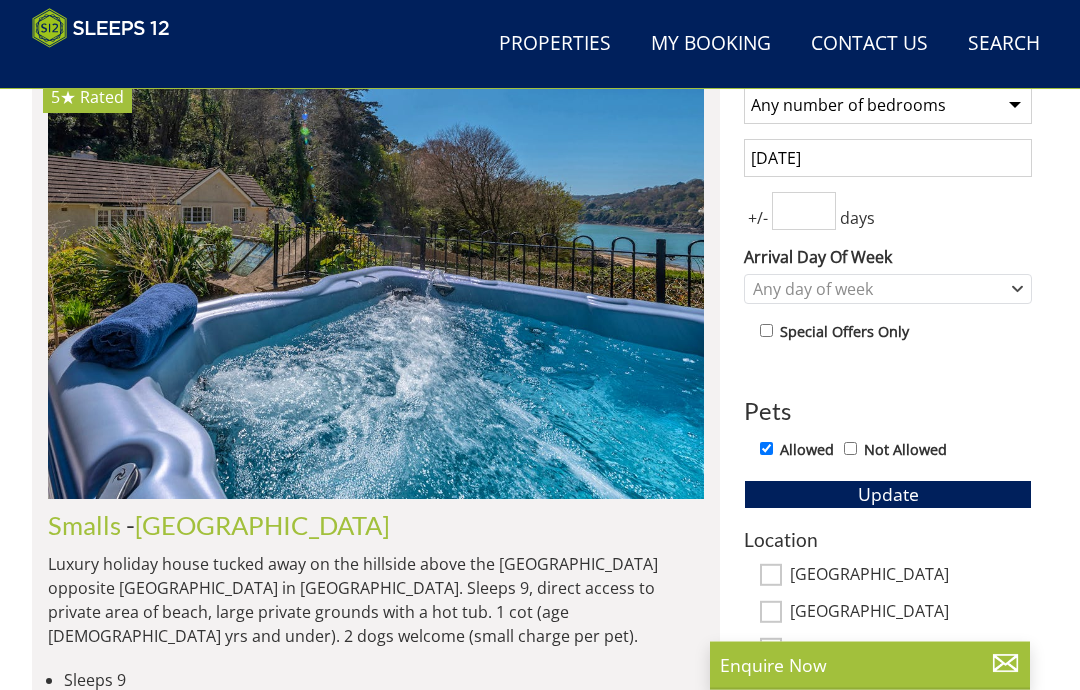 scroll, scrollTop: 778, scrollLeft: 0, axis: vertical 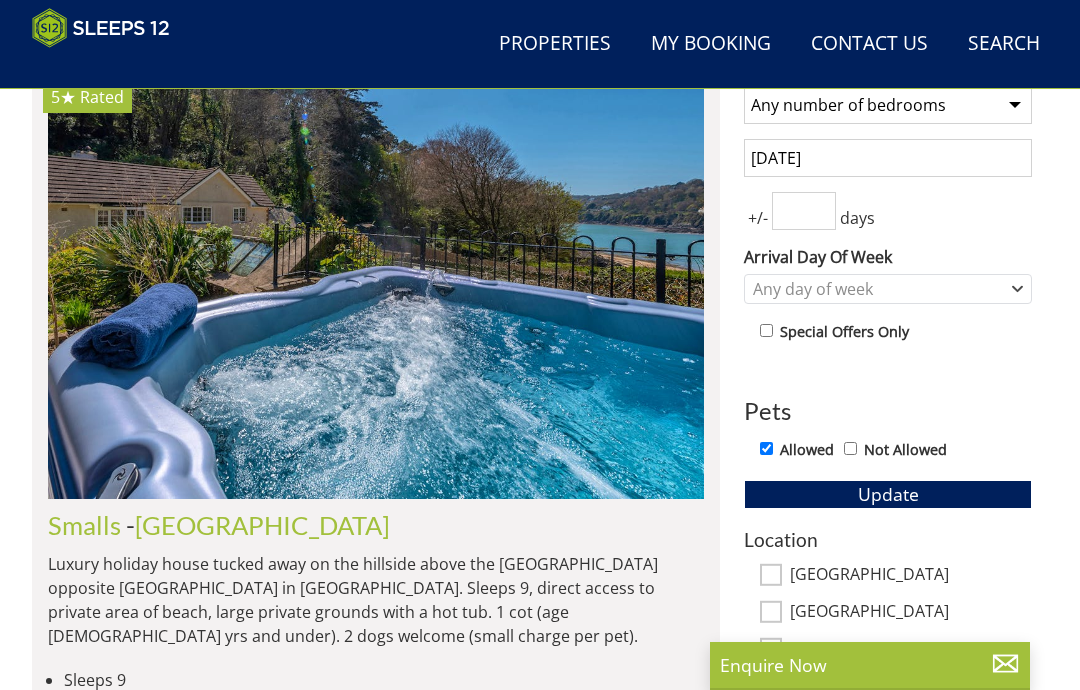 click on "Update" at bounding box center [888, 494] 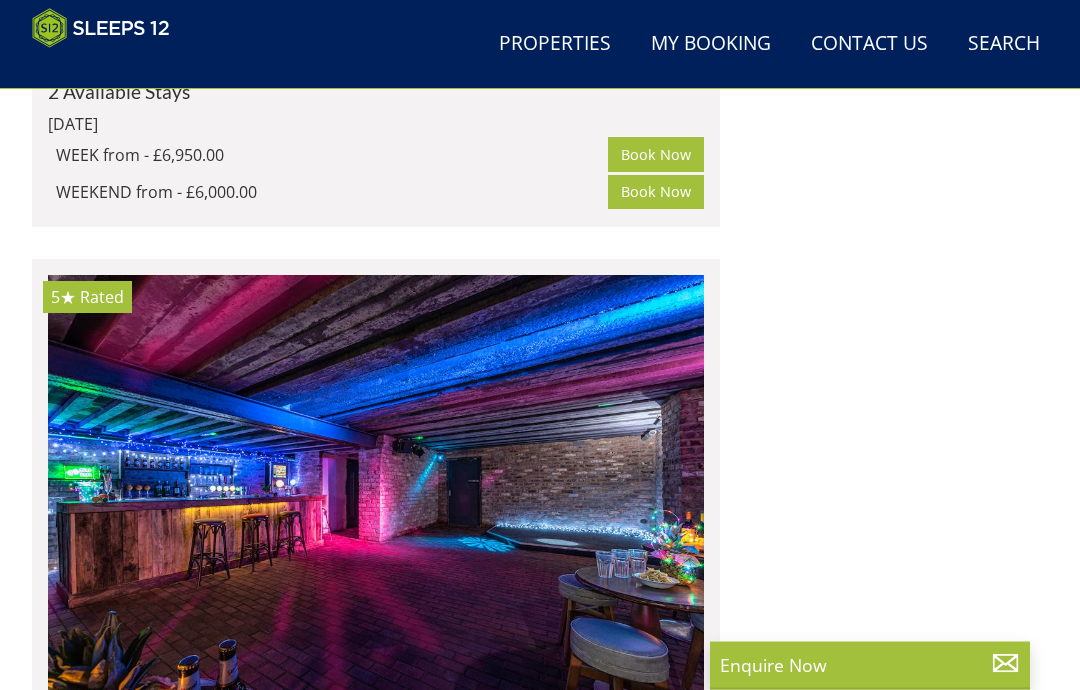 scroll, scrollTop: 2542, scrollLeft: 0, axis: vertical 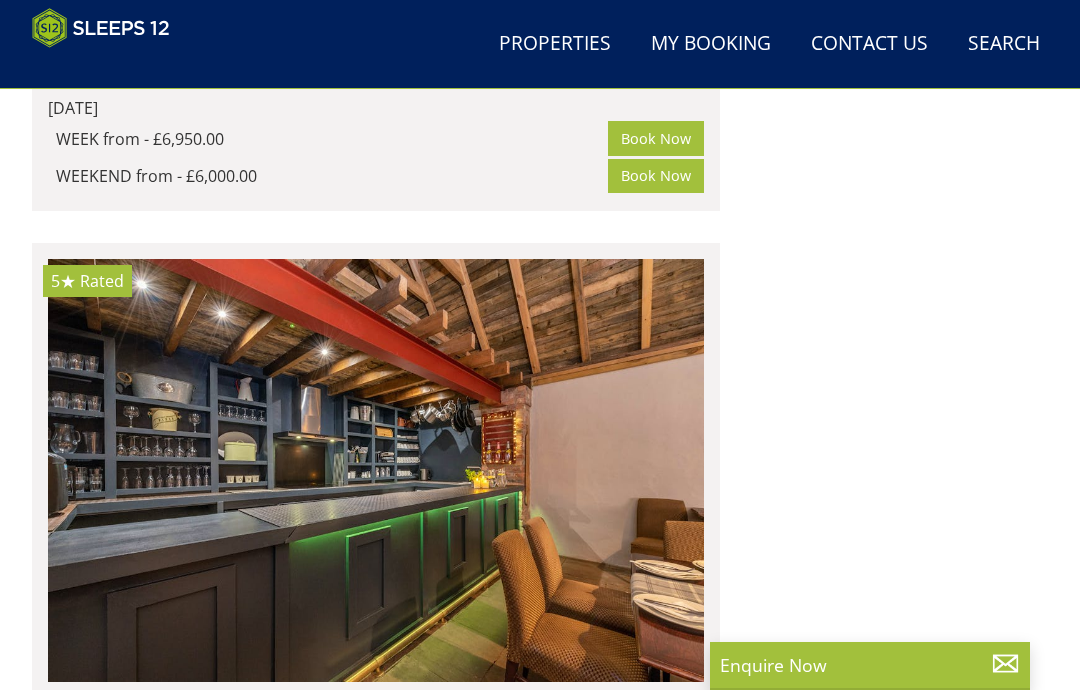 click on "Properties" at bounding box center (555, 44) 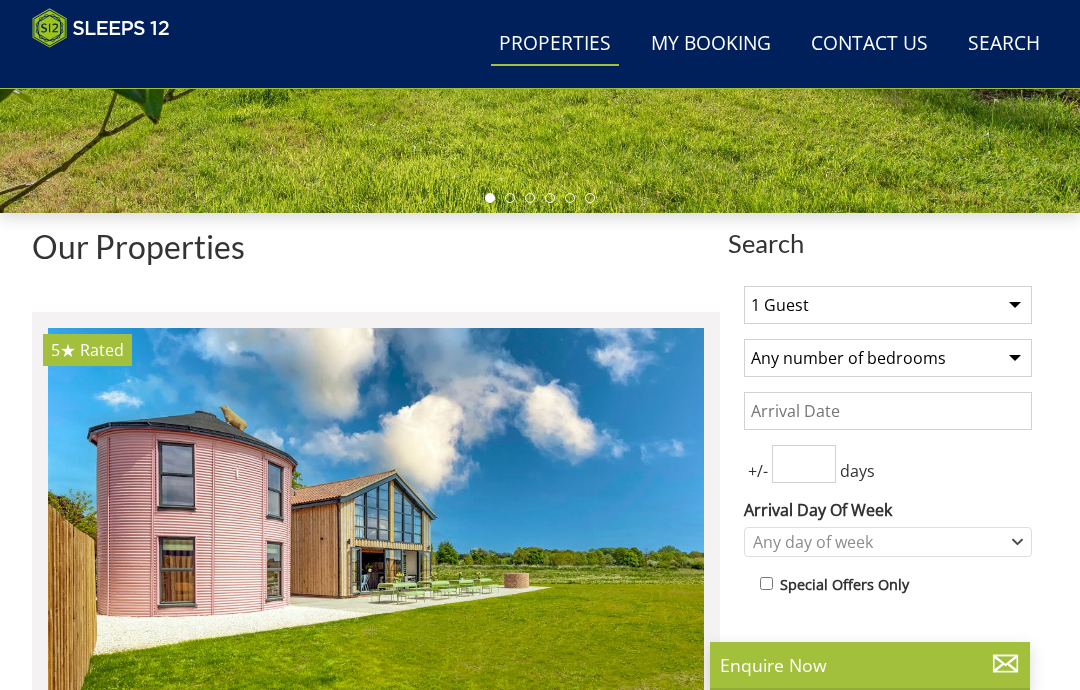 scroll, scrollTop: 552, scrollLeft: 0, axis: vertical 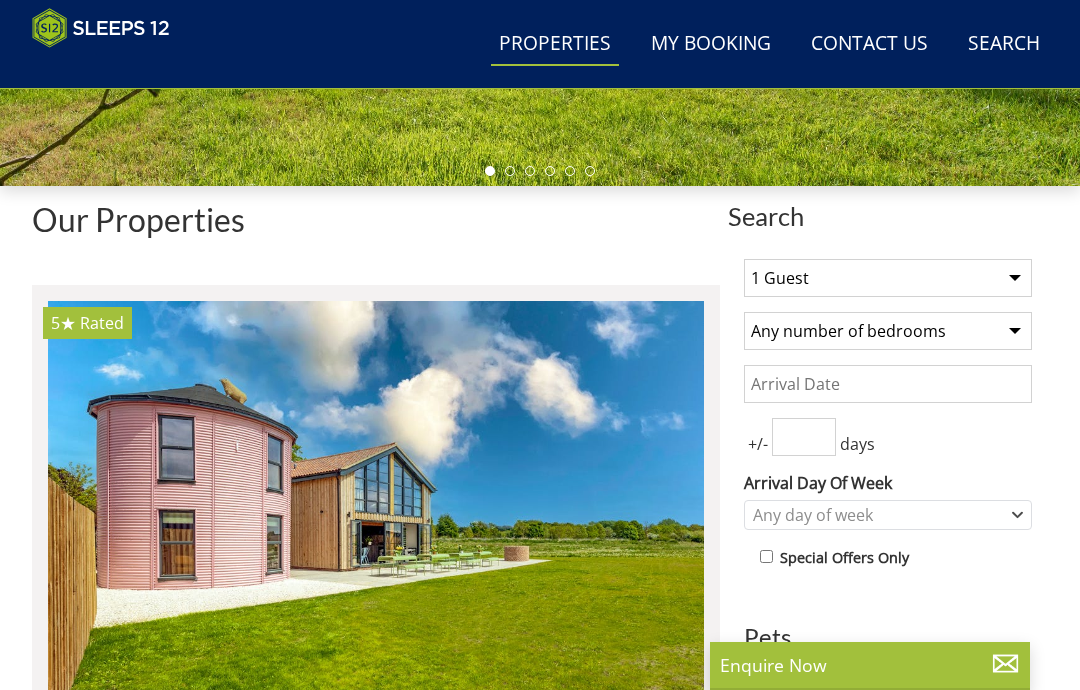 click on "1 Guest
2 Guests
3 Guests
4 Guests
5 Guests
6 Guests
7 Guests
8 Guests
9 Guests
10 Guests
11 Guests
12 Guests
13 Guests
14 Guests
15 Guests
16 Guests
17 Guests
18 Guests
19 Guests
20 Guests
21 Guests
22 Guests
23 Guests
24 Guests
25 Guests
26 Guests
27 Guests
28 Guests
29 Guests
30 Guests
31 Guests
32 Guests" at bounding box center [888, 278] 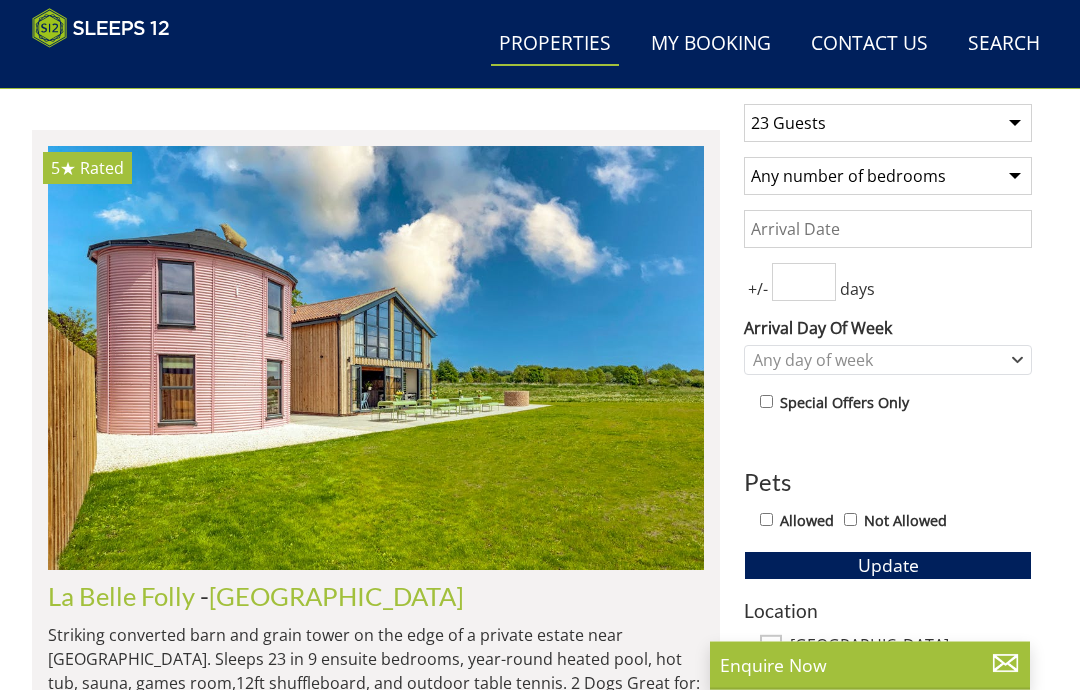 scroll, scrollTop: 719, scrollLeft: 0, axis: vertical 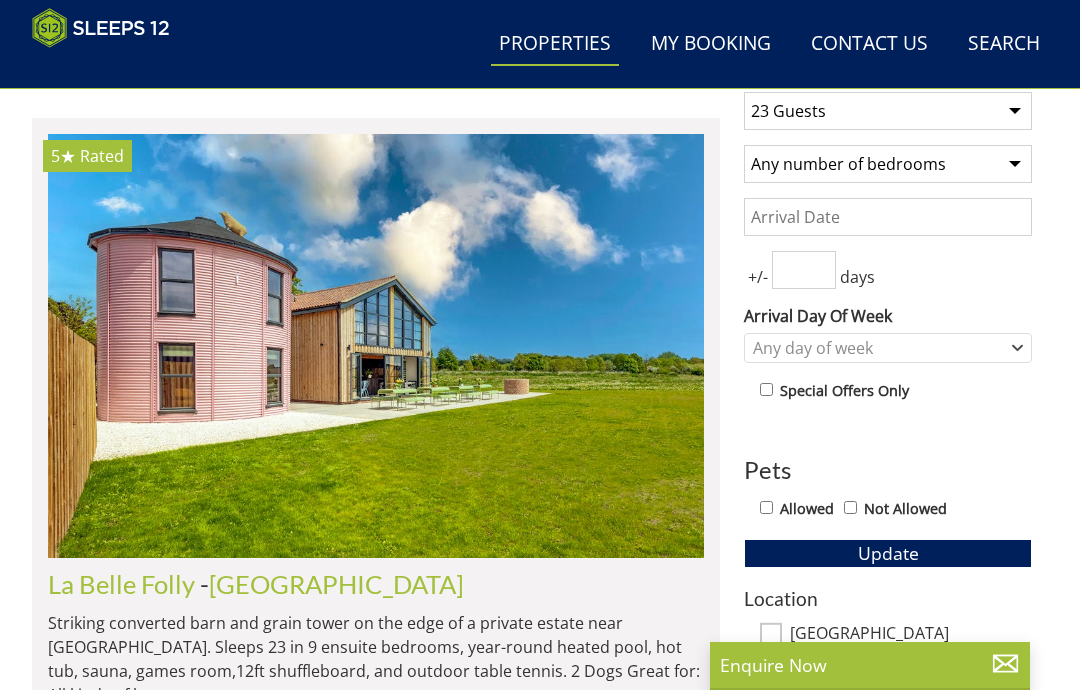 click on "Allowed" at bounding box center [807, 509] 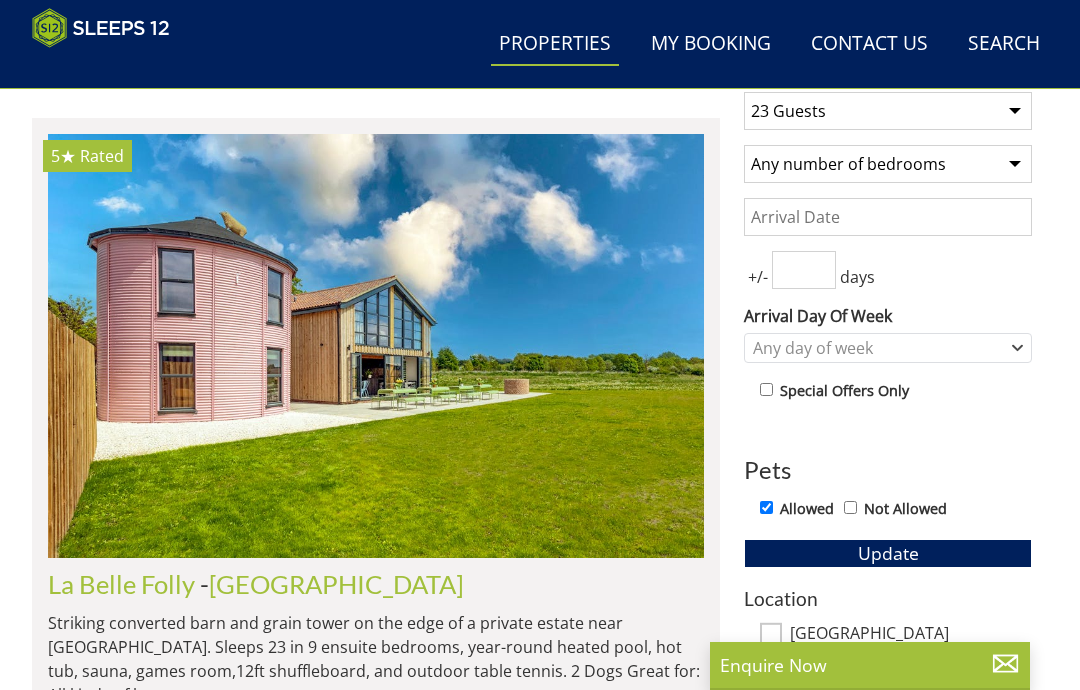 click on "Update" at bounding box center (888, 553) 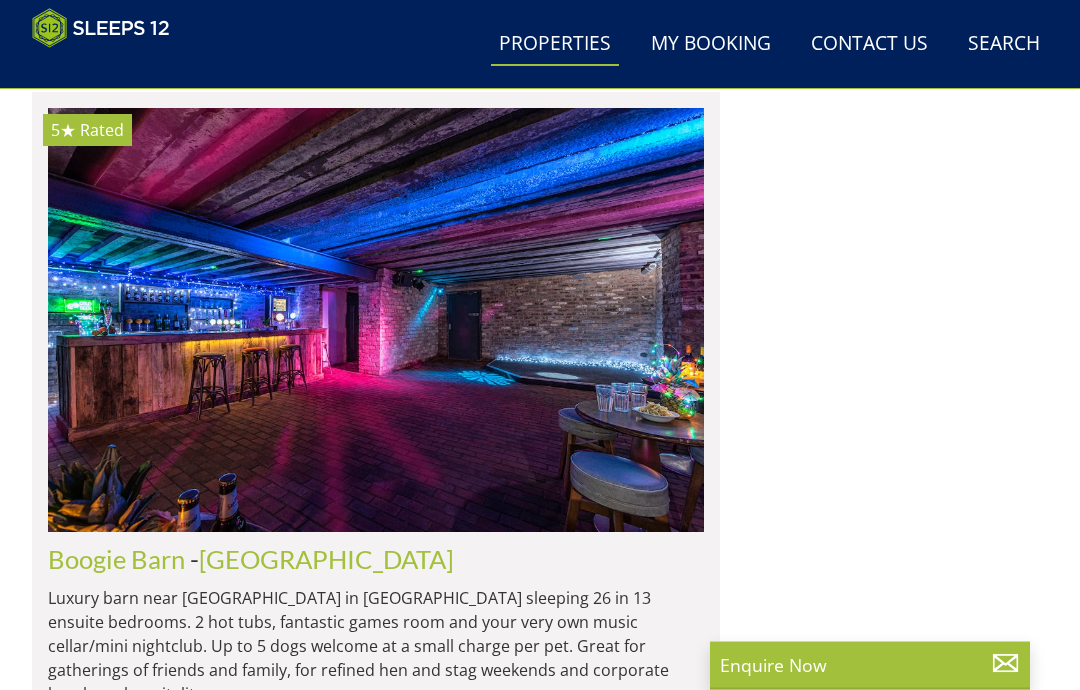 scroll, scrollTop: 3928, scrollLeft: 0, axis: vertical 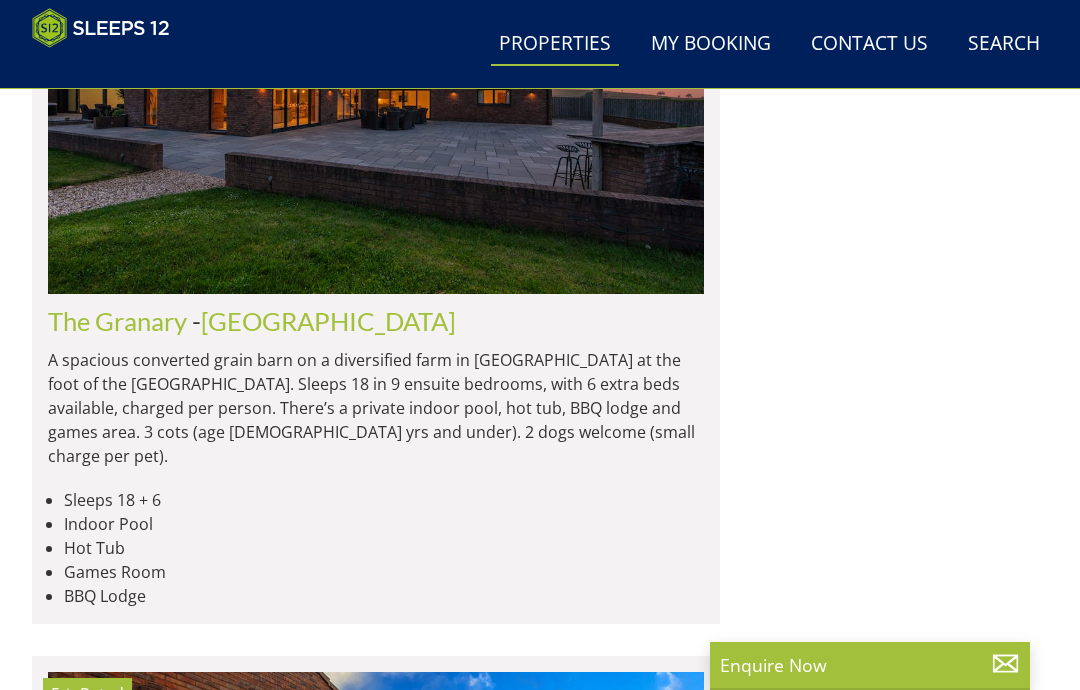 click at bounding box center (6936, -1662) 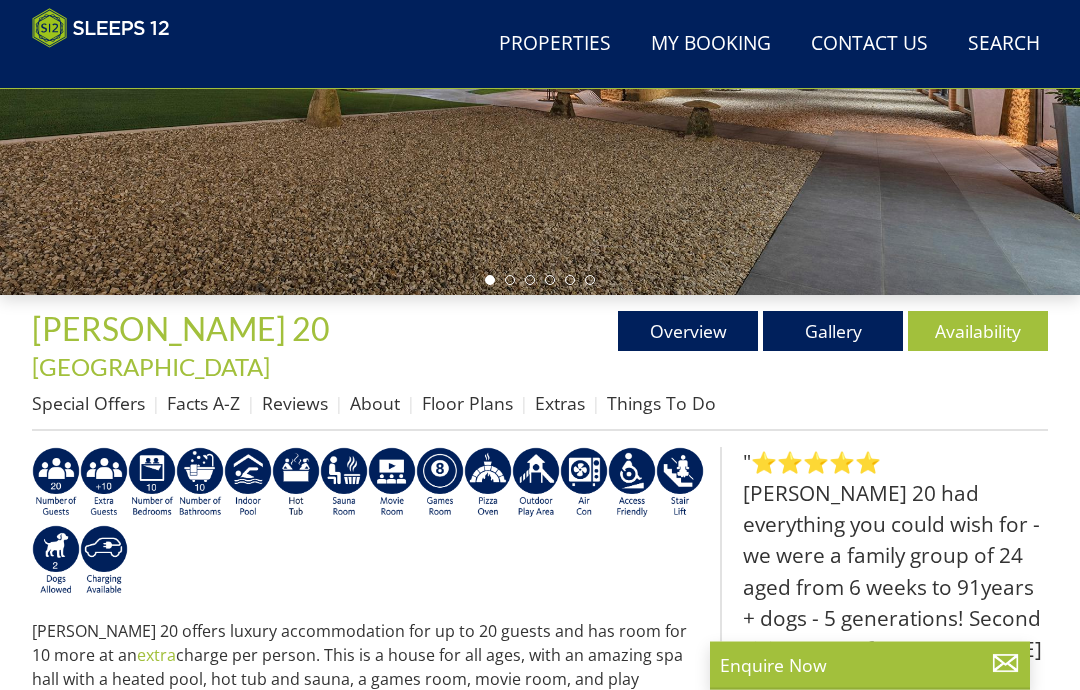 scroll, scrollTop: 443, scrollLeft: 0, axis: vertical 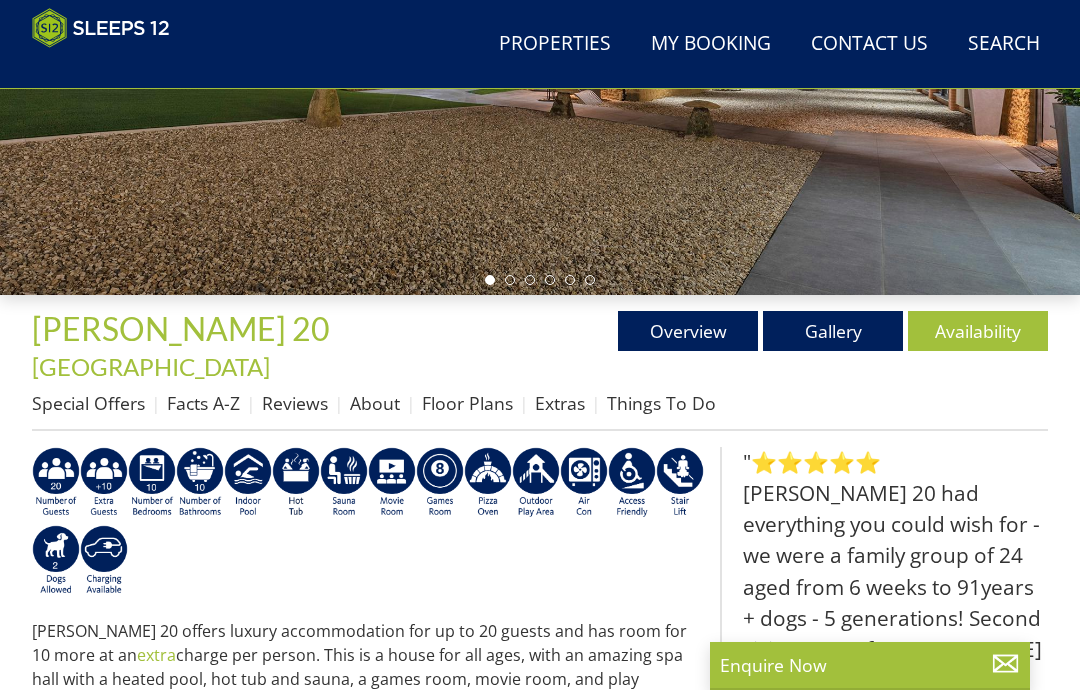 click on "Availability" at bounding box center (978, 331) 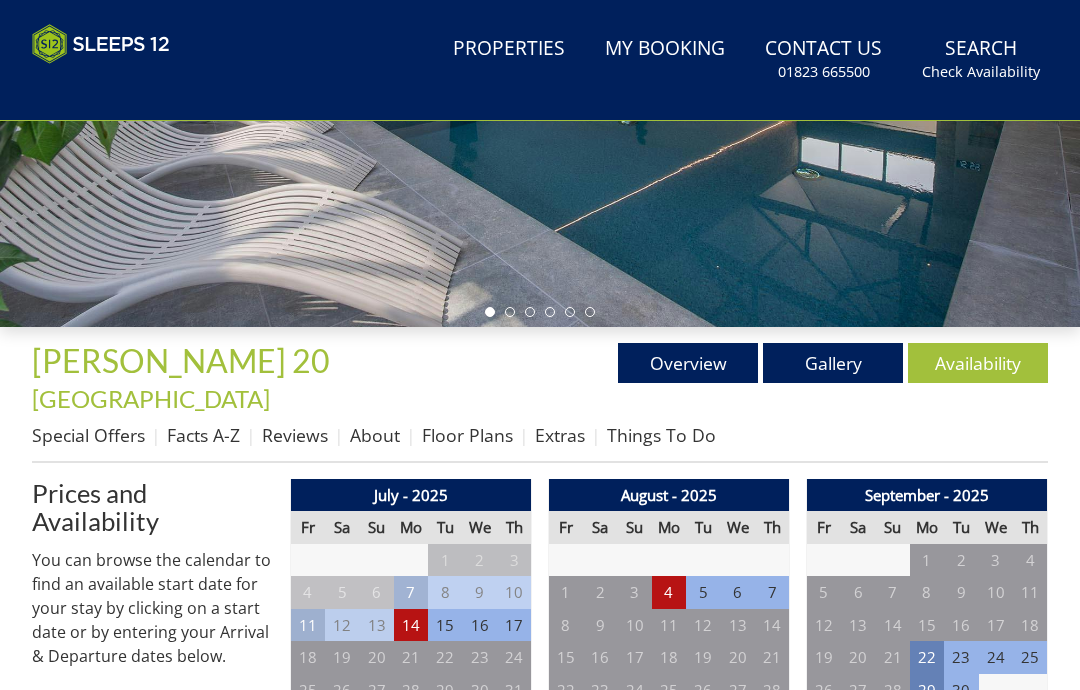 click at bounding box center [540, 24] 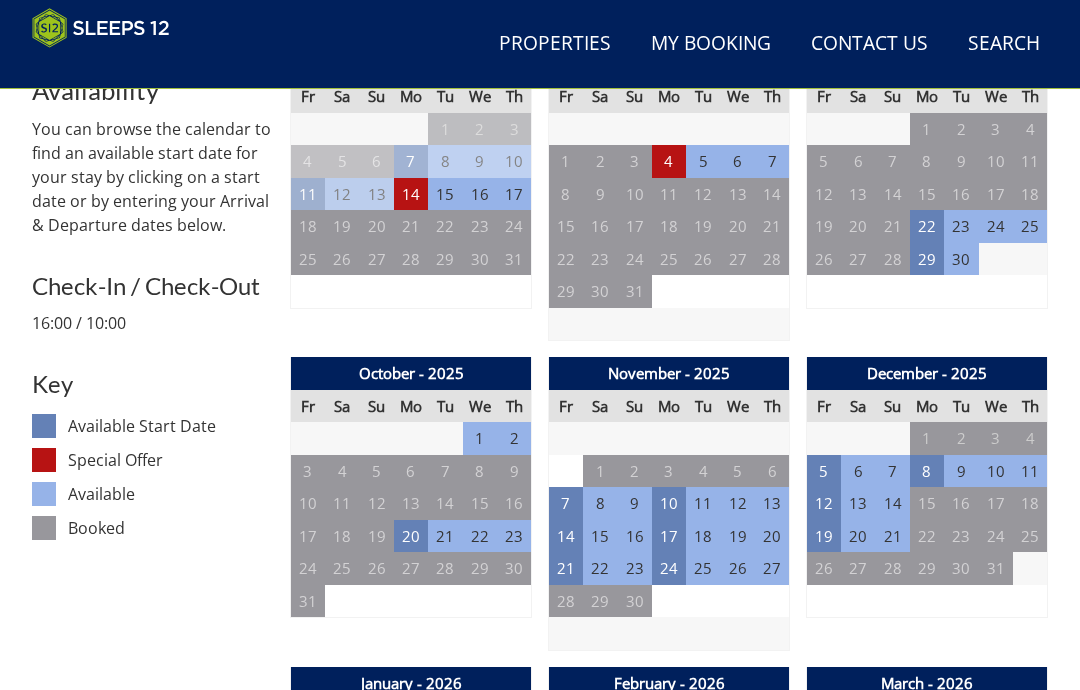 scroll, scrollTop: 867, scrollLeft: 0, axis: vertical 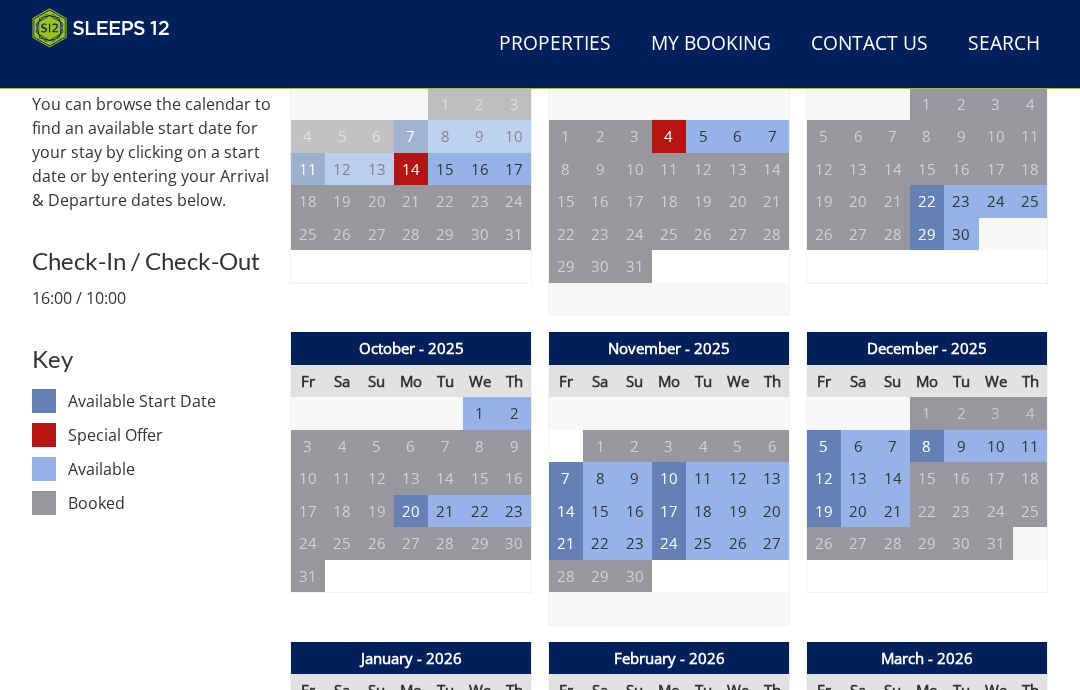 click on "20" at bounding box center [411, 511] 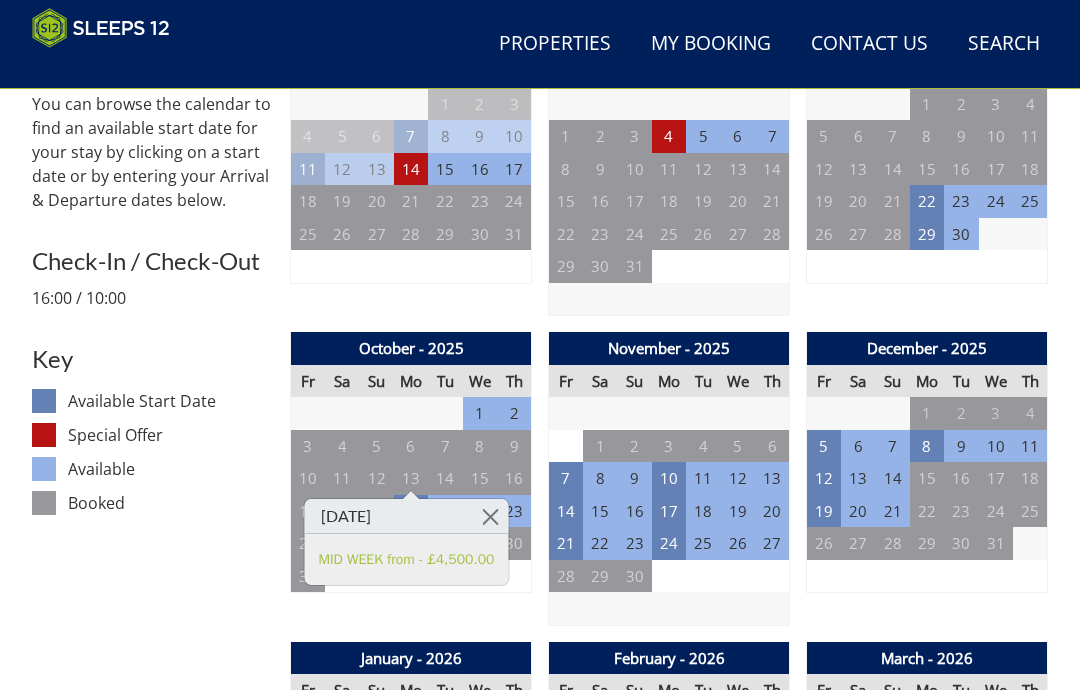 click at bounding box center (490, 516) 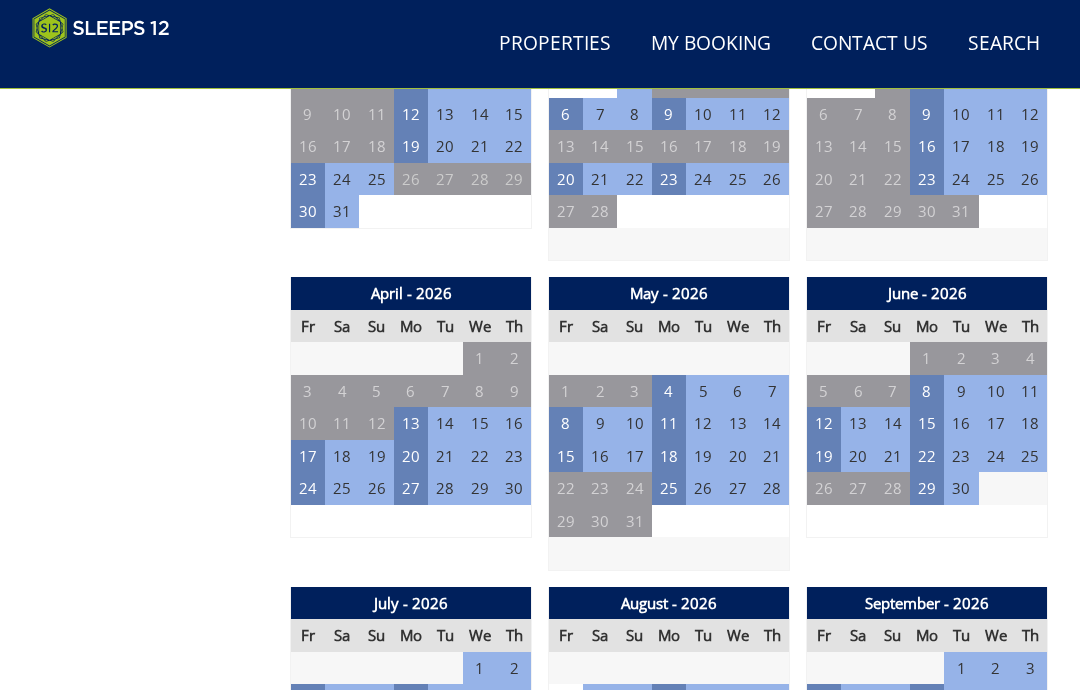 scroll, scrollTop: 1541, scrollLeft: 0, axis: vertical 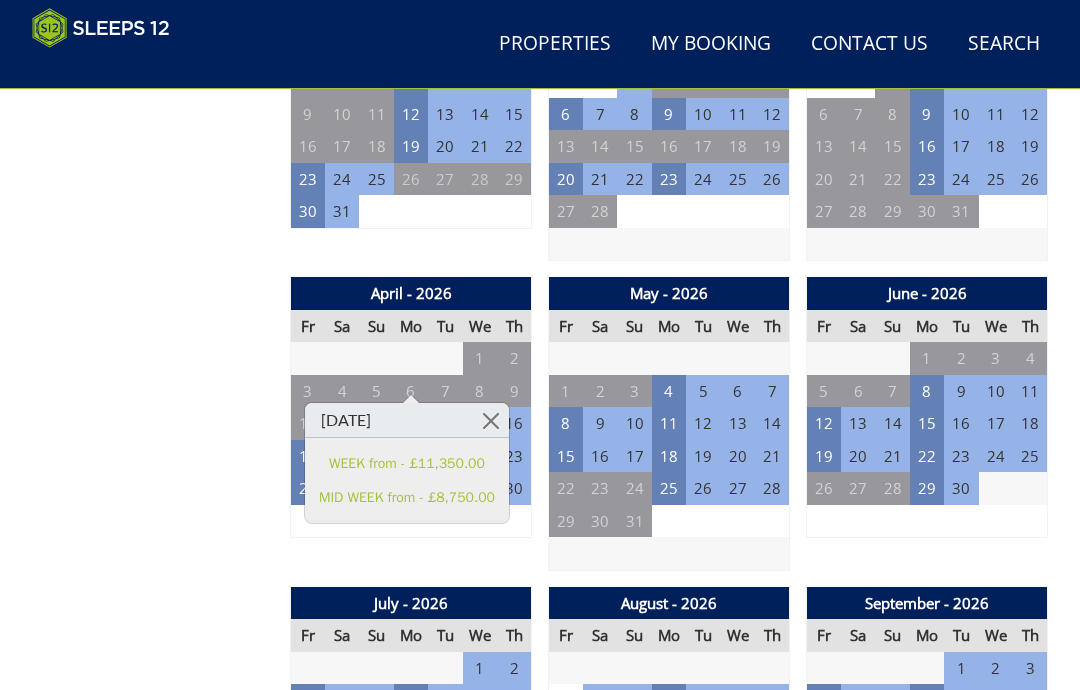 click on "23" at bounding box center (514, 456) 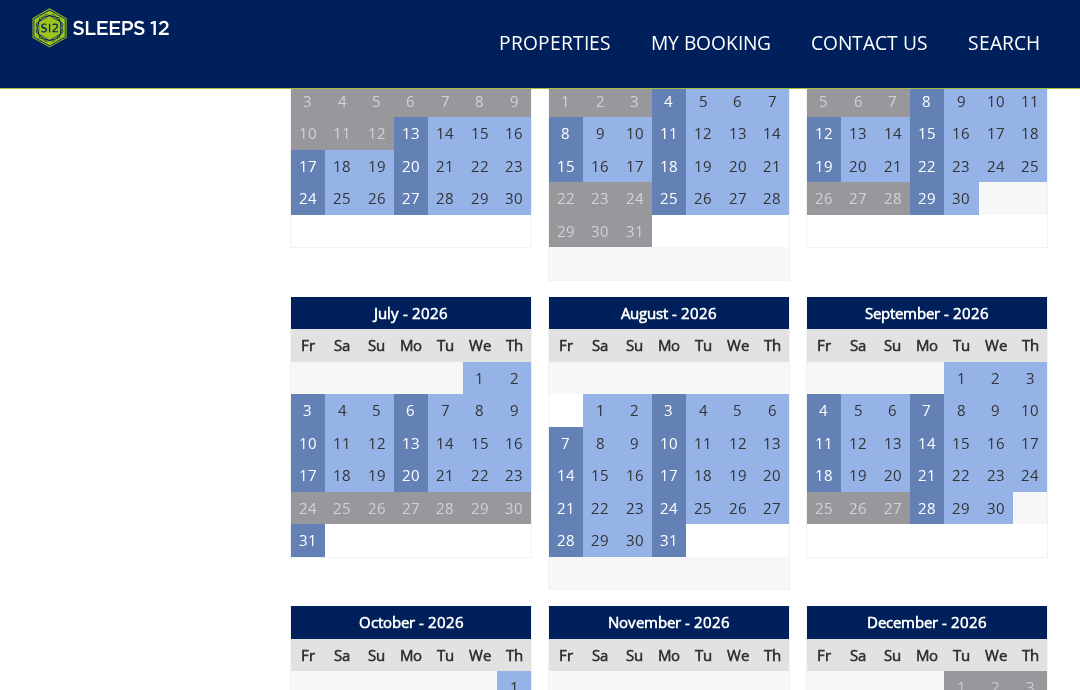 scroll, scrollTop: 1831, scrollLeft: 0, axis: vertical 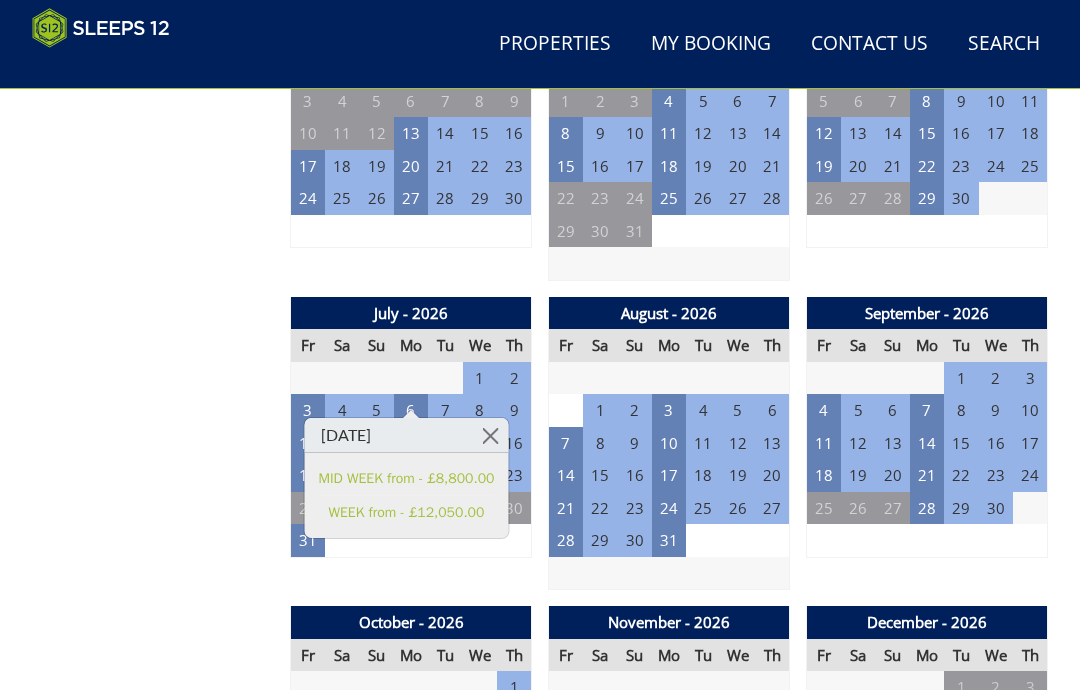 click at bounding box center (490, 435) 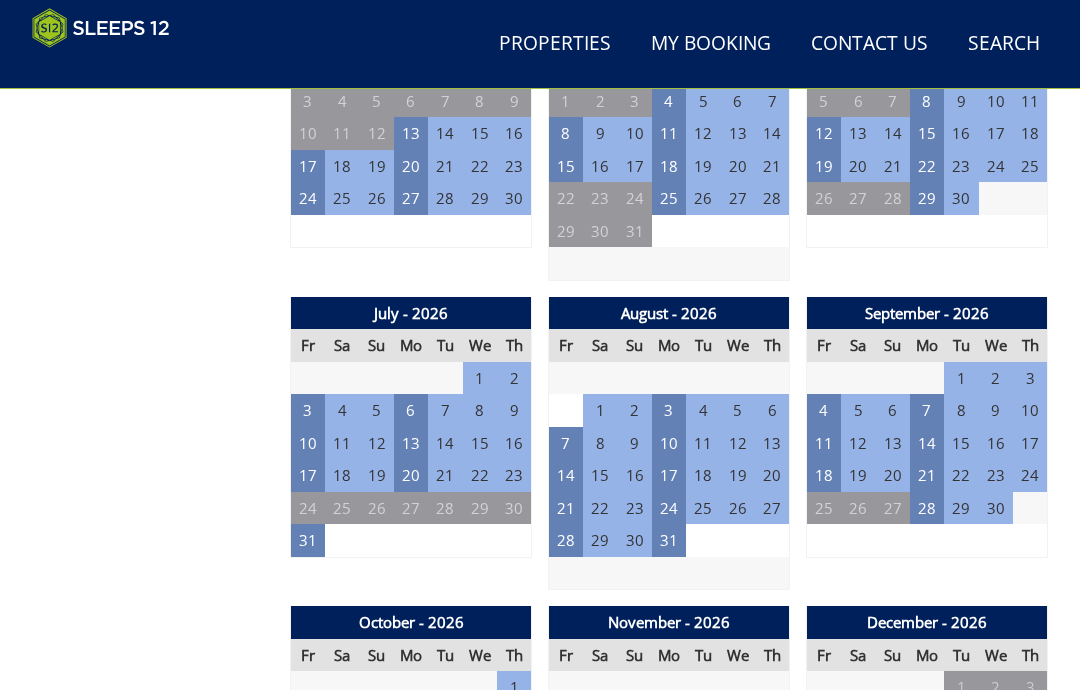 click on "20" at bounding box center [411, 475] 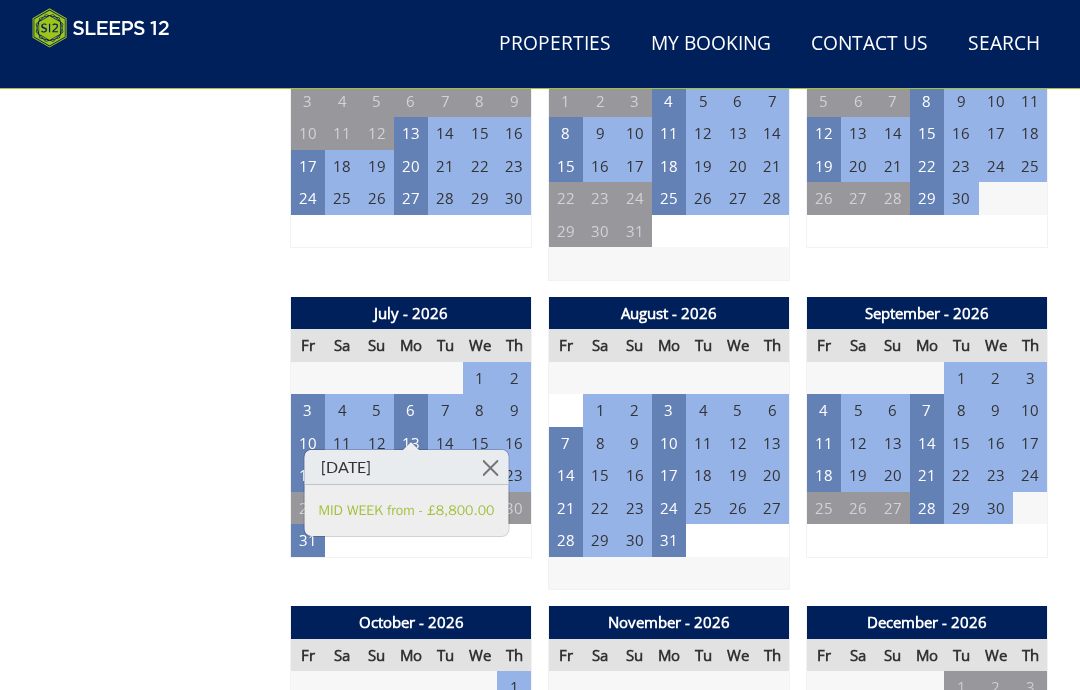 click at bounding box center (490, 467) 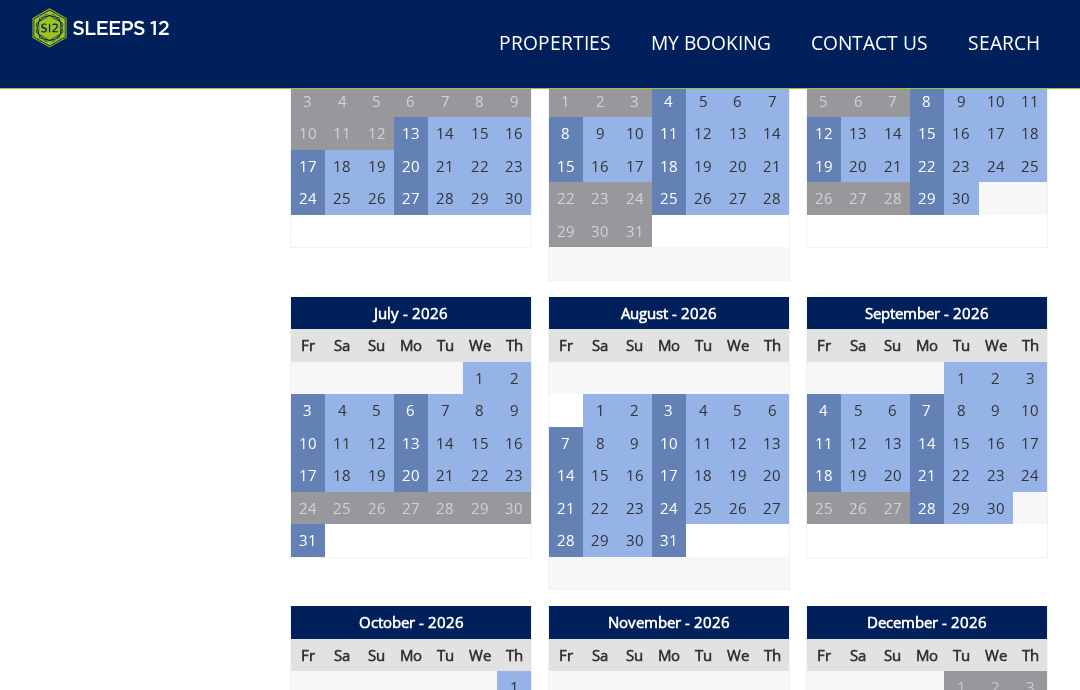 click on "20" at bounding box center (411, 475) 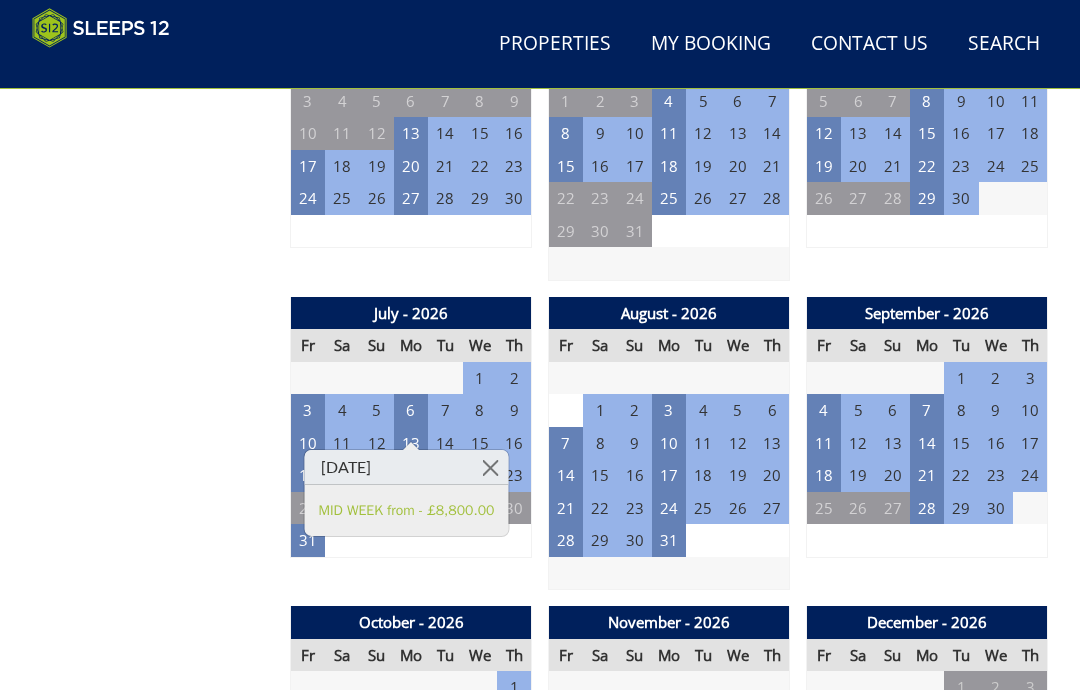 click at bounding box center (490, 467) 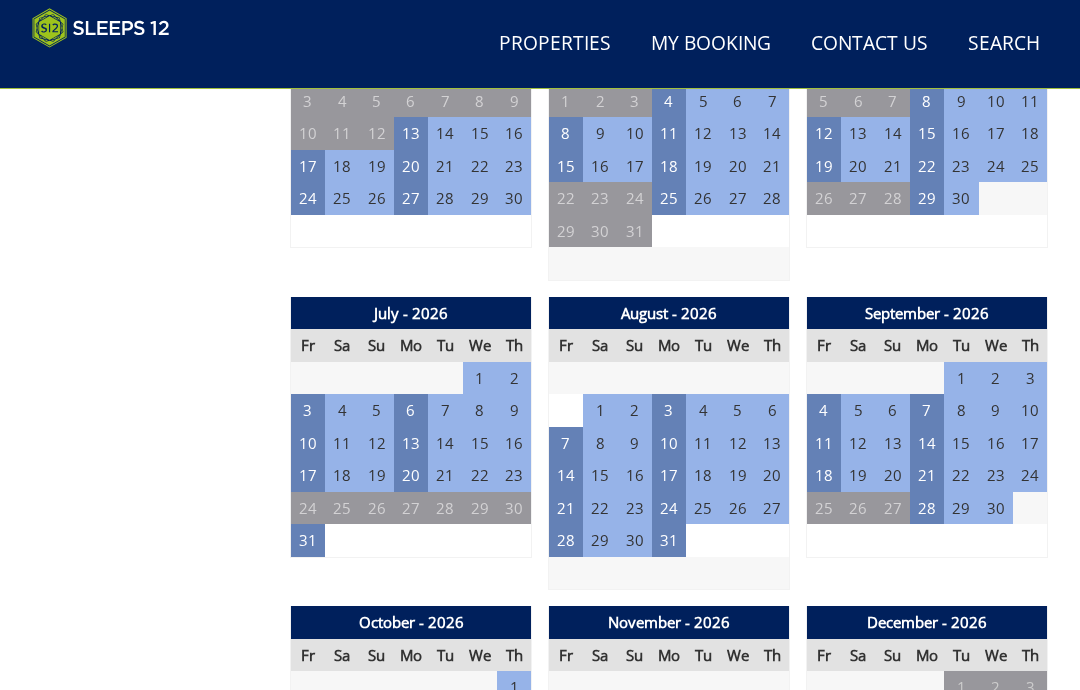 click on "31" at bounding box center (669, 540) 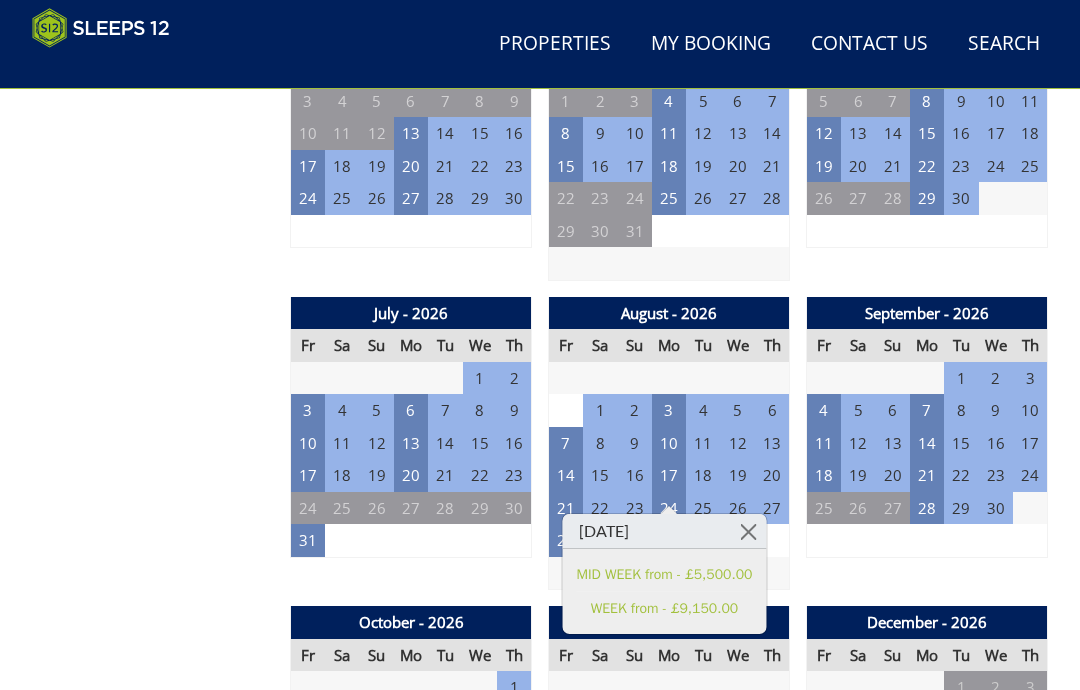 click at bounding box center (748, 531) 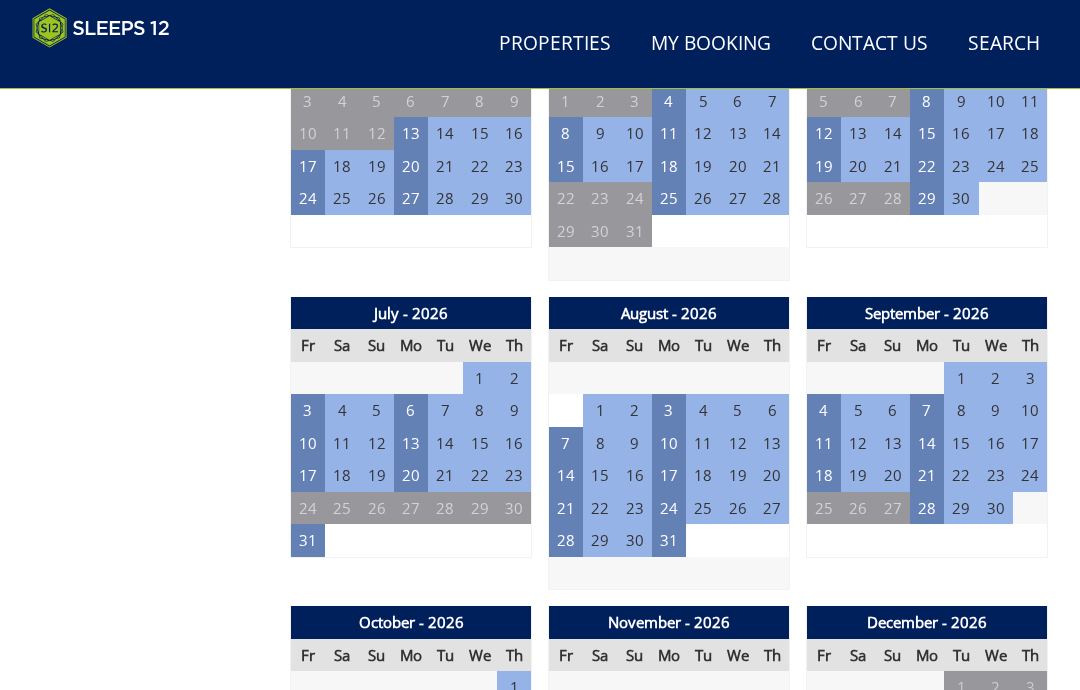 click on "7" at bounding box center (927, 410) 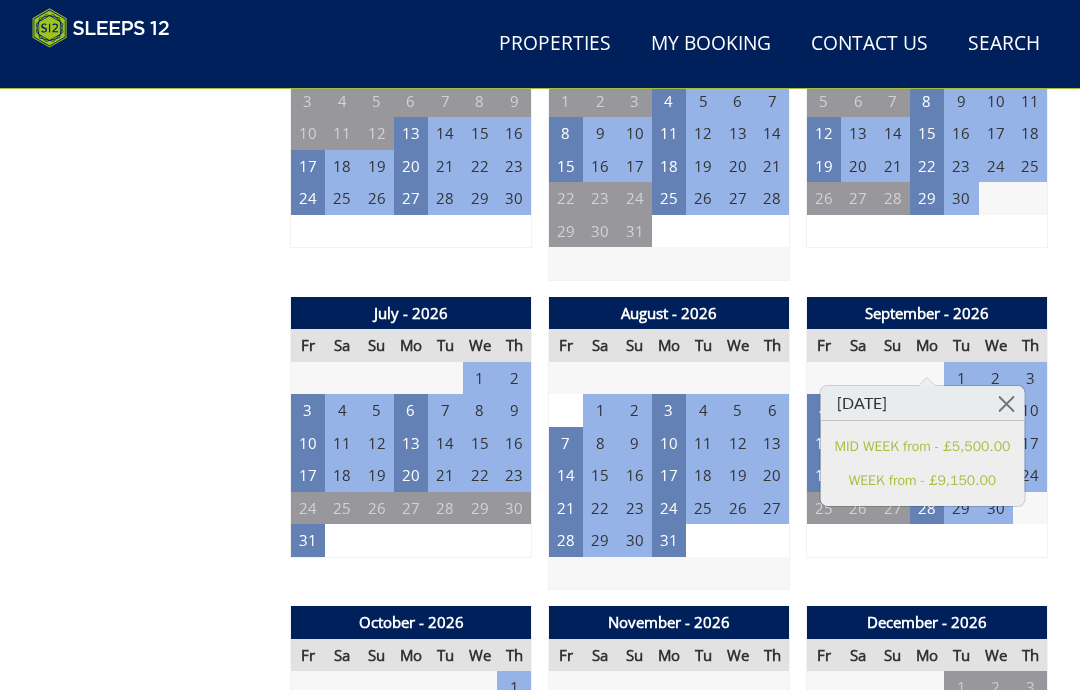 click at bounding box center (1006, 403) 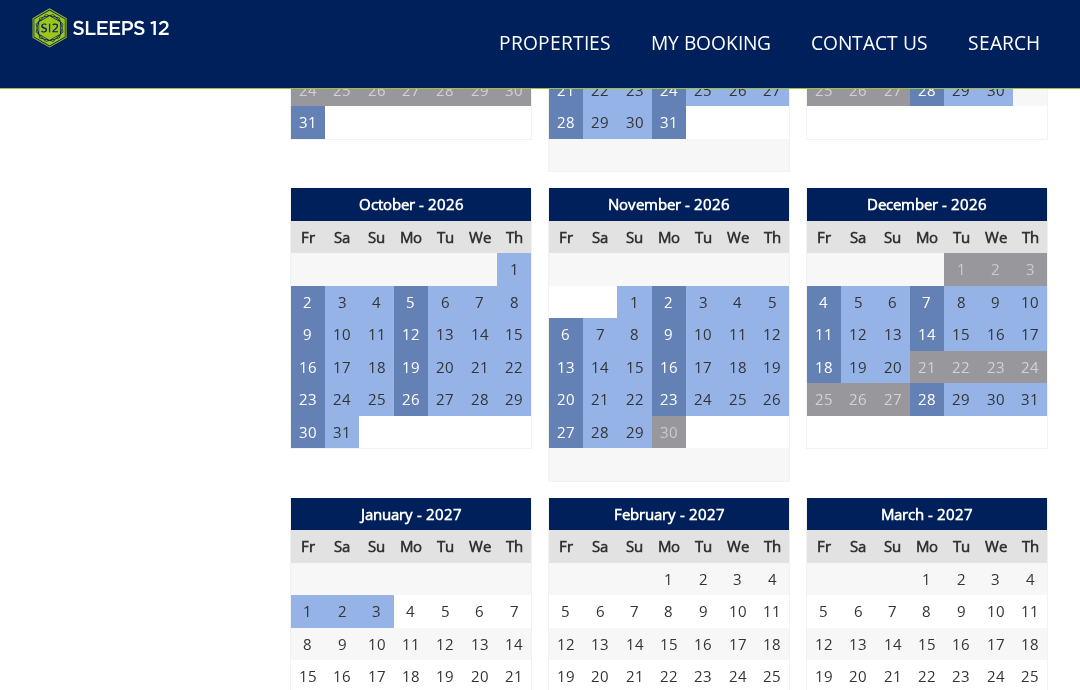 scroll, scrollTop: 2249, scrollLeft: 0, axis: vertical 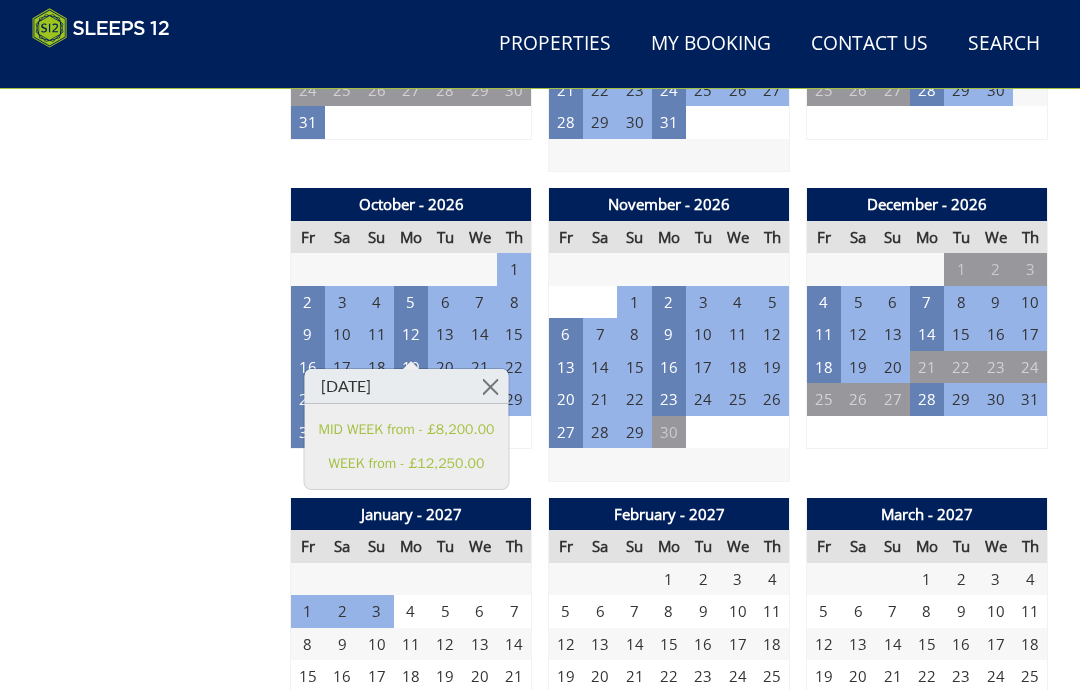 click on "19" at bounding box center (411, 367) 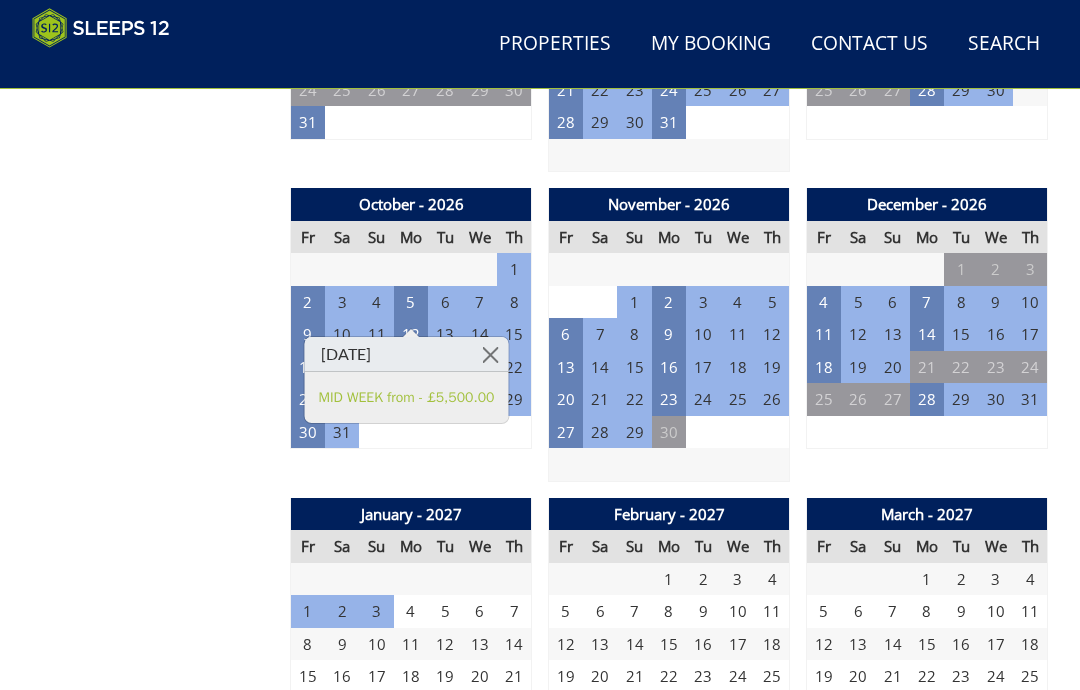 click on "12" at bounding box center (411, 334) 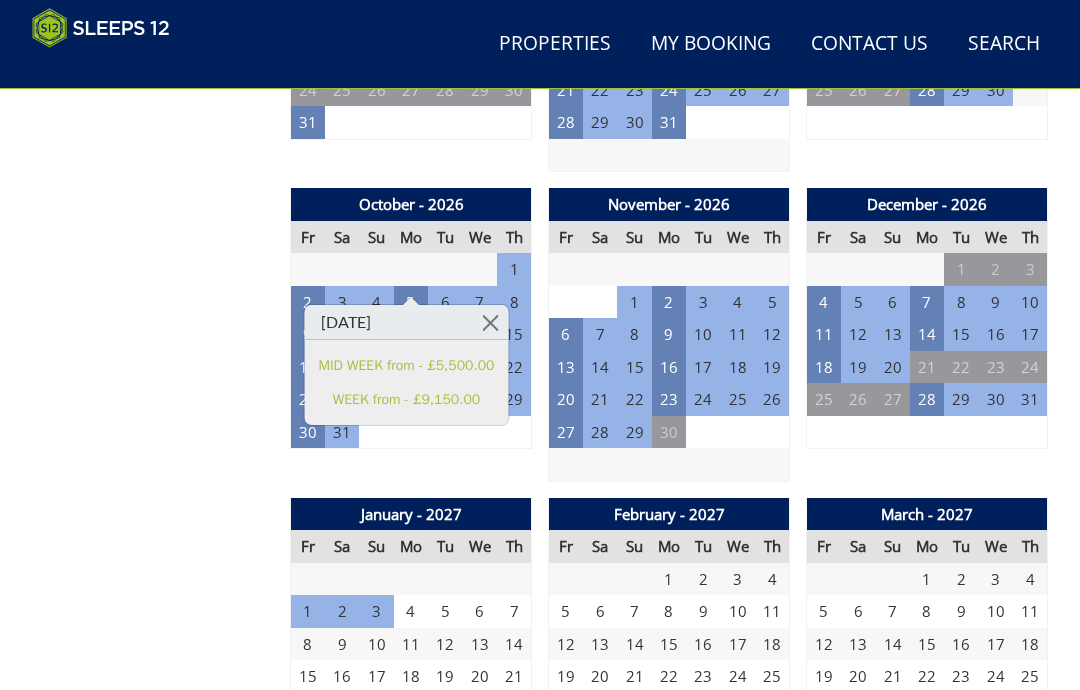 click at bounding box center (490, 322) 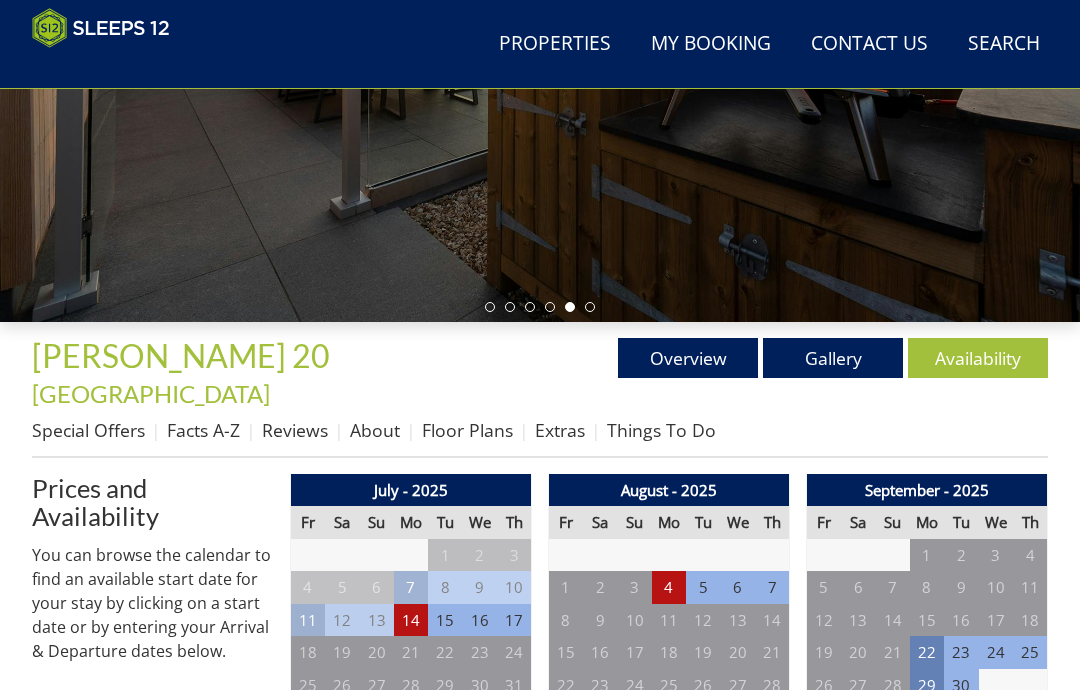 scroll, scrollTop: 412, scrollLeft: 0, axis: vertical 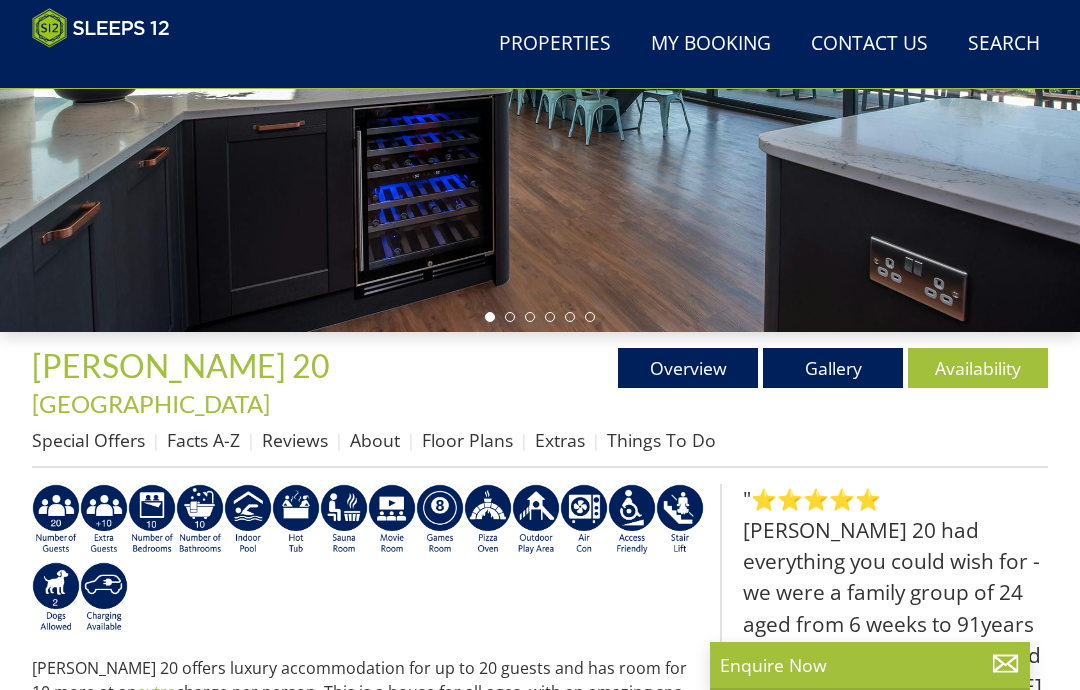 select on "23" 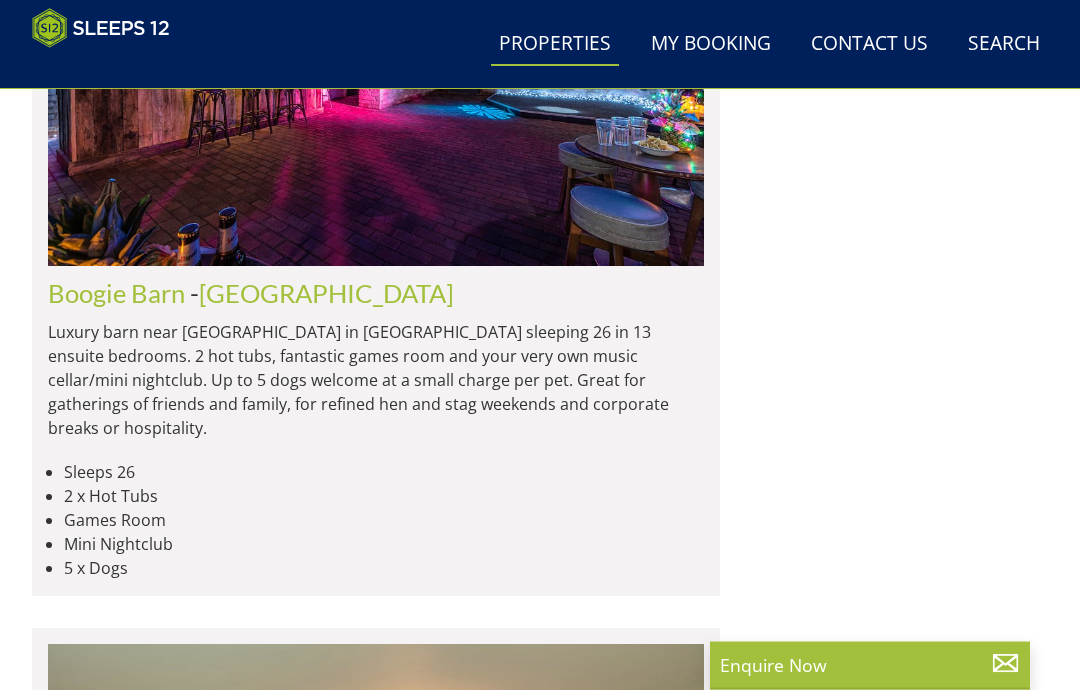 scroll, scrollTop: 4194, scrollLeft: 0, axis: vertical 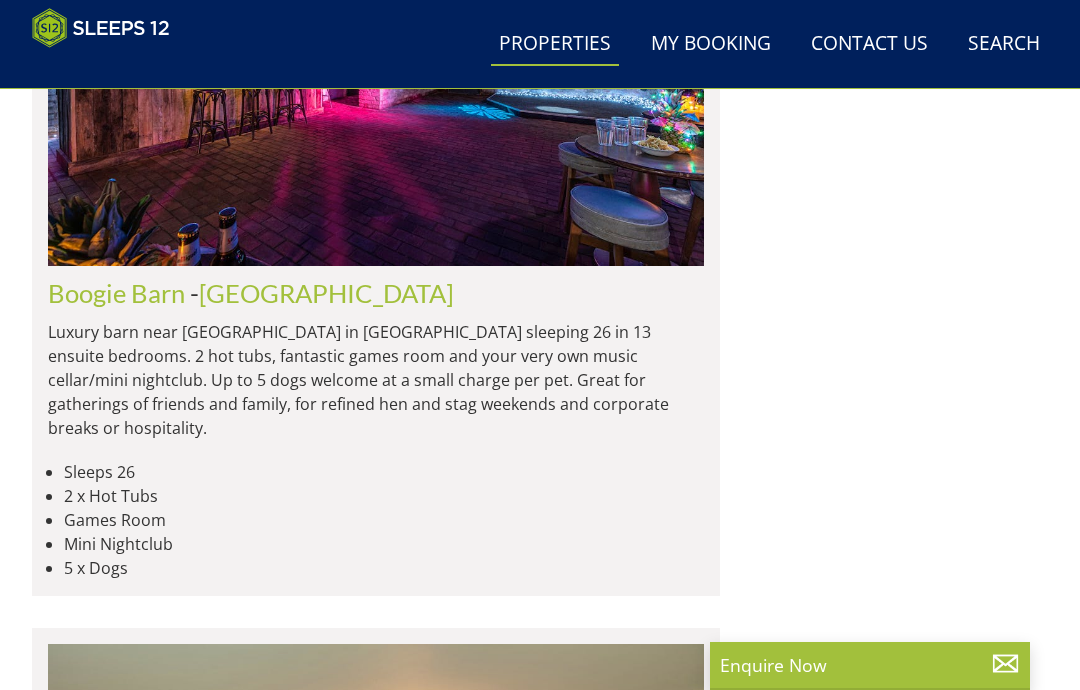 click at bounding box center [376, 2083] 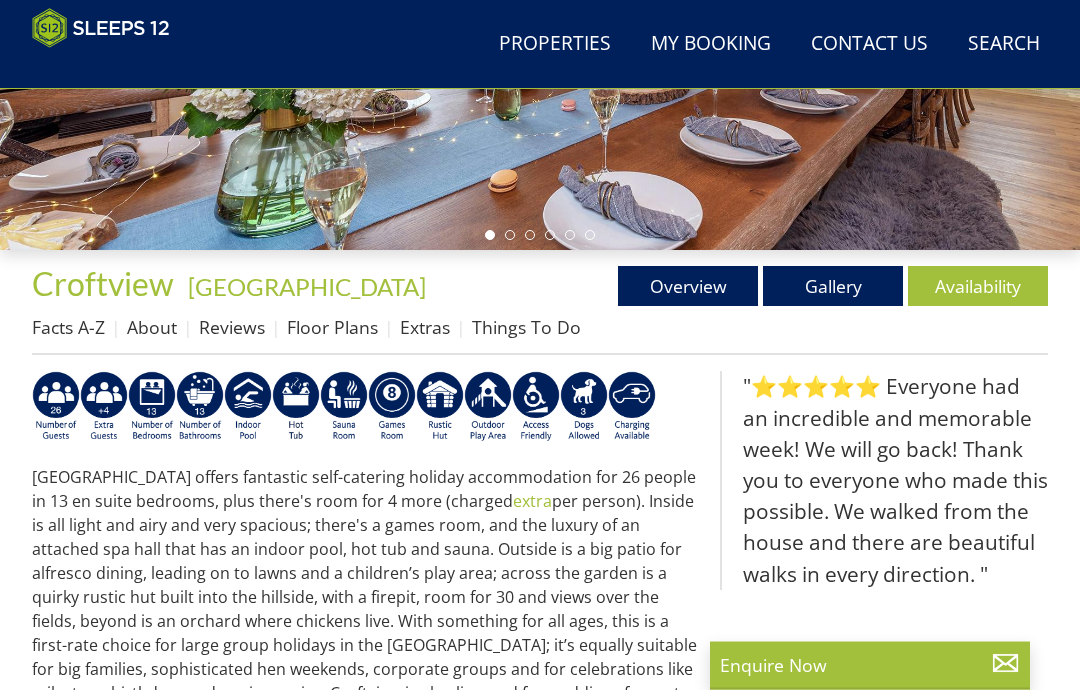scroll, scrollTop: 488, scrollLeft: 0, axis: vertical 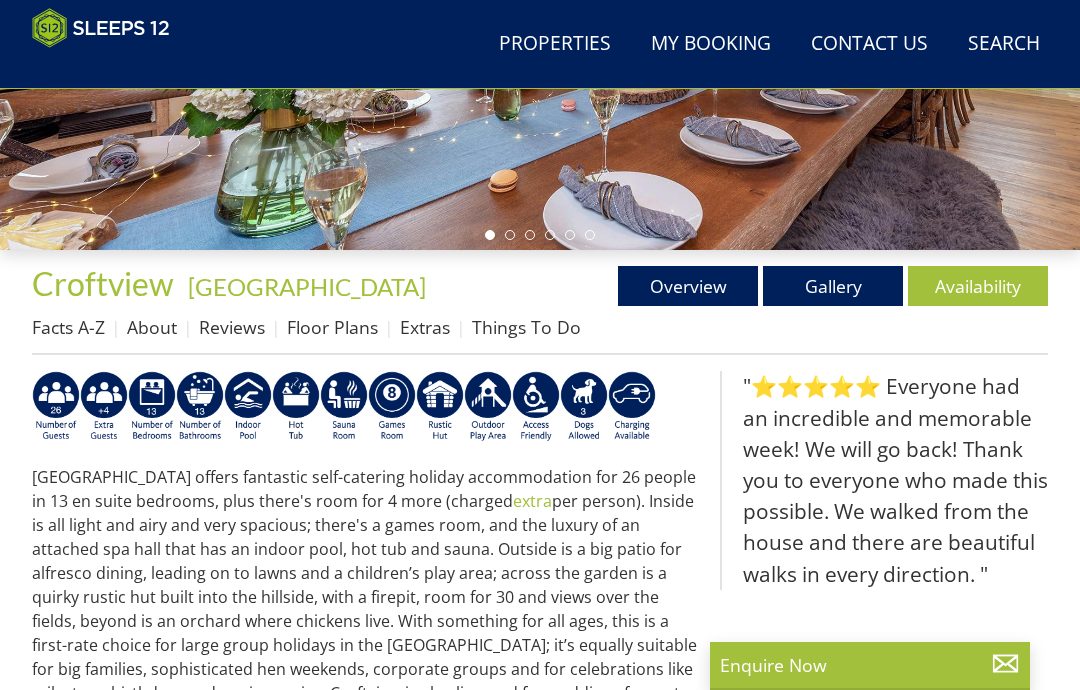 click on "Availability" at bounding box center (978, 286) 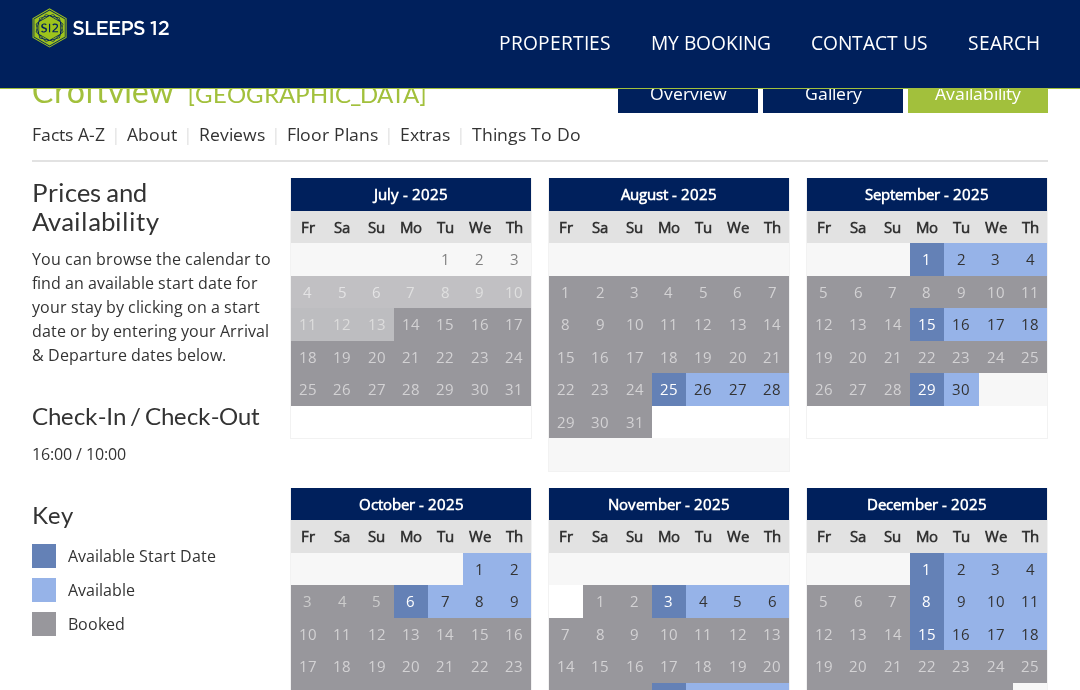 scroll, scrollTop: 681, scrollLeft: 0, axis: vertical 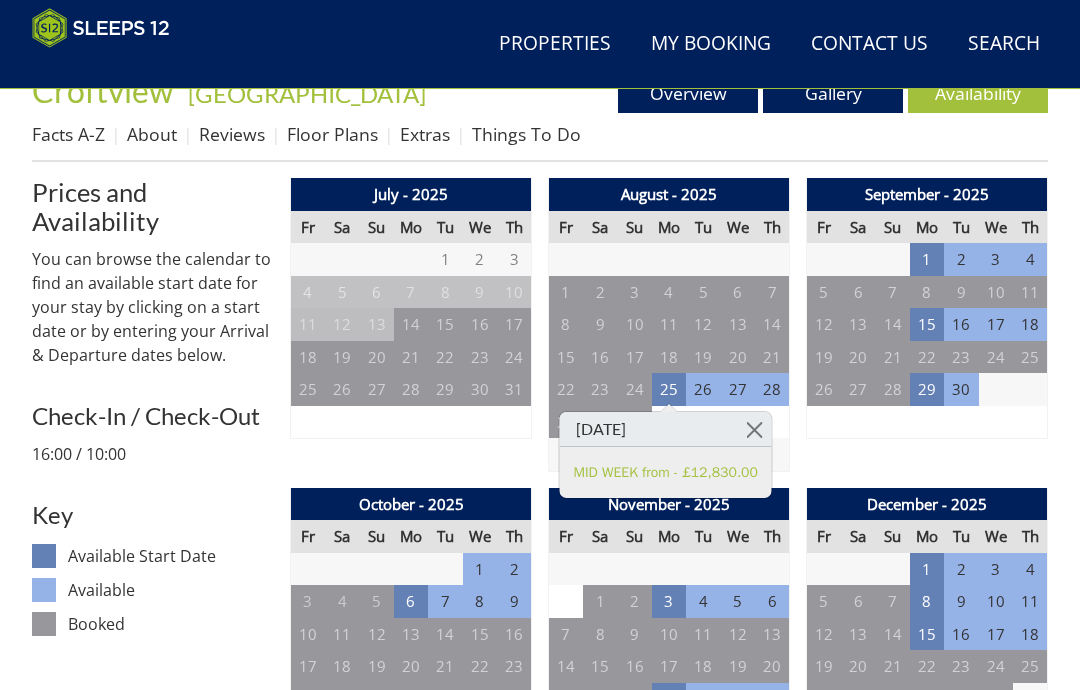 click at bounding box center (754, 429) 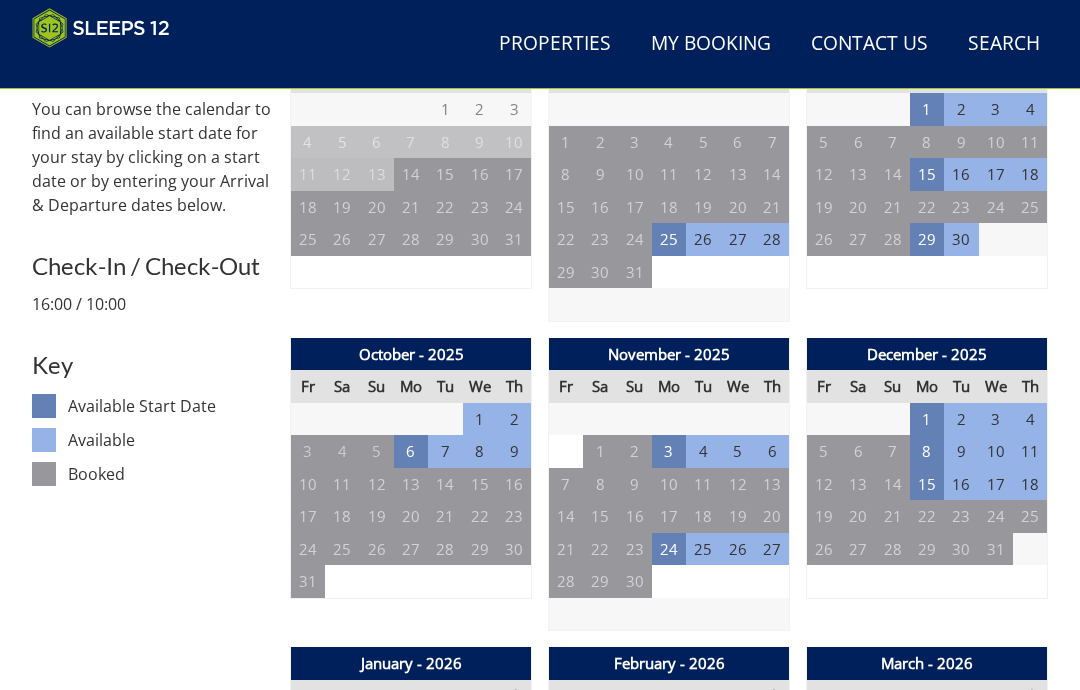scroll, scrollTop: 831, scrollLeft: 0, axis: vertical 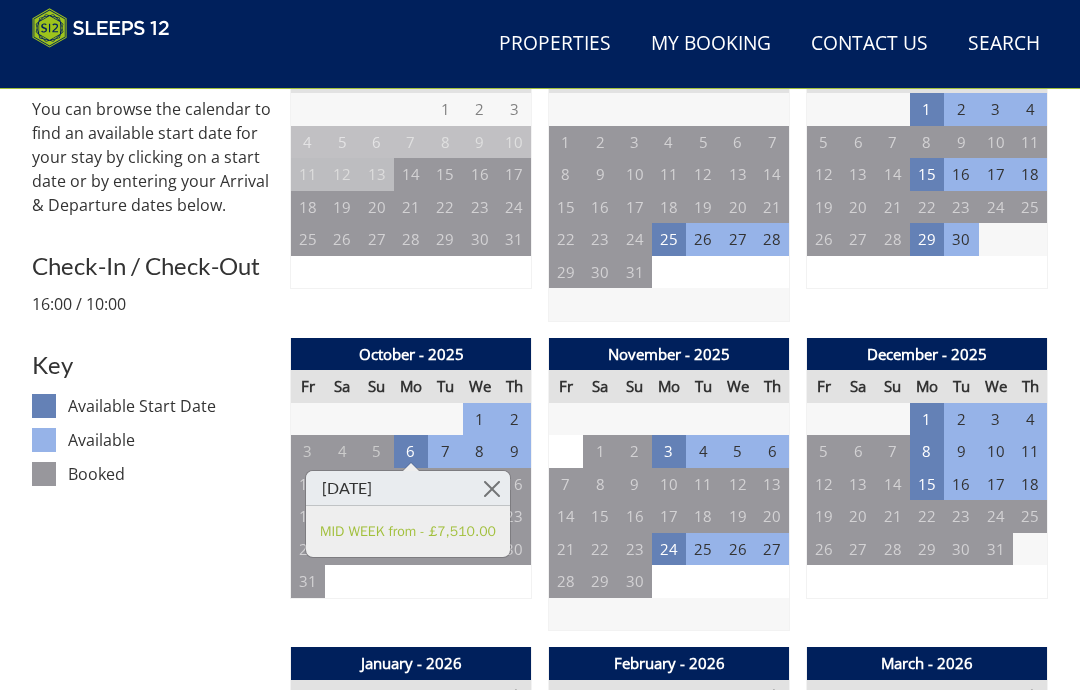 click at bounding box center (492, 488) 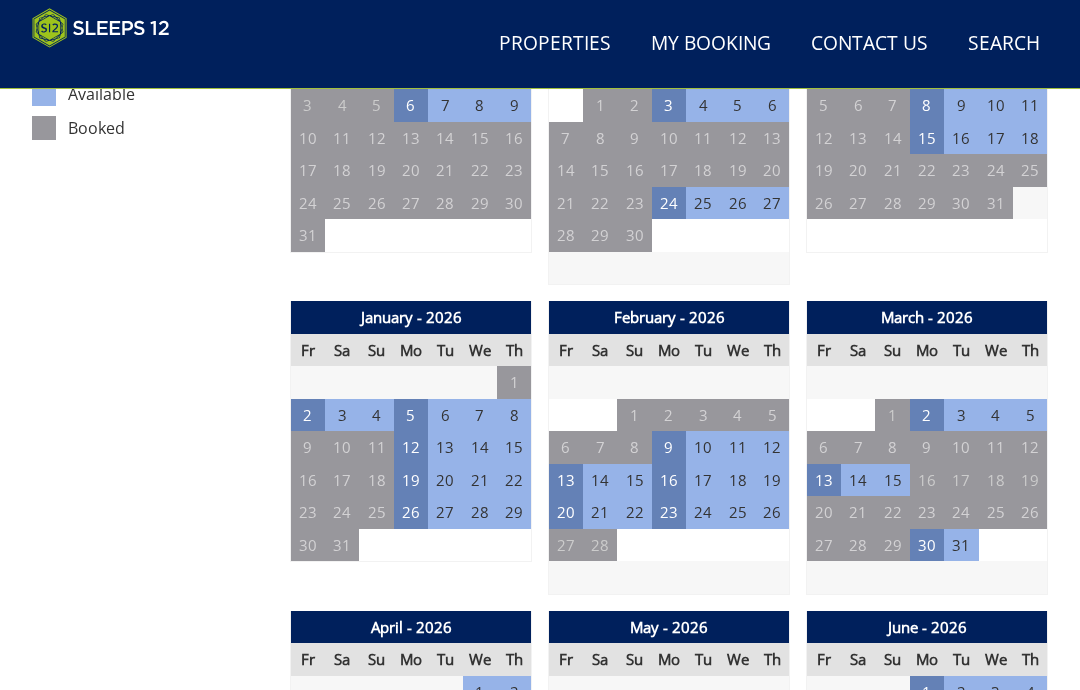 scroll, scrollTop: 1177, scrollLeft: 0, axis: vertical 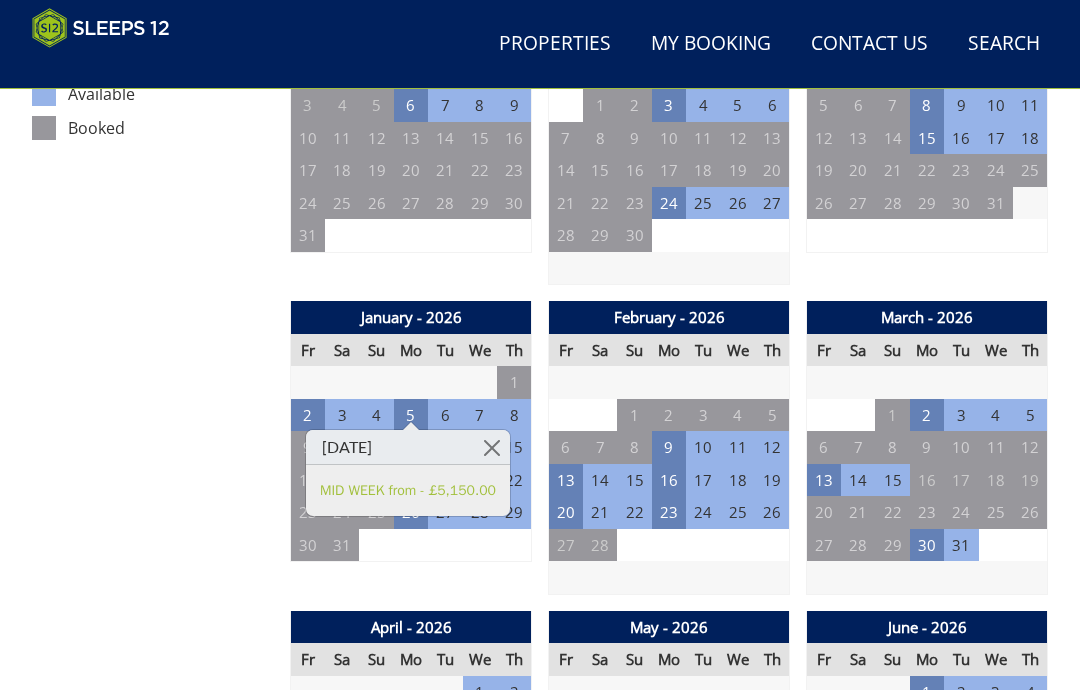 click at bounding box center (492, 447) 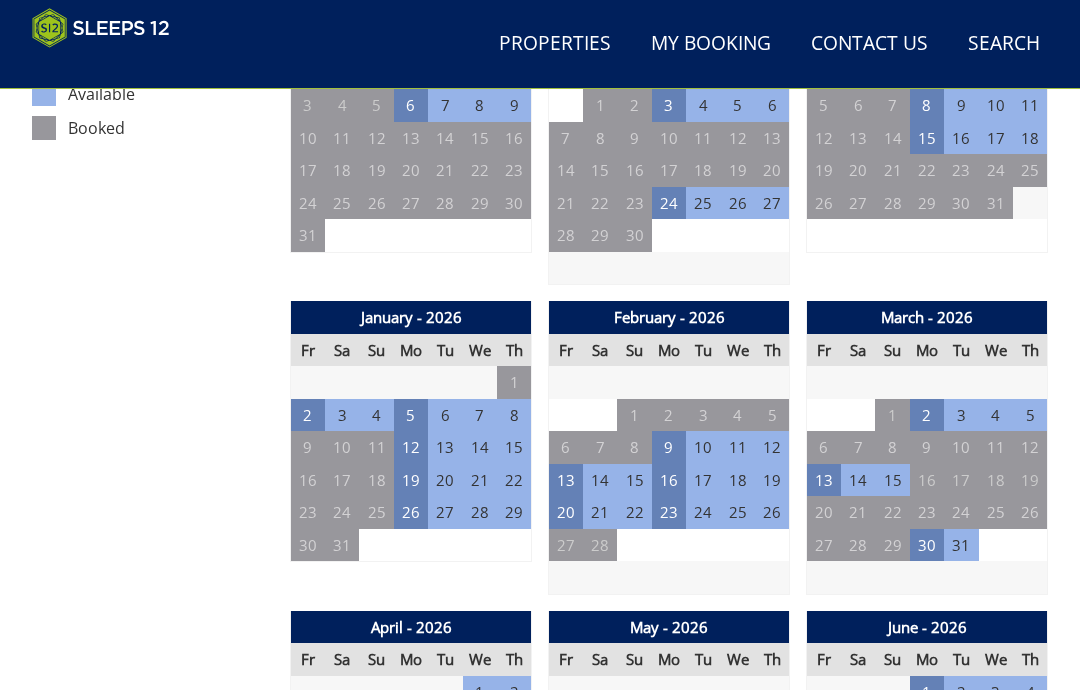 click on "16" at bounding box center [669, 480] 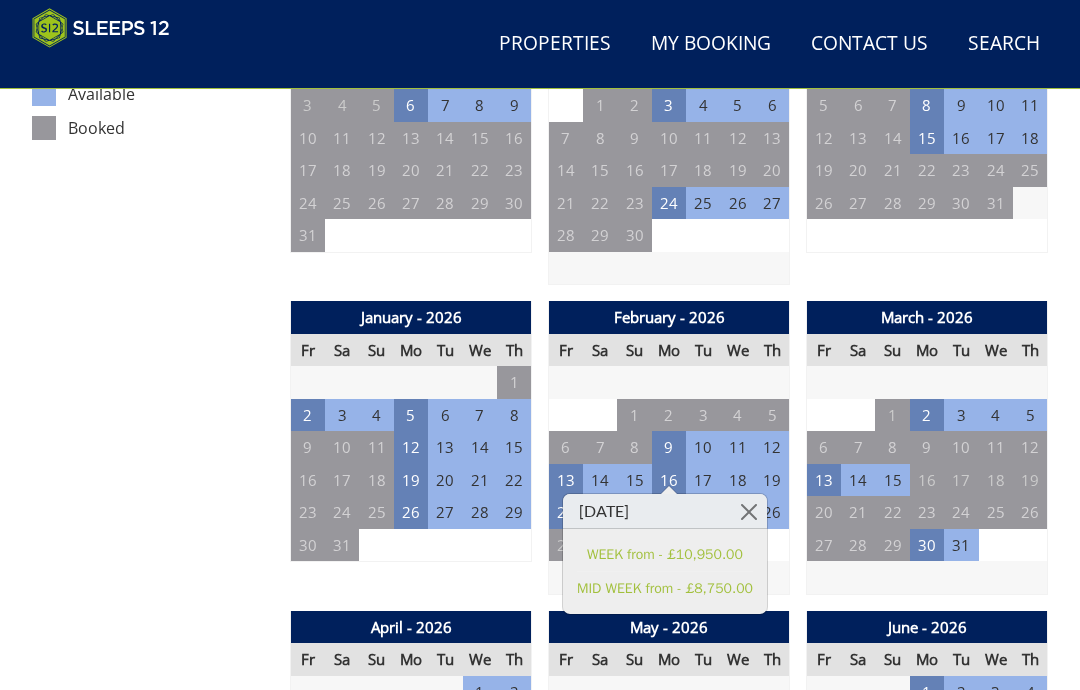 click at bounding box center (749, 511) 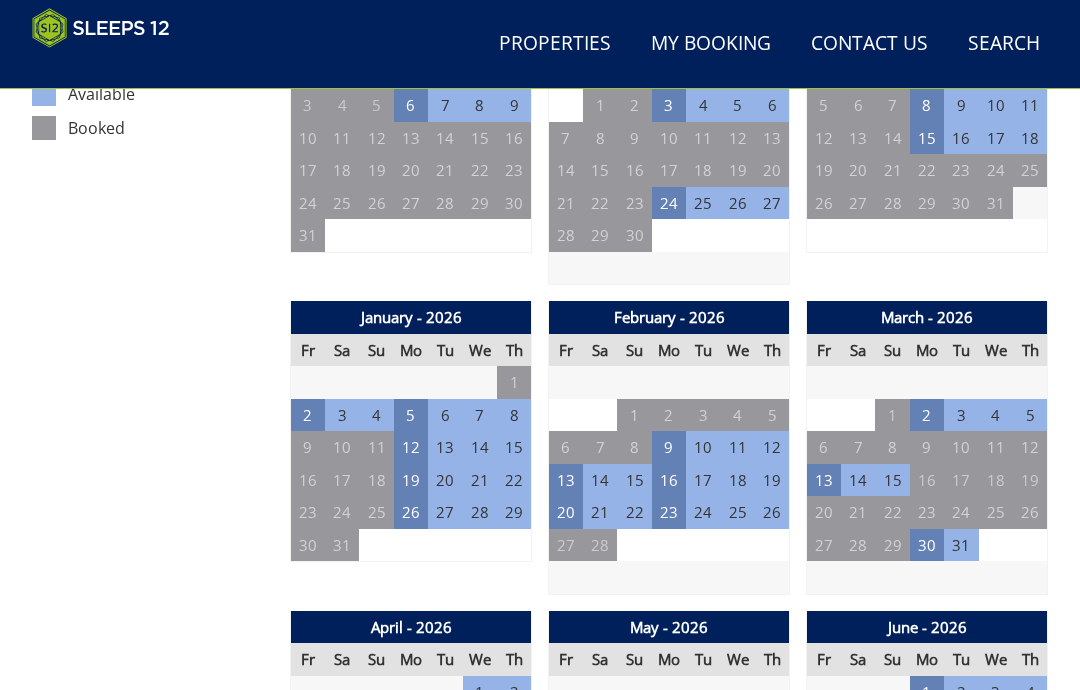 click on "9" at bounding box center (669, 447) 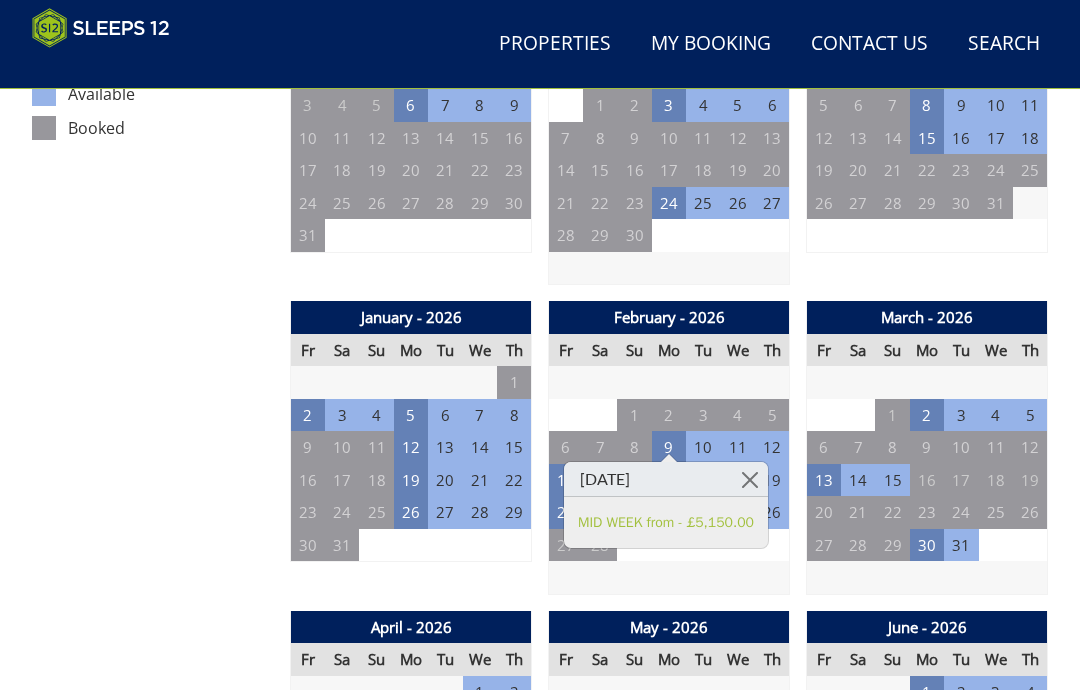 click at bounding box center [750, 479] 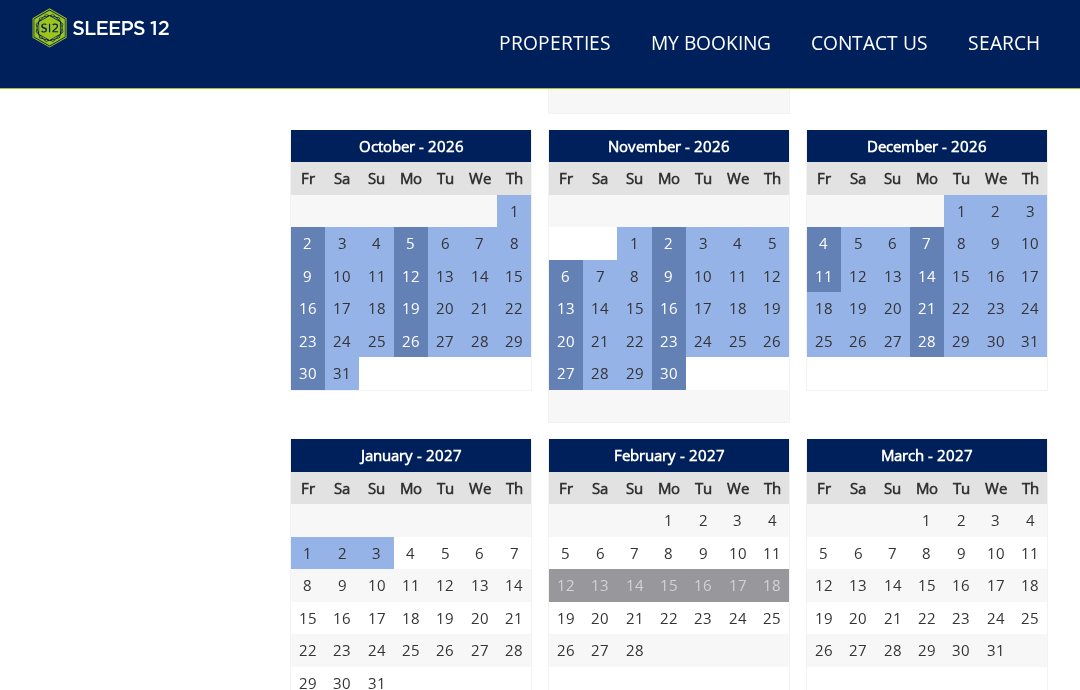 scroll, scrollTop: 2277, scrollLeft: 0, axis: vertical 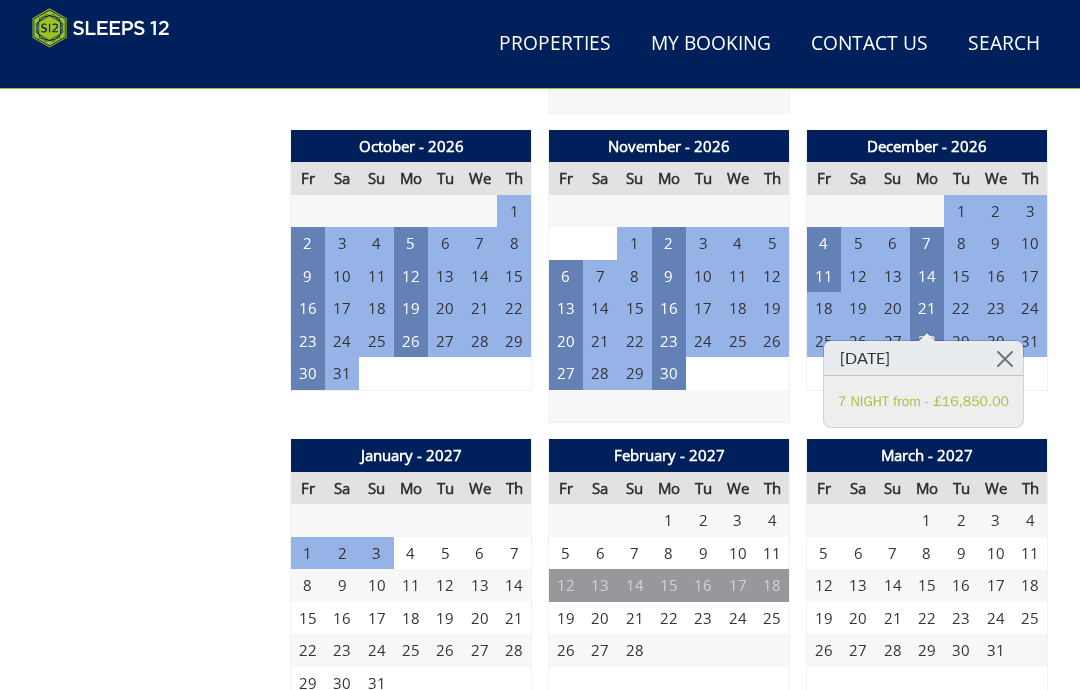 click at bounding box center (1005, 358) 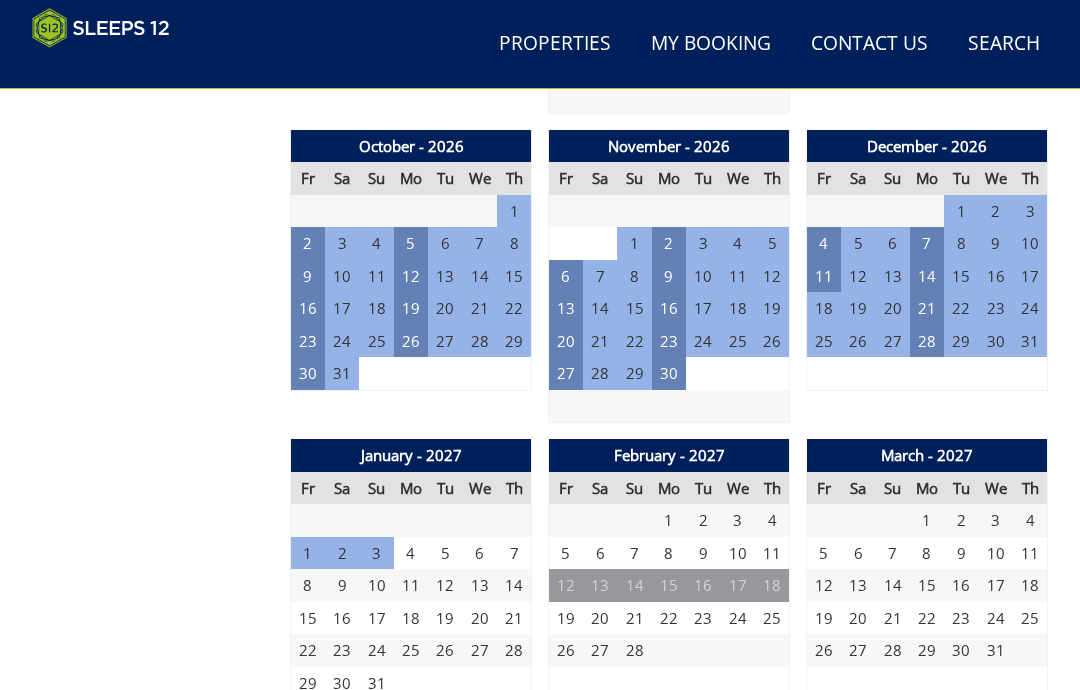 click on "21" at bounding box center (927, 308) 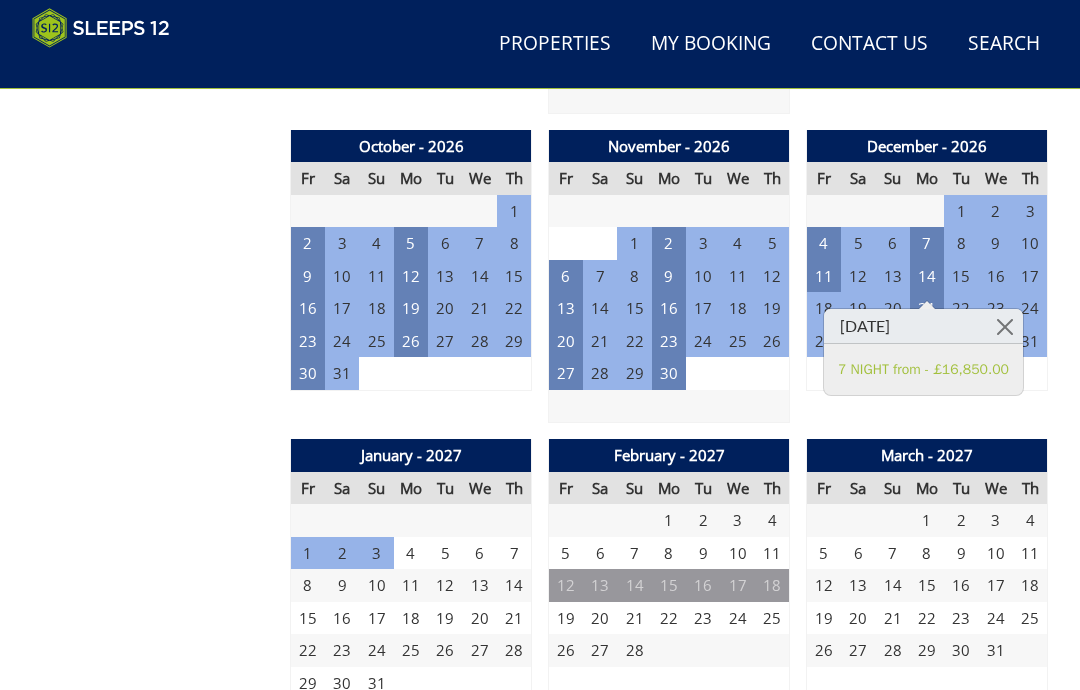 click at bounding box center (1005, 326) 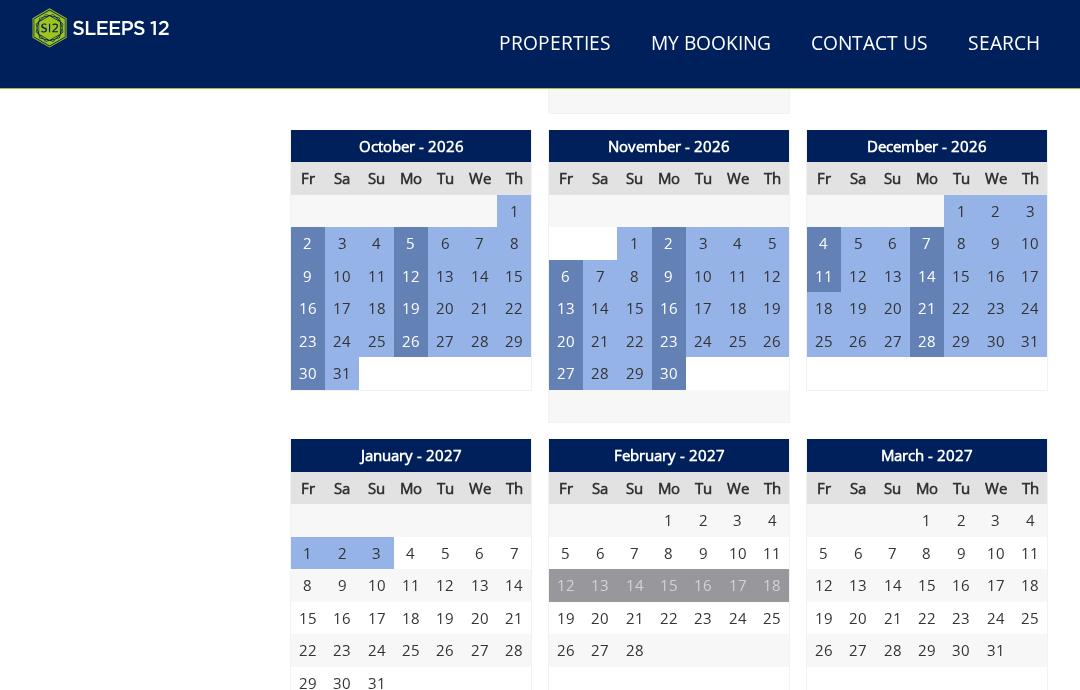 click on "14" at bounding box center [927, 276] 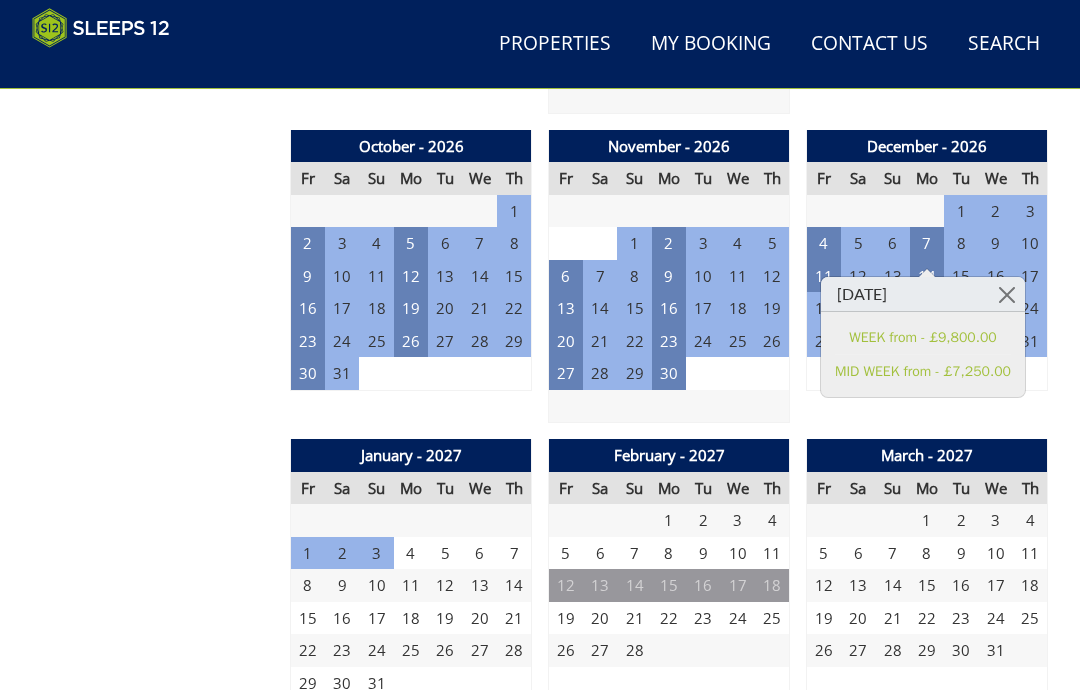 click on "7" at bounding box center (927, 243) 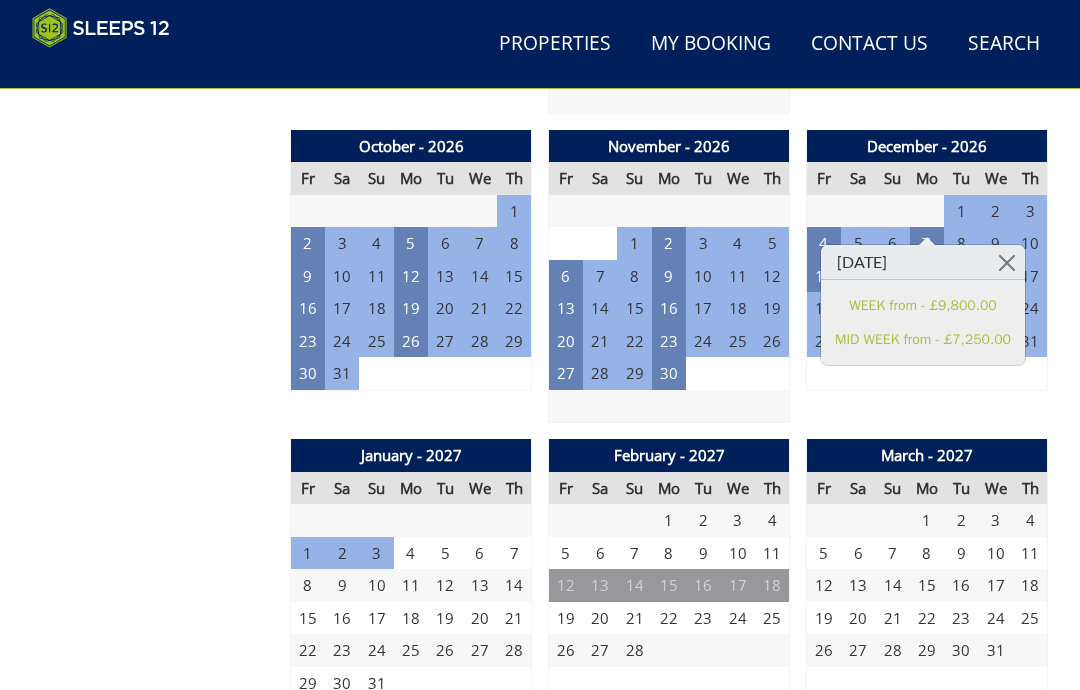 click on "2" at bounding box center (669, 243) 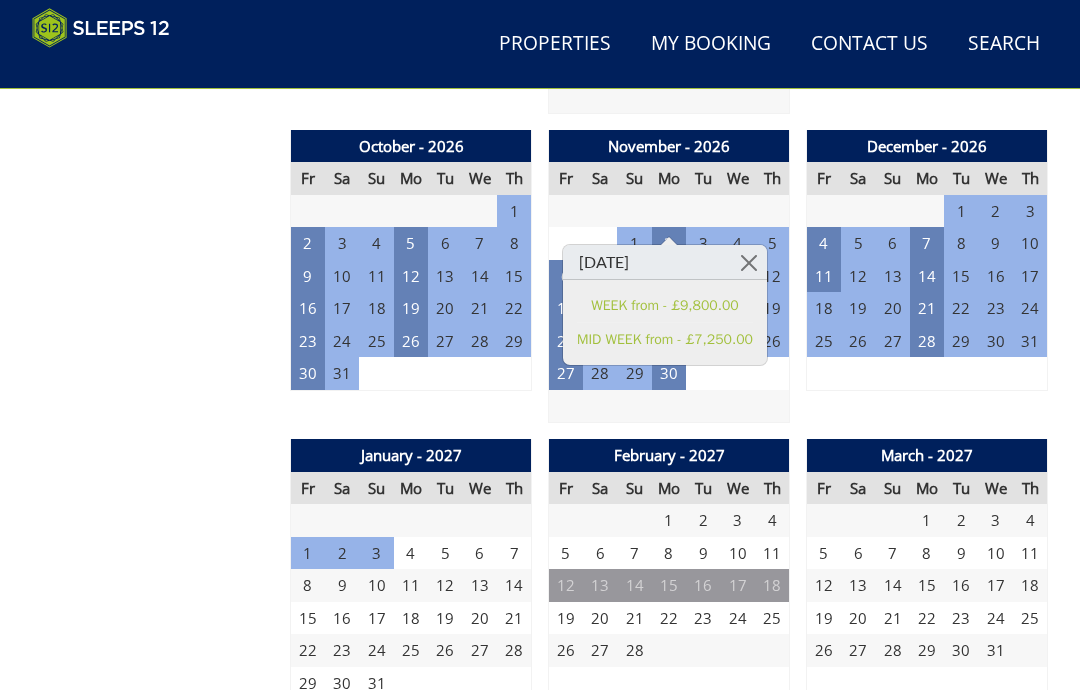 click at bounding box center (749, 262) 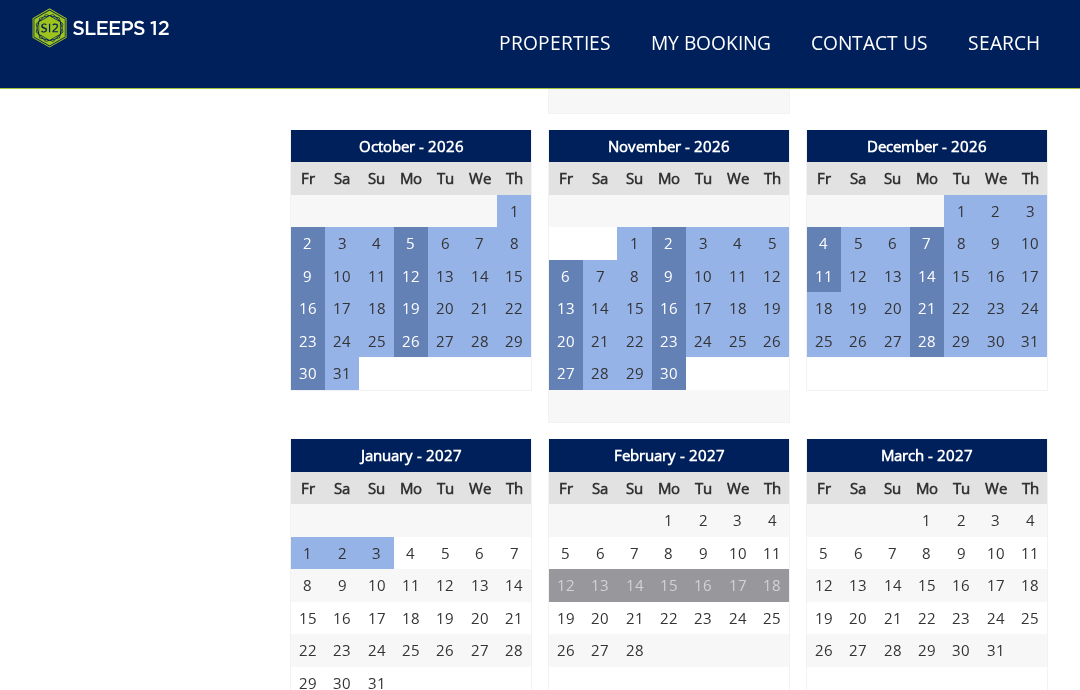 click on "23" at bounding box center (669, 341) 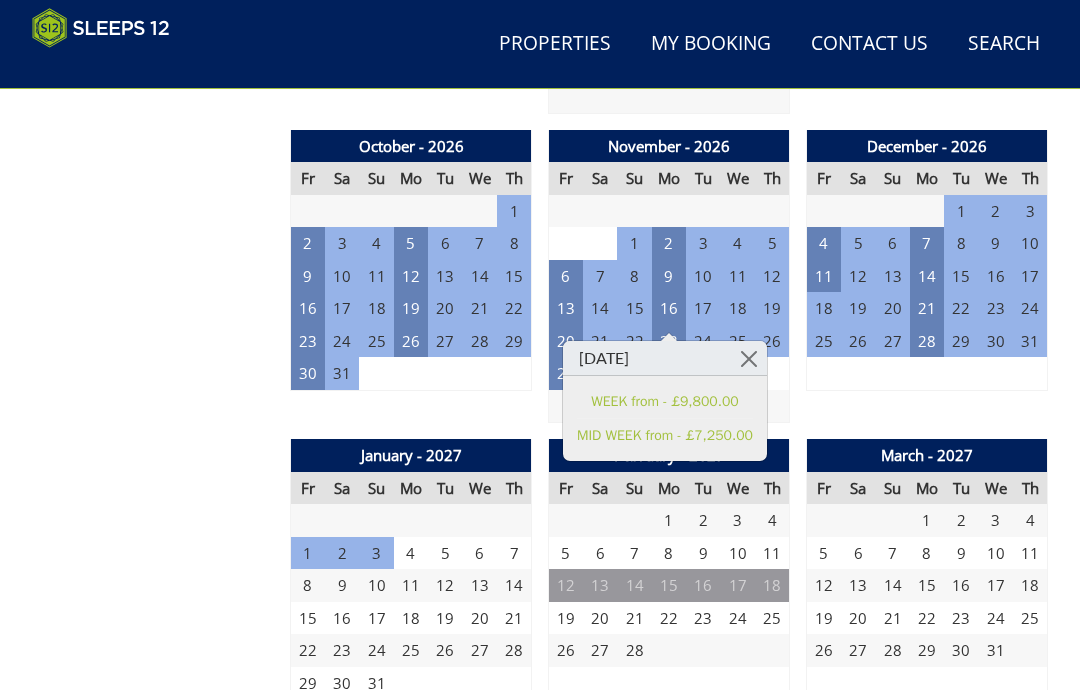 click at bounding box center [749, 358] 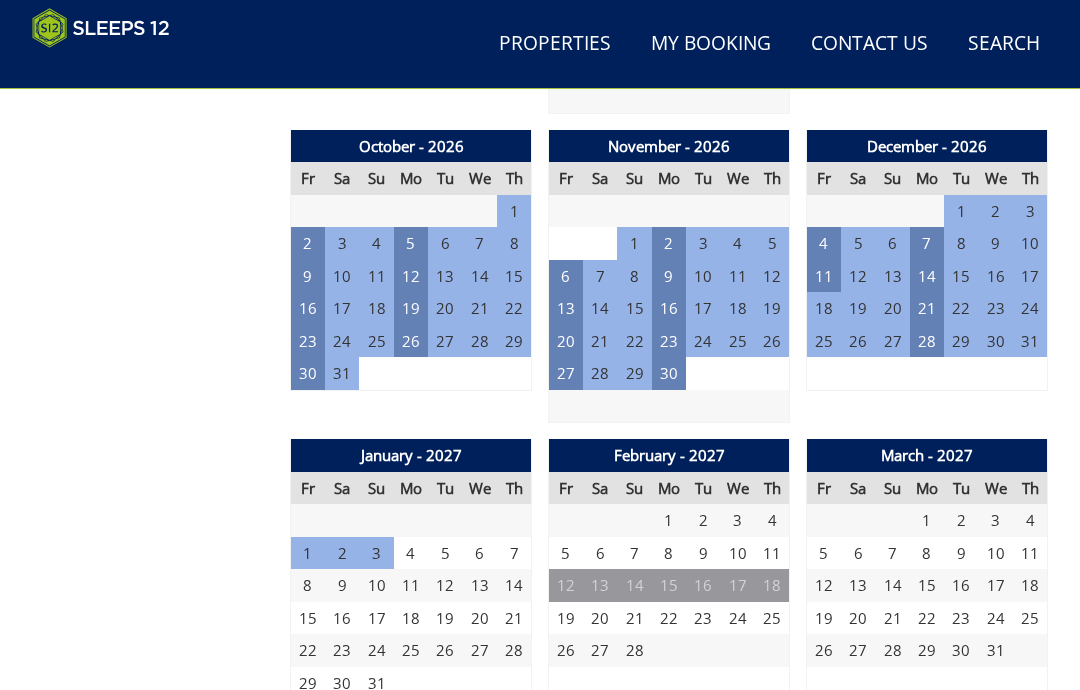 click on "26" at bounding box center (411, 341) 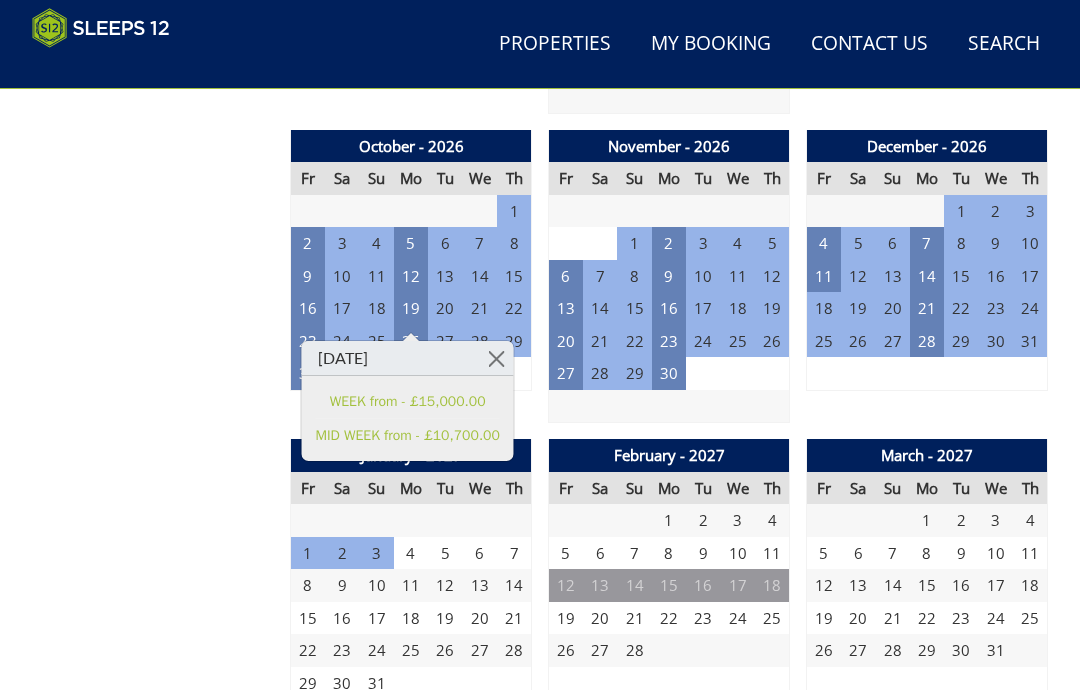 click at bounding box center [496, 358] 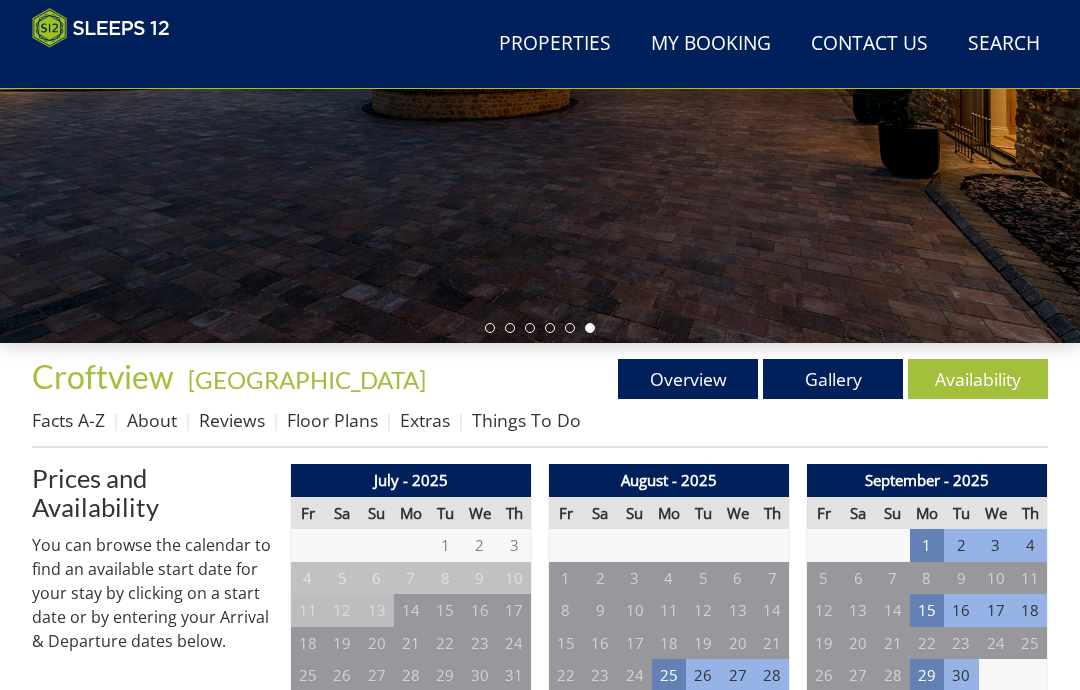 scroll, scrollTop: 384, scrollLeft: 0, axis: vertical 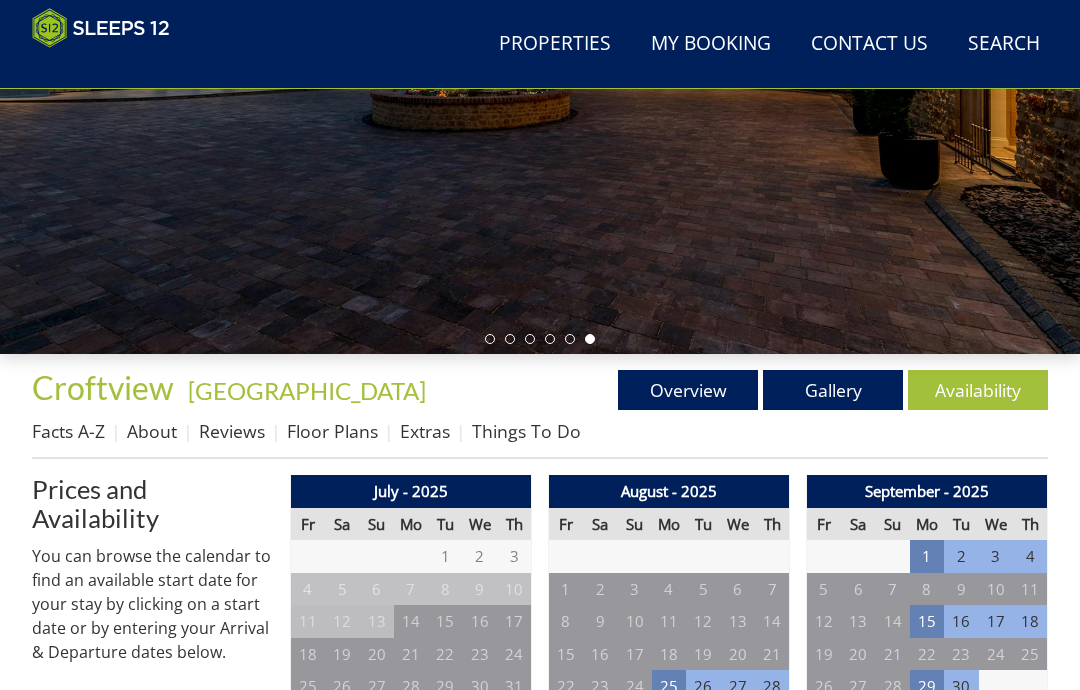 click on "Search  Check Availability" at bounding box center [1004, 44] 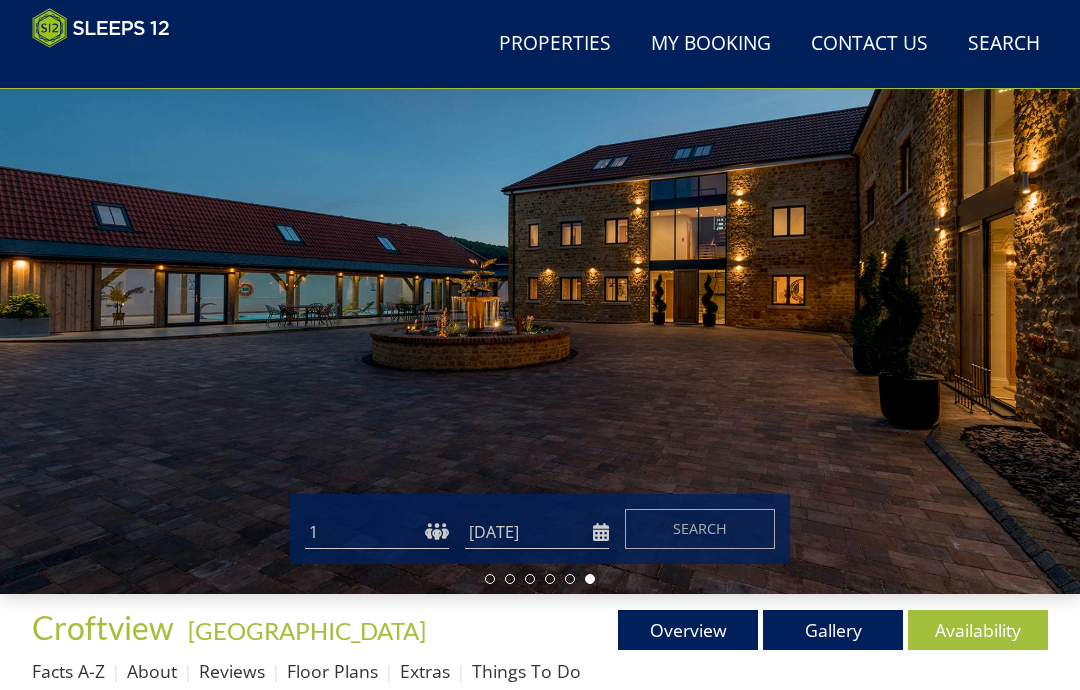 scroll, scrollTop: 0, scrollLeft: 0, axis: both 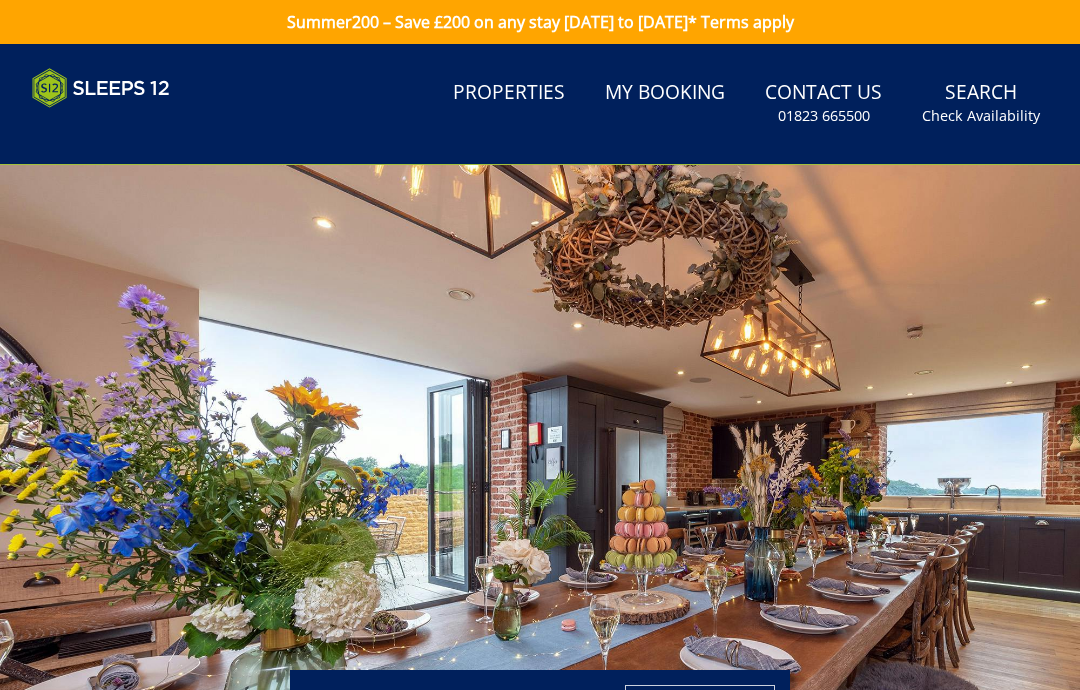 click on "Properties" at bounding box center (509, 93) 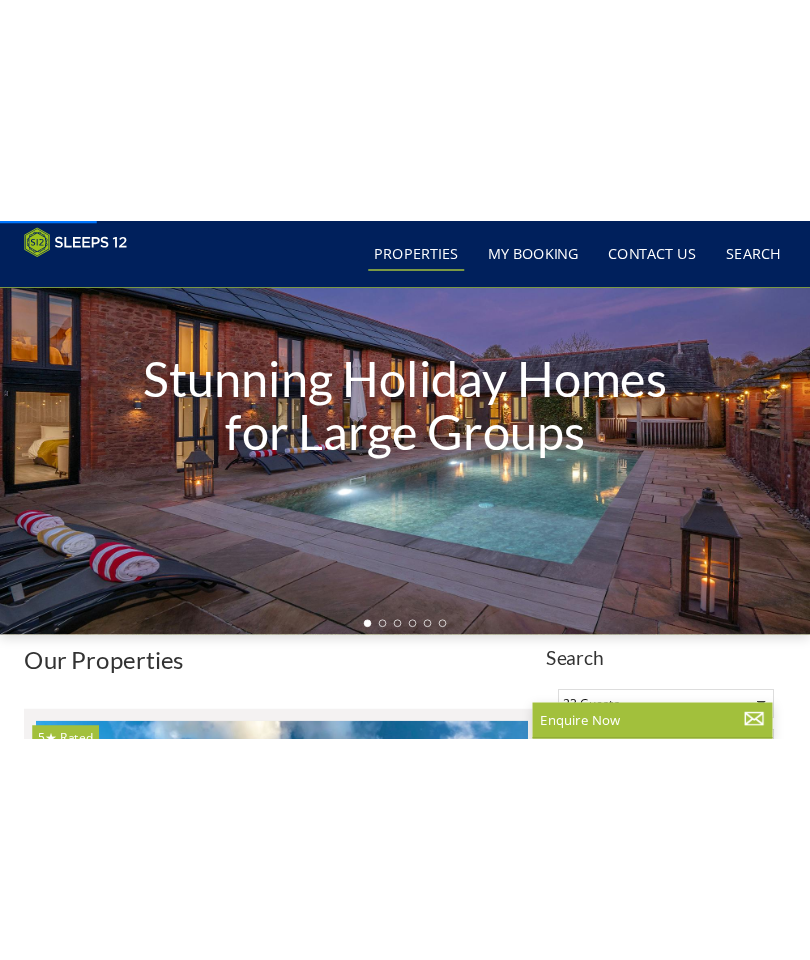 scroll, scrollTop: 483, scrollLeft: 0, axis: vertical 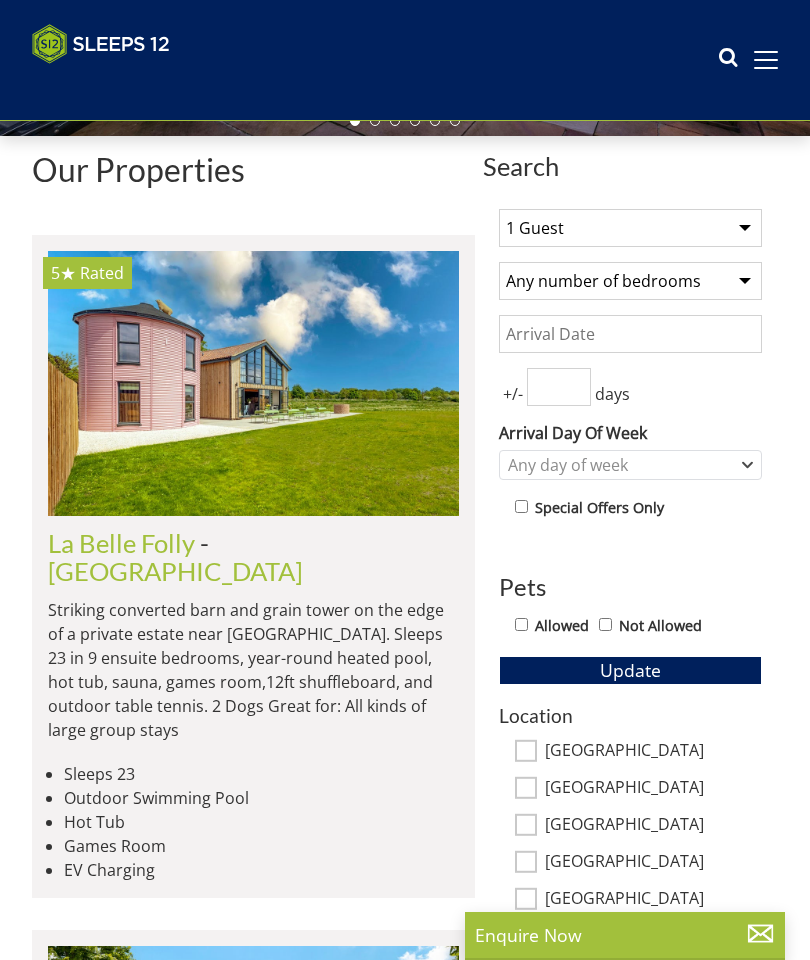 click on "1 Guest
2 Guests
3 Guests
4 Guests
5 Guests
6 Guests
7 Guests
8 Guests
9 Guests
10 Guests
11 Guests
12 Guests
13 Guests
14 Guests
15 Guests
16 Guests
17 Guests
18 Guests
19 Guests
20 Guests
21 Guests
22 Guests
23 Guests
24 Guests
25 Guests
26 Guests
27 Guests
28 Guests
29 Guests
30 Guests
31 Guests
32 Guests" at bounding box center (630, 228) 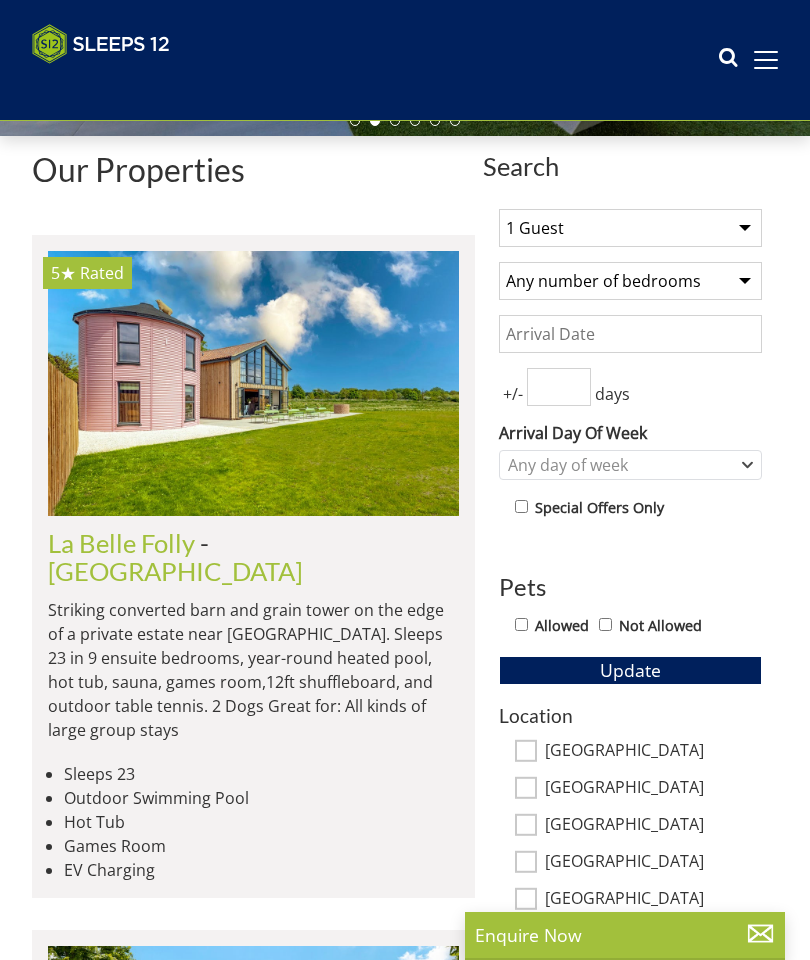select on "23" 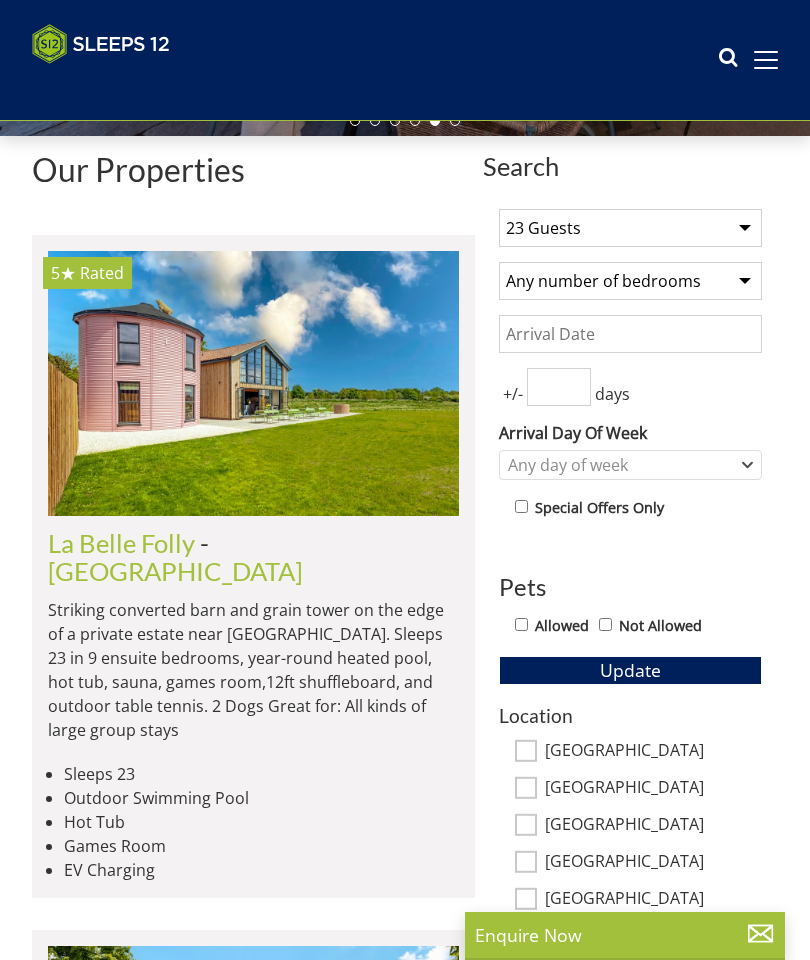 click on "Any number of bedrooms
4 Bedrooms
5 Bedrooms
6 Bedrooms
7 Bedrooms
8 Bedrooms
9 Bedrooms
10 Bedrooms
11 Bedrooms
12 Bedrooms
13 Bedrooms
14 Bedrooms
15 Bedrooms
16 Bedrooms" at bounding box center [630, 281] 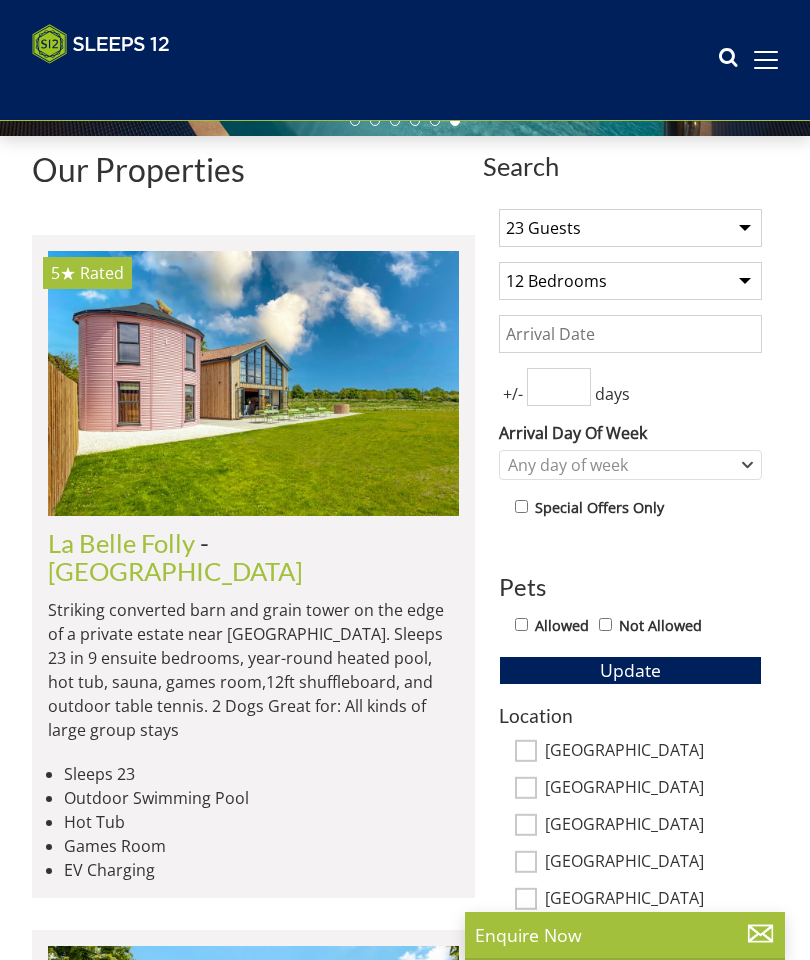 click on "Allowed" at bounding box center (562, 626) 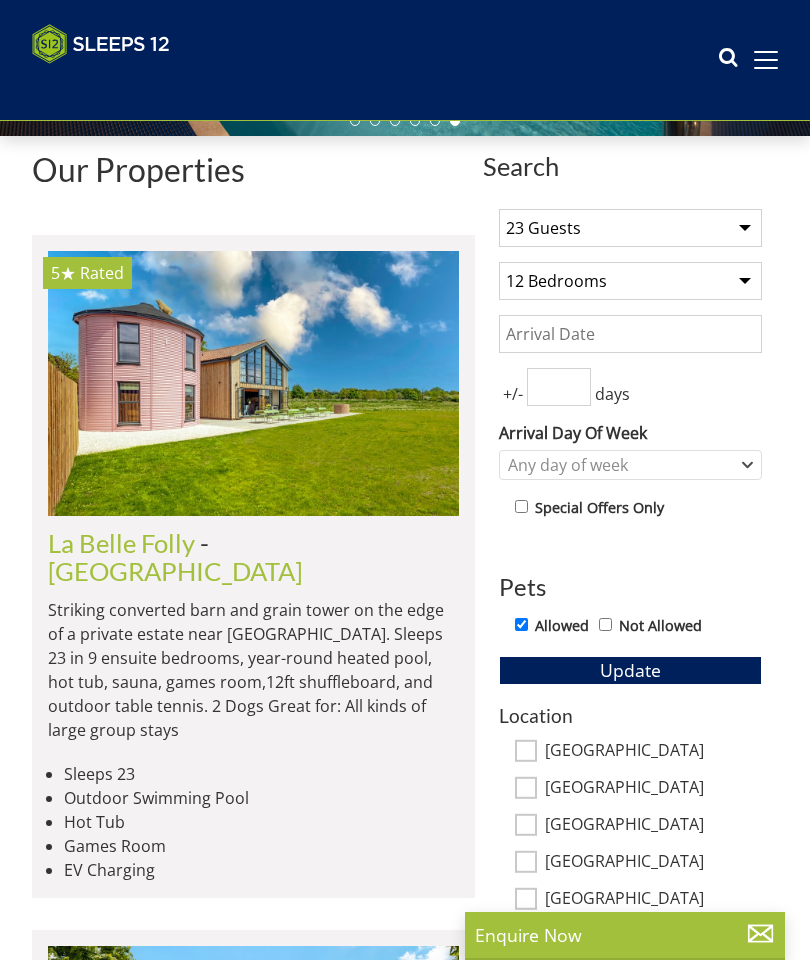 click on "Update" at bounding box center (630, 670) 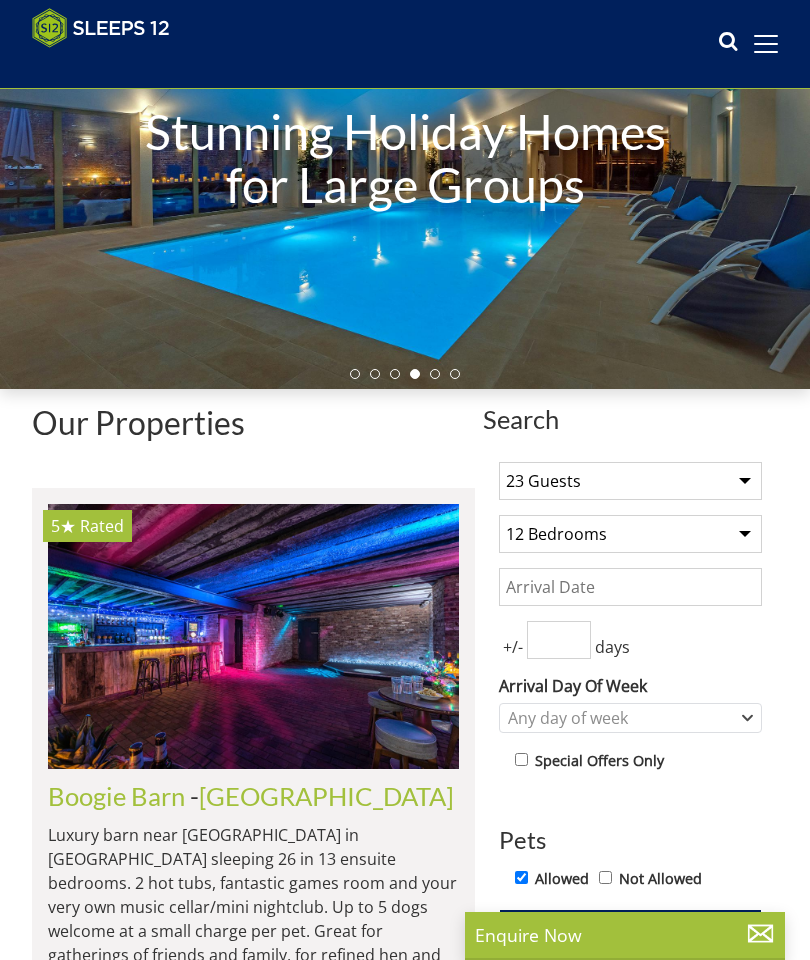 scroll, scrollTop: 215, scrollLeft: 0, axis: vertical 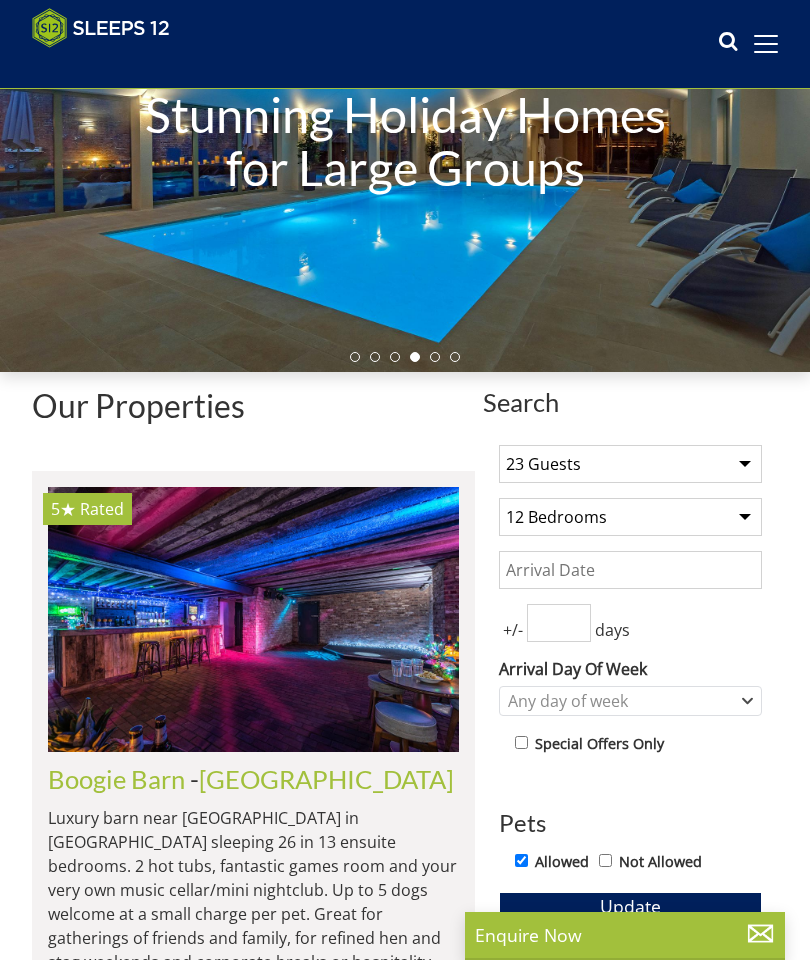 click on "Any number of bedrooms
4 Bedrooms
5 Bedrooms
6 Bedrooms
7 Bedrooms
8 Bedrooms
9 Bedrooms
10 Bedrooms
11 Bedrooms
12 Bedrooms
13 Bedrooms
14 Bedrooms
15 Bedrooms
16 Bedrooms" at bounding box center [630, 517] 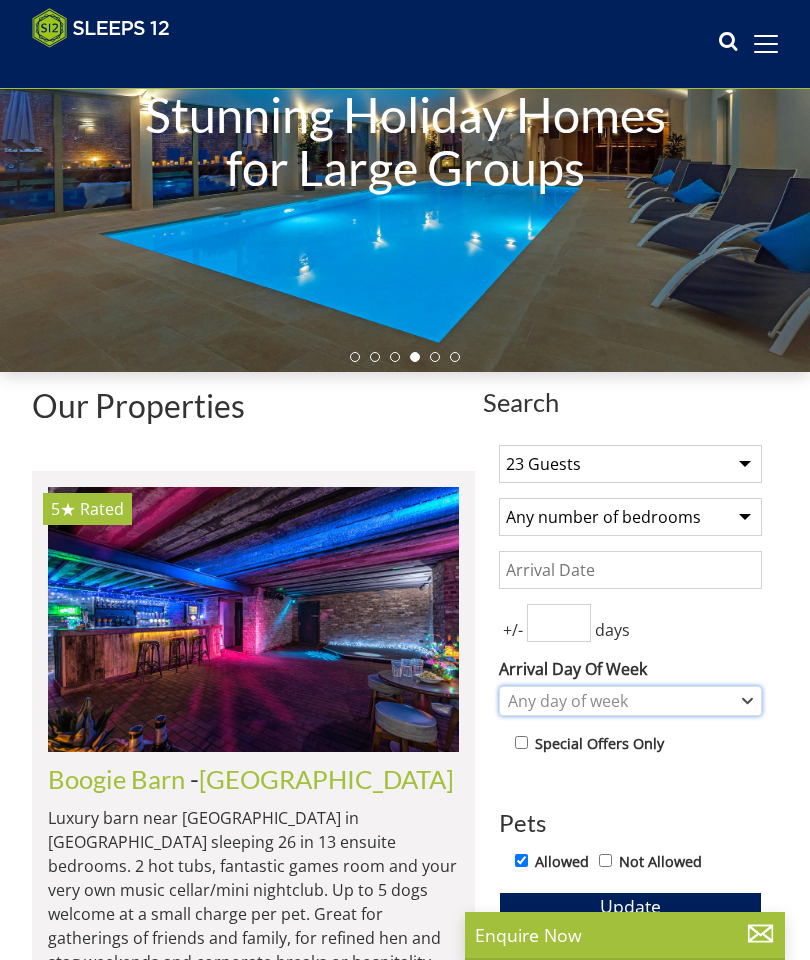click on "Any day of week" at bounding box center (620, 701) 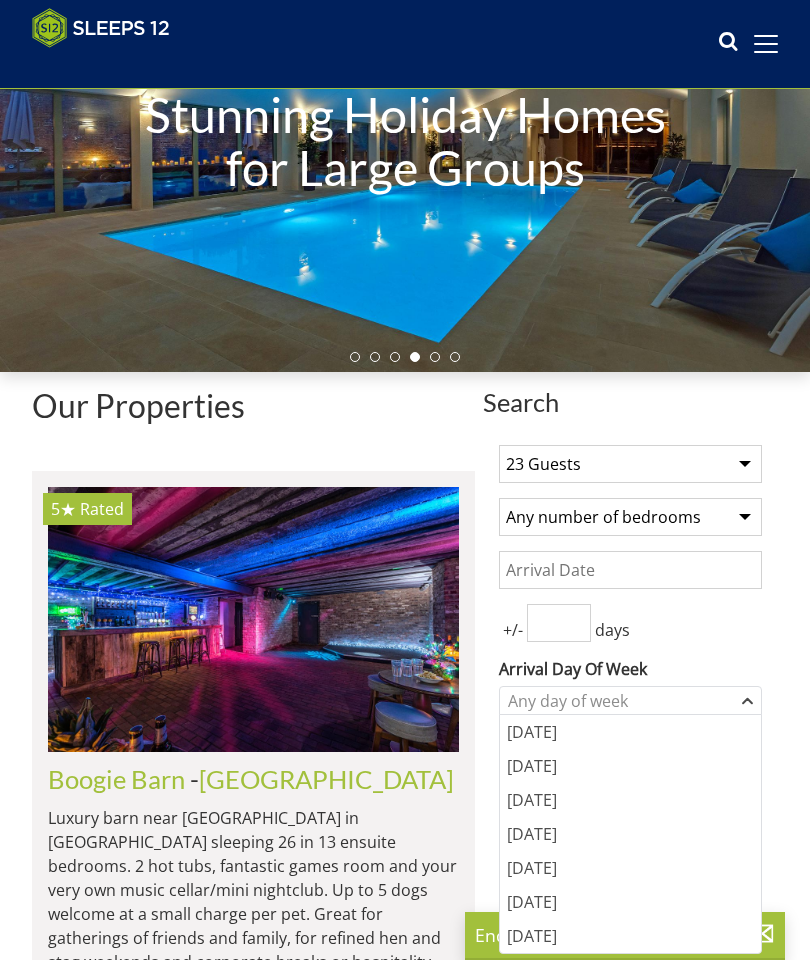 click on "+/-
days" at bounding box center (630, 623) 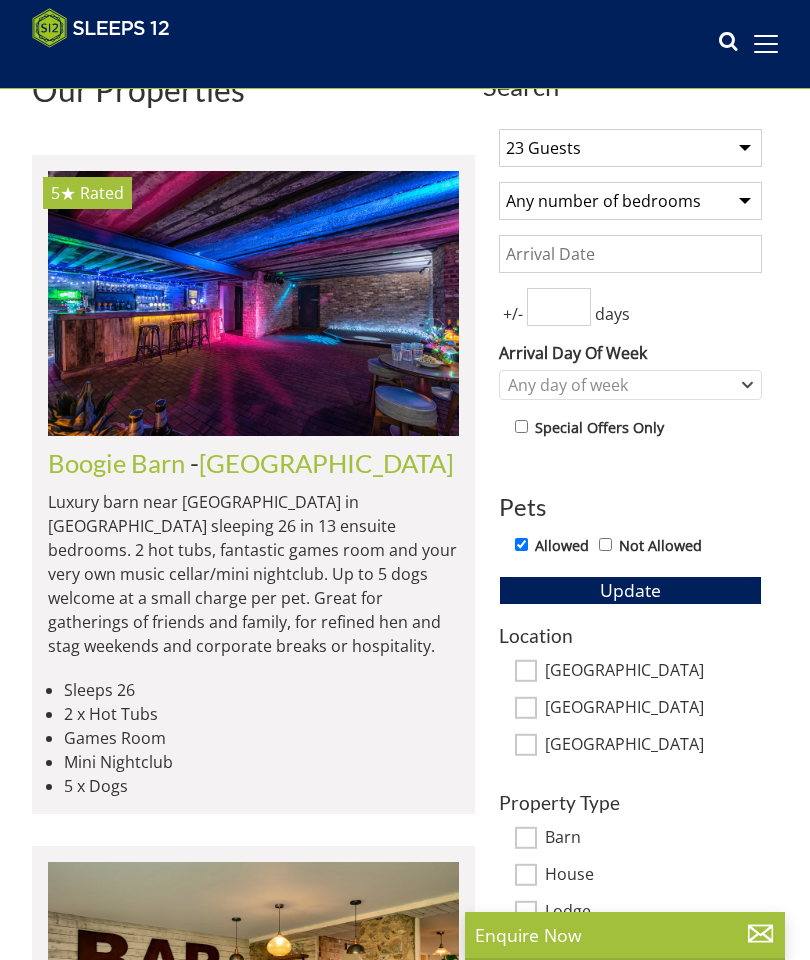 click on "Date" at bounding box center (630, 254) 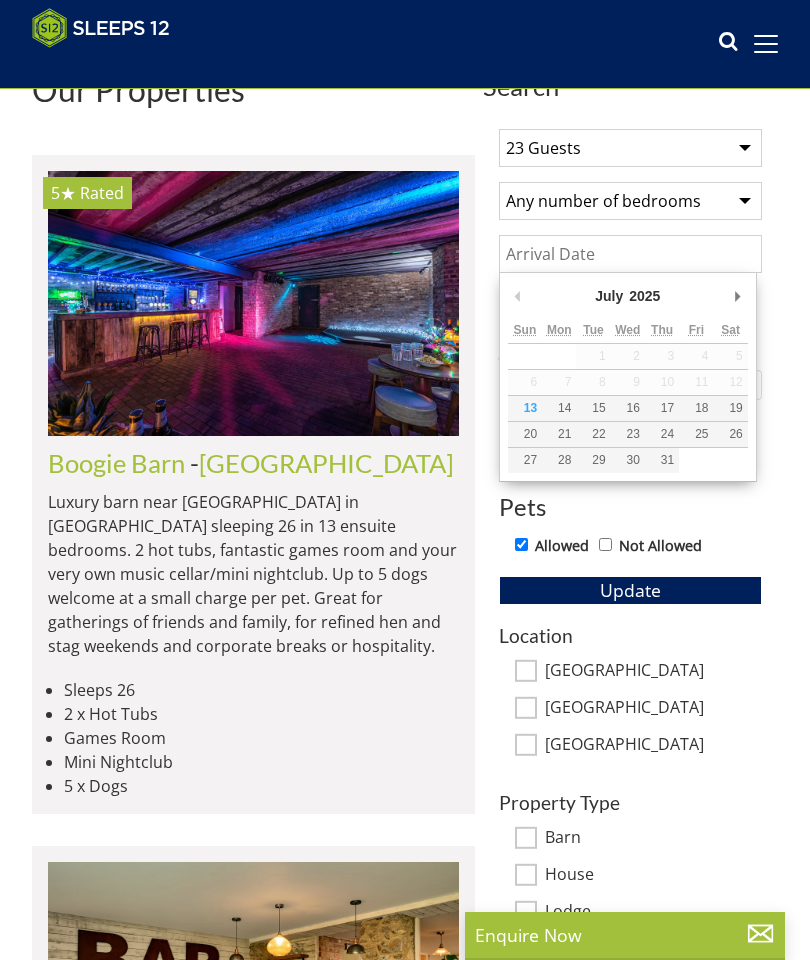 scroll, scrollTop: 530, scrollLeft: 0, axis: vertical 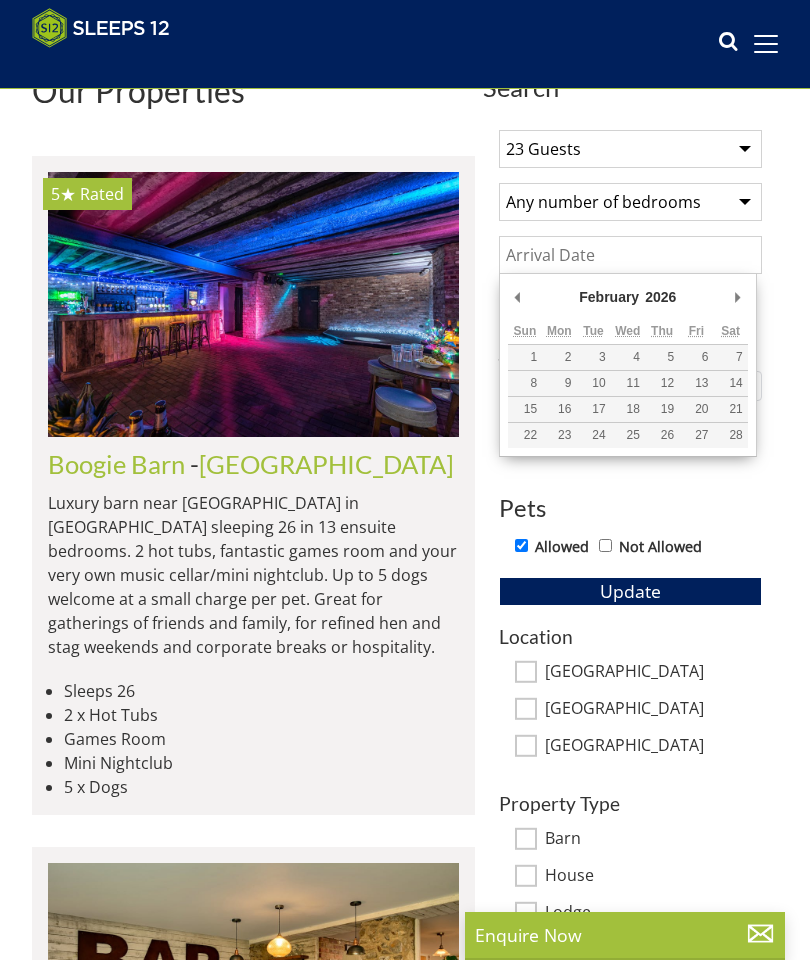 type on "[DATE]" 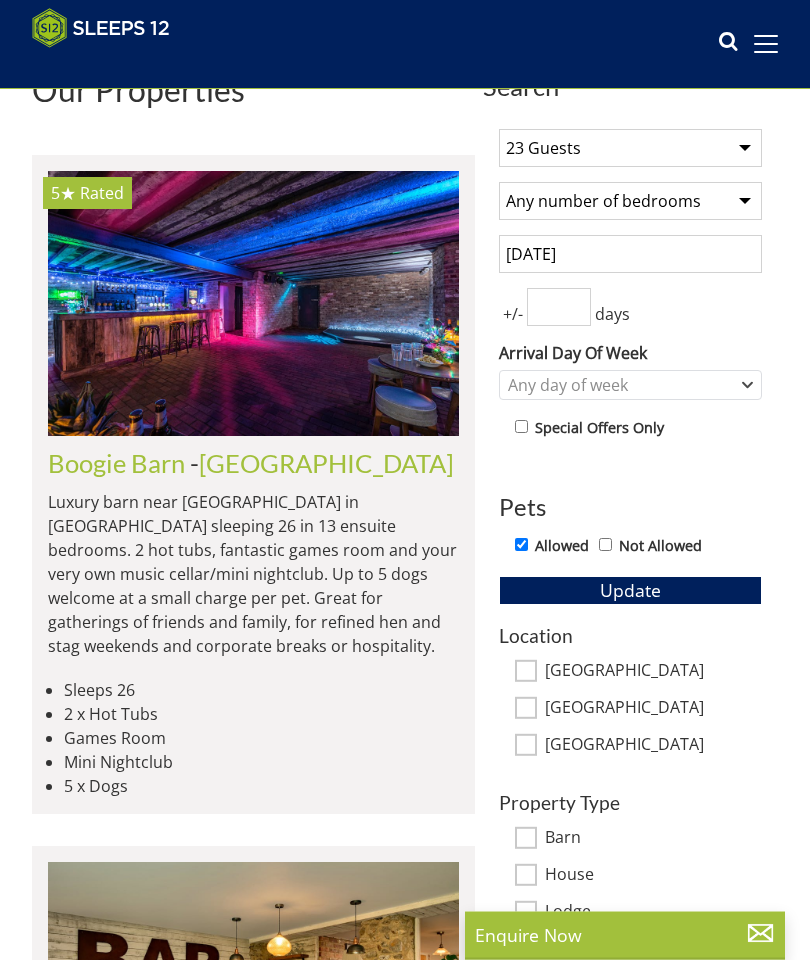 scroll, scrollTop: 531, scrollLeft: 0, axis: vertical 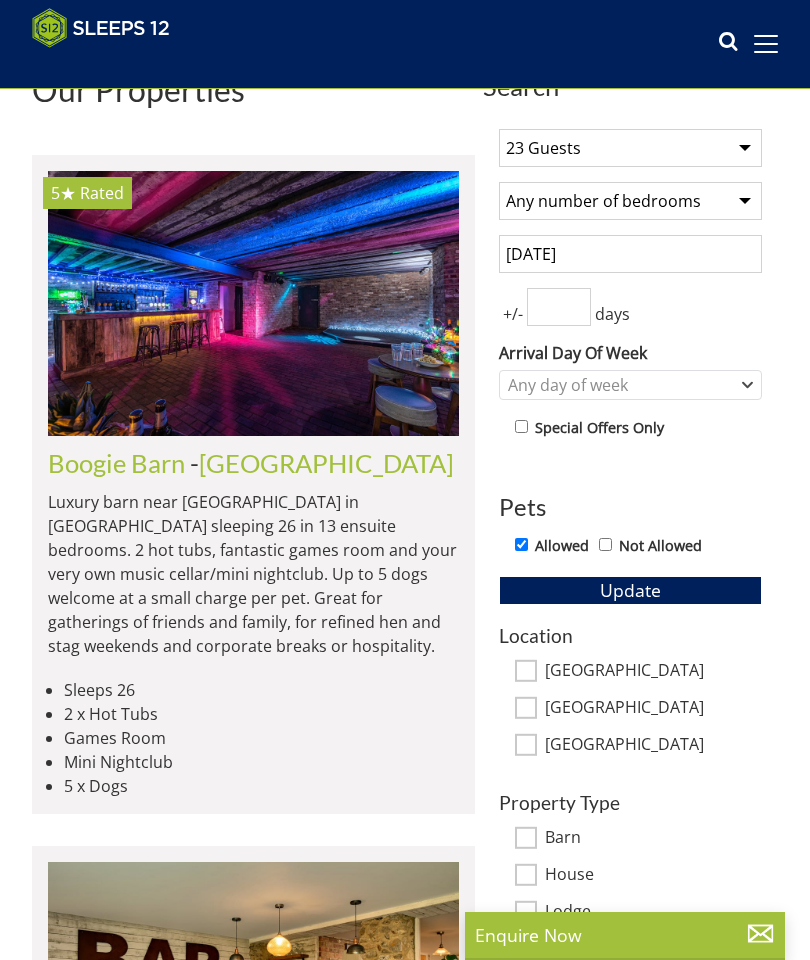 click on "Update" at bounding box center [630, 590] 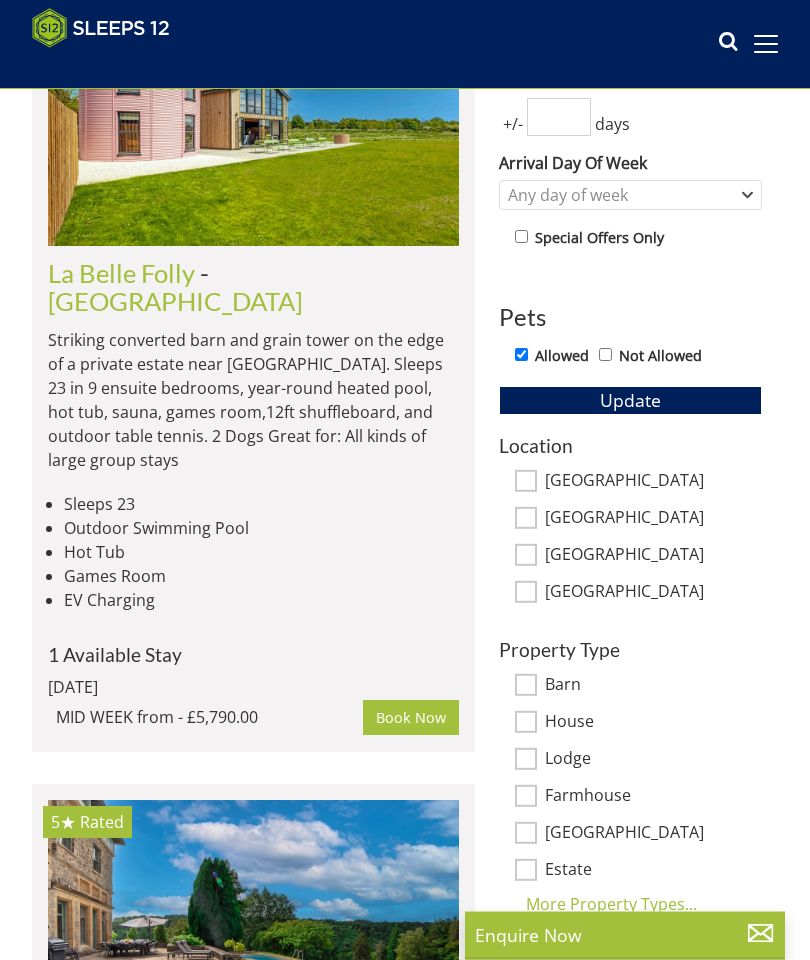 scroll, scrollTop: 721, scrollLeft: 0, axis: vertical 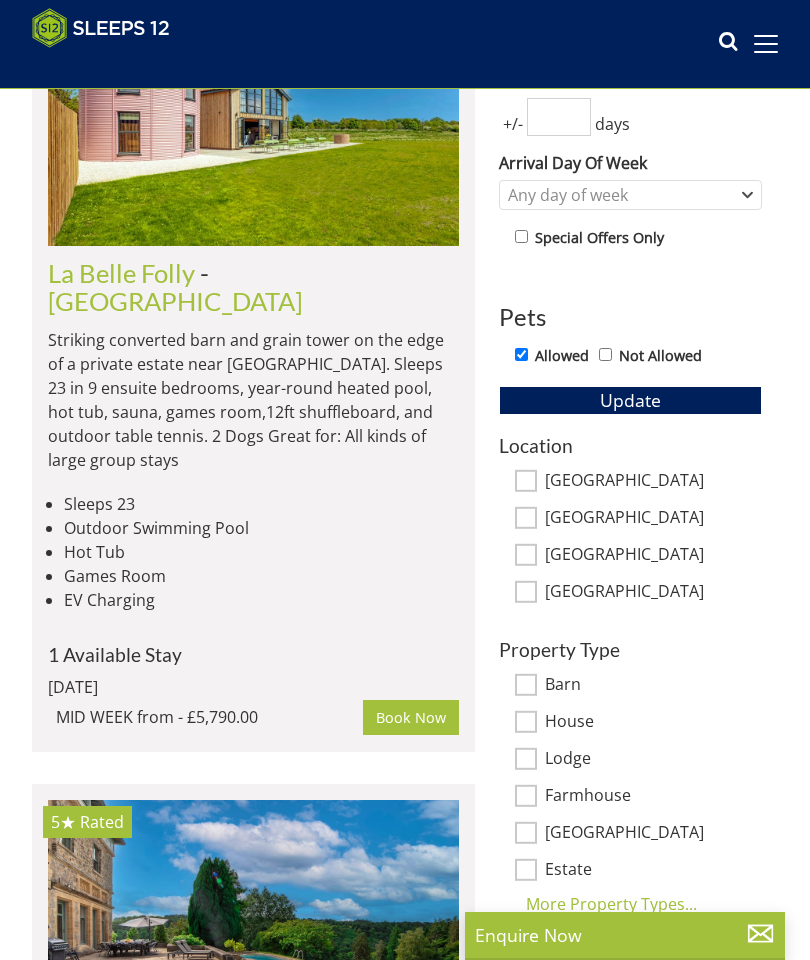 click on "[GEOGRAPHIC_DATA]" at bounding box center (653, 519) 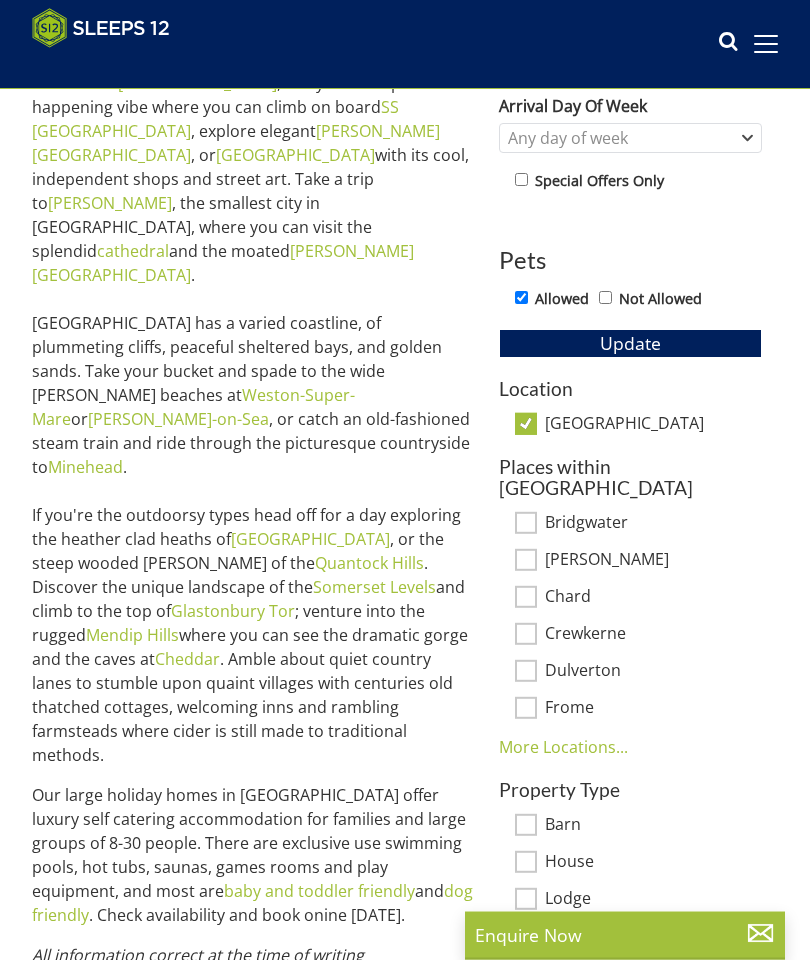 click on "[GEOGRAPHIC_DATA]" at bounding box center (653, 426) 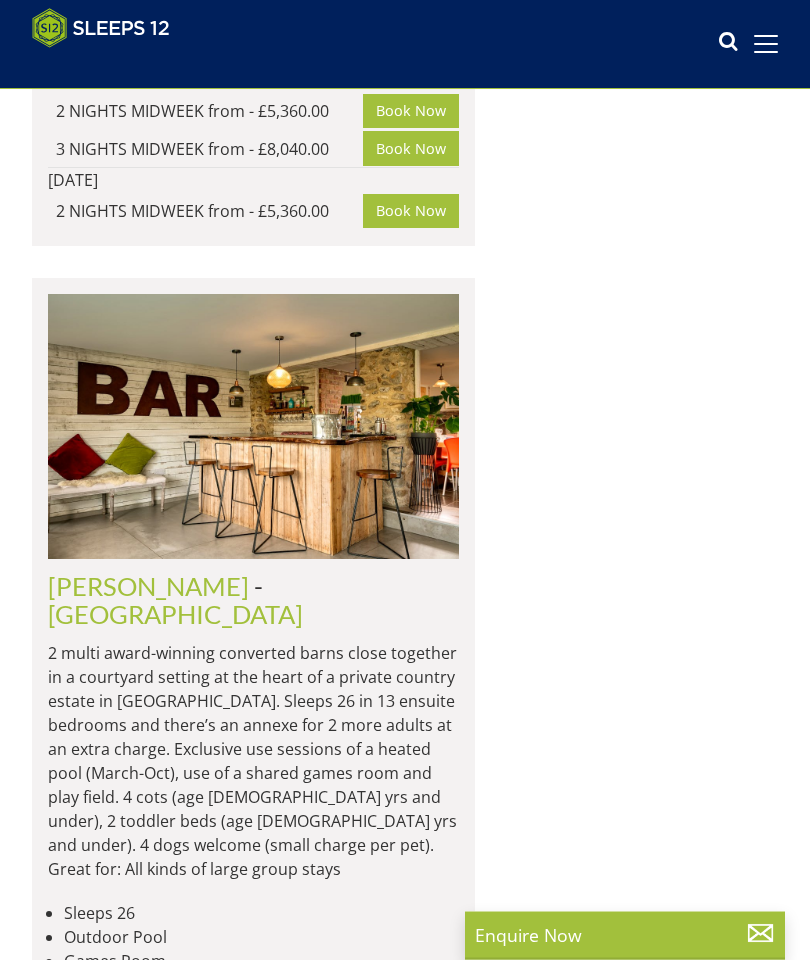 scroll, scrollTop: 3246, scrollLeft: 0, axis: vertical 